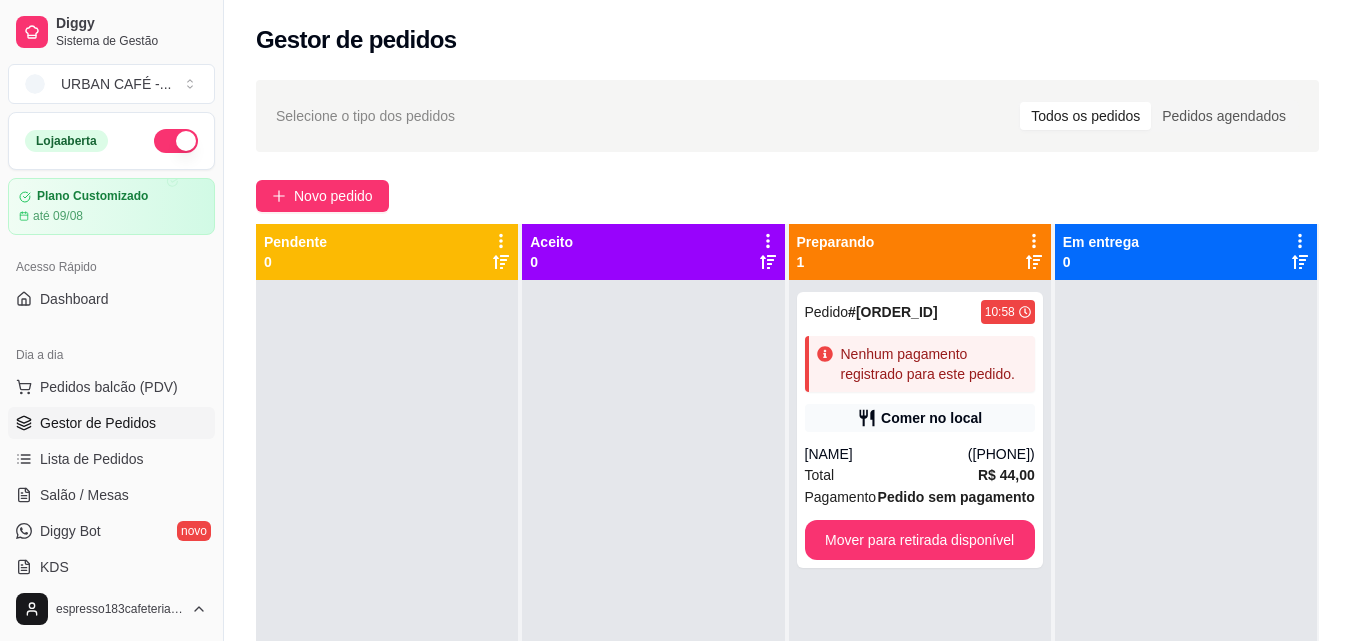 scroll, scrollTop: 169, scrollLeft: 0, axis: vertical 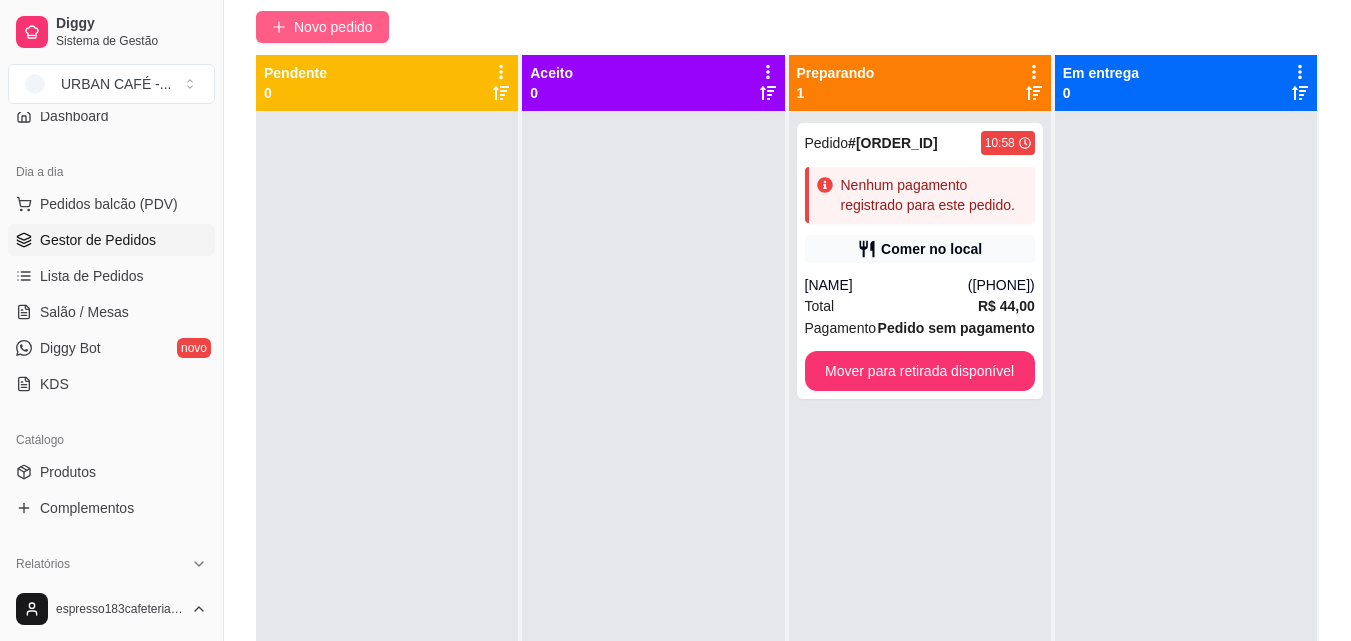 click on "Novo pedido" at bounding box center [333, 27] 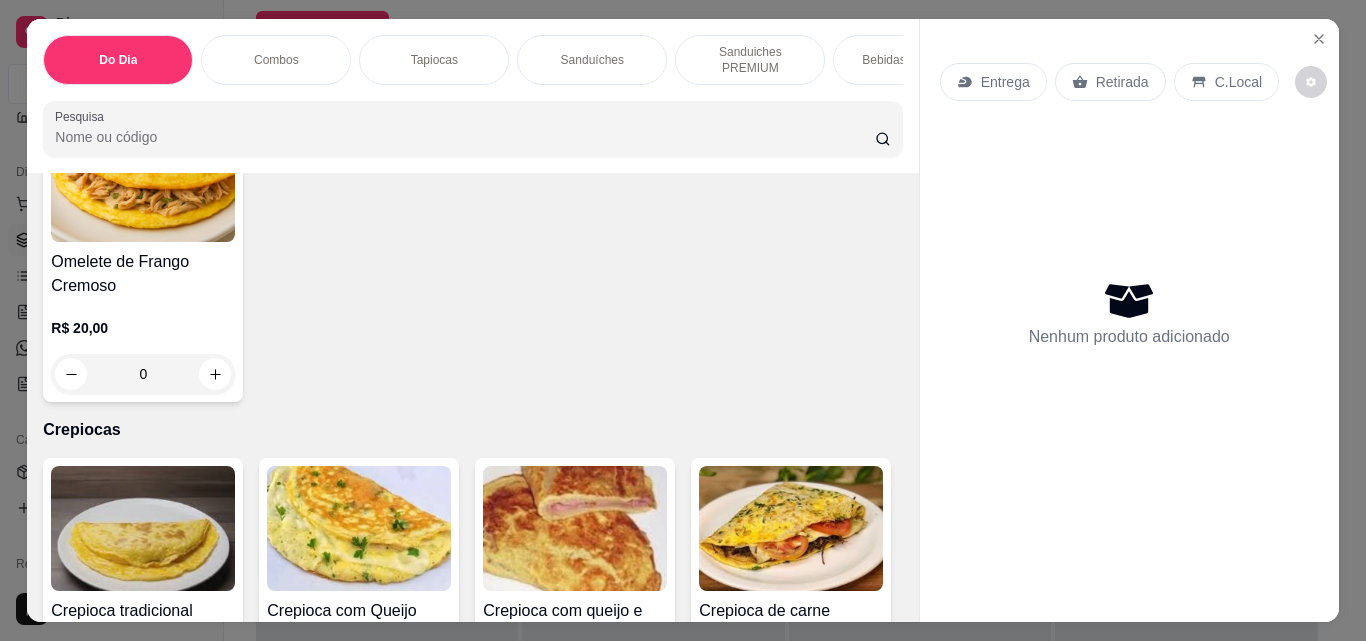scroll, scrollTop: 4803, scrollLeft: 0, axis: vertical 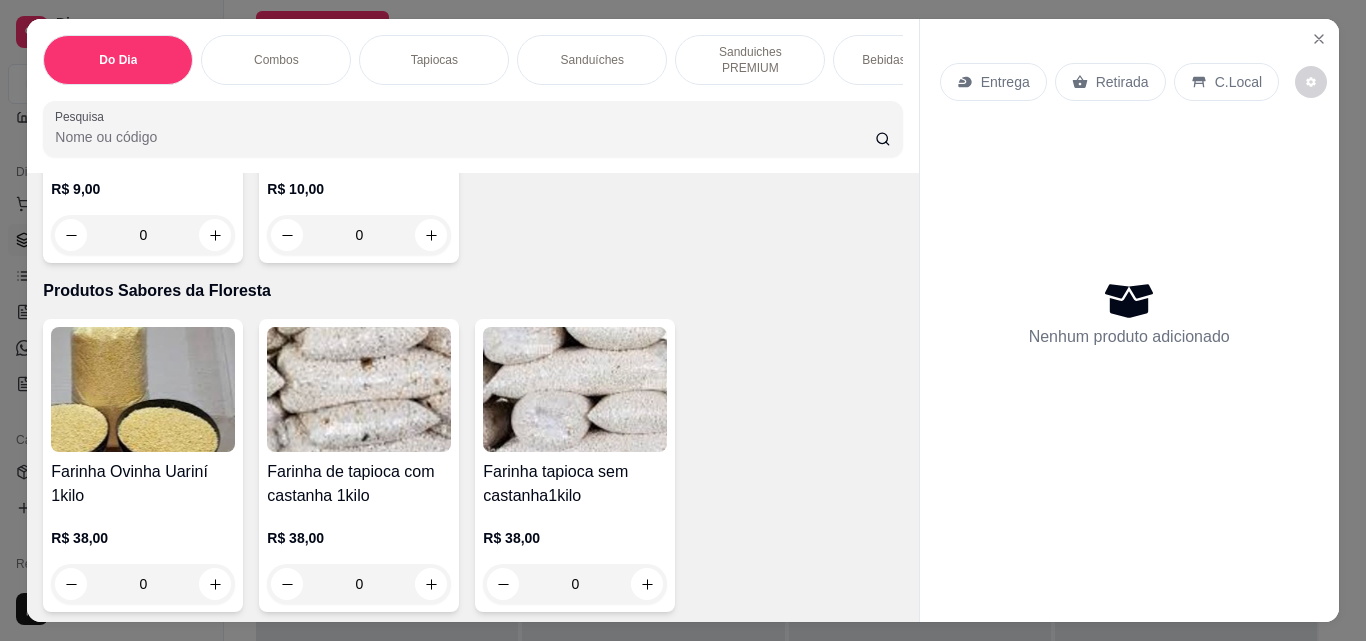 click 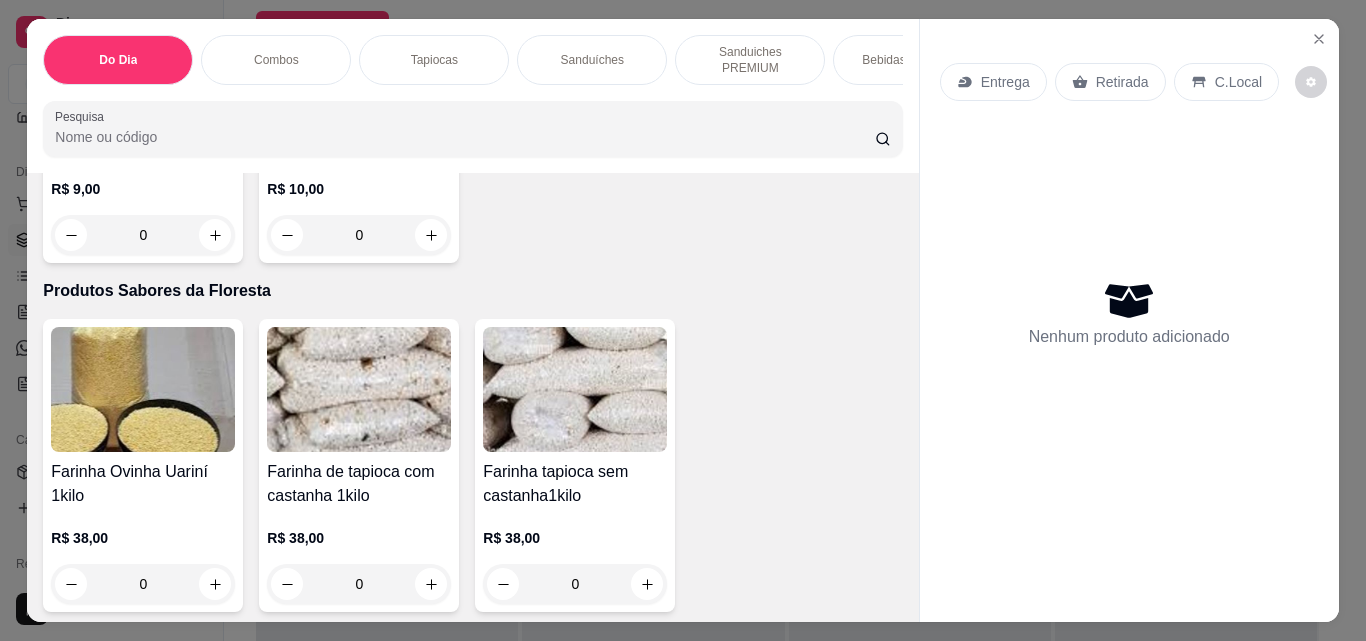 type on "1" 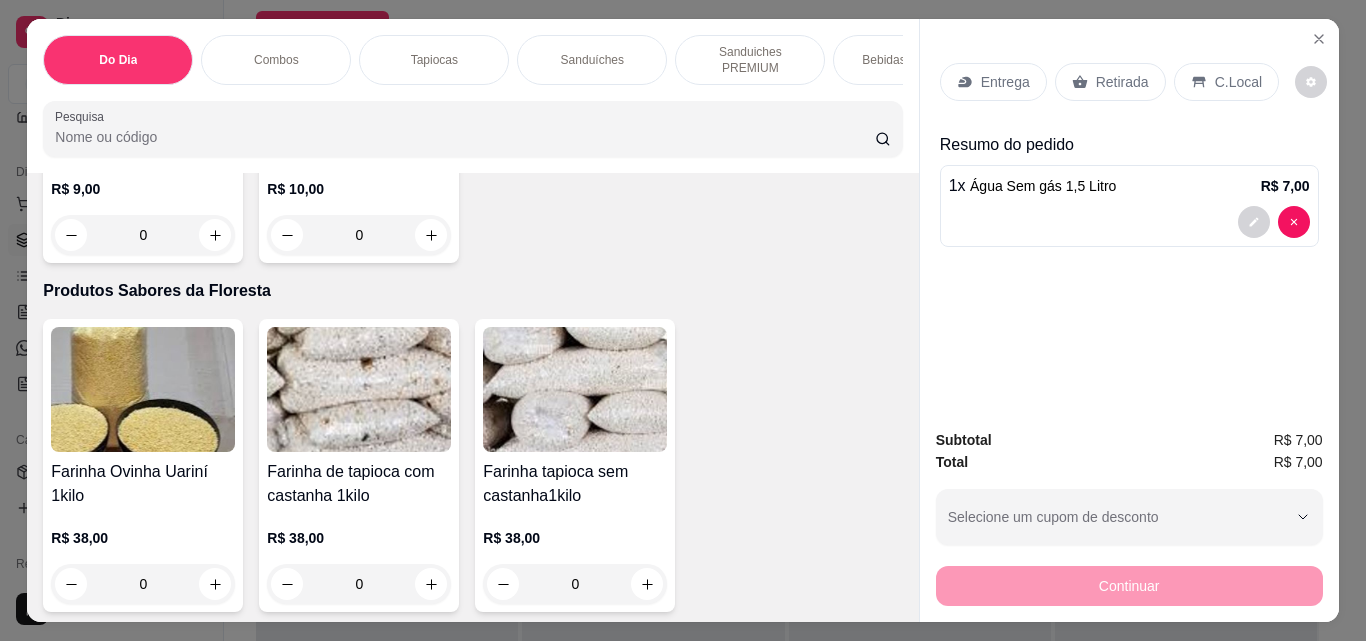 click on "Retirada" at bounding box center (1122, 82) 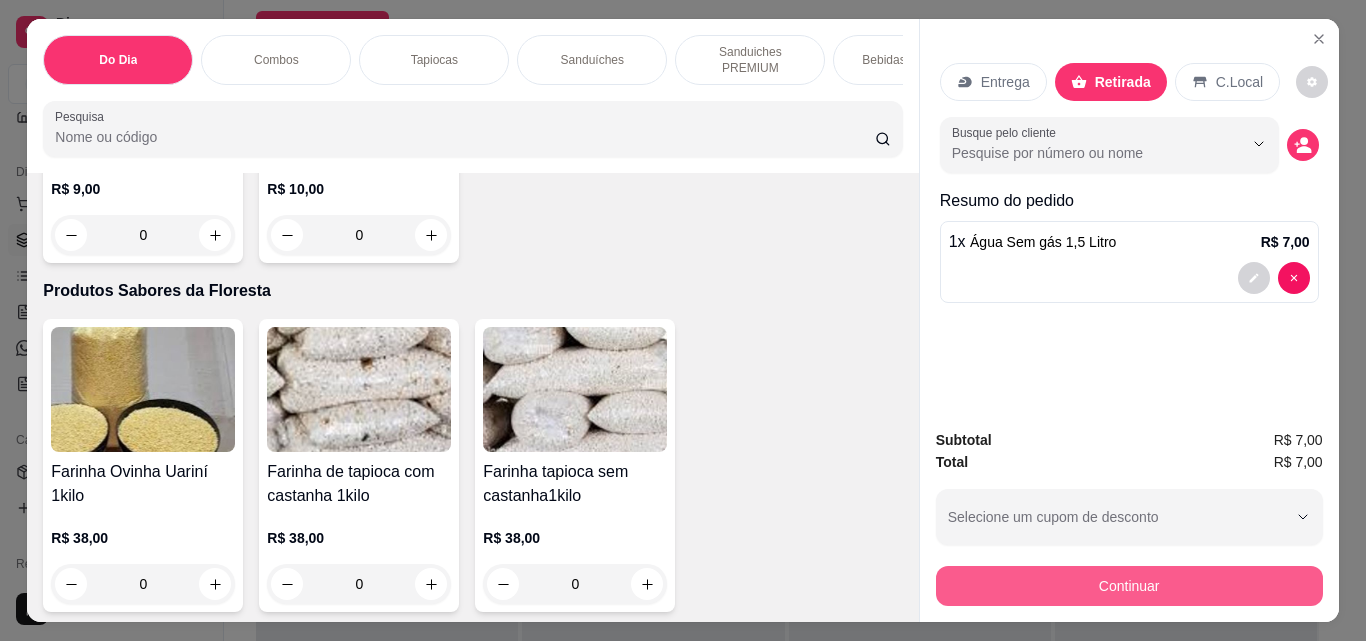 click on "Continuar" at bounding box center [1129, 586] 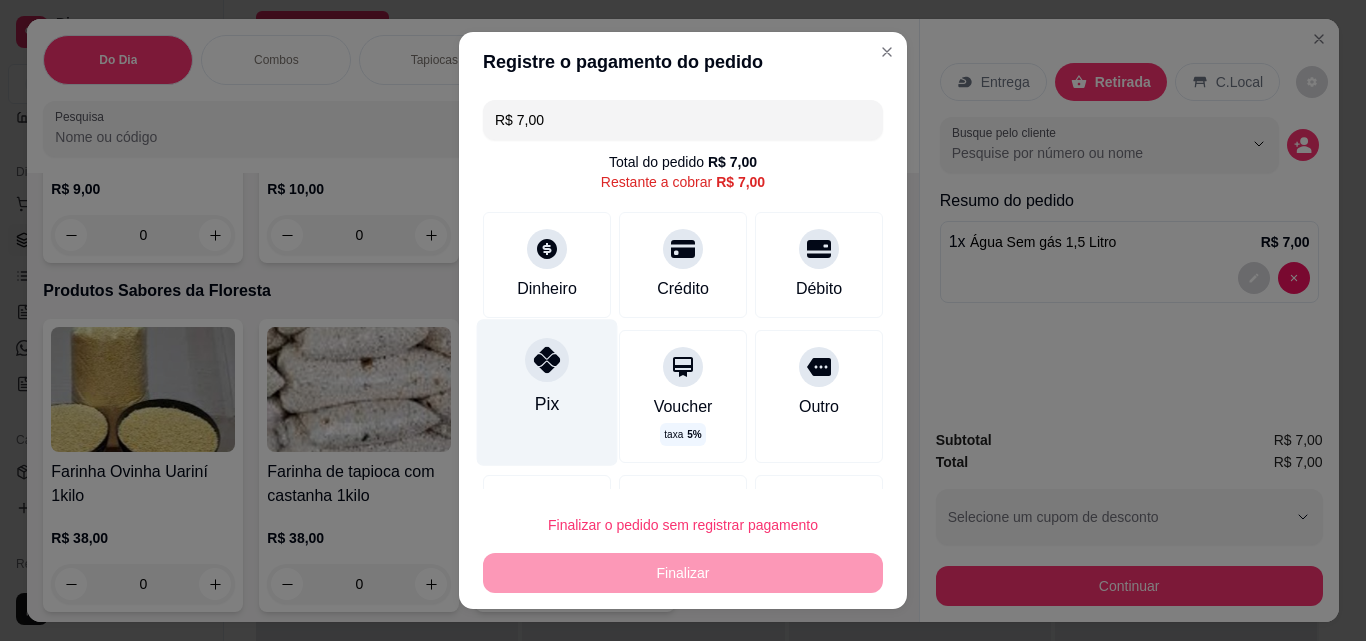 click on "Pix" at bounding box center (547, 392) 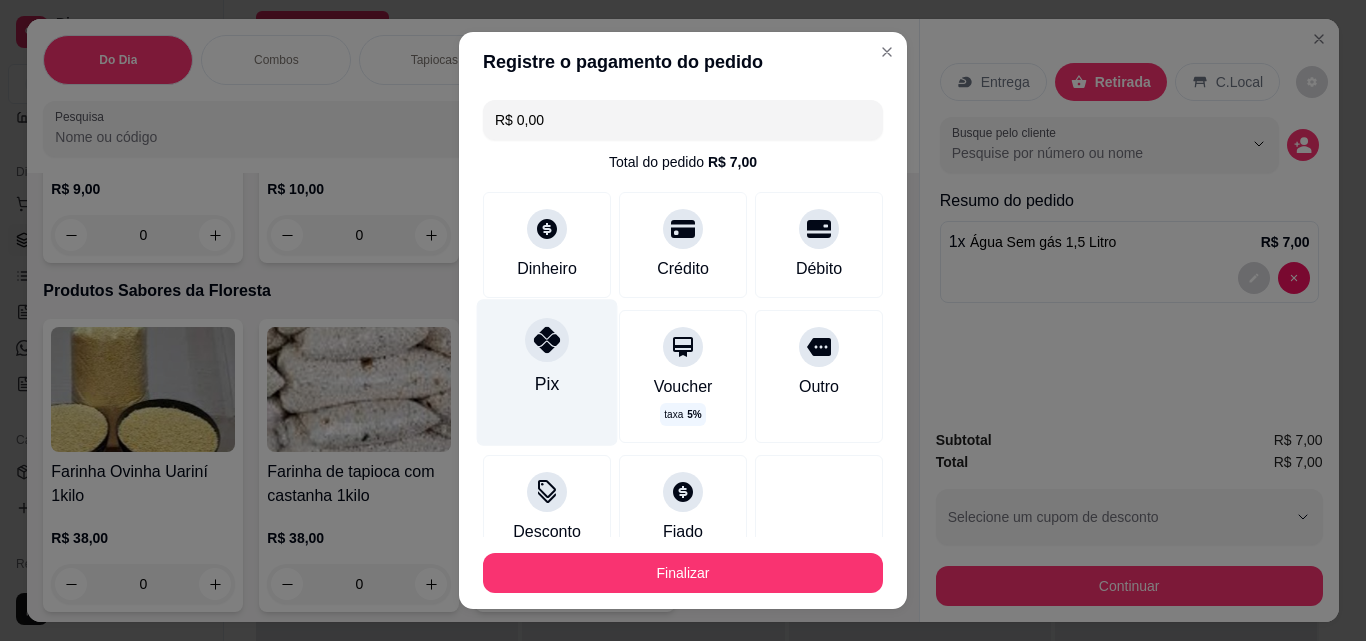 type on "R$ 0,00" 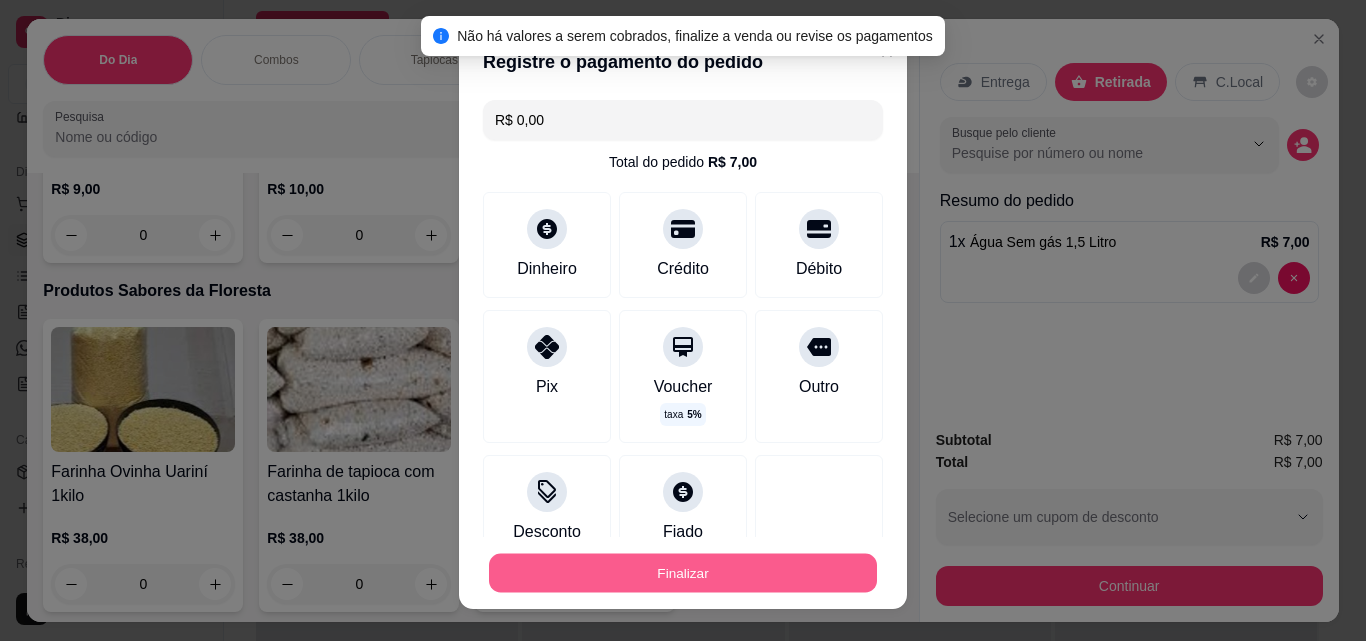 click on "Finalizar" at bounding box center (683, 573) 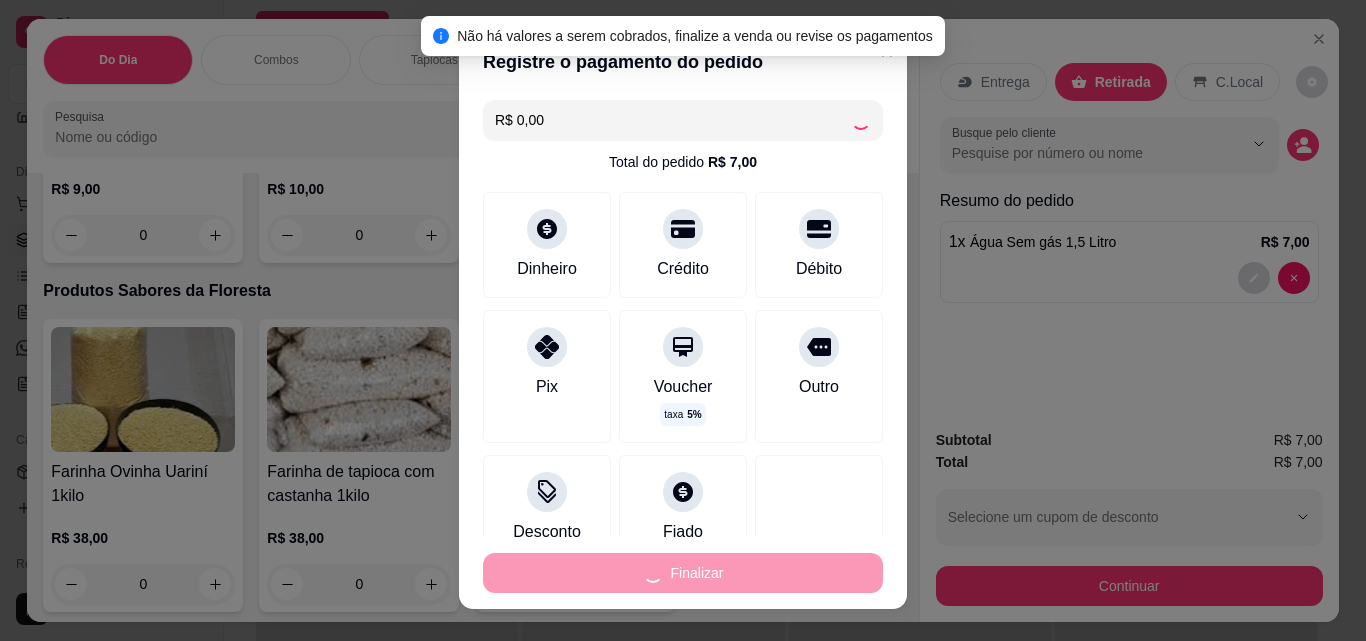 type on "0" 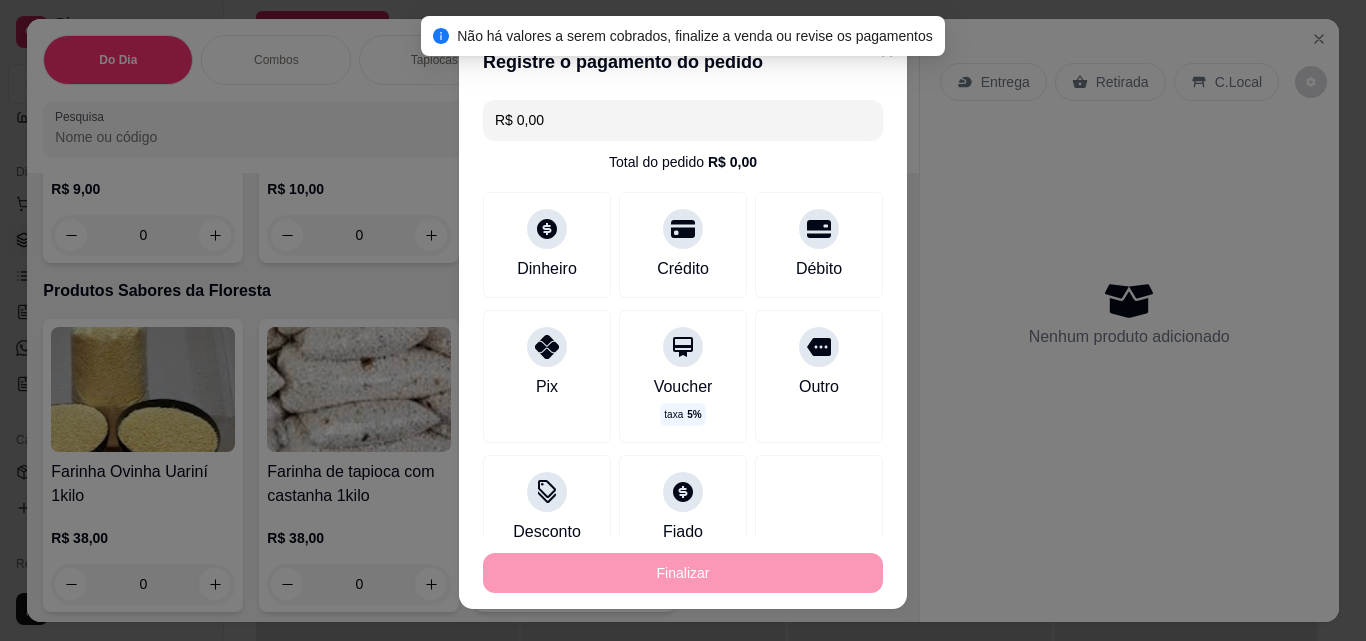 type on "-R$ 7,00" 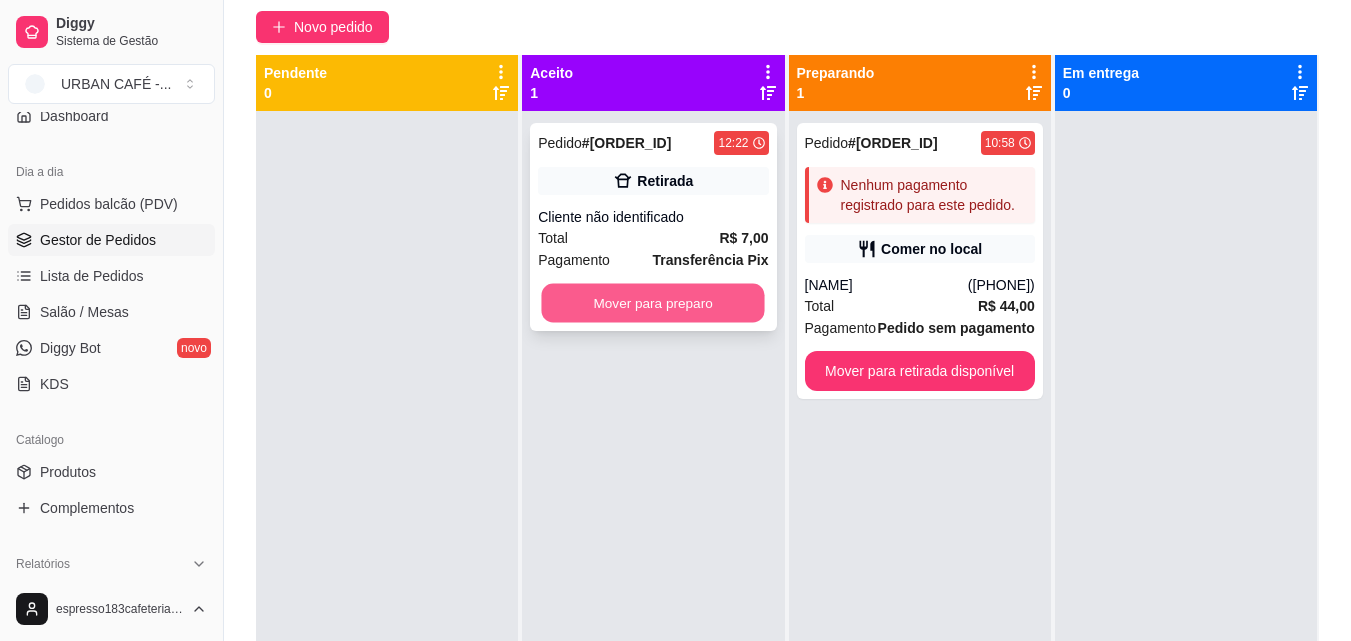 click on "Mover para preparo" at bounding box center [653, 303] 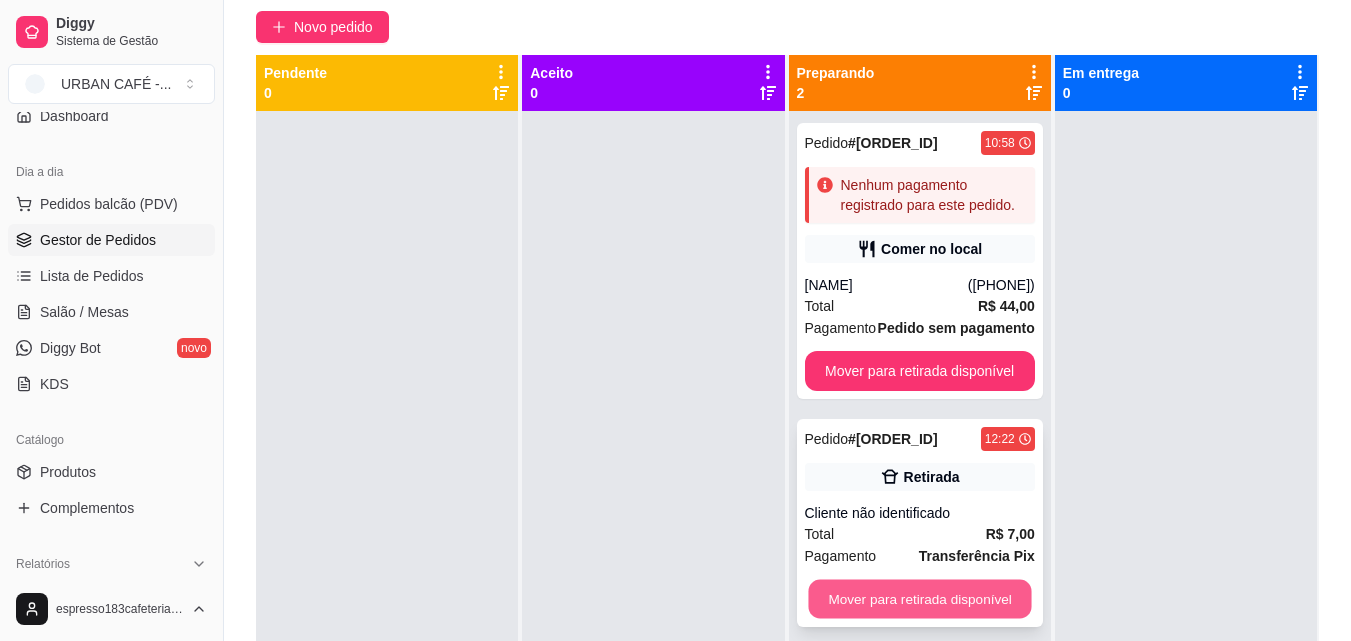 click on "Mover para retirada disponível" at bounding box center (919, 599) 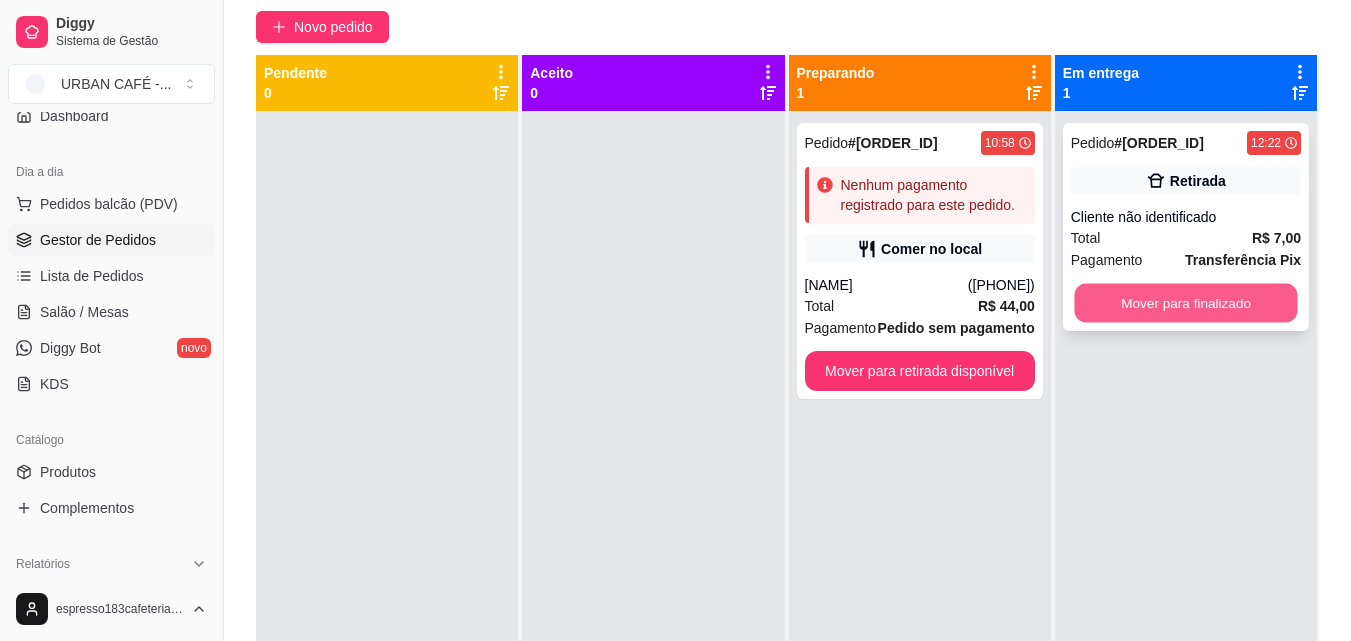 click on "Mover para finalizado" at bounding box center (1185, 303) 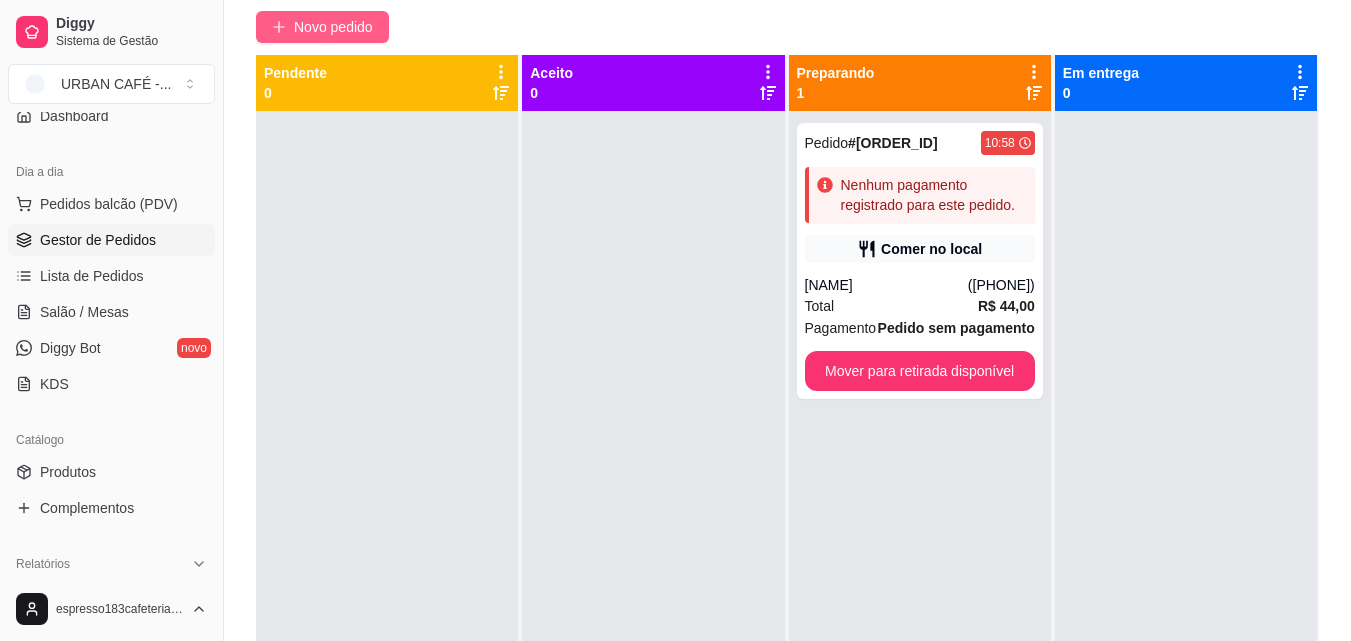 click on "Novo pedido" at bounding box center (333, 27) 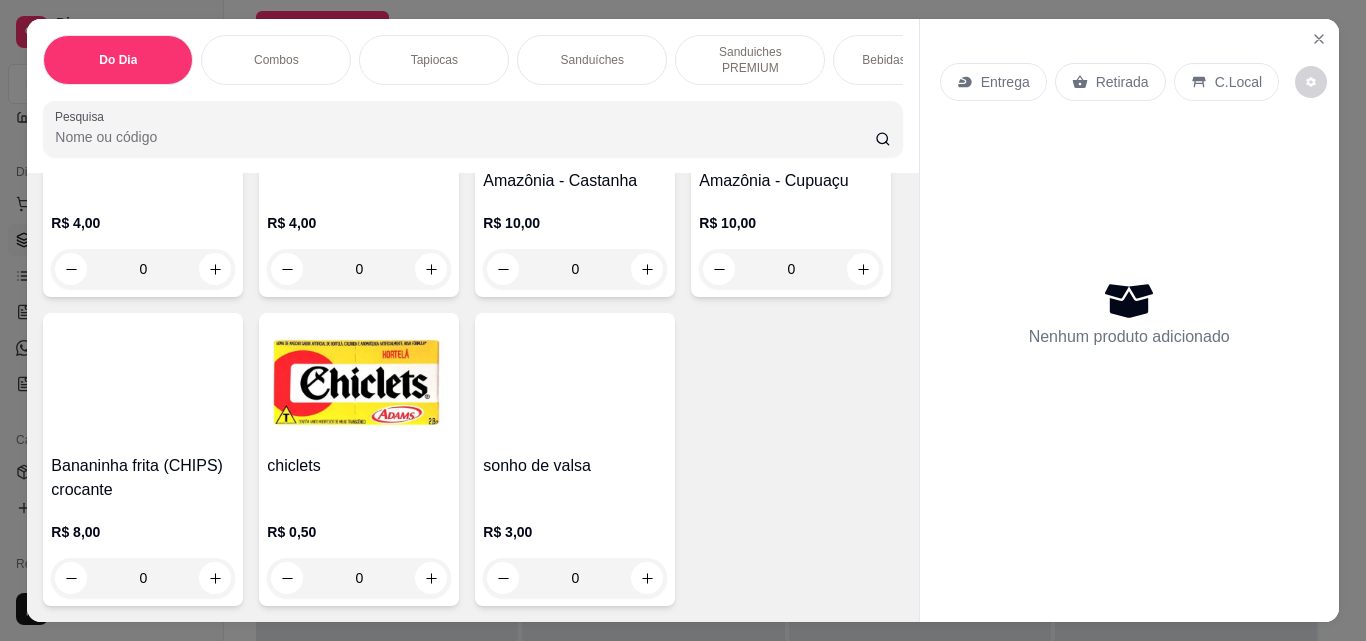 scroll, scrollTop: 12143, scrollLeft: 0, axis: vertical 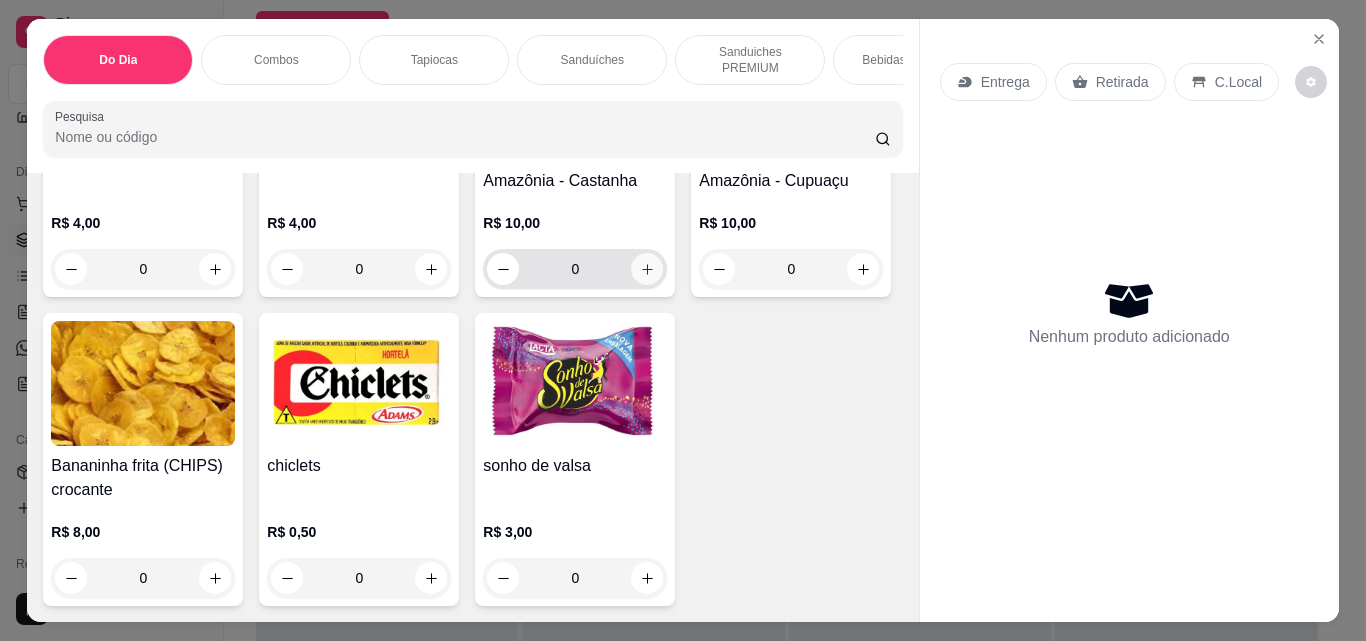 click 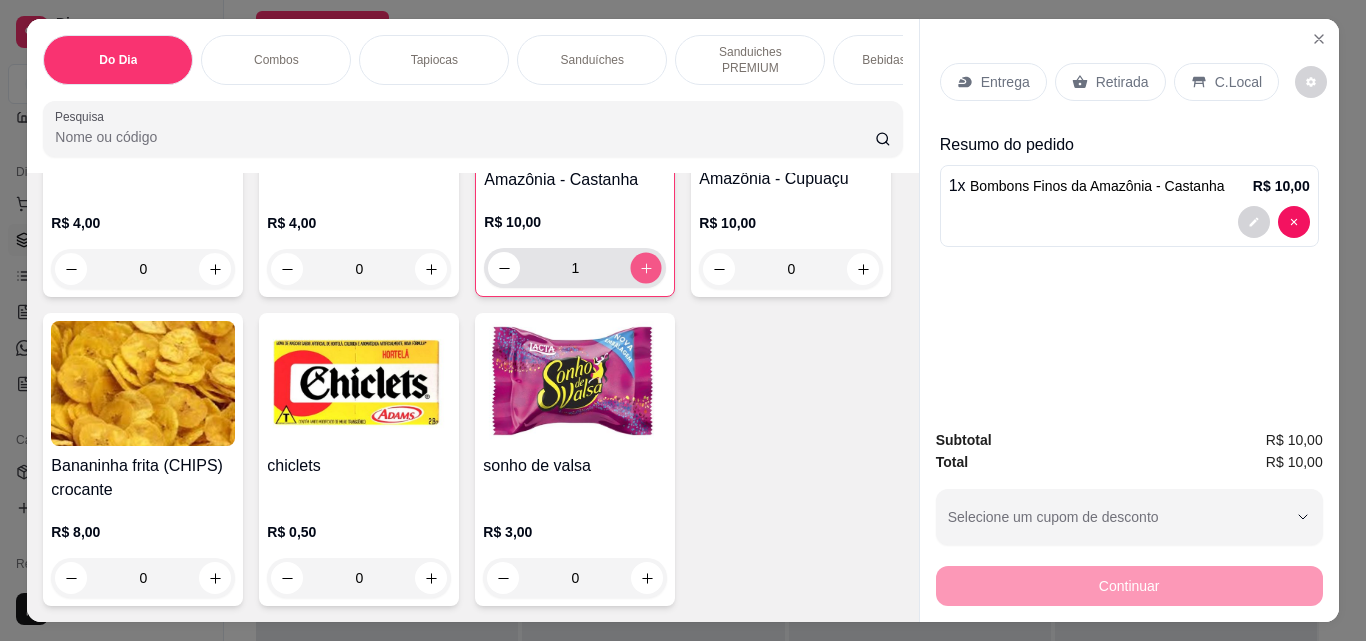 click 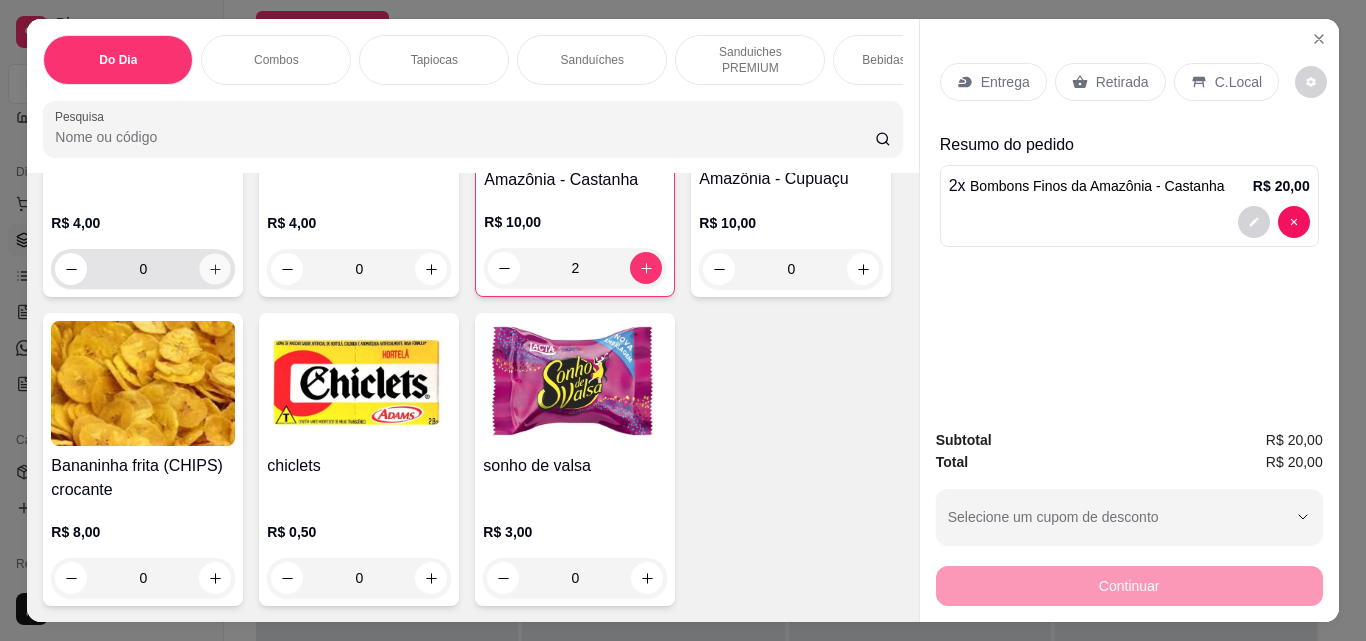 click 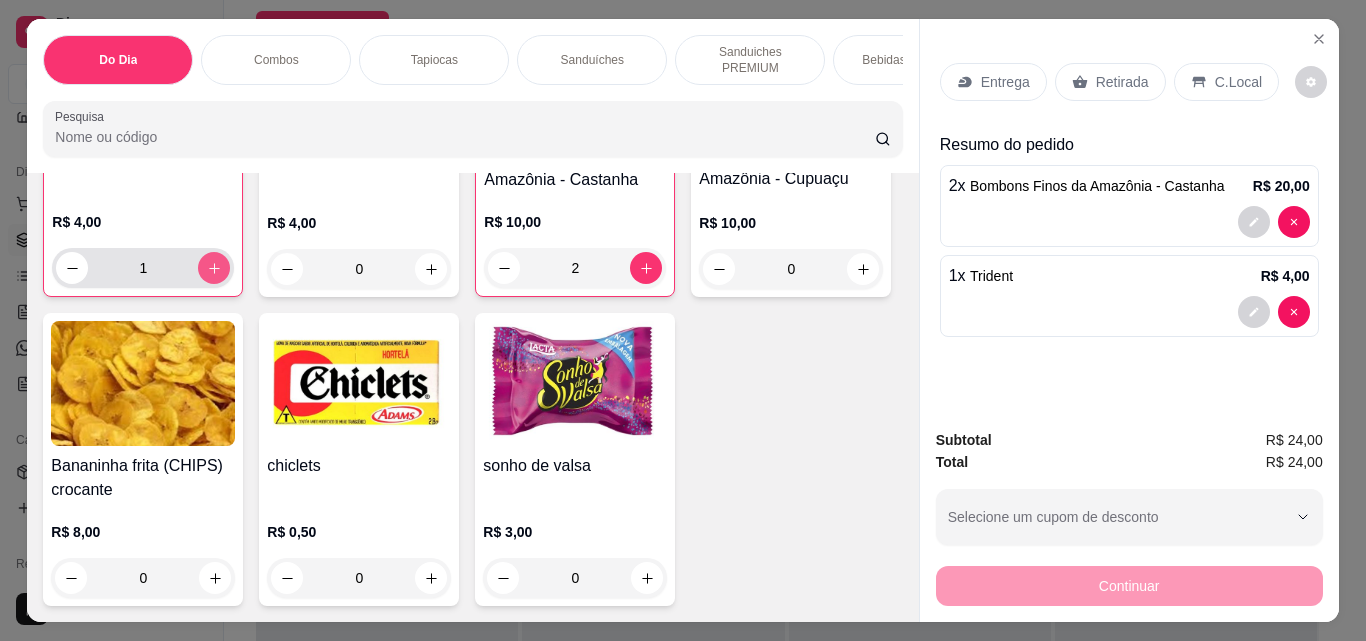 scroll, scrollTop: 12244, scrollLeft: 0, axis: vertical 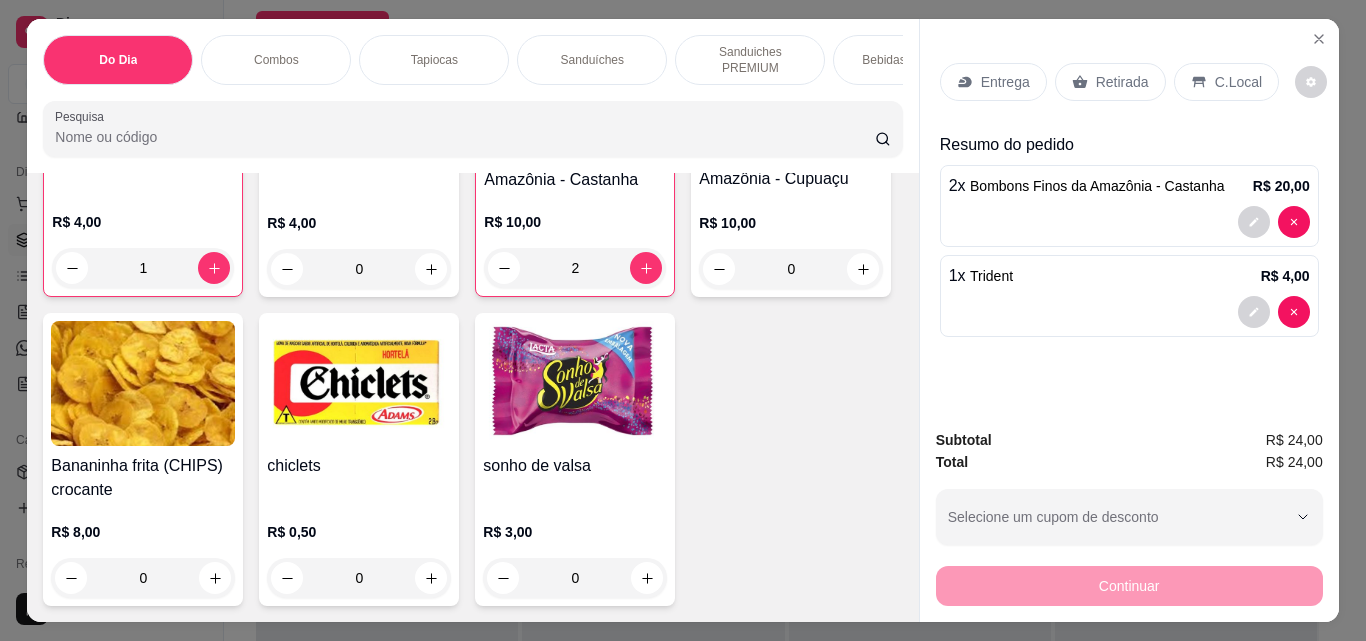 click on "Retirada" at bounding box center (1122, 82) 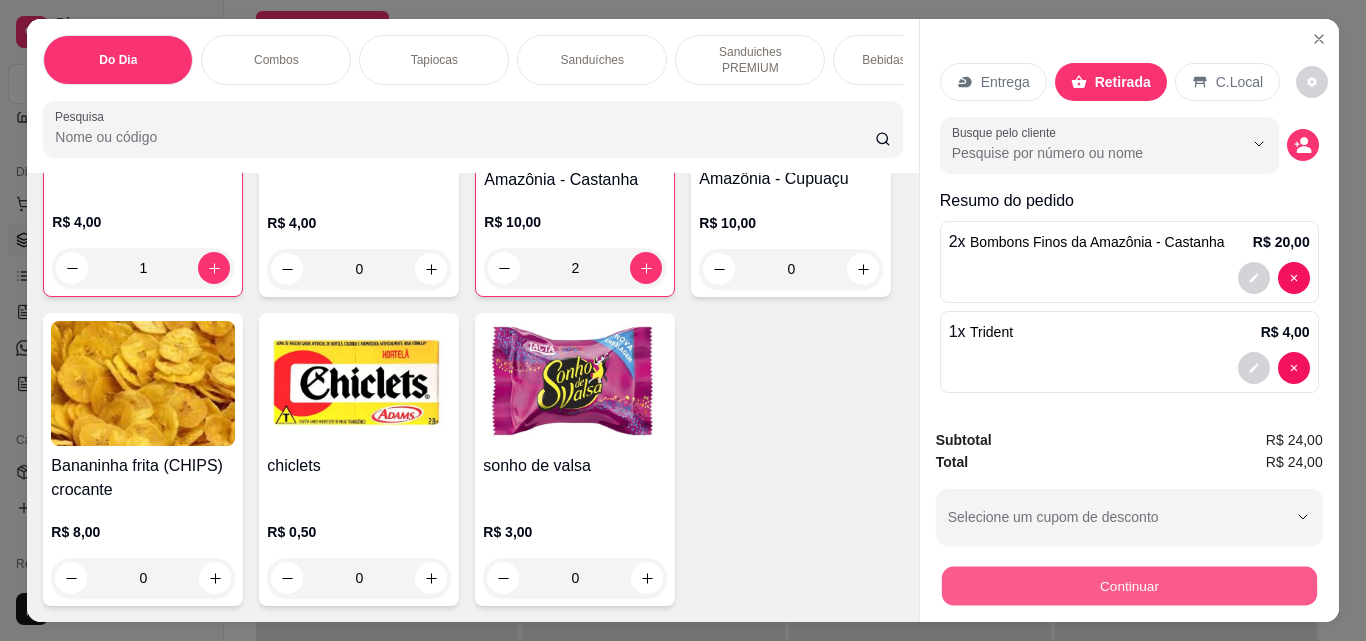 click on "Continuar" at bounding box center (1128, 585) 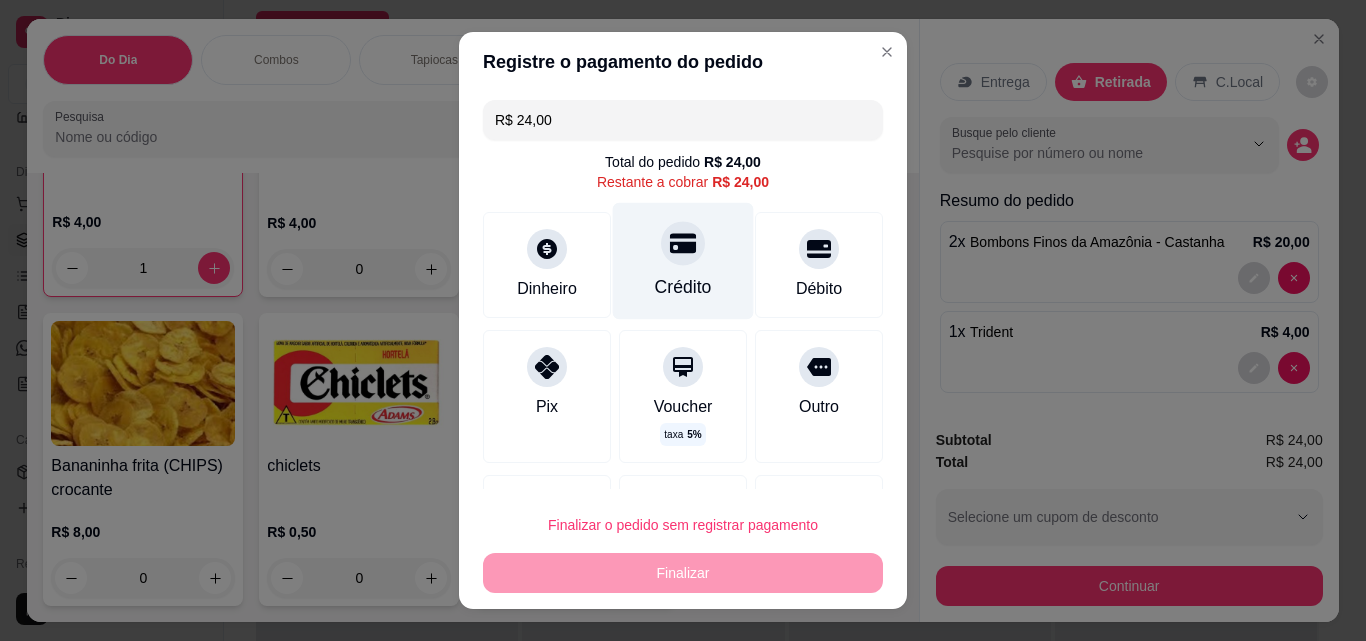 click at bounding box center [683, 243] 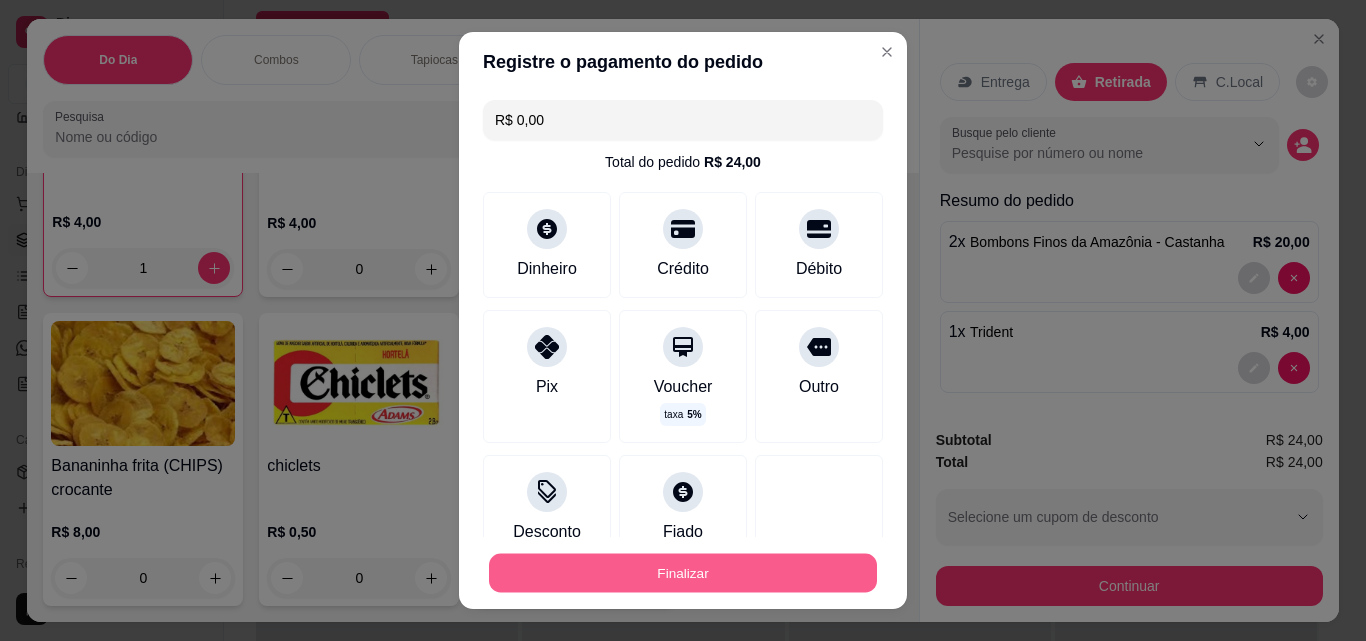 click on "Finalizar" at bounding box center (683, 573) 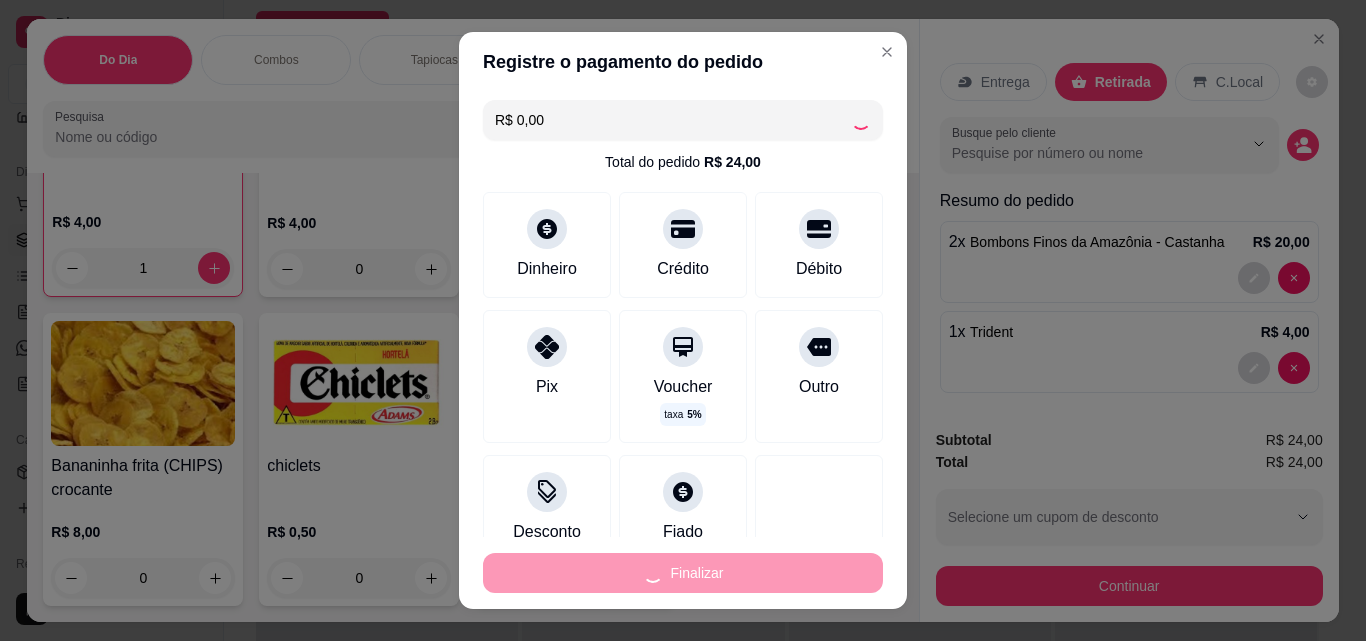 type on "0" 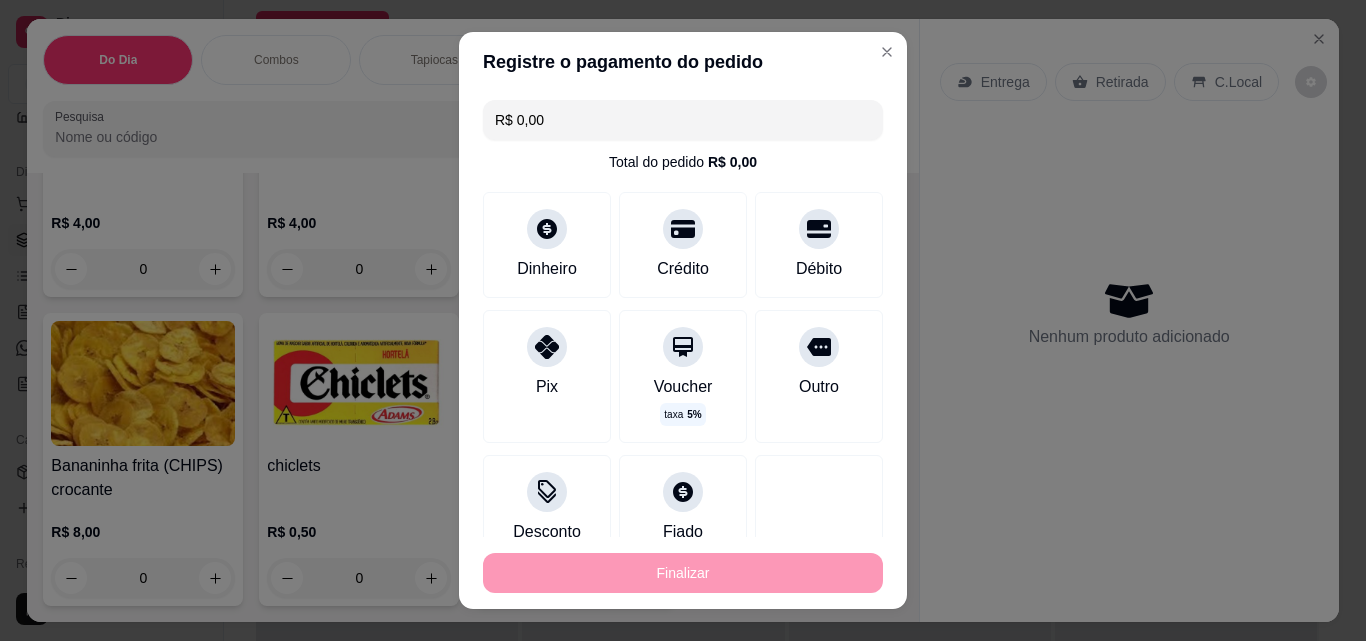 type on "-R$ 24,00" 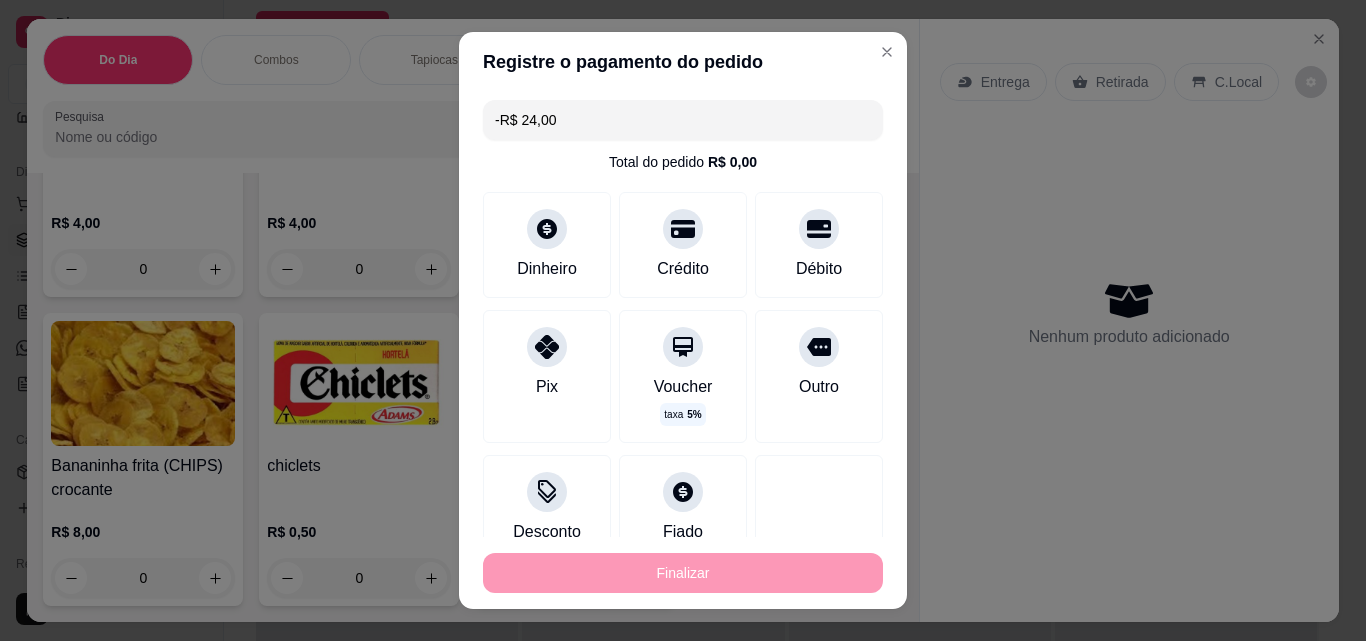 scroll, scrollTop: 12243, scrollLeft: 0, axis: vertical 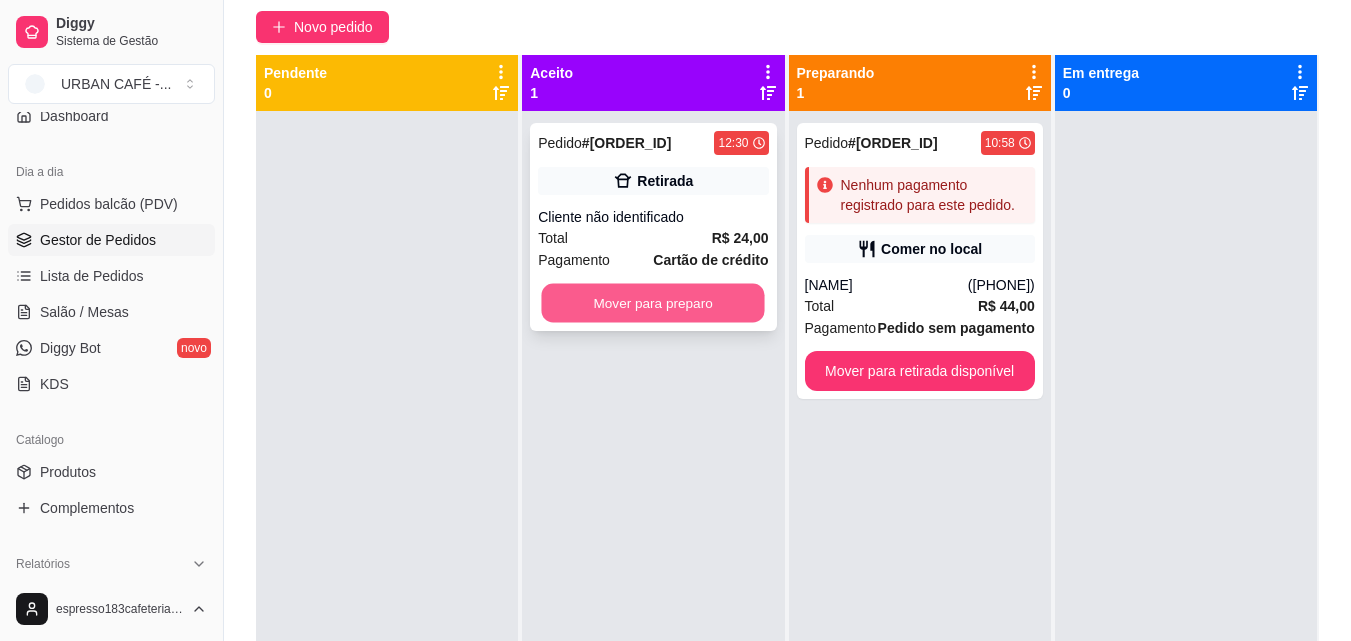 click on "Mover para preparo" at bounding box center (653, 303) 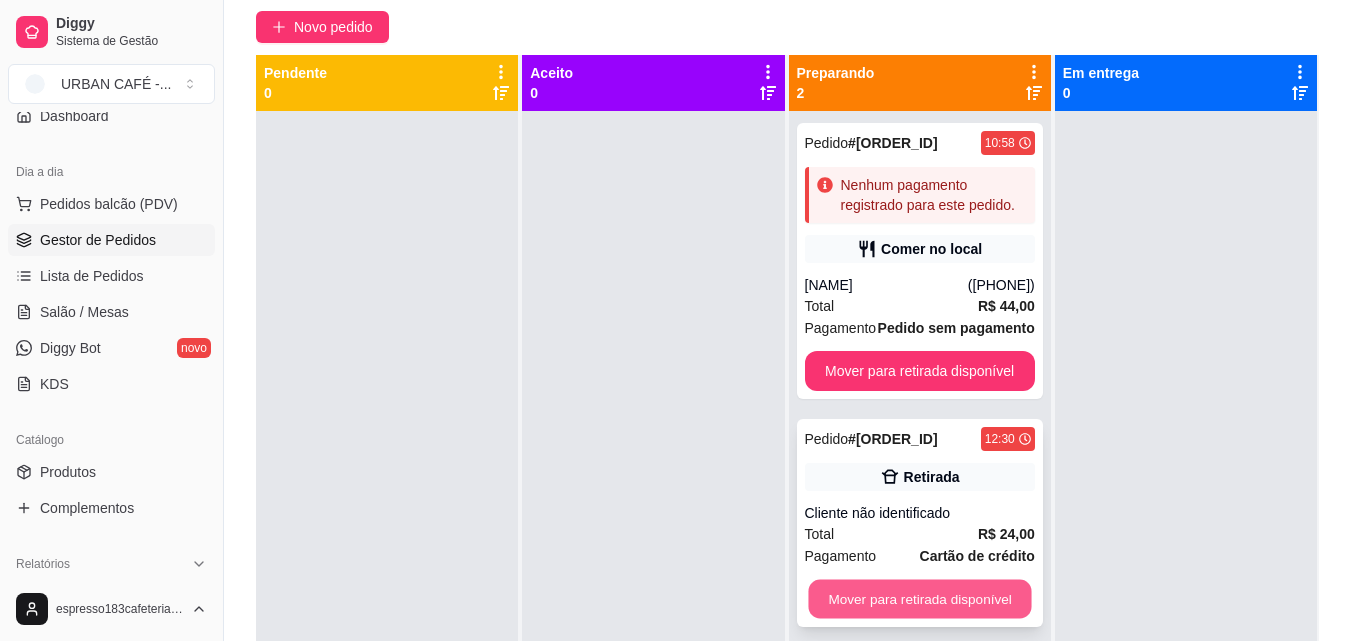 click on "Mover para retirada disponível" at bounding box center [919, 599] 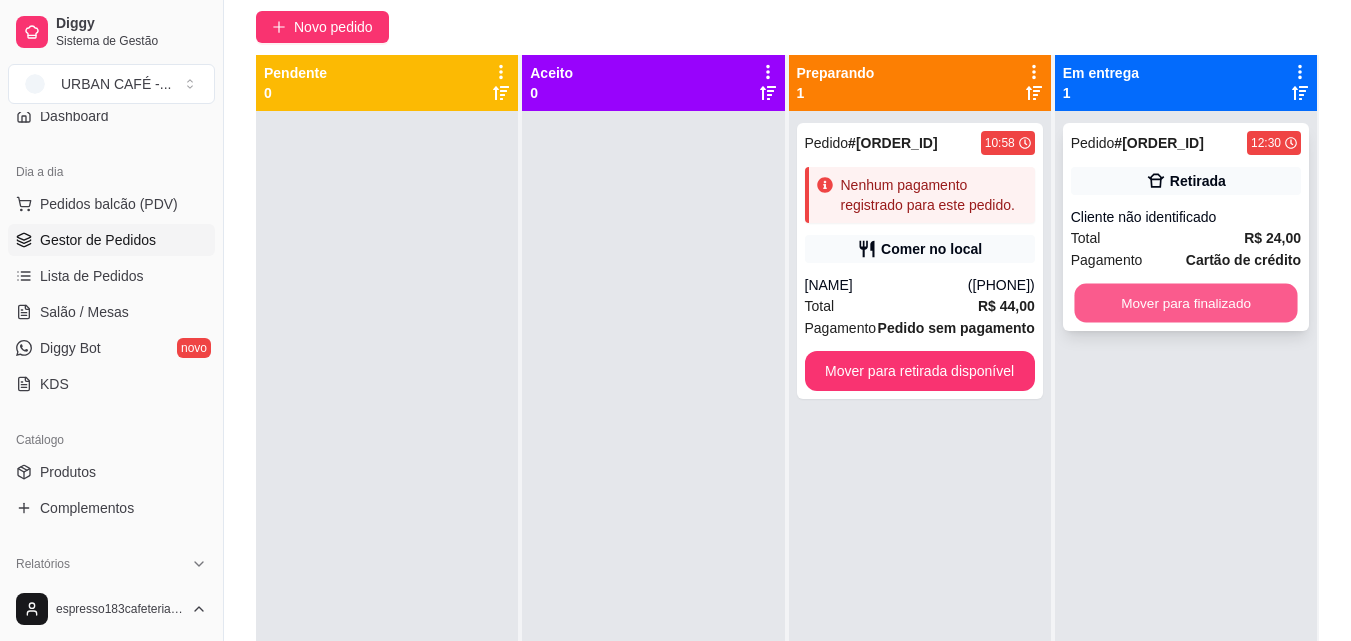 click on "Mover para finalizado" at bounding box center [1185, 303] 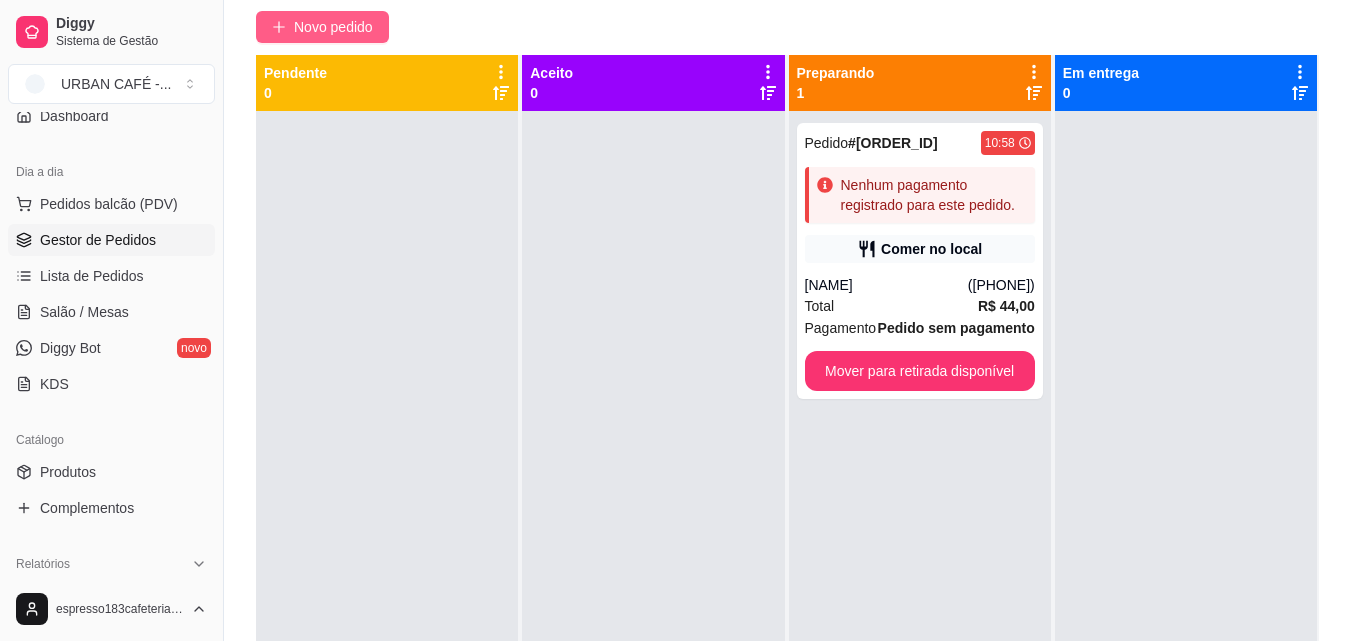 click on "Novo pedido" at bounding box center [333, 27] 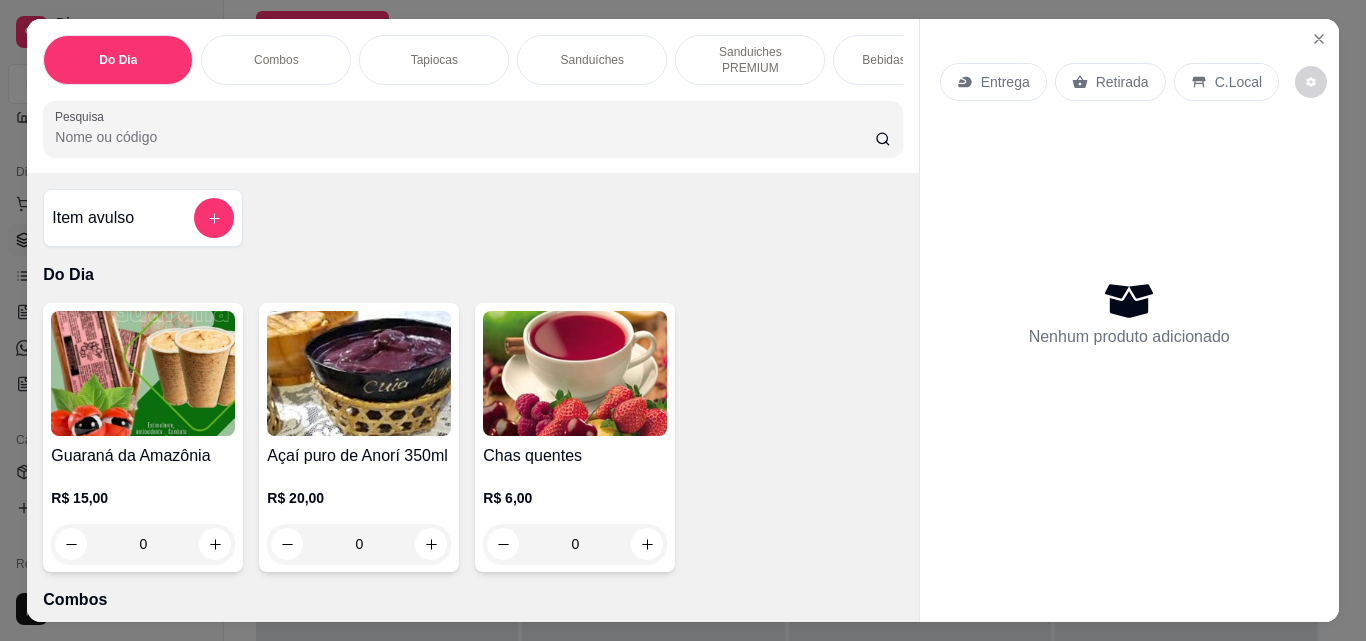 scroll, scrollTop: 2736, scrollLeft: 0, axis: vertical 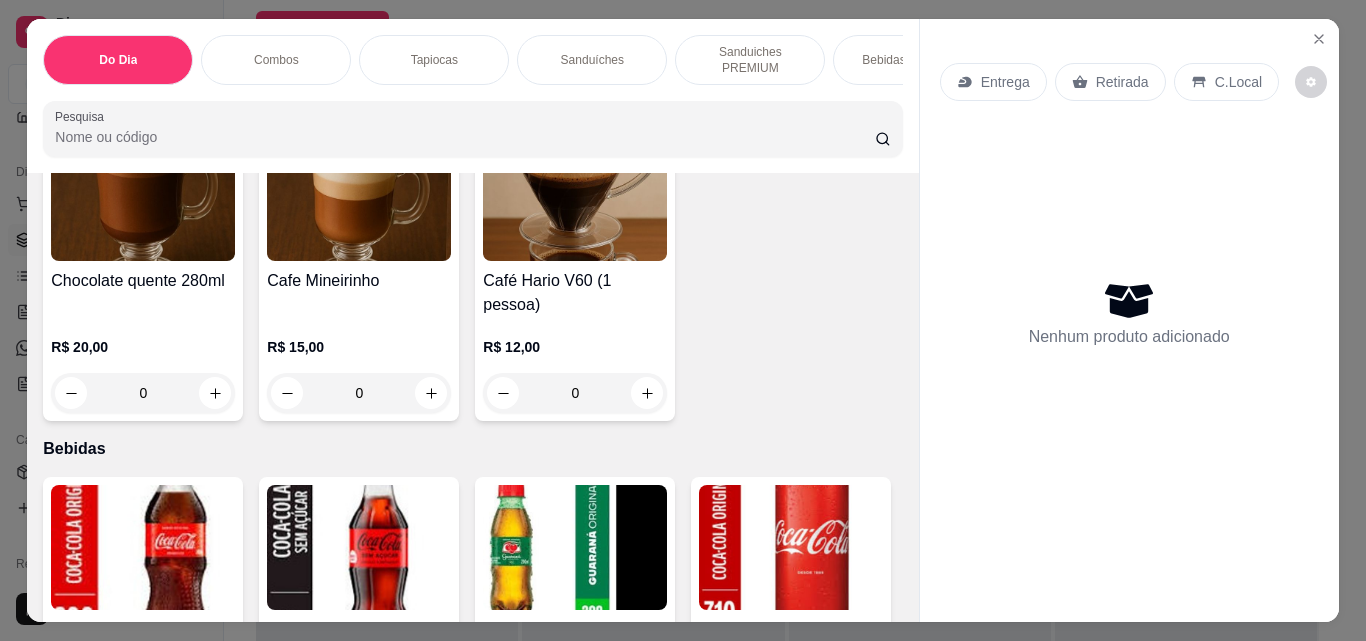 click 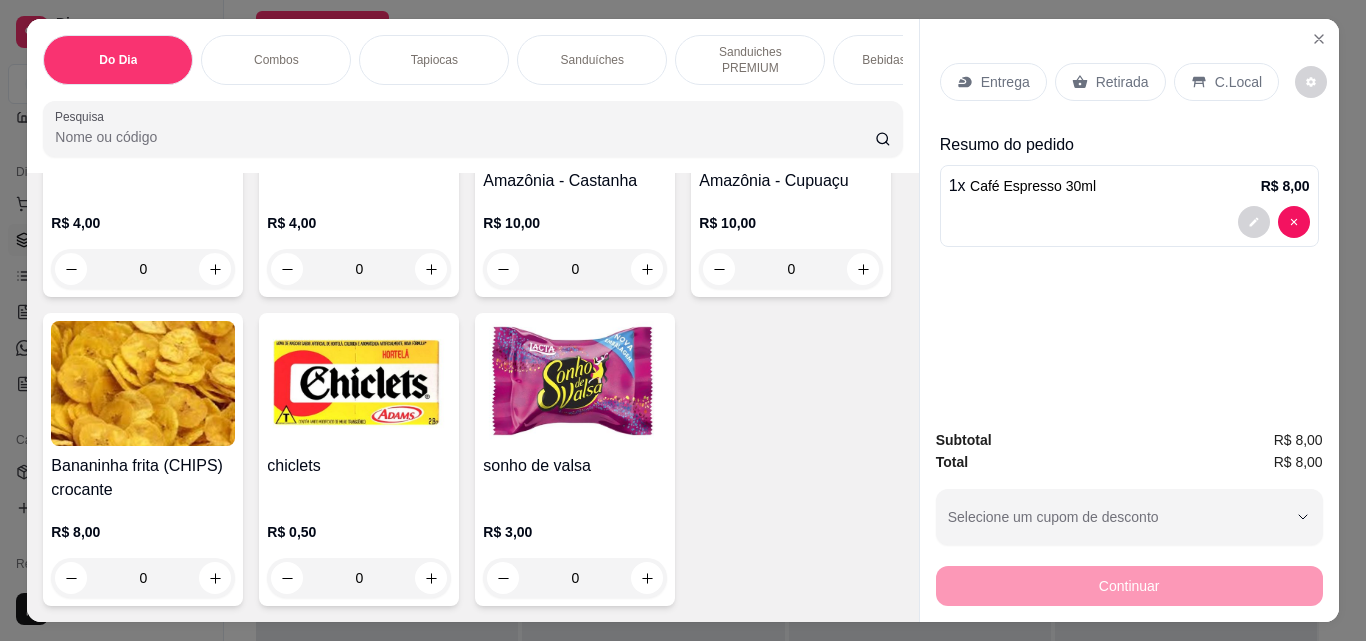 scroll, scrollTop: 12210, scrollLeft: 0, axis: vertical 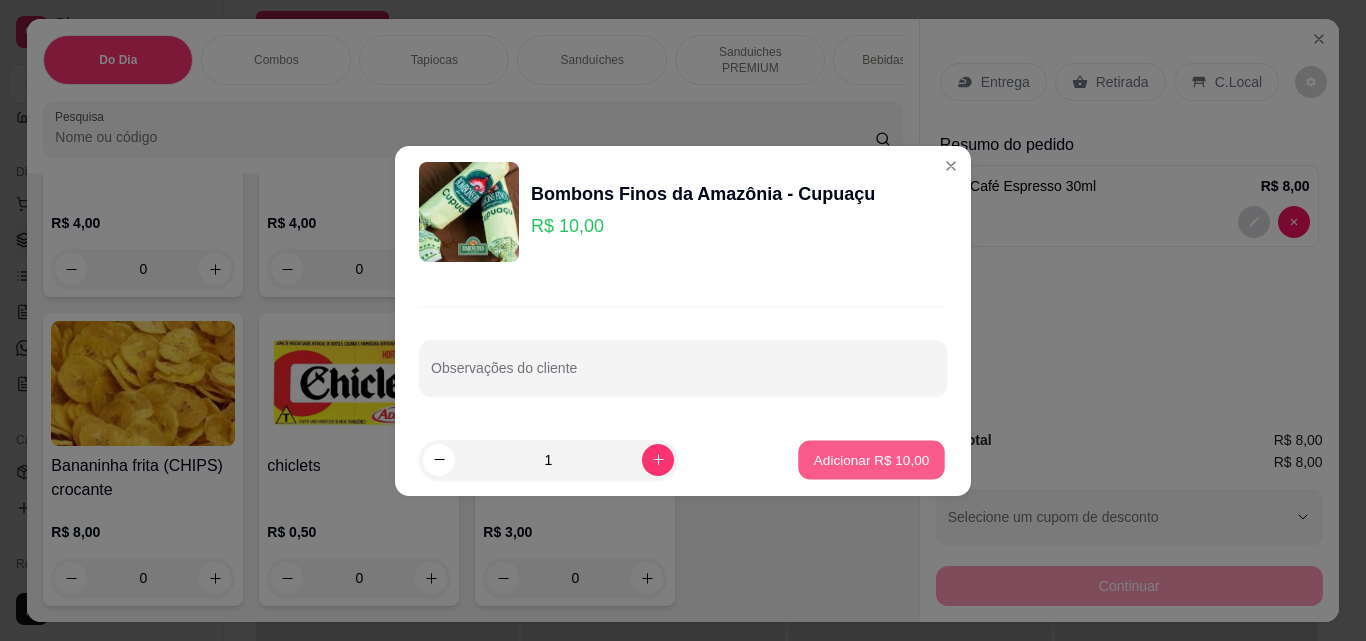 click on "Adicionar   R$ 10,00" at bounding box center (872, 459) 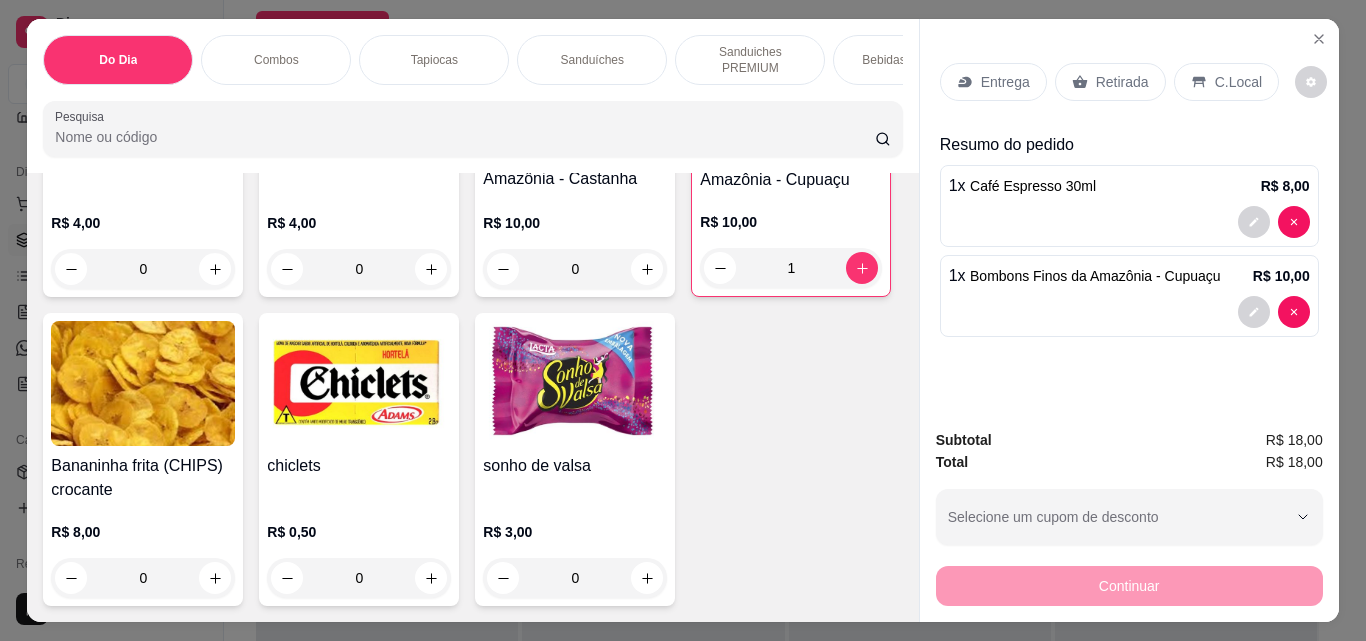 click on "C.Local" at bounding box center (1238, 82) 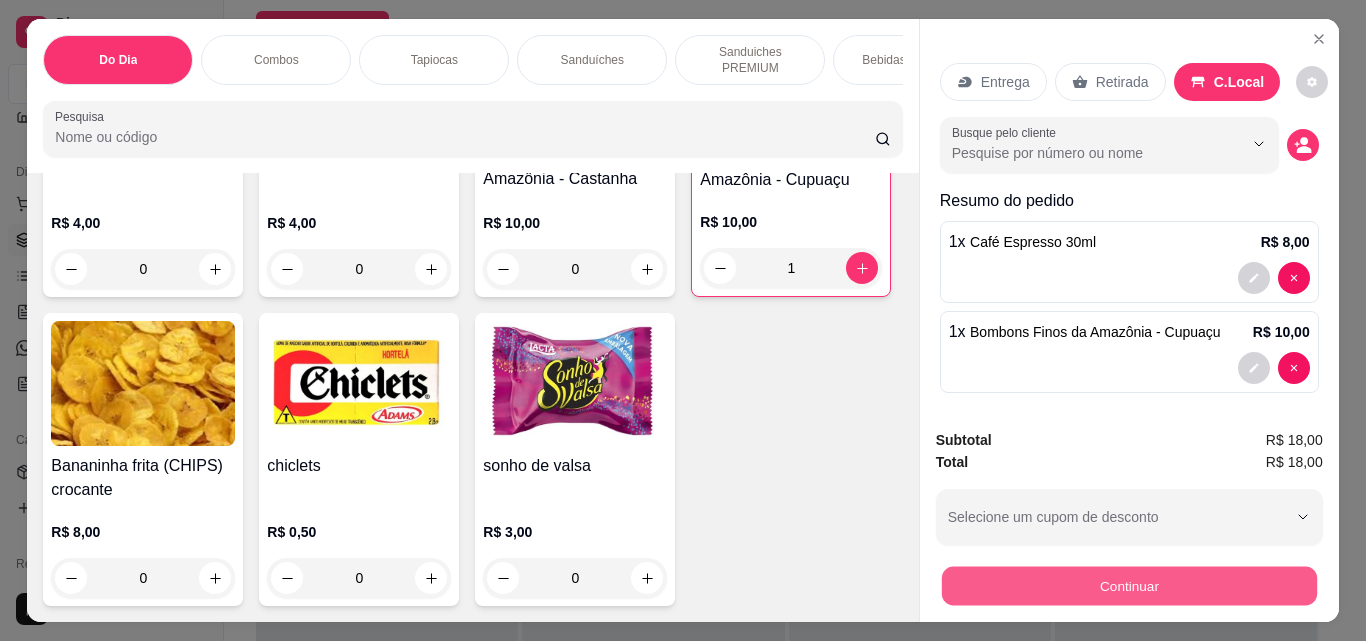 click on "Continuar" at bounding box center (1128, 585) 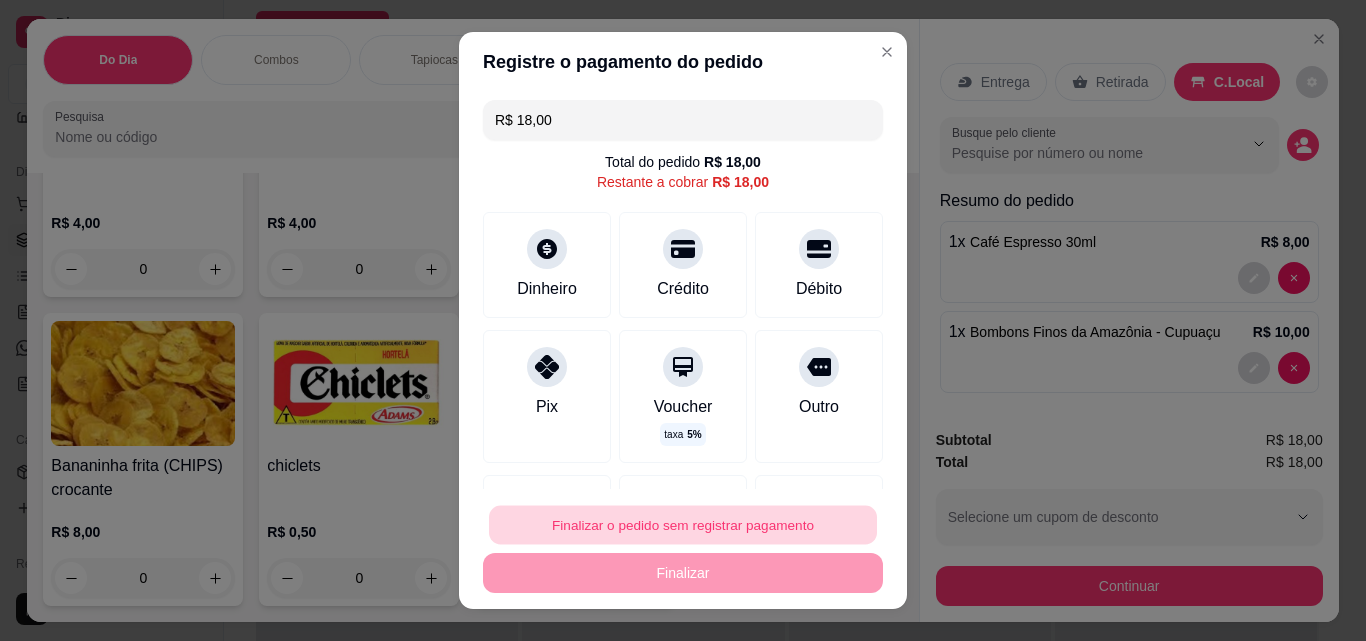 click on "Finalizar o pedido sem registrar pagamento" at bounding box center [683, 525] 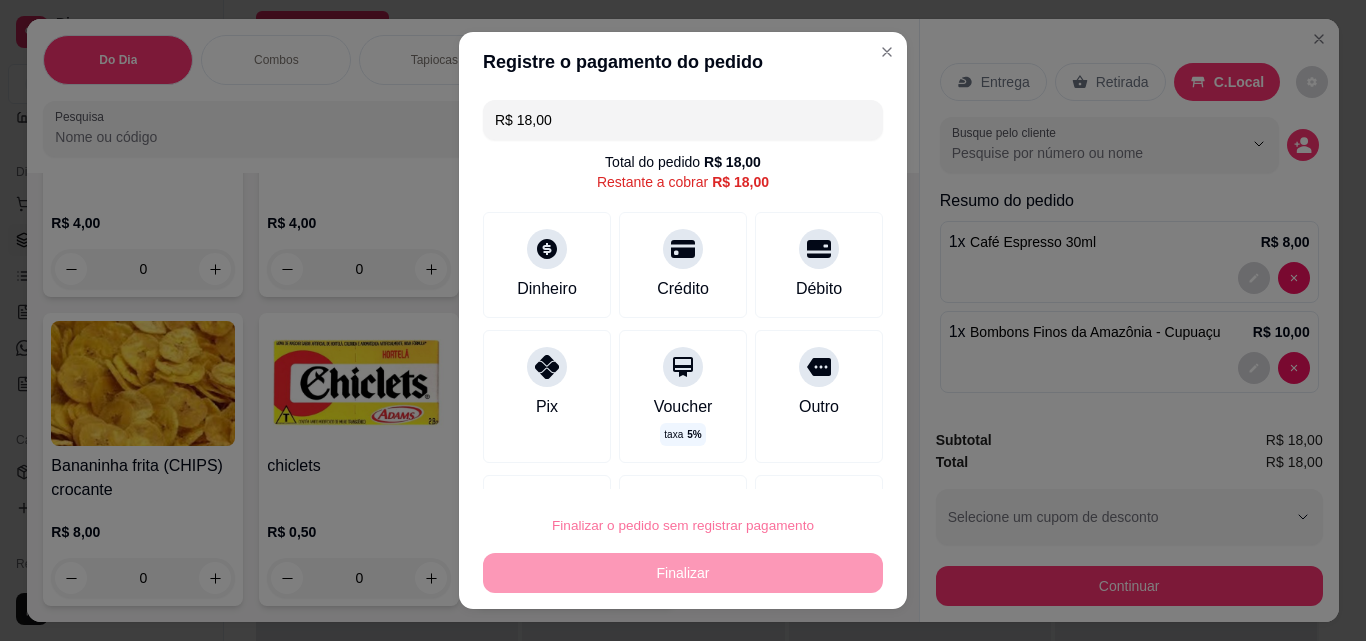 click on "Confirmar" at bounding box center [796, 468] 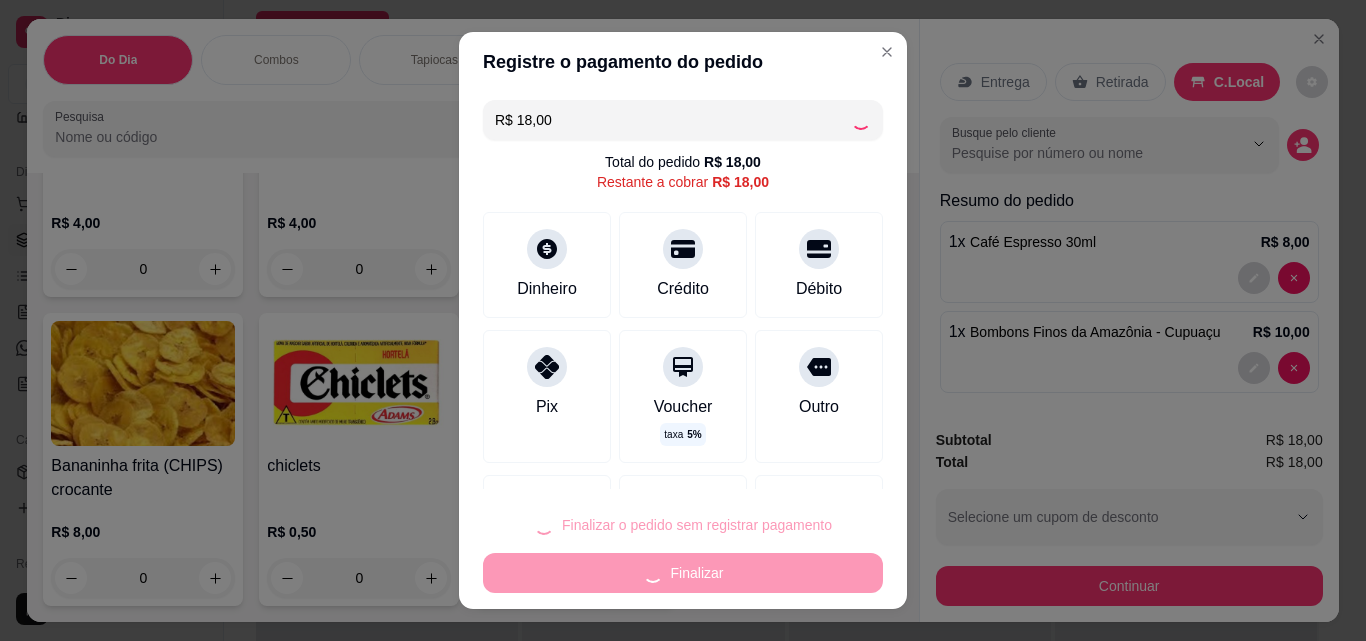 type on "0" 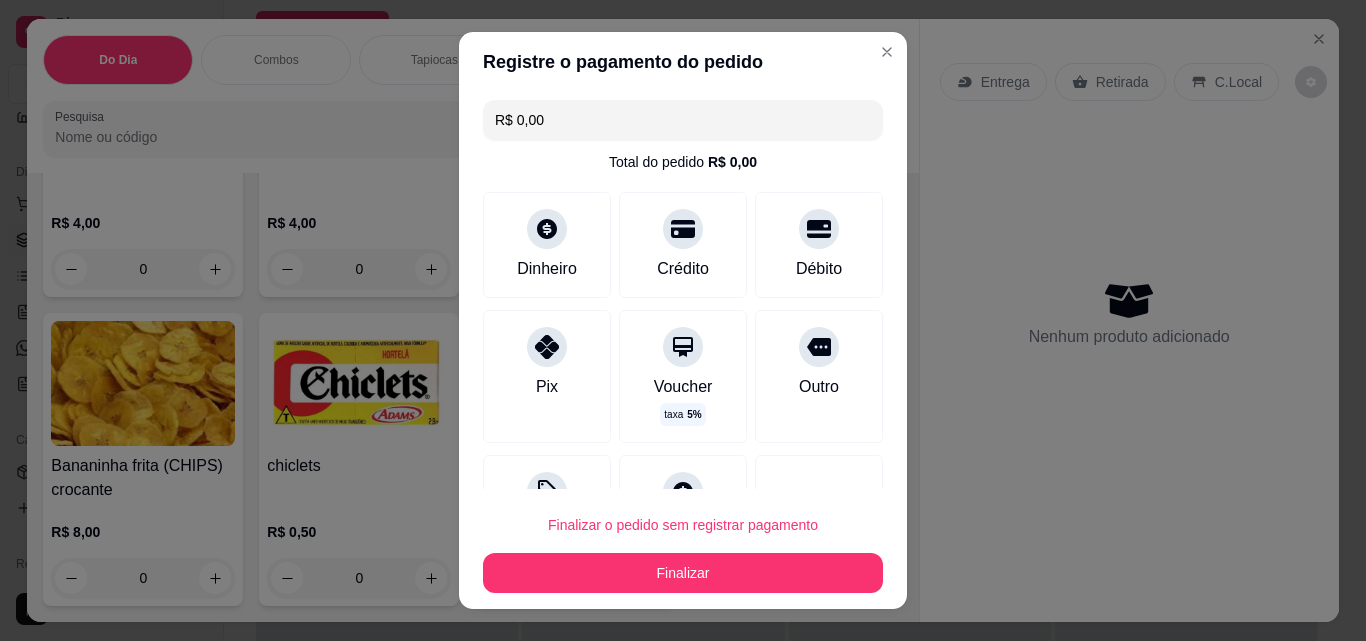 type on "R$ 0,00" 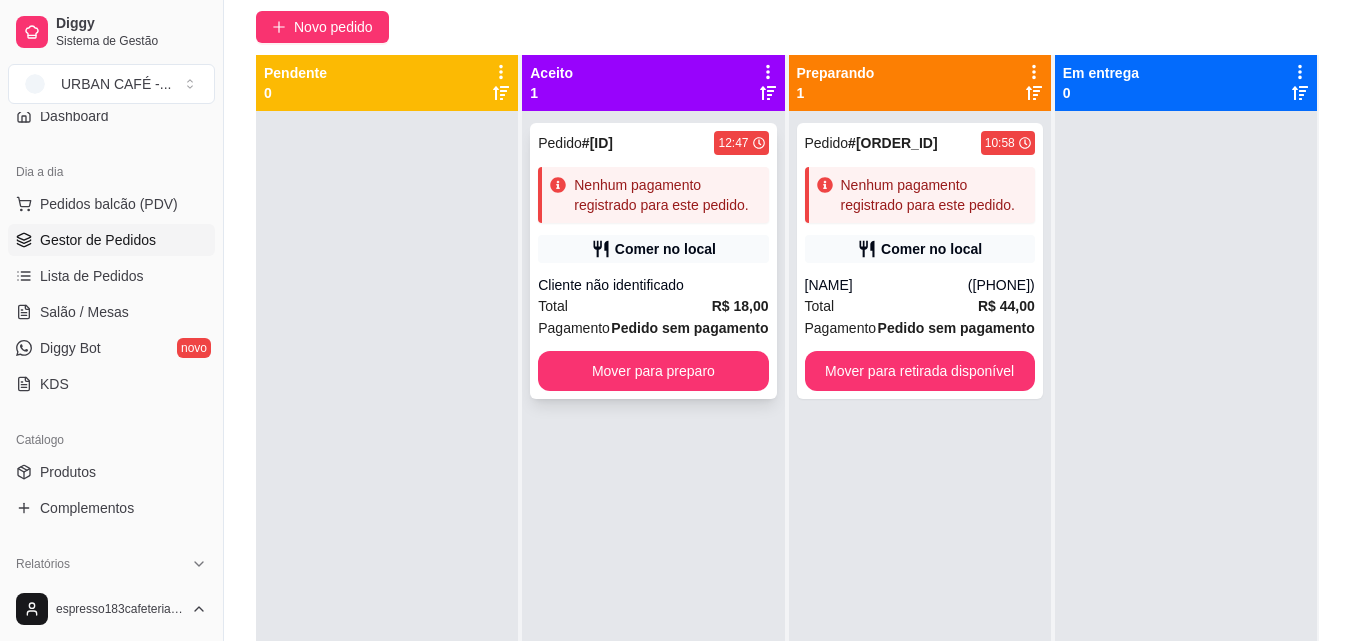 click on "Cliente não identificado" at bounding box center (653, 285) 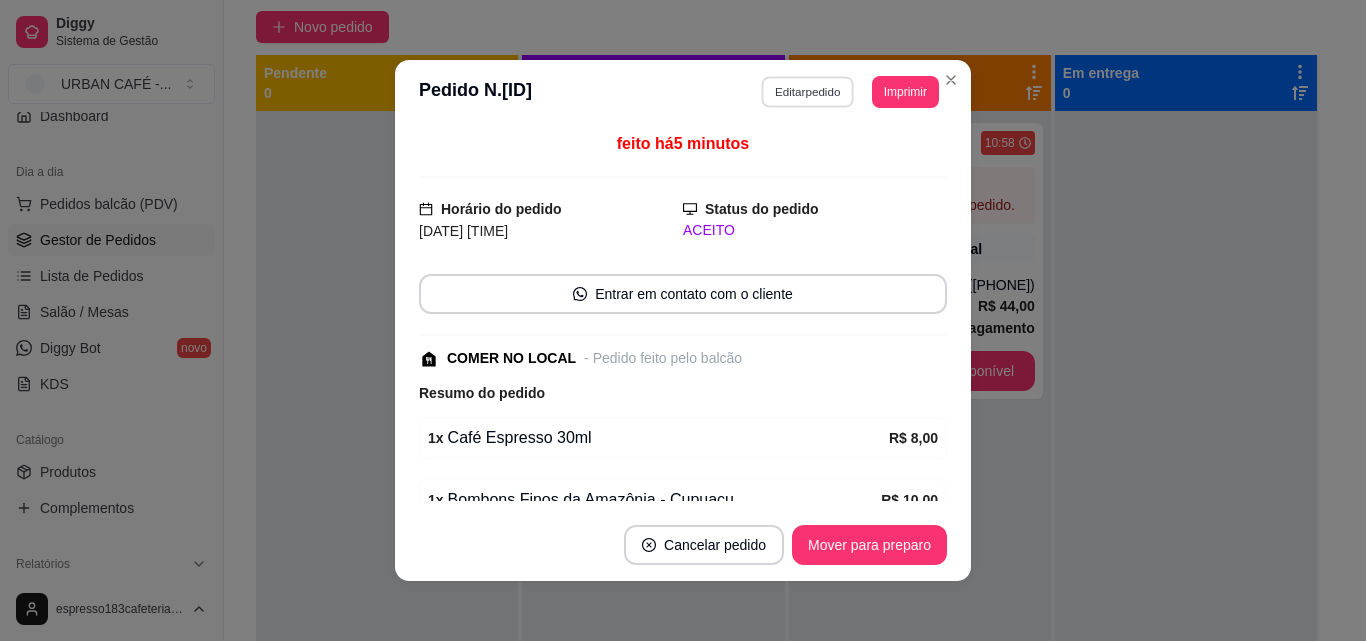 click on "Editar  pedido" at bounding box center [808, 91] 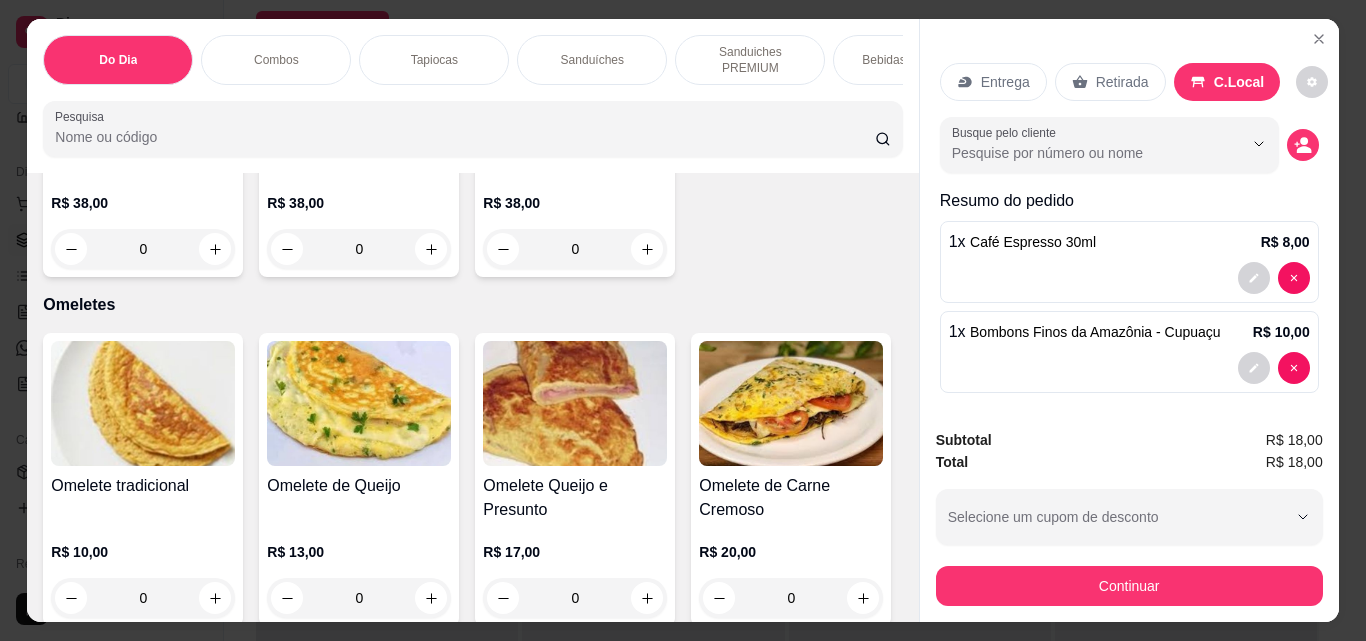 scroll, scrollTop: 4972, scrollLeft: 0, axis: vertical 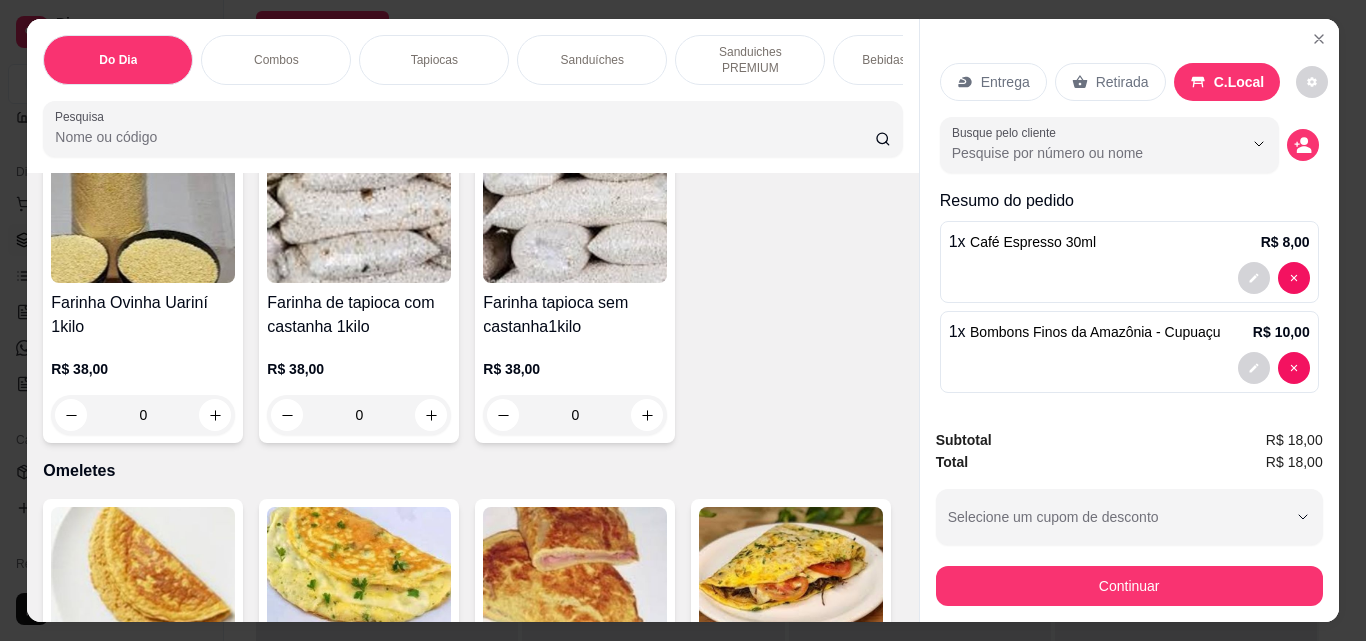 click on "Água Mineral sem Gás500ml" at bounding box center (791, -652) 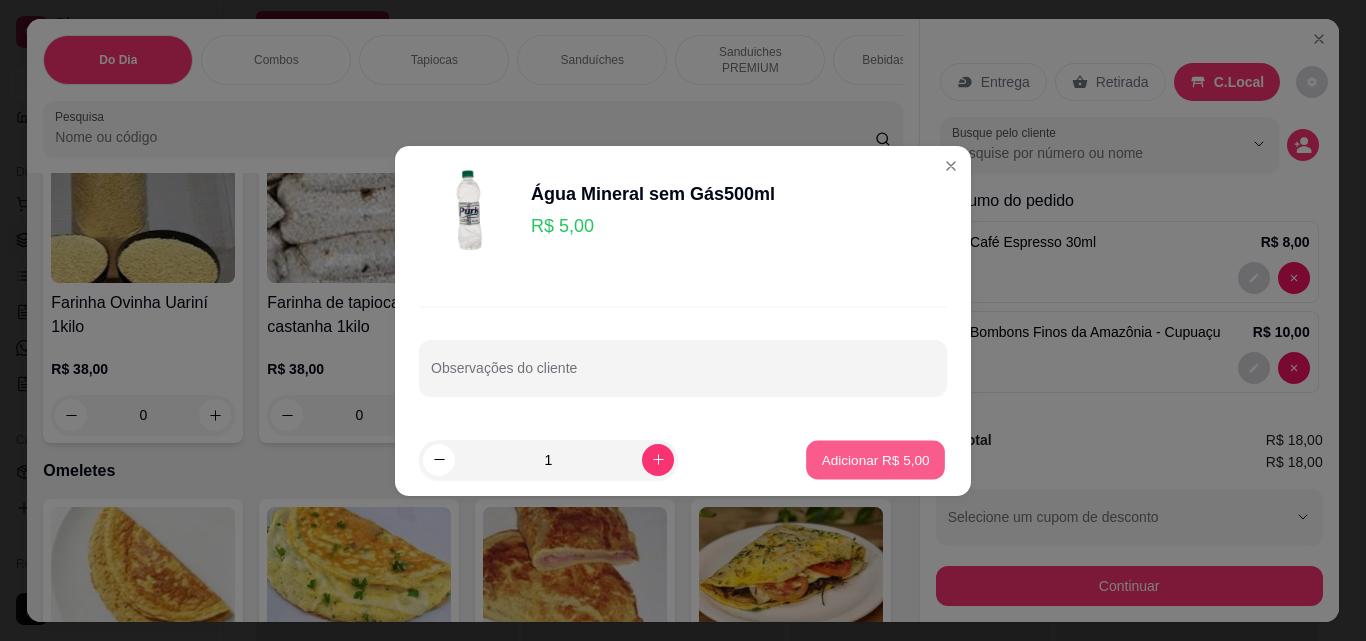 click on "Adicionar   R$ 5,00" at bounding box center (875, 459) 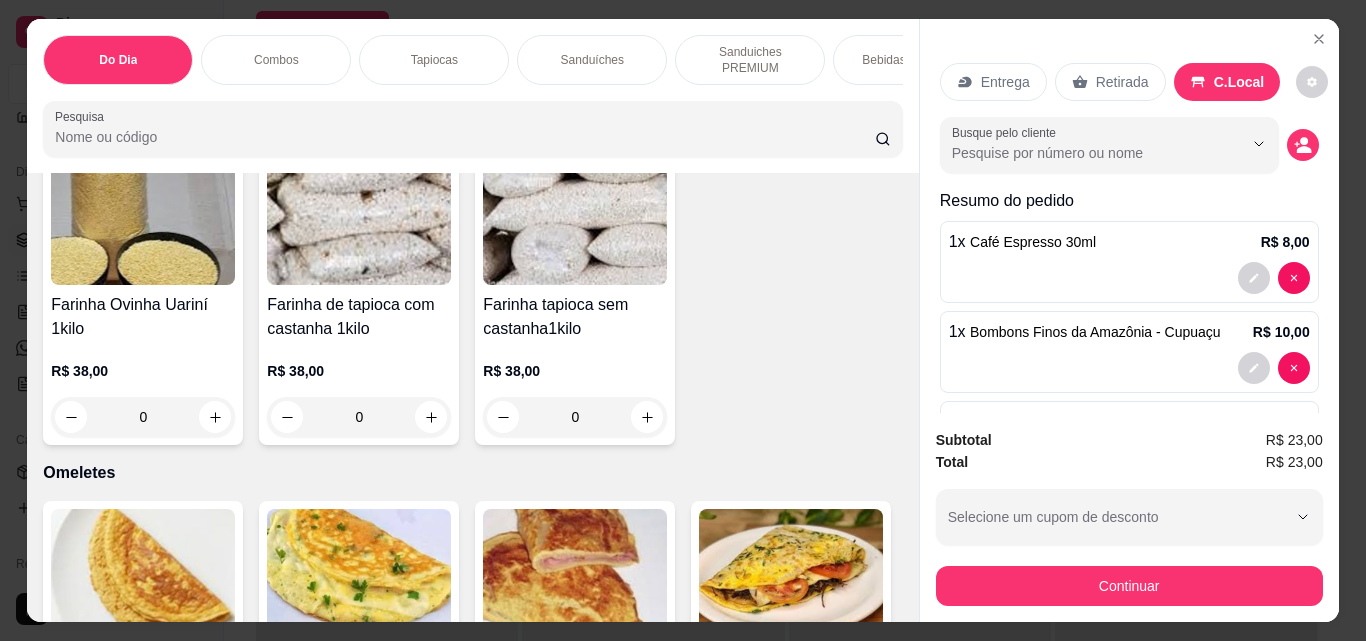scroll, scrollTop: 98, scrollLeft: 0, axis: vertical 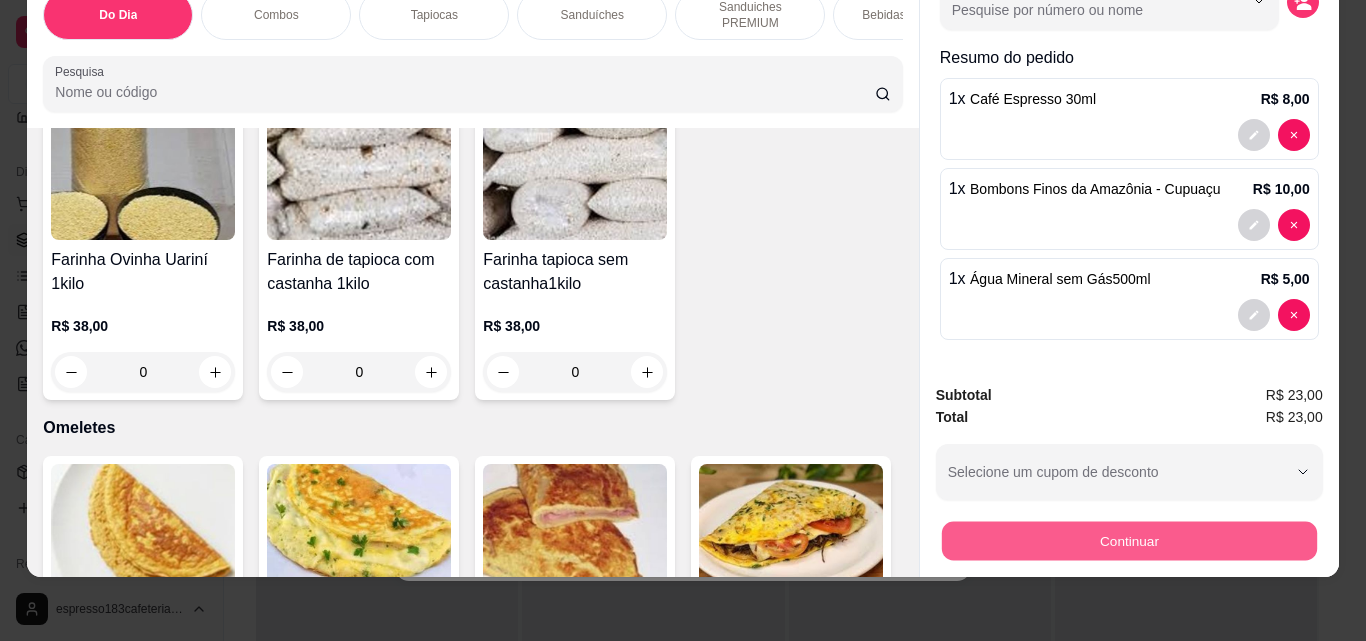 click on "Continuar" at bounding box center [1128, 540] 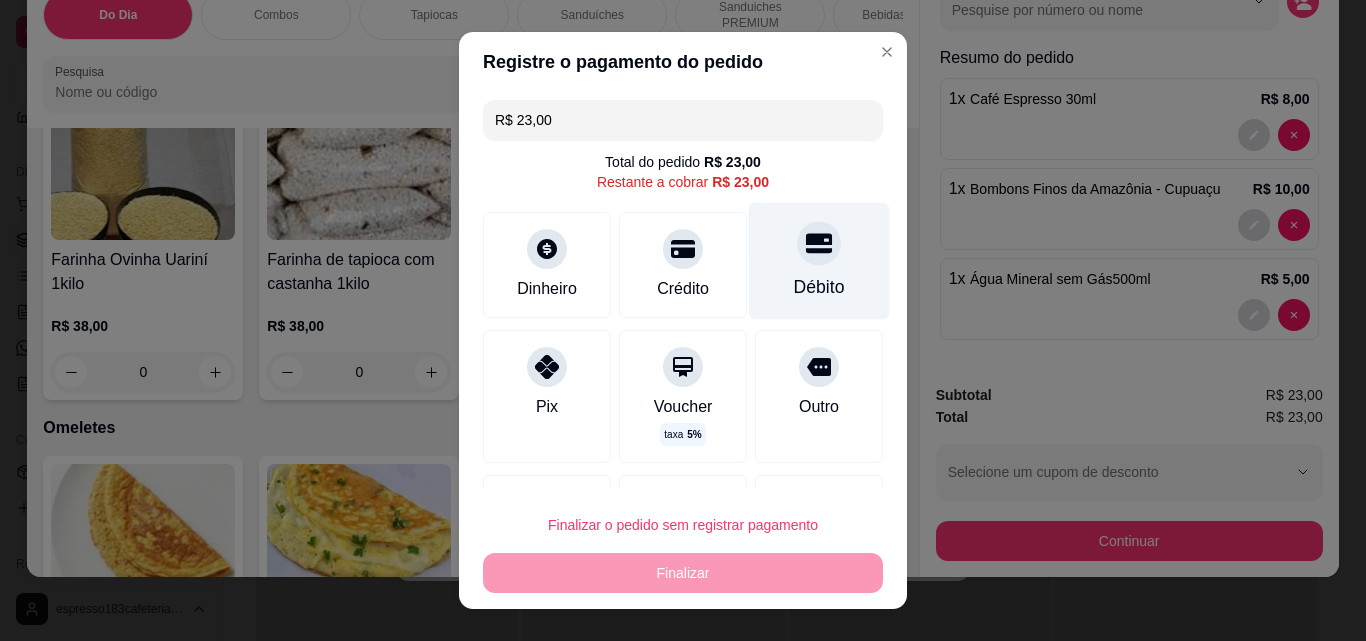 click on "Débito" at bounding box center (819, 261) 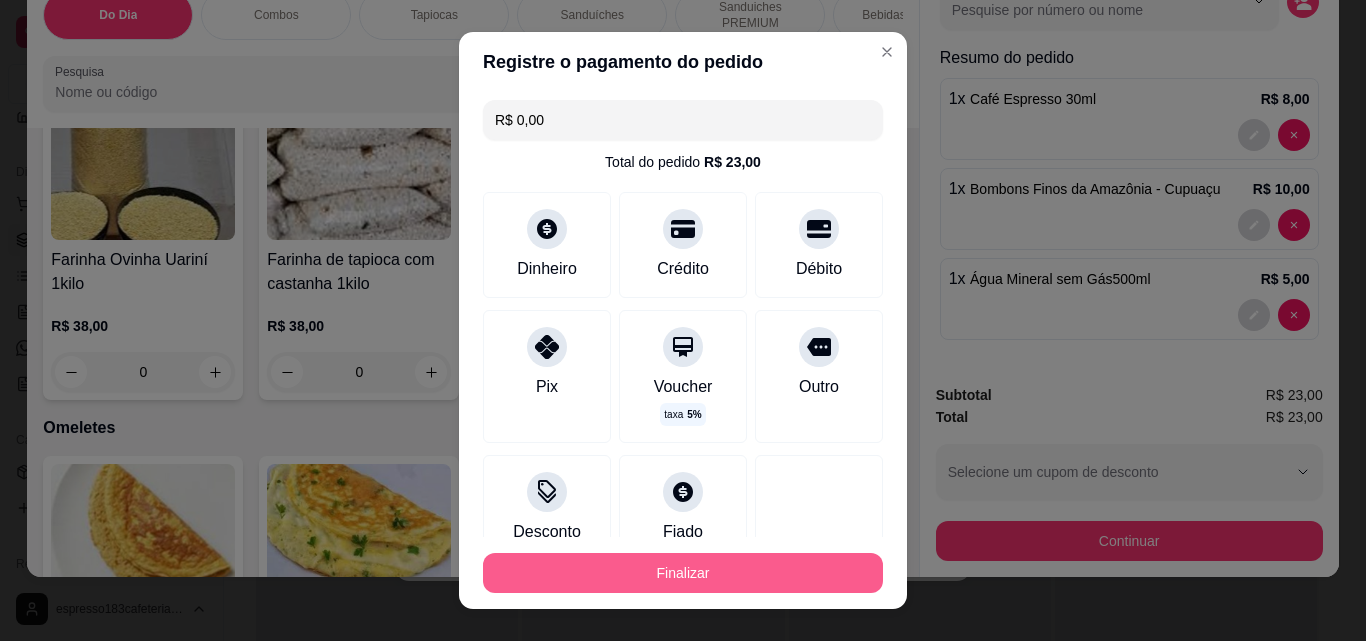 click on "Finalizar" at bounding box center [683, 573] 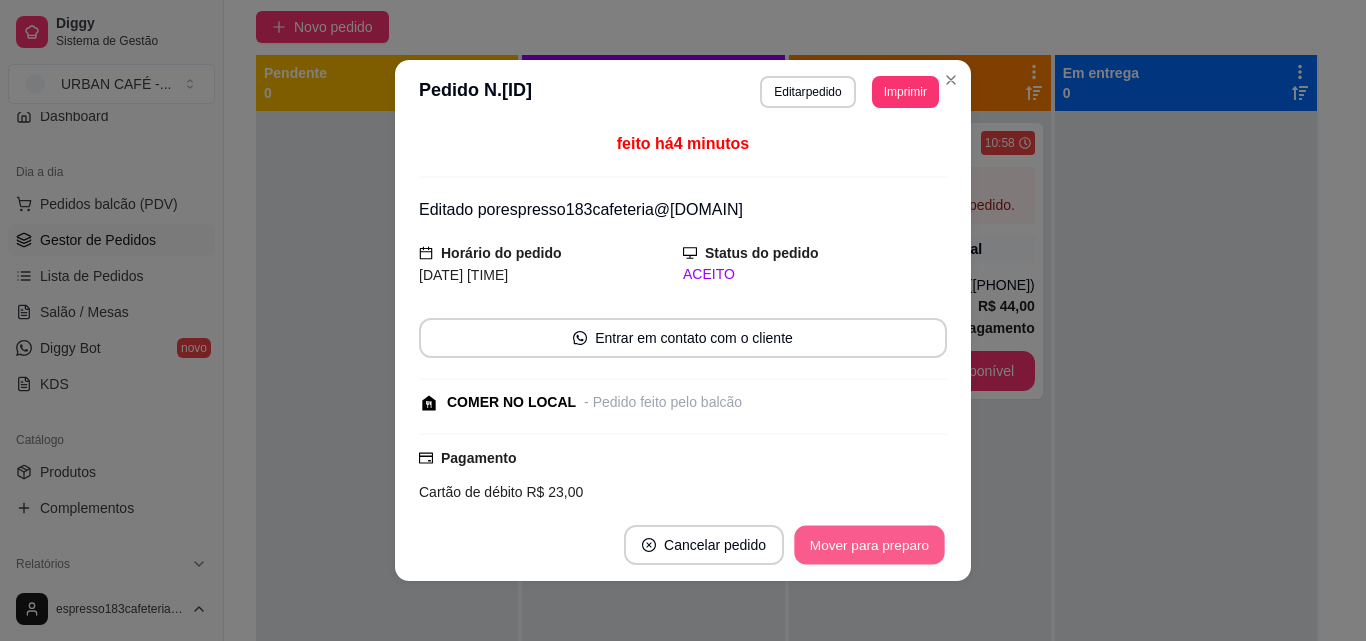 click on "Mover para preparo" at bounding box center (869, 545) 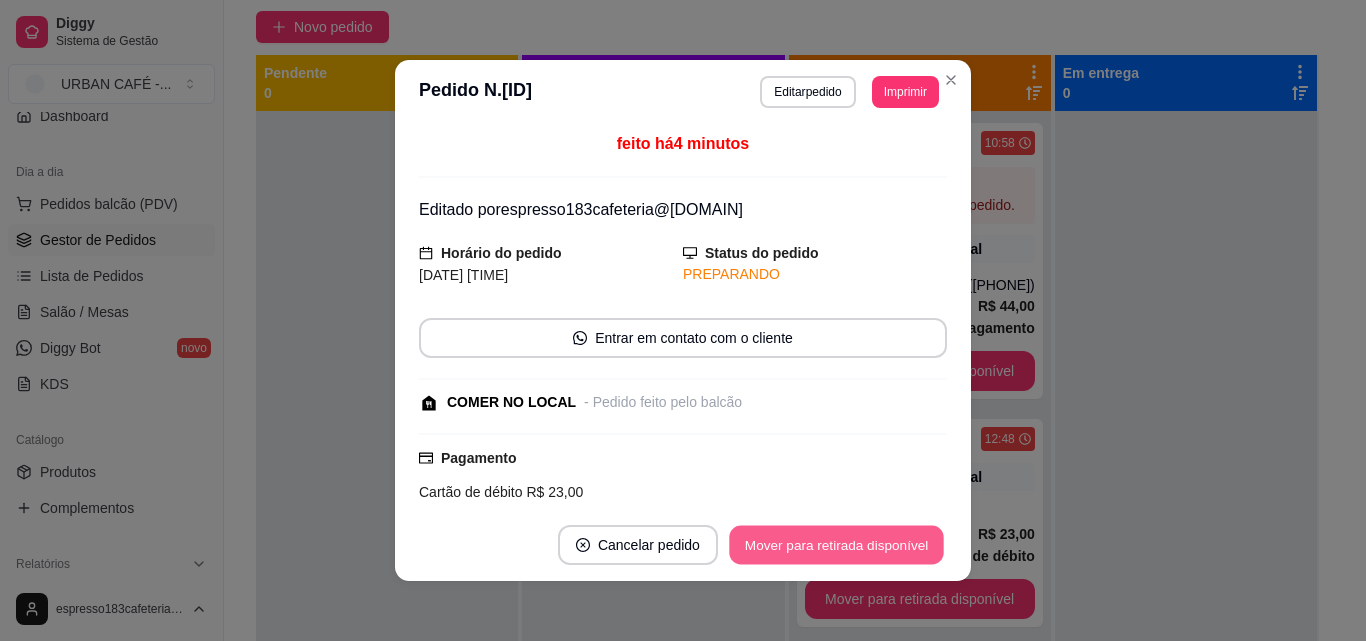 click on "Mover para retirada disponível" at bounding box center [836, 545] 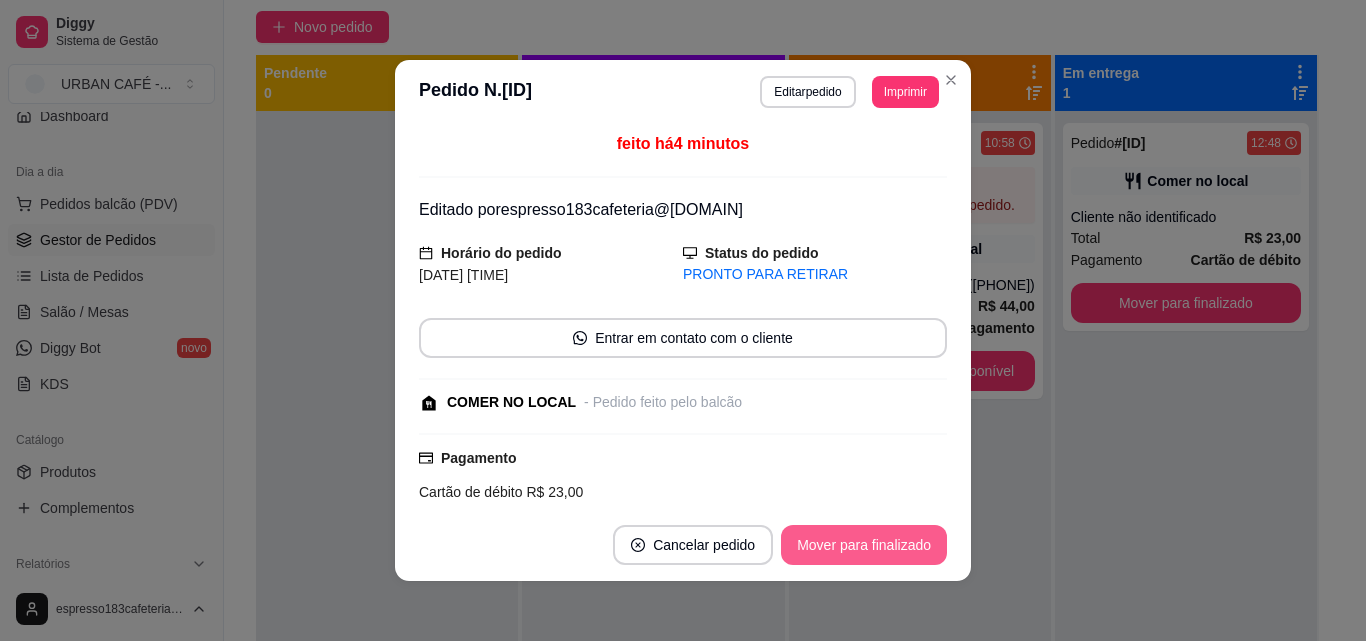 click on "Mover para finalizado" at bounding box center (864, 545) 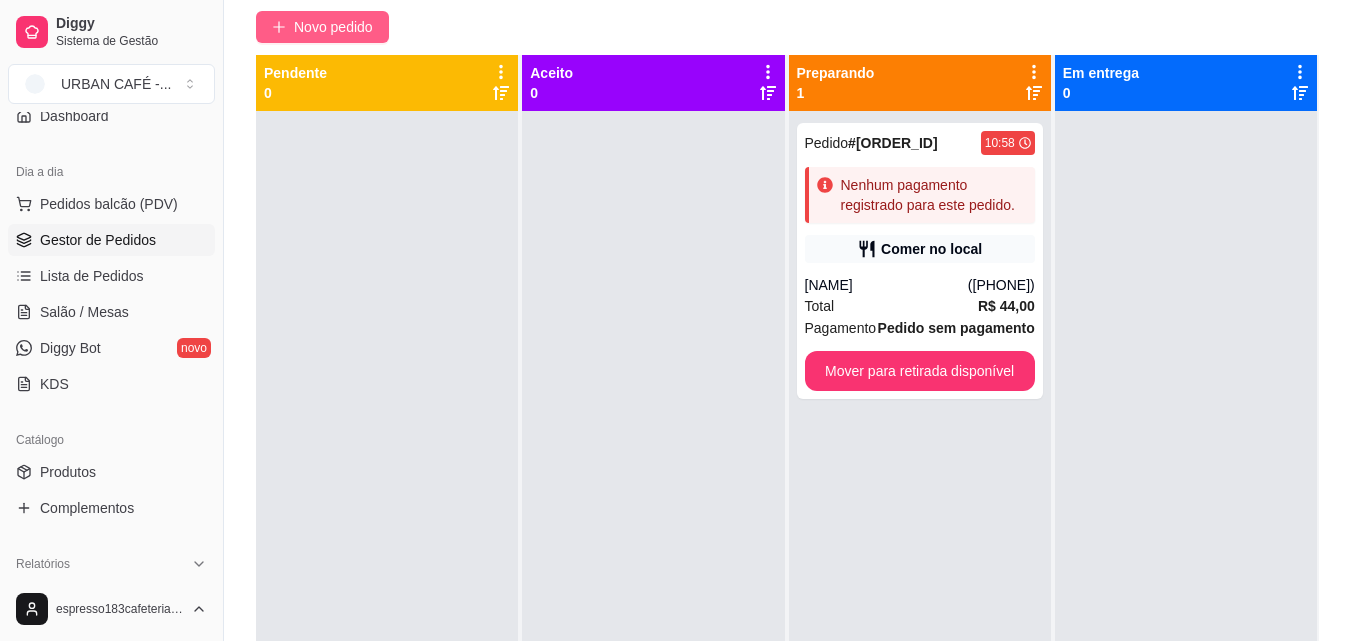 click on "Novo pedido" at bounding box center [333, 27] 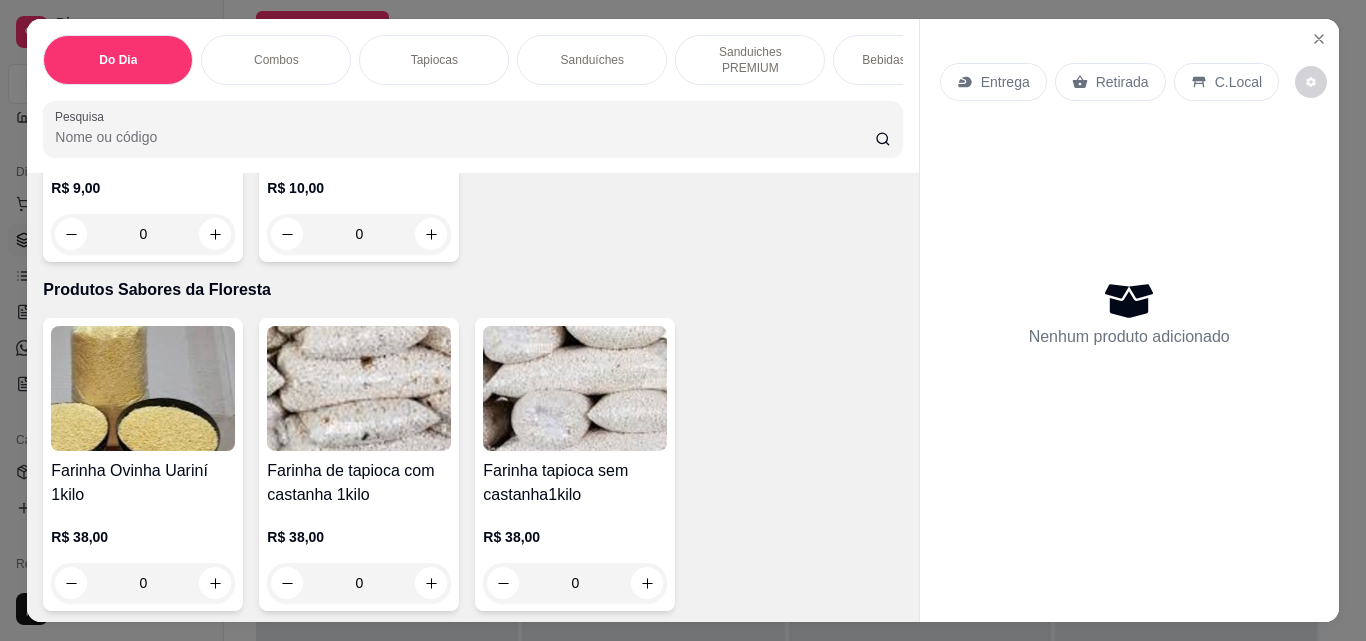 scroll, scrollTop: 4804, scrollLeft: 0, axis: vertical 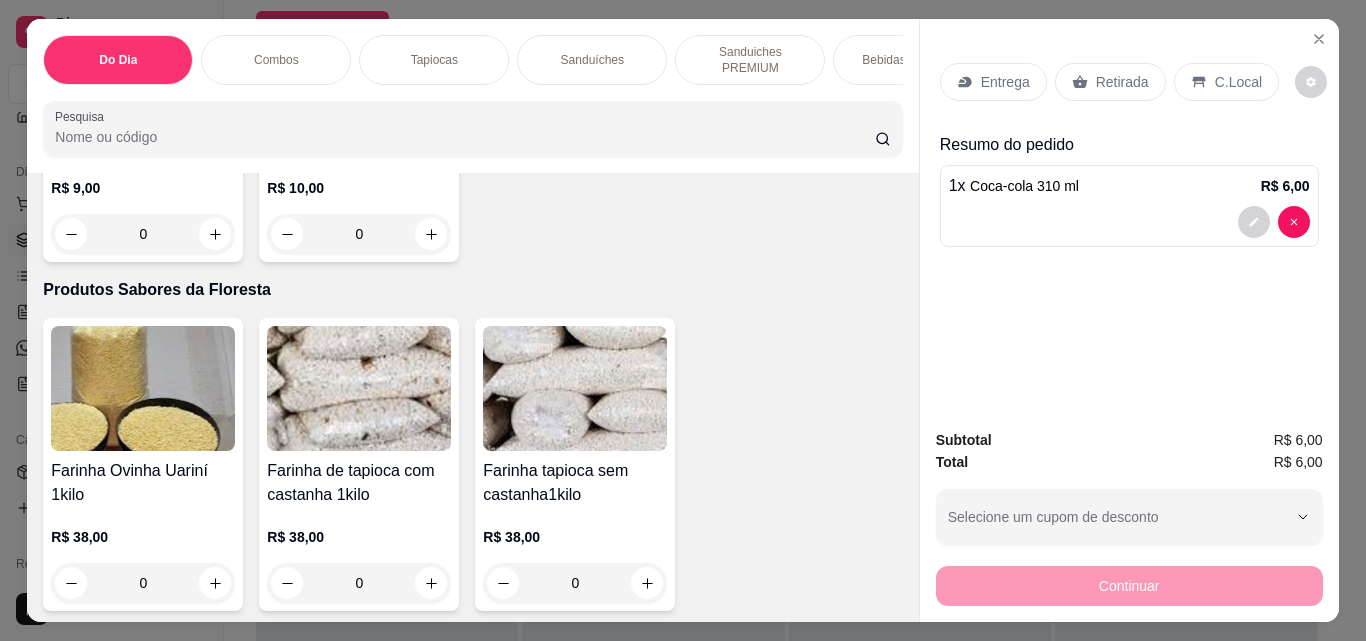 click 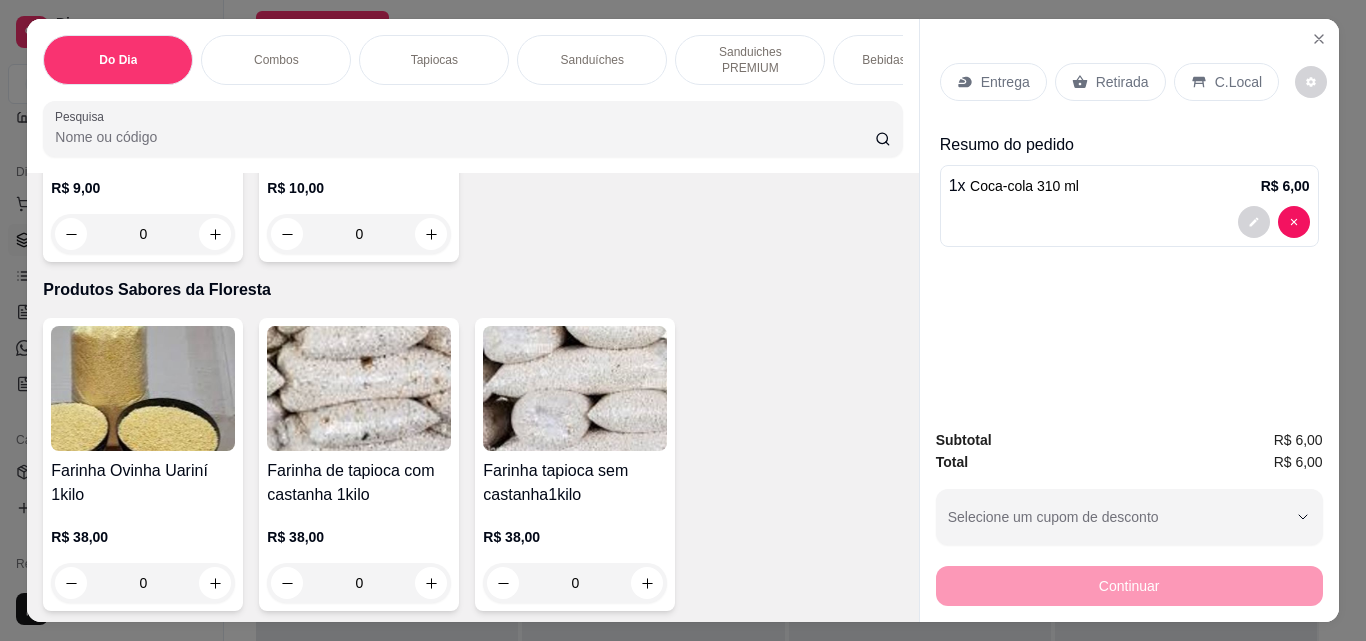 type on "2" 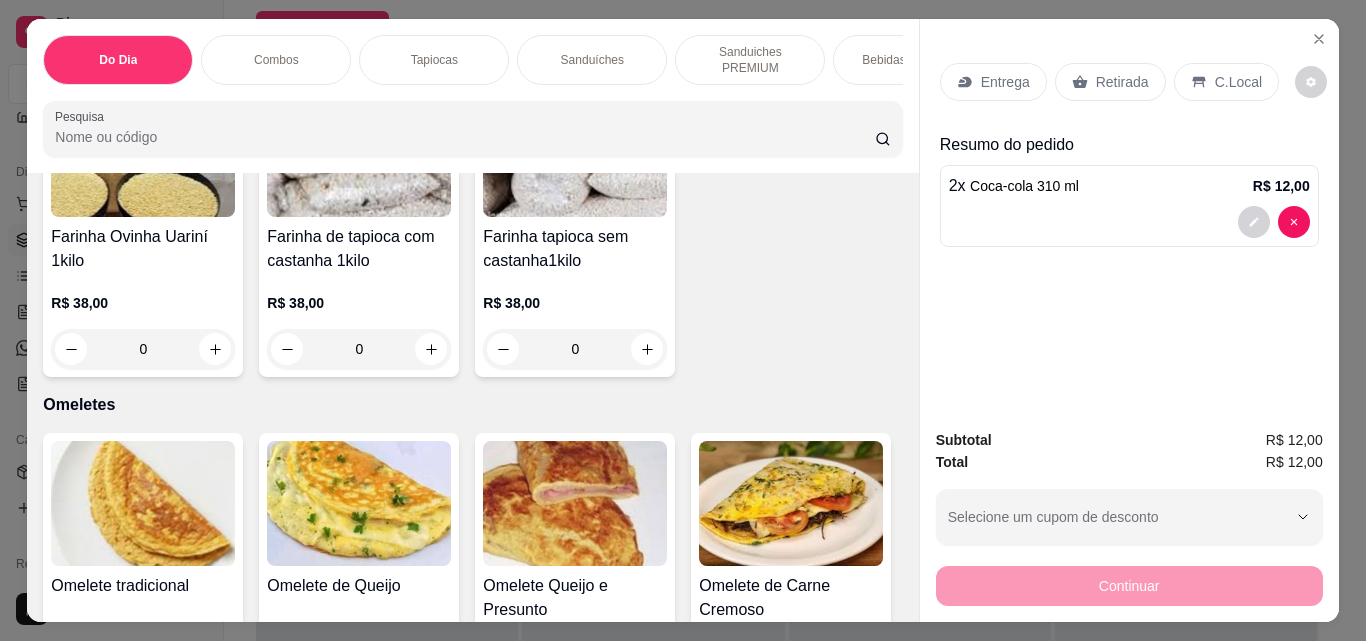 scroll, scrollTop: 5305, scrollLeft: 0, axis: vertical 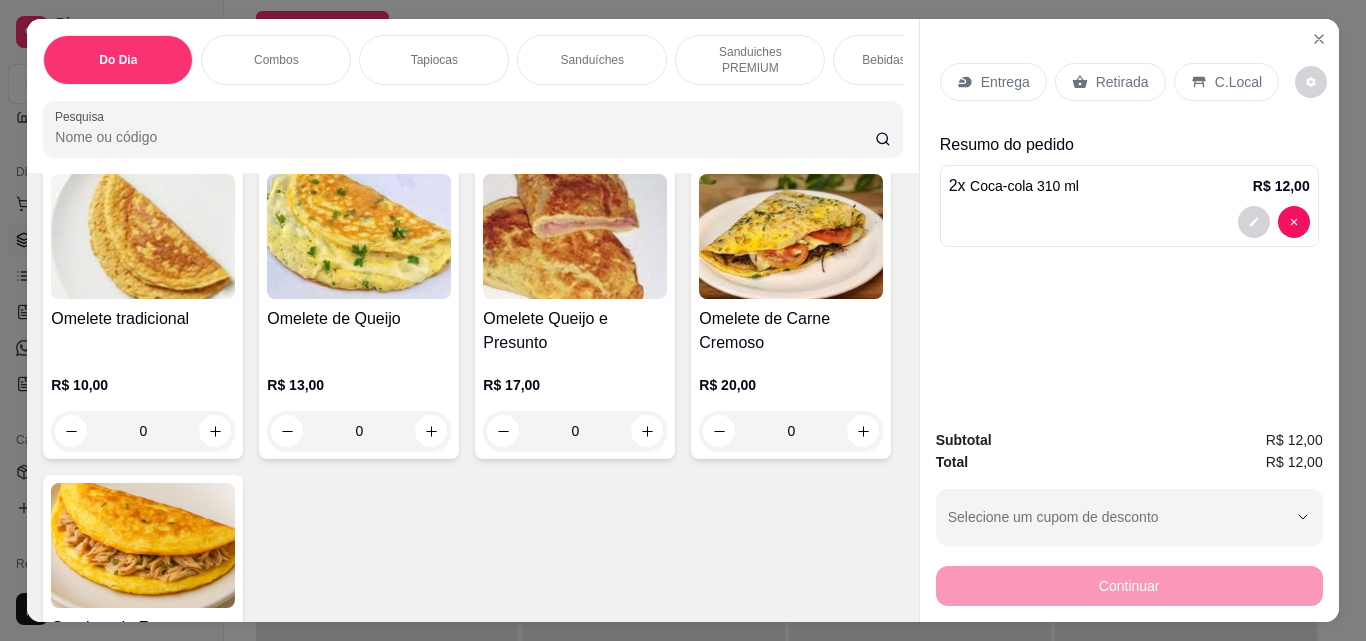 click 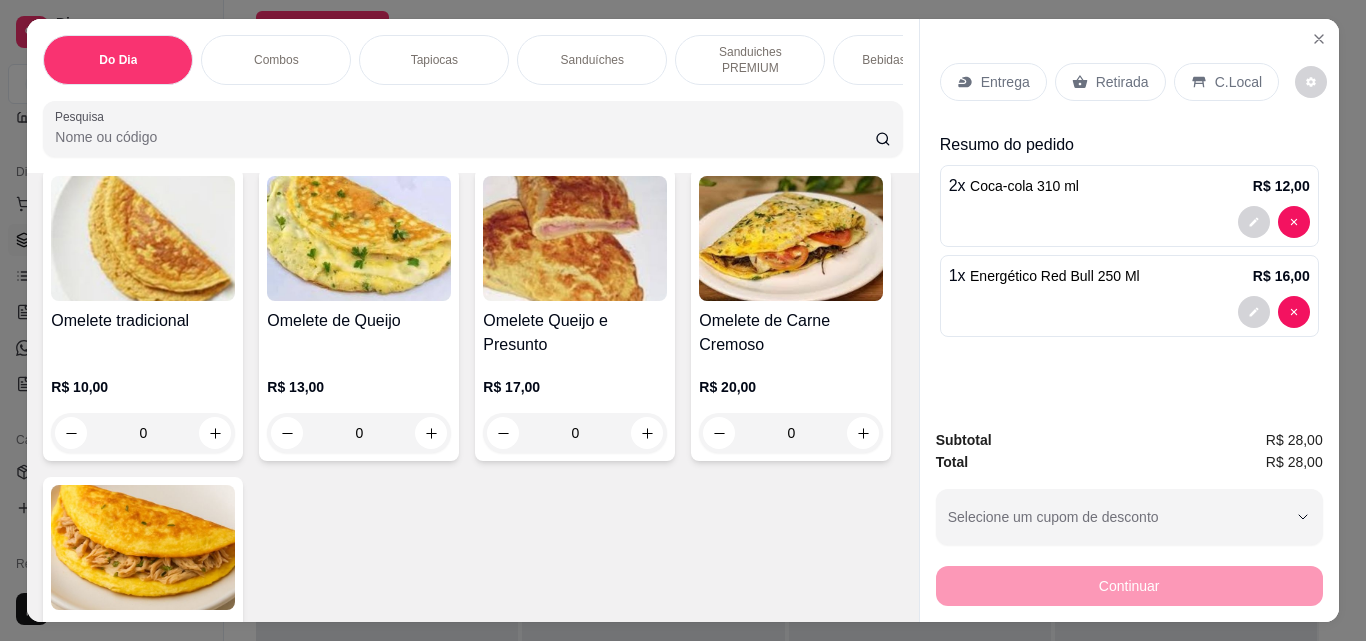 click 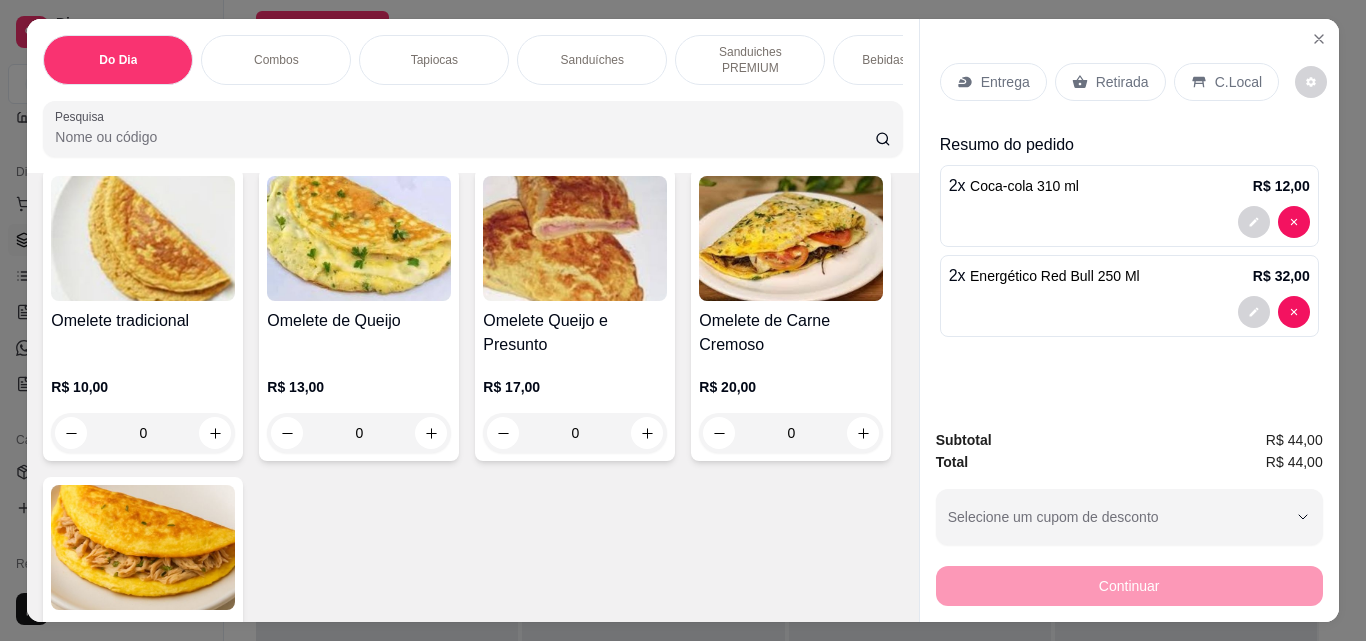 click on "Retirada" at bounding box center (1122, 82) 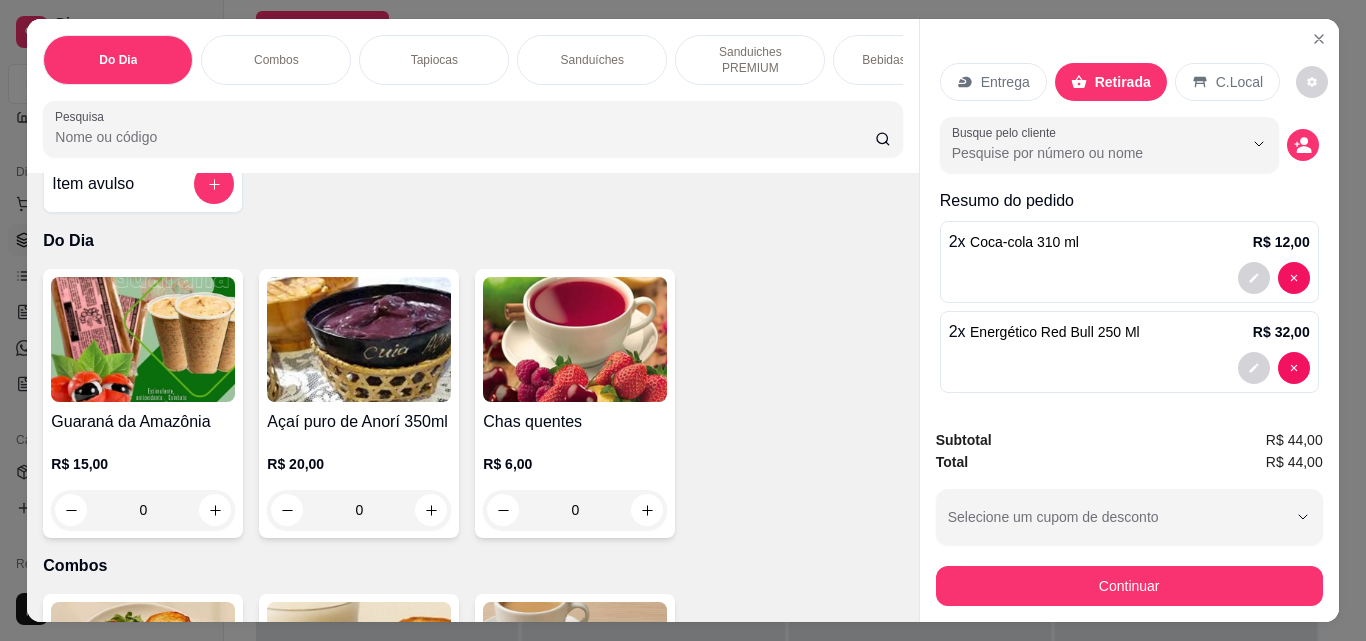 scroll, scrollTop: 0, scrollLeft: 0, axis: both 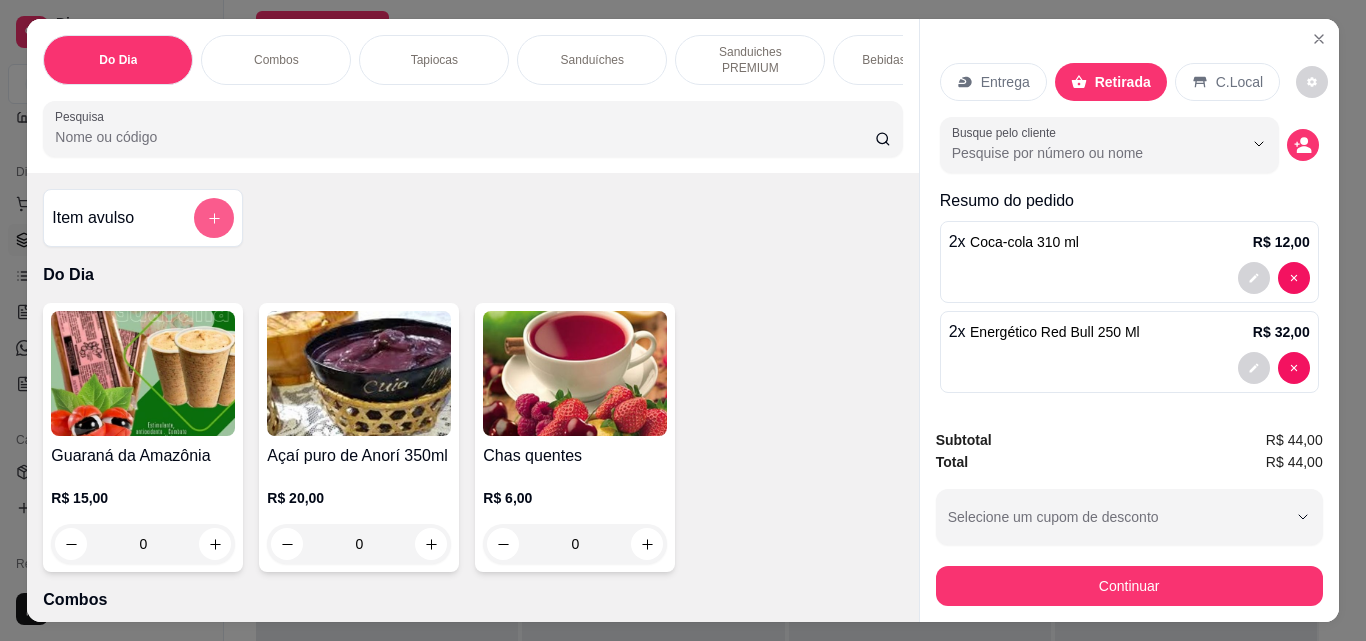 click 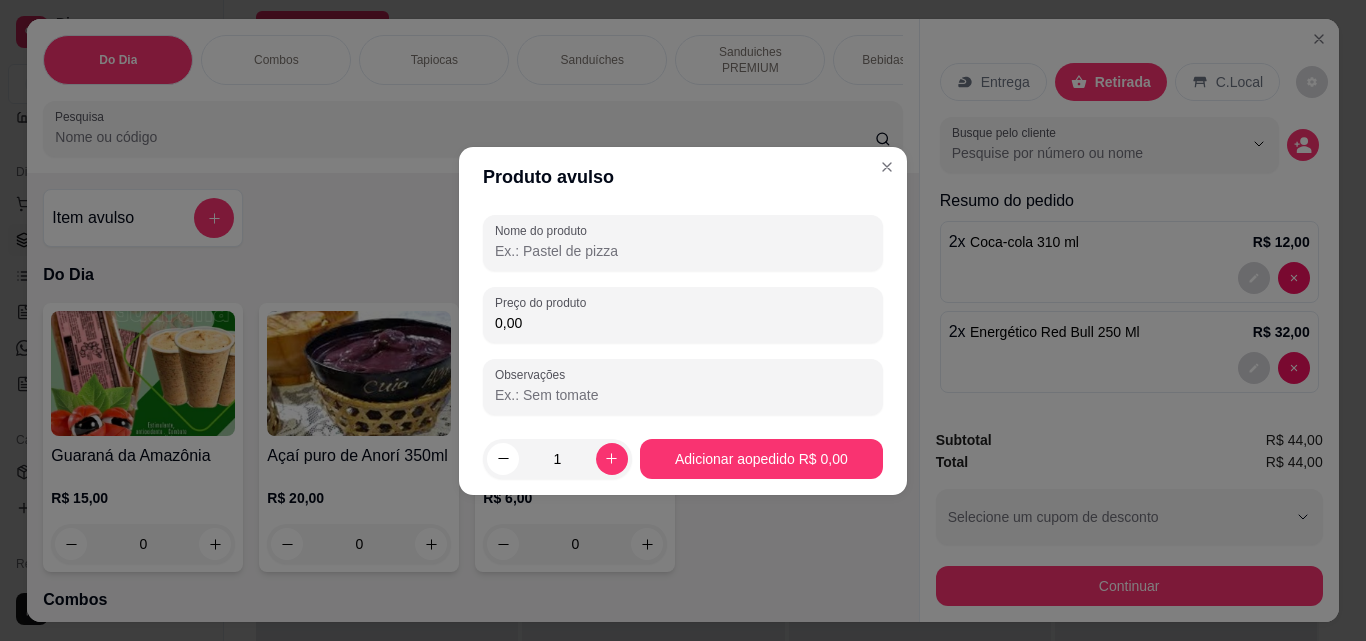 click on "Nome do produto" at bounding box center [683, 251] 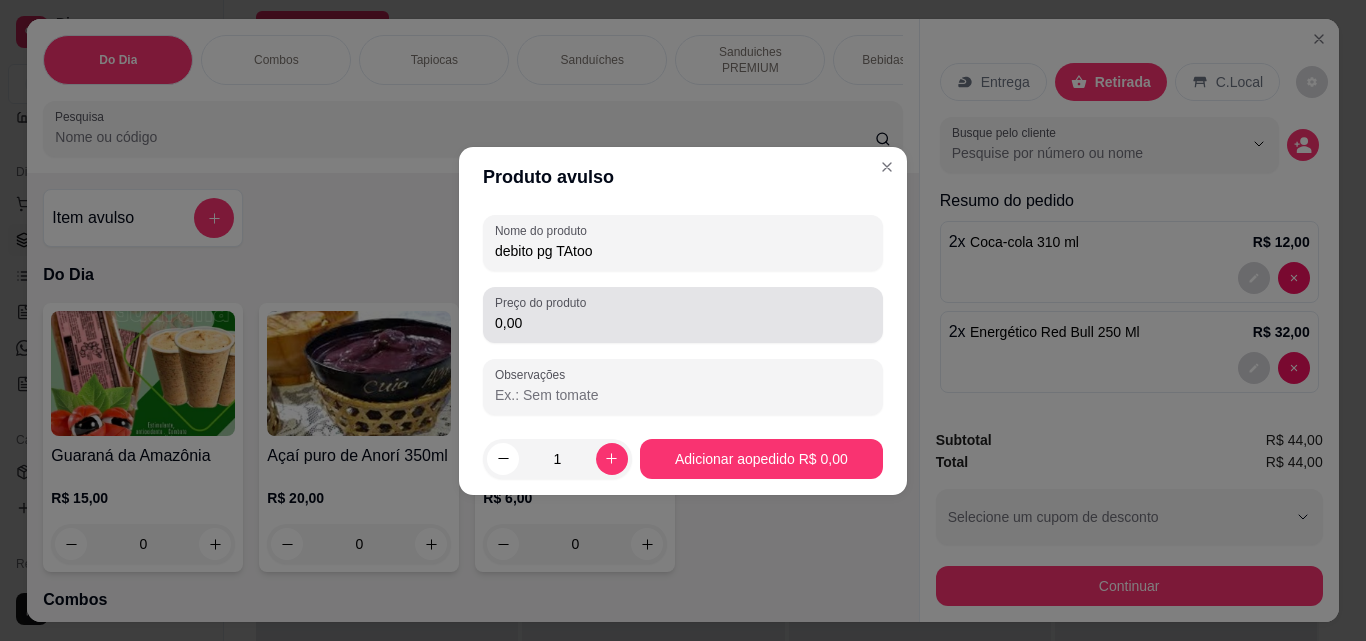 type on "debito pg TAtoo" 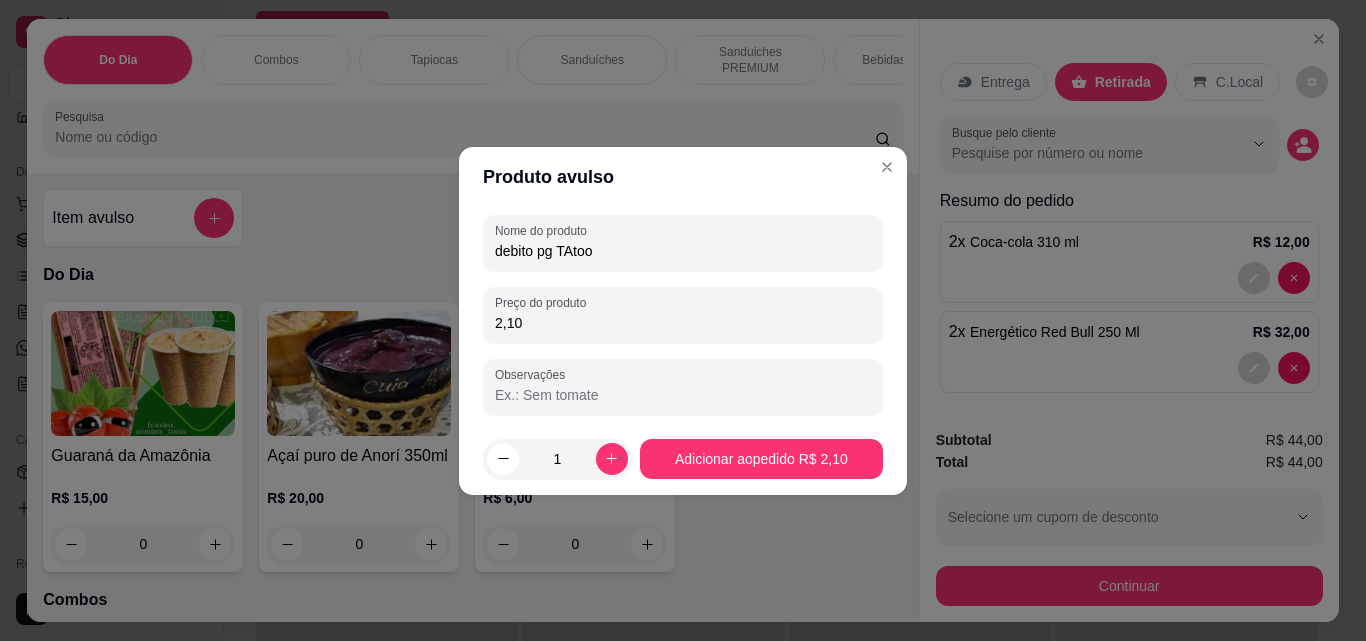 type on "21,00" 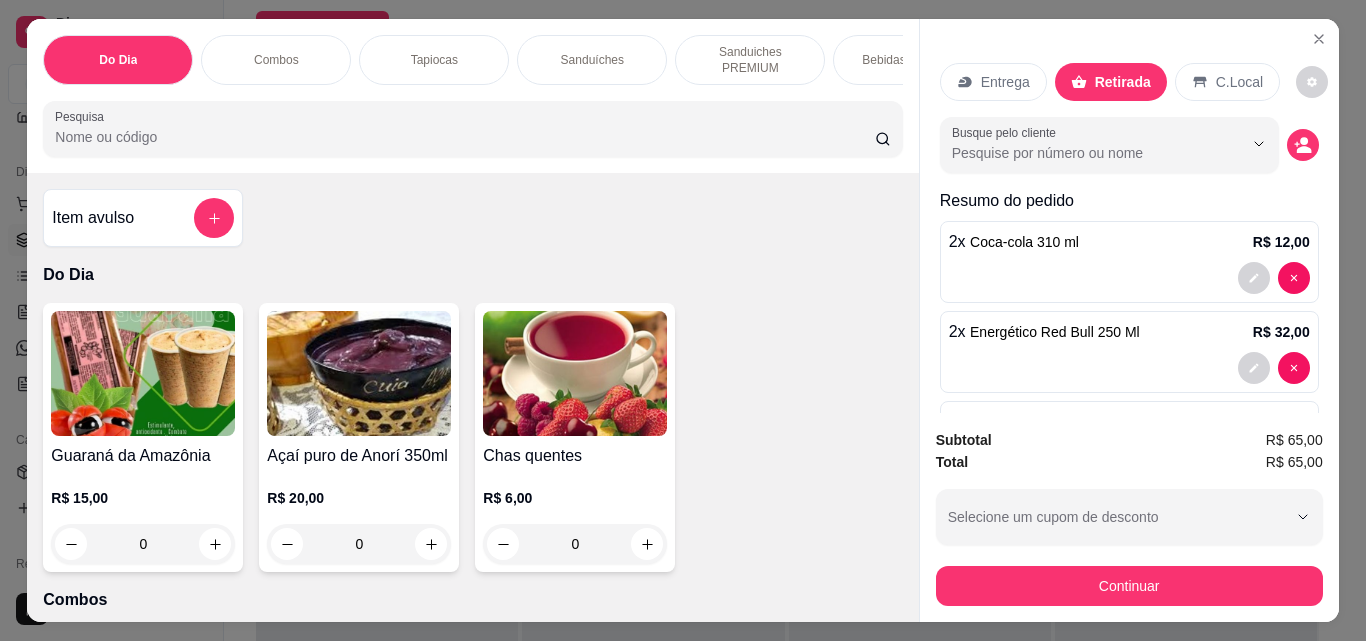 scroll, scrollTop: 98, scrollLeft: 0, axis: vertical 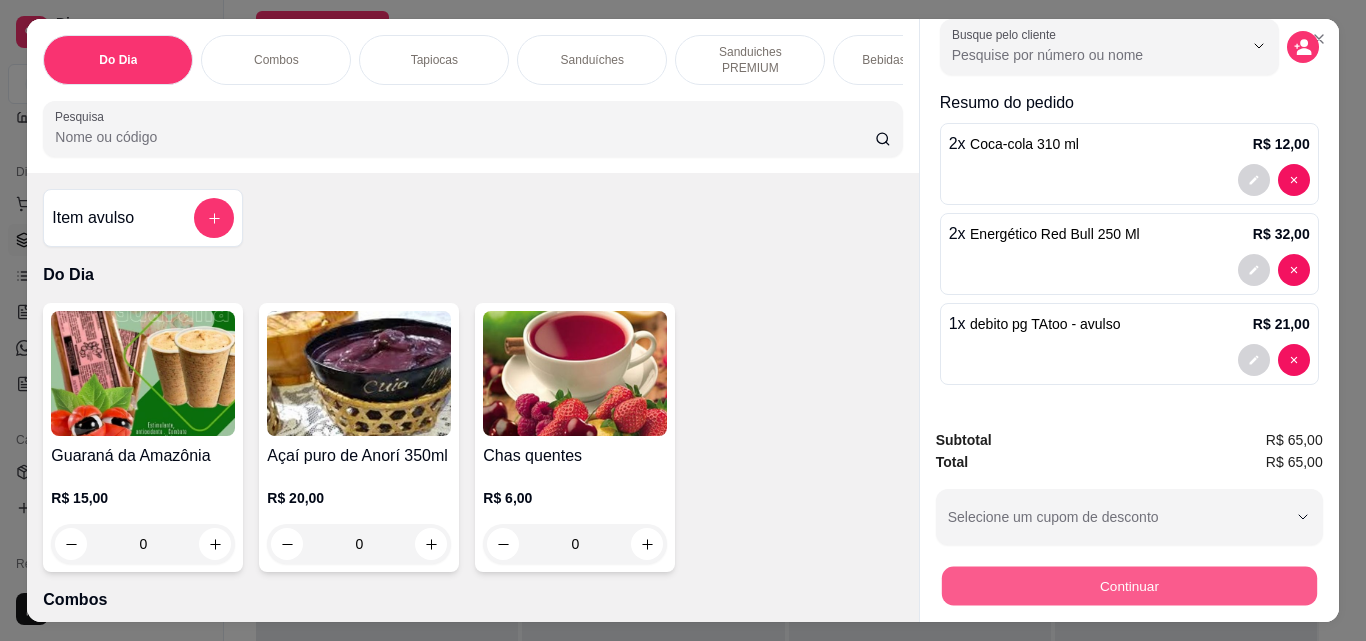 click on "Continuar" at bounding box center (1128, 585) 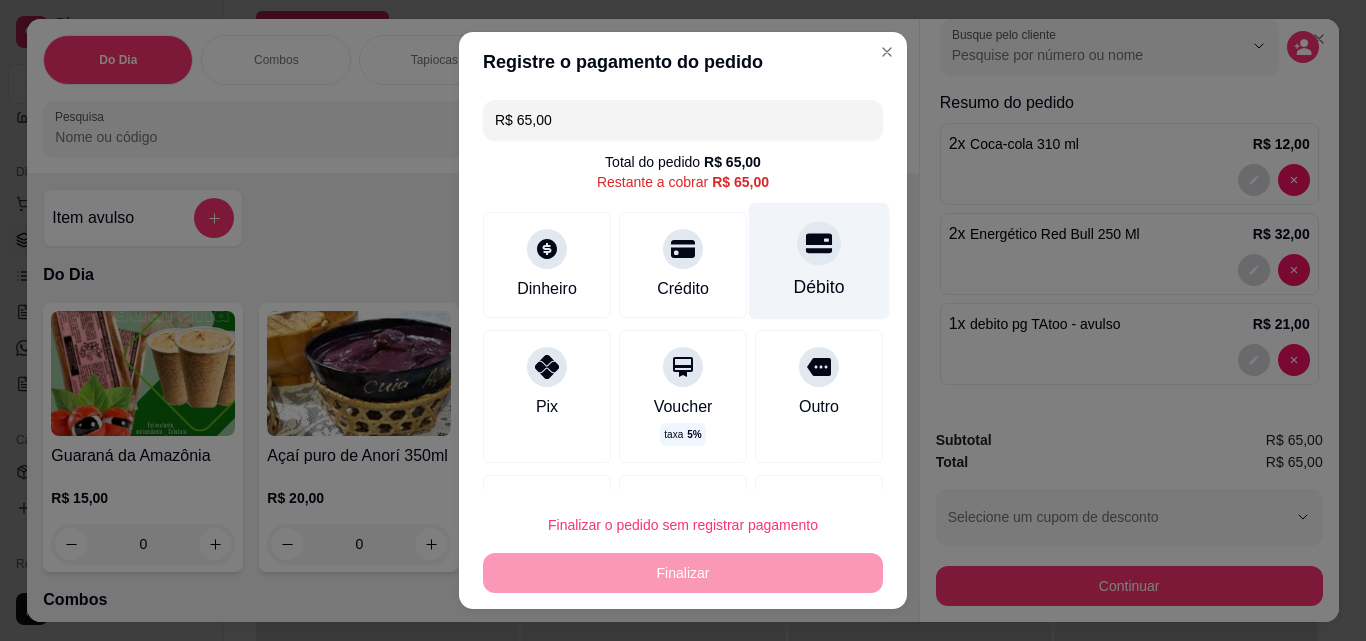 click 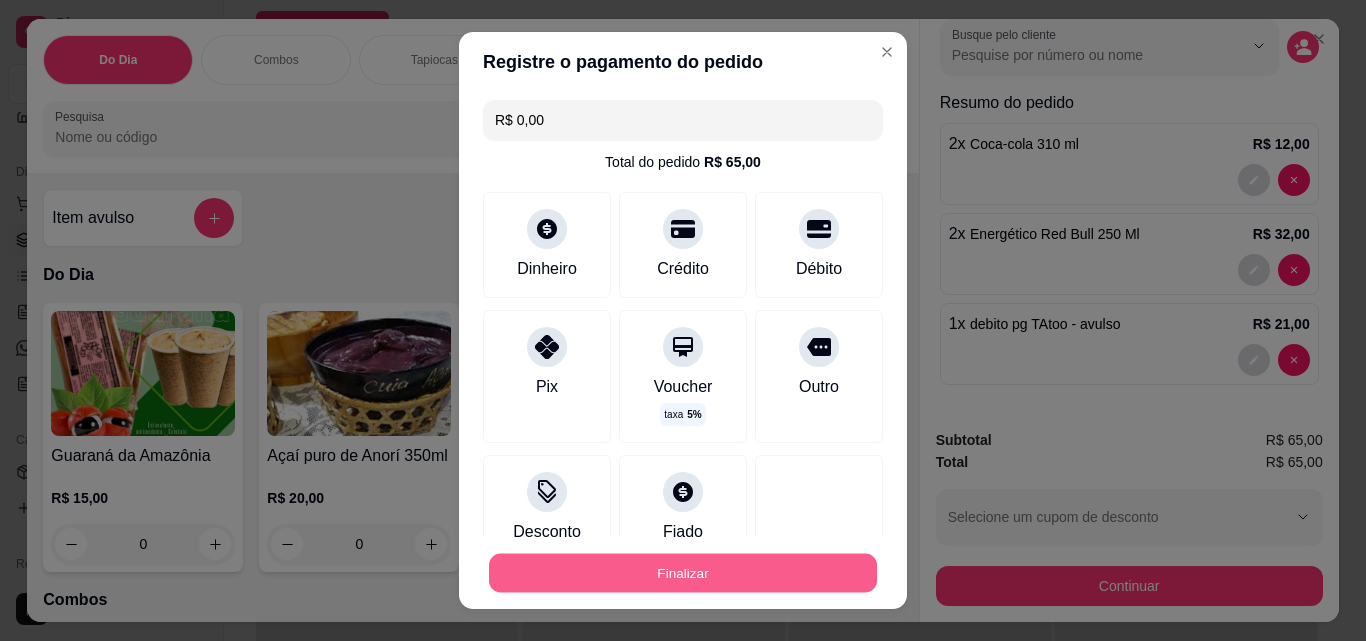 click on "Finalizar" at bounding box center [683, 573] 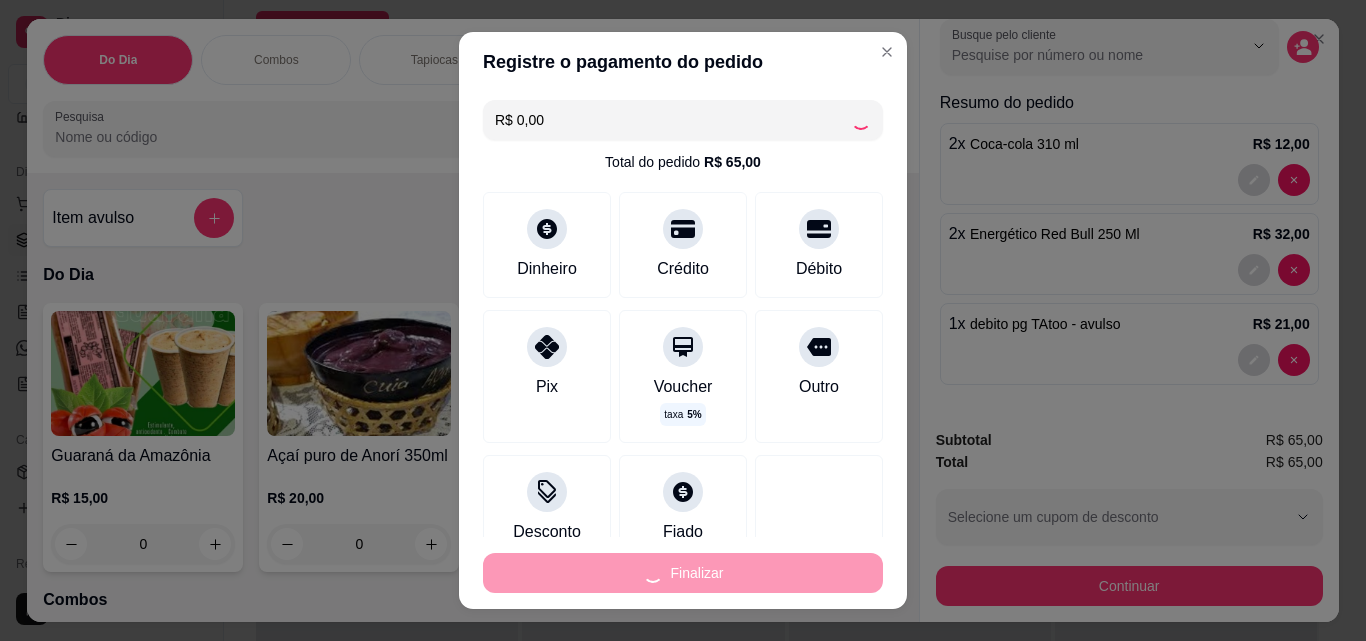 type on "0" 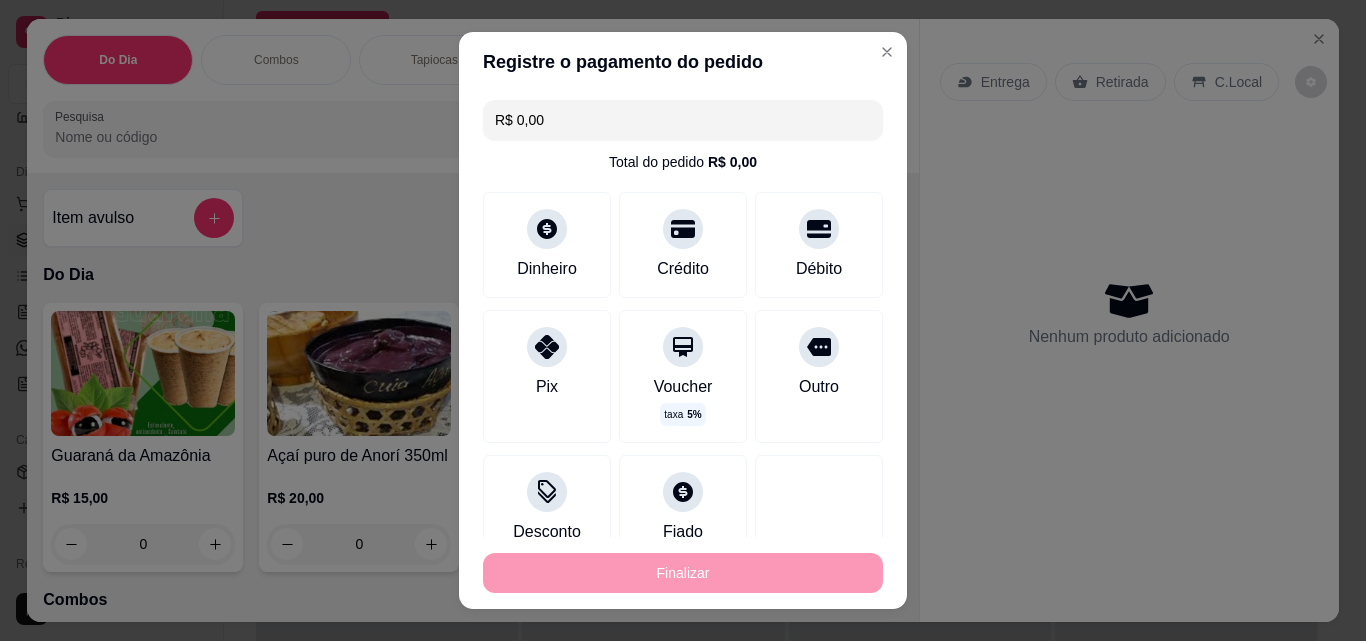 type on "-R$ 65,00" 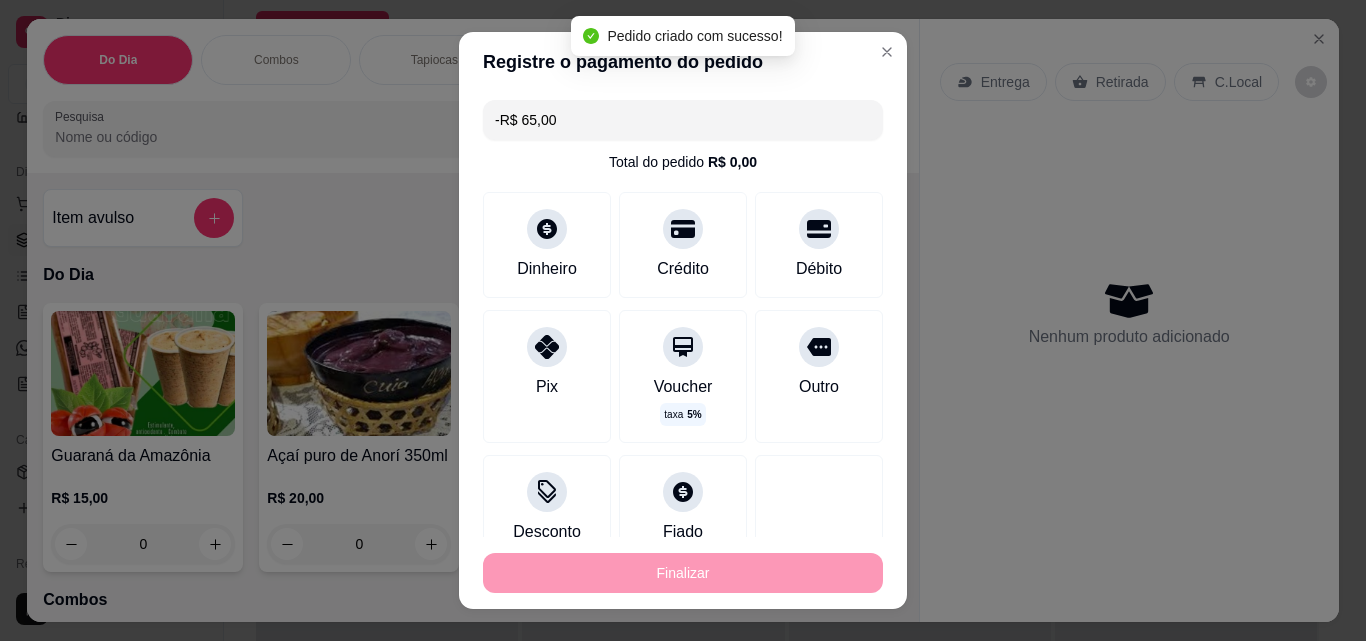 scroll, scrollTop: 0, scrollLeft: 0, axis: both 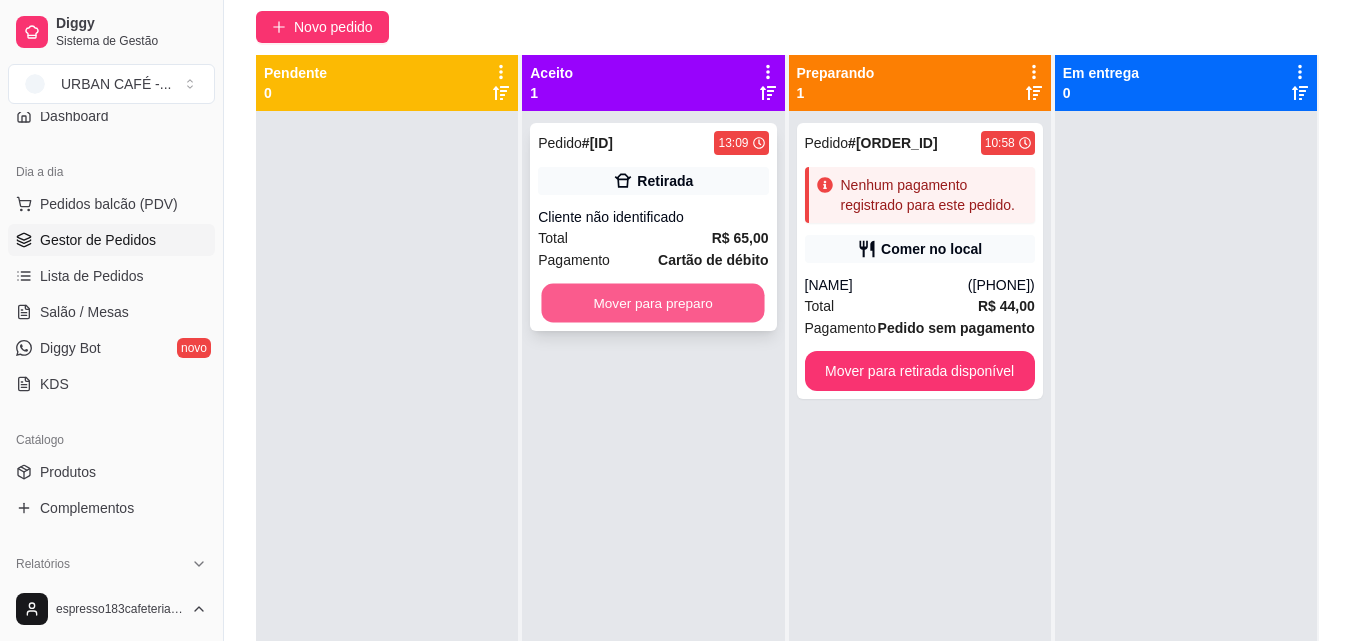 click on "Mover para preparo" at bounding box center (653, 303) 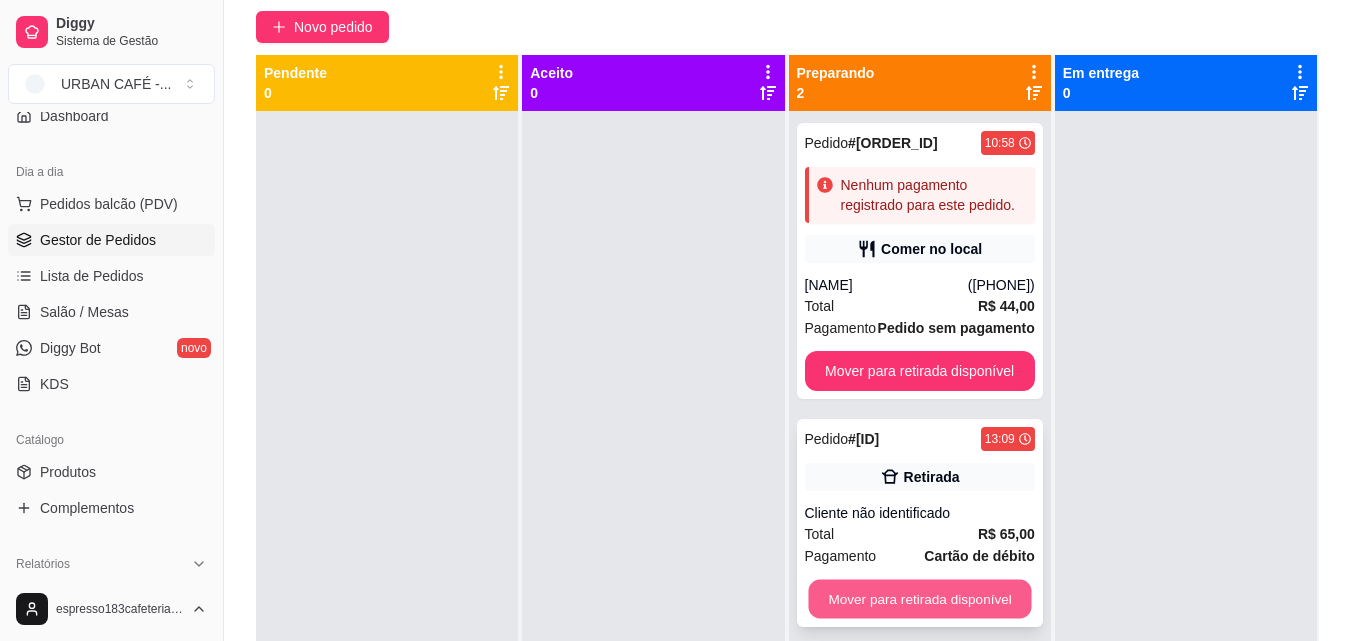 click on "Mover para retirada disponível" at bounding box center (919, 599) 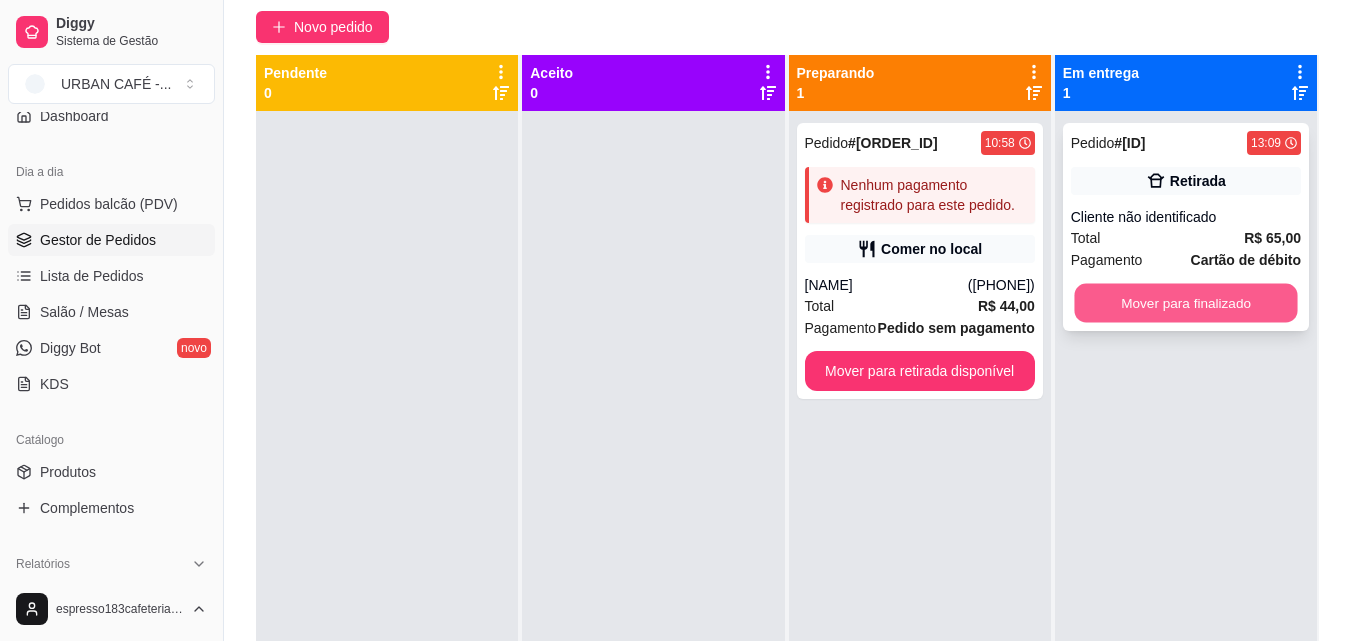 click on "Mover para finalizado" at bounding box center [1185, 303] 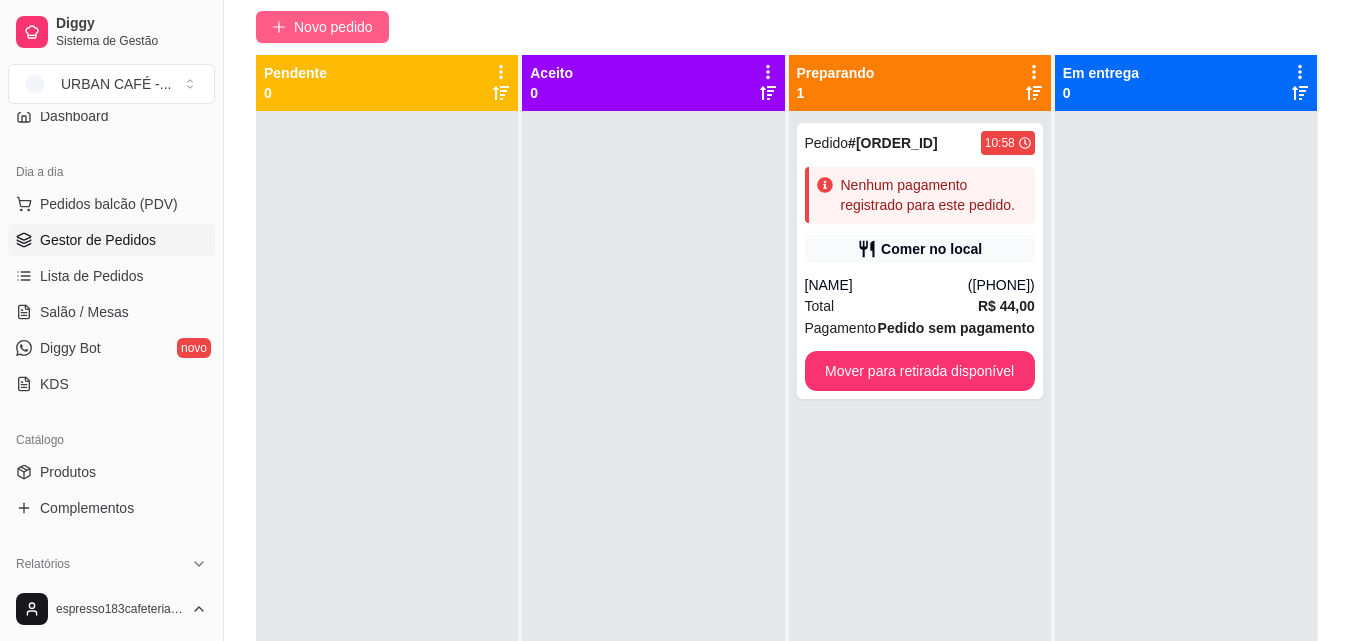 click on "Novo pedido" at bounding box center [333, 27] 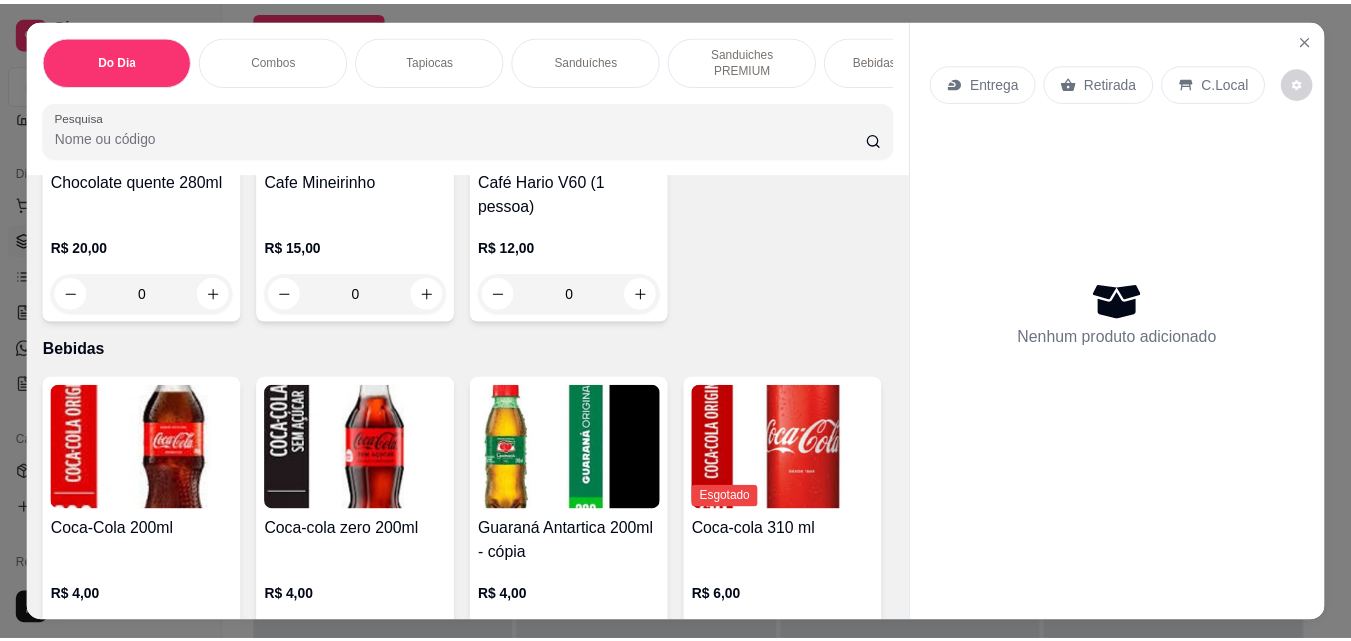 scroll, scrollTop: 3336, scrollLeft: 0, axis: vertical 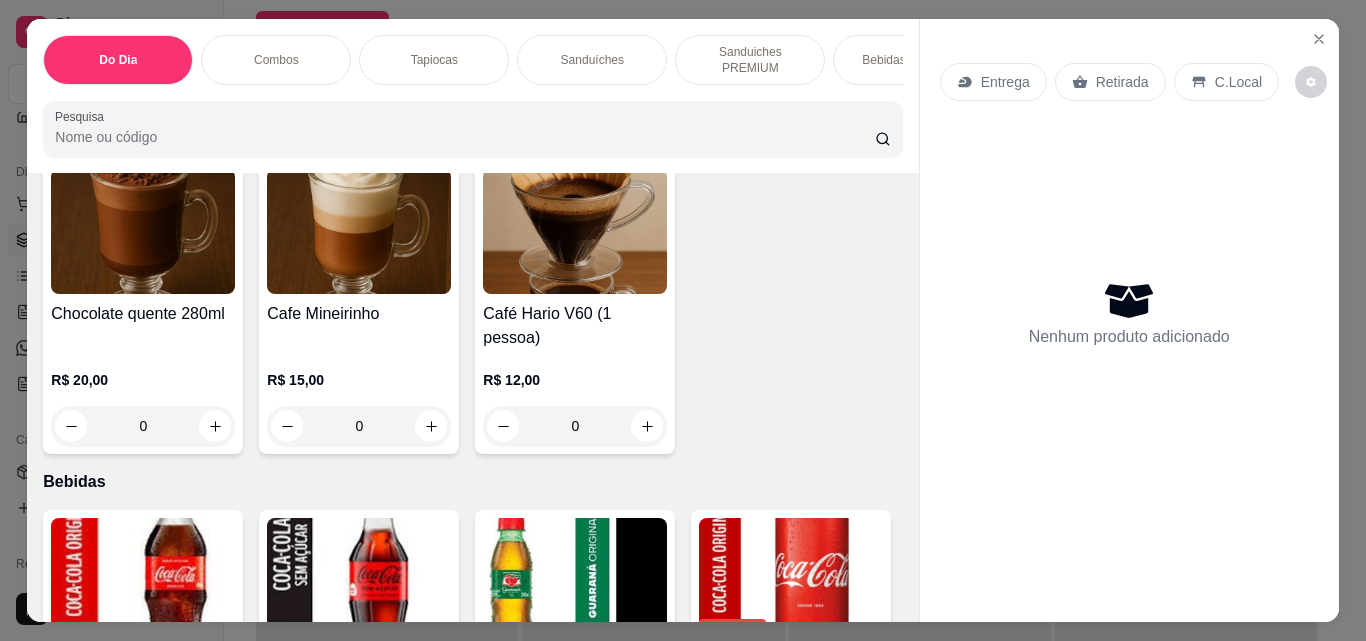 click 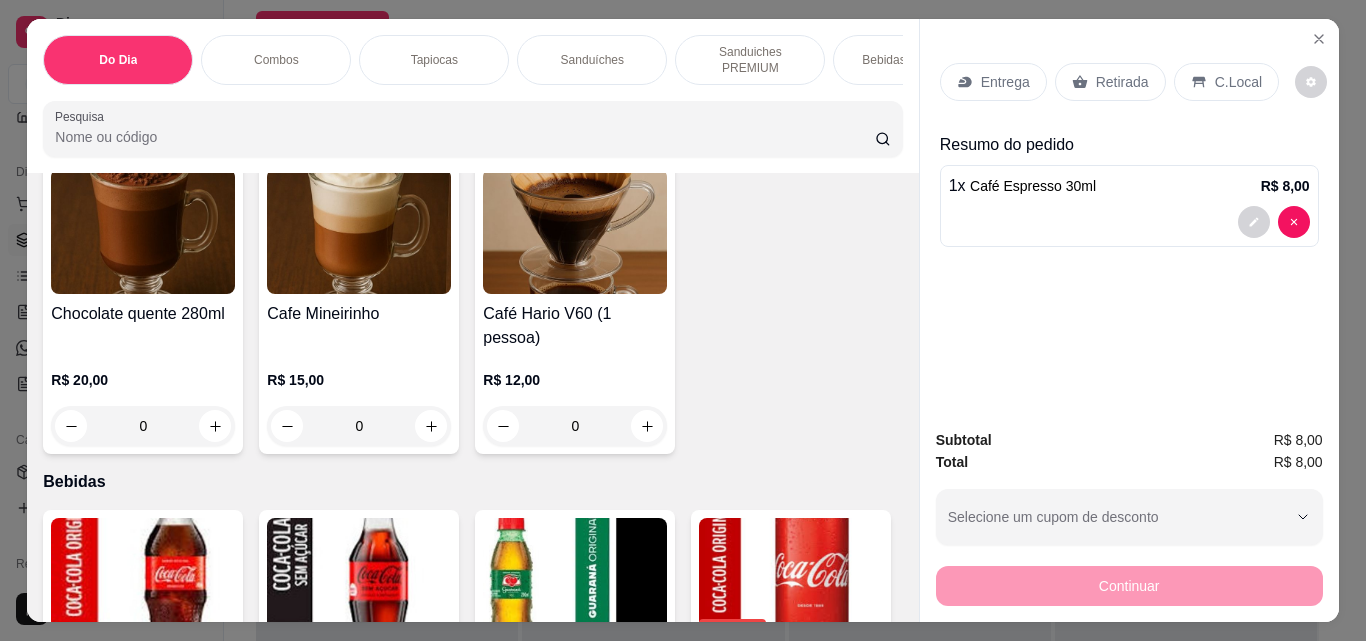 click on "Retirada" at bounding box center [1122, 82] 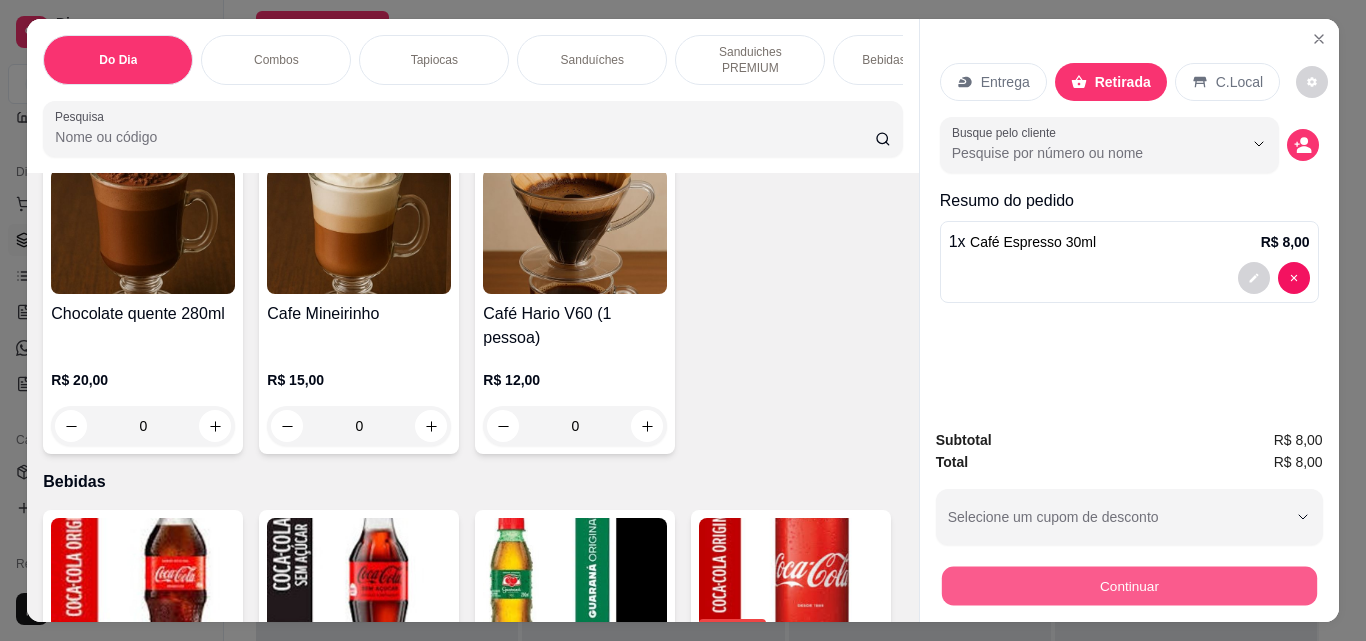 click on "Continuar" at bounding box center (1128, 585) 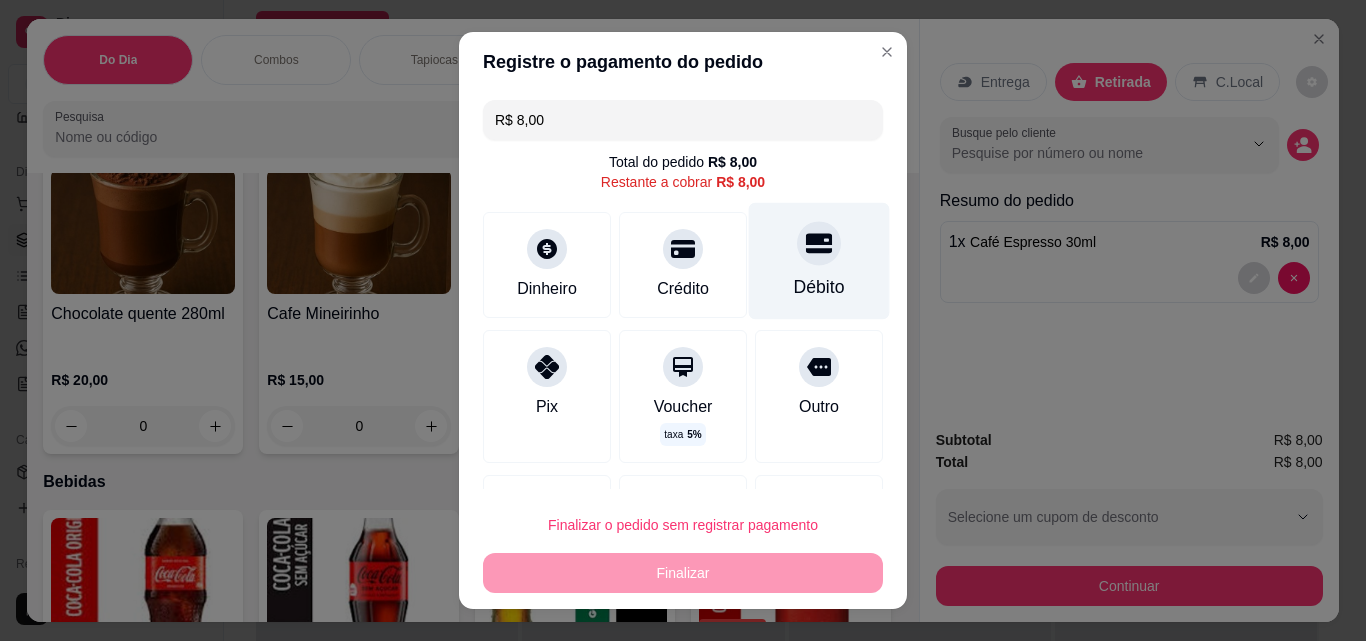 click on "Débito" at bounding box center [819, 261] 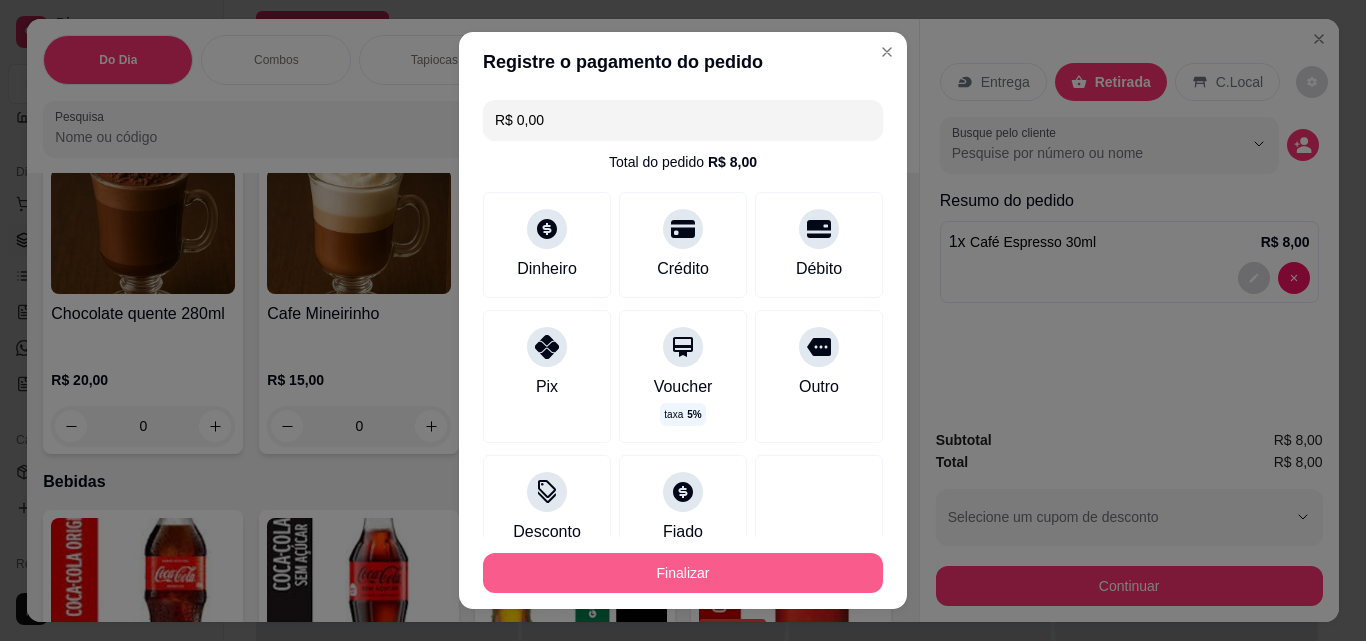 click on "Finalizar" at bounding box center [683, 573] 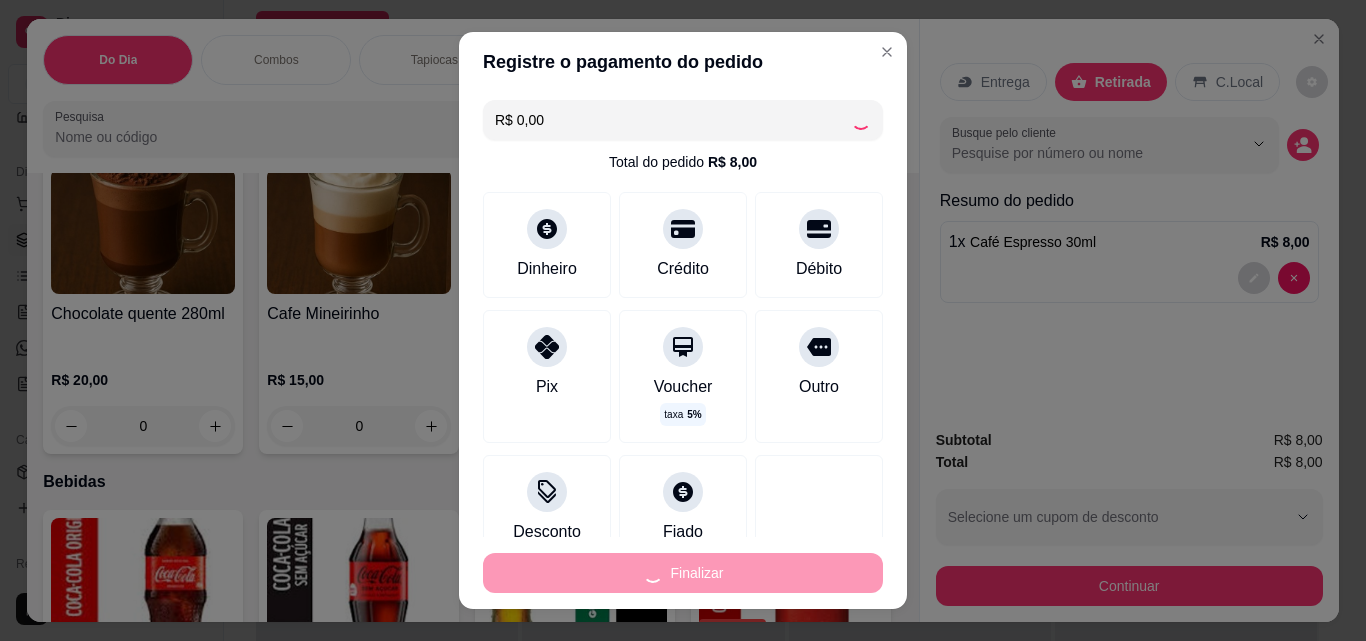 type on "0" 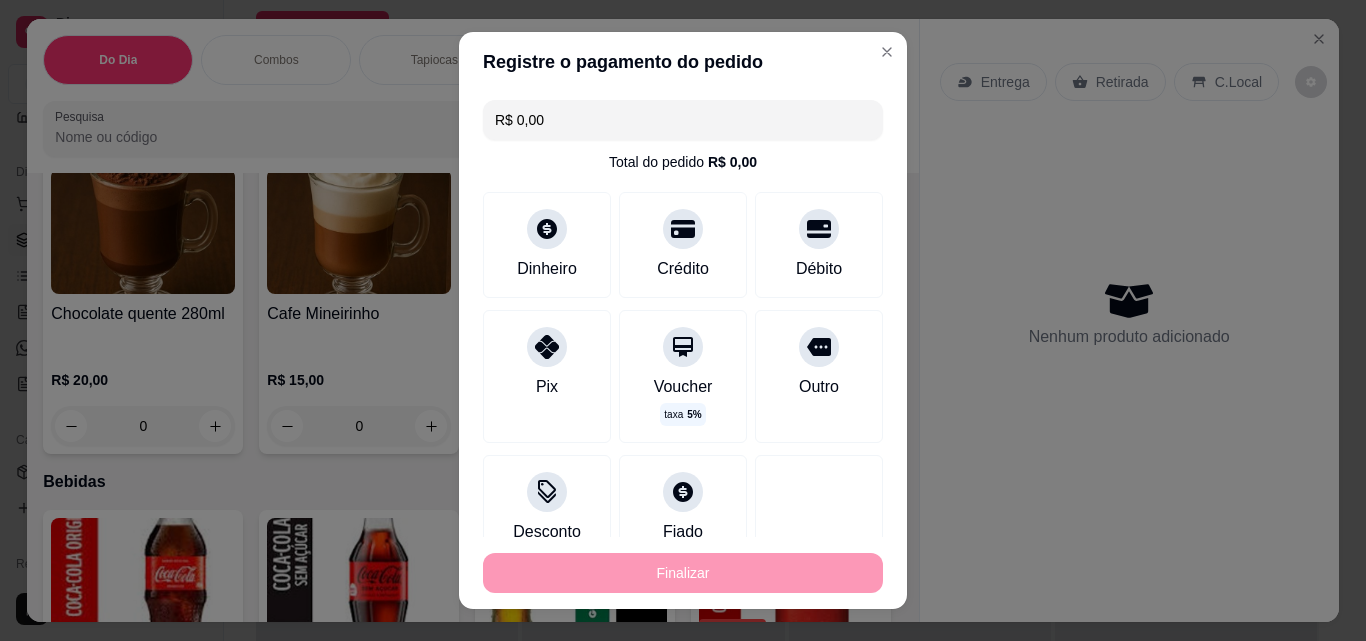 type on "-R$ 8,00" 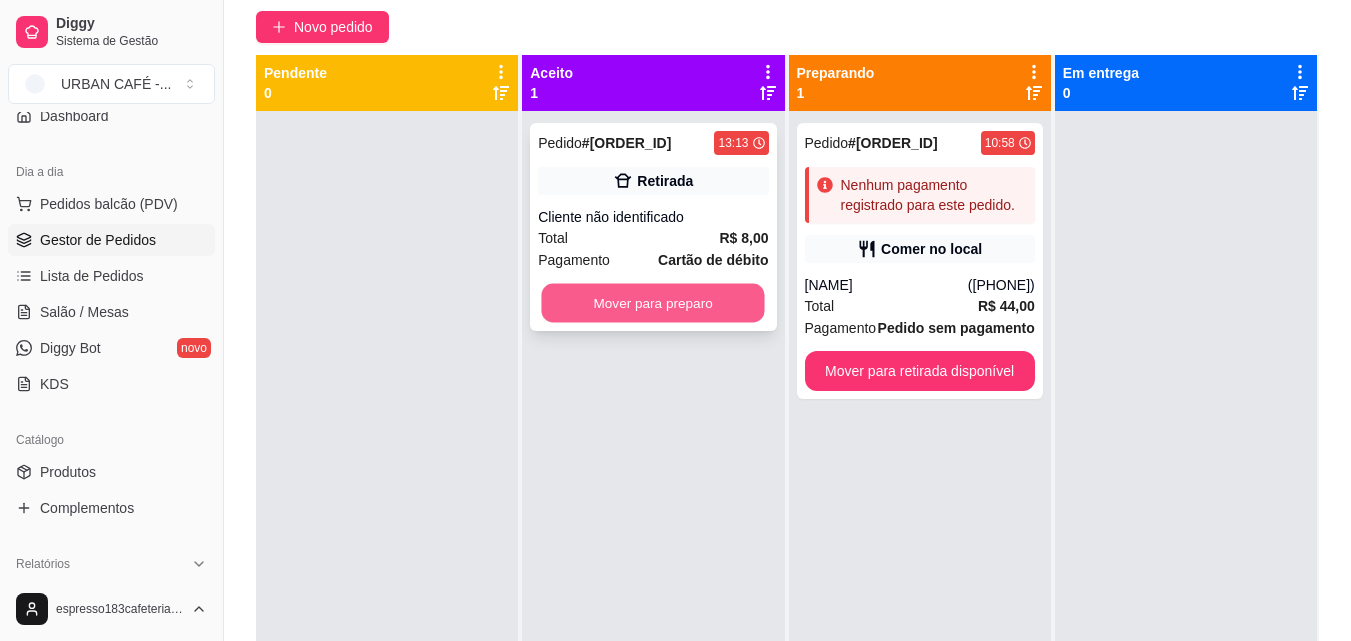 click on "Mover para preparo" at bounding box center [653, 303] 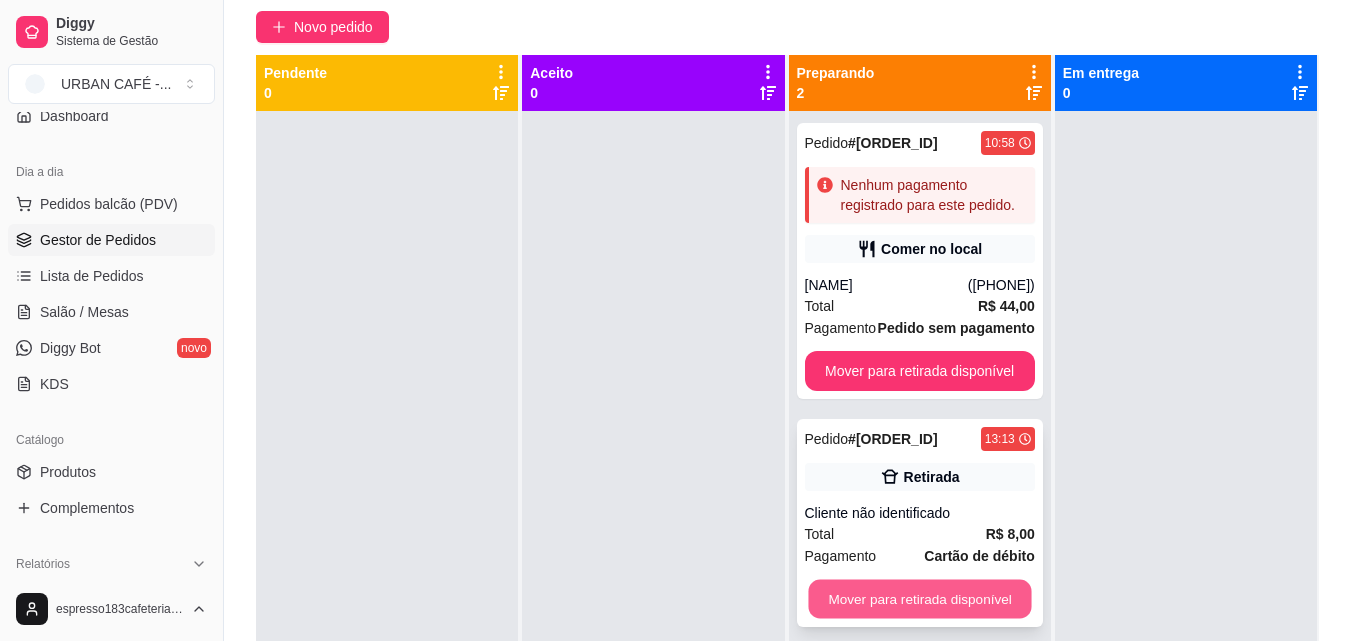 click on "Mover para retirada disponível" at bounding box center (919, 599) 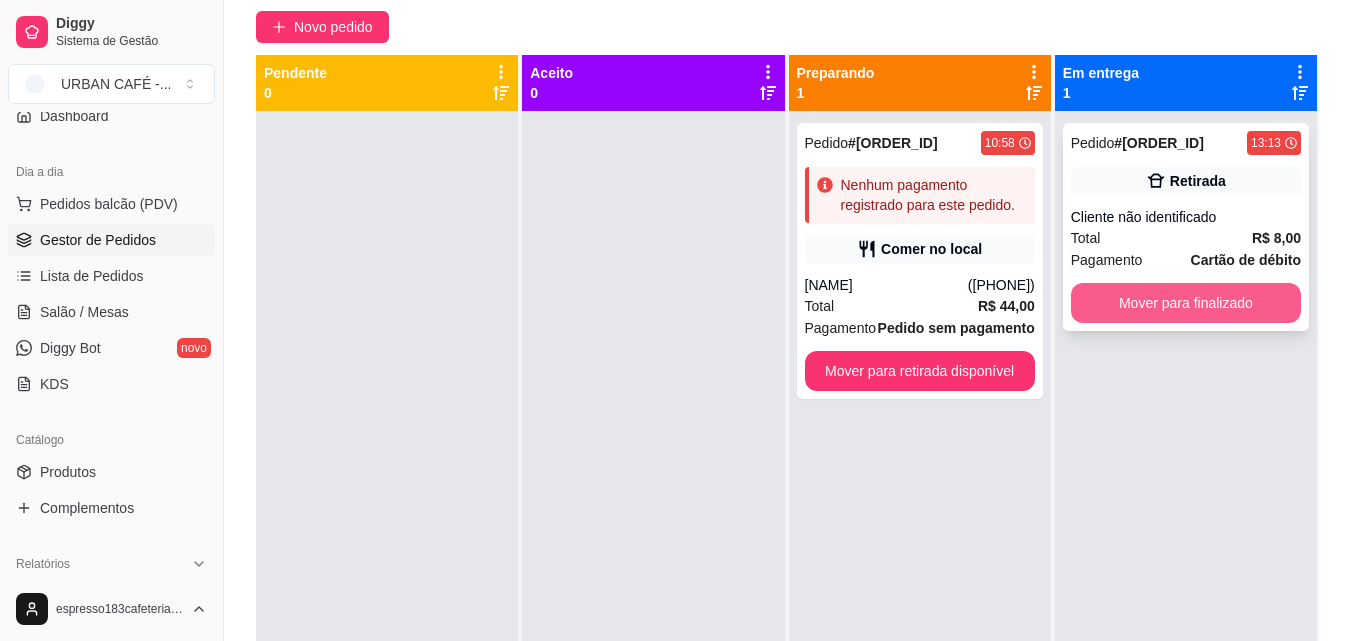 click on "Mover para finalizado" at bounding box center [1186, 303] 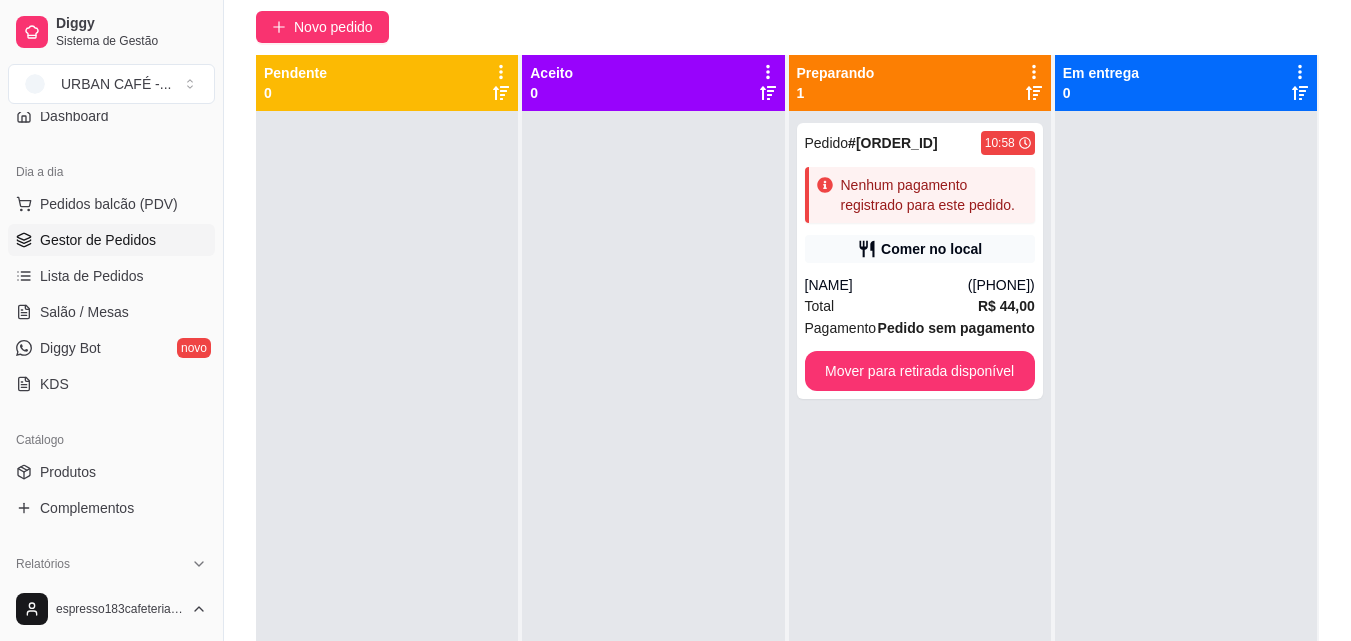 click at bounding box center [223, 320] 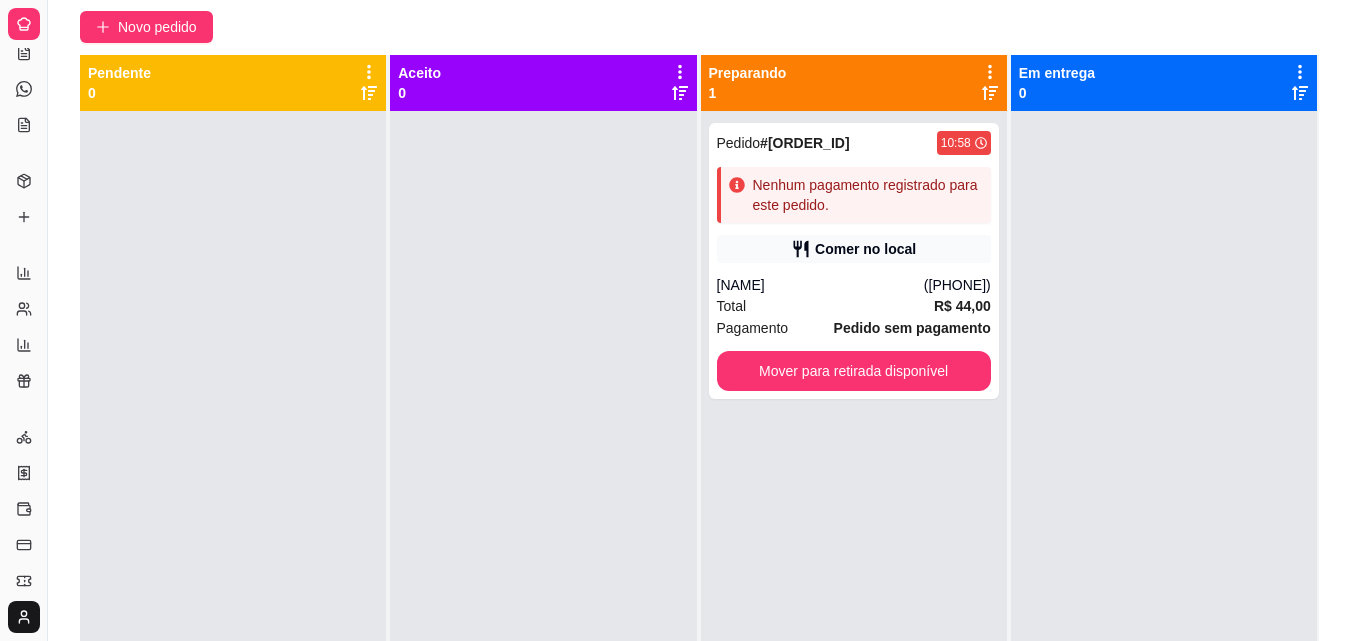 scroll, scrollTop: 52, scrollLeft: 0, axis: vertical 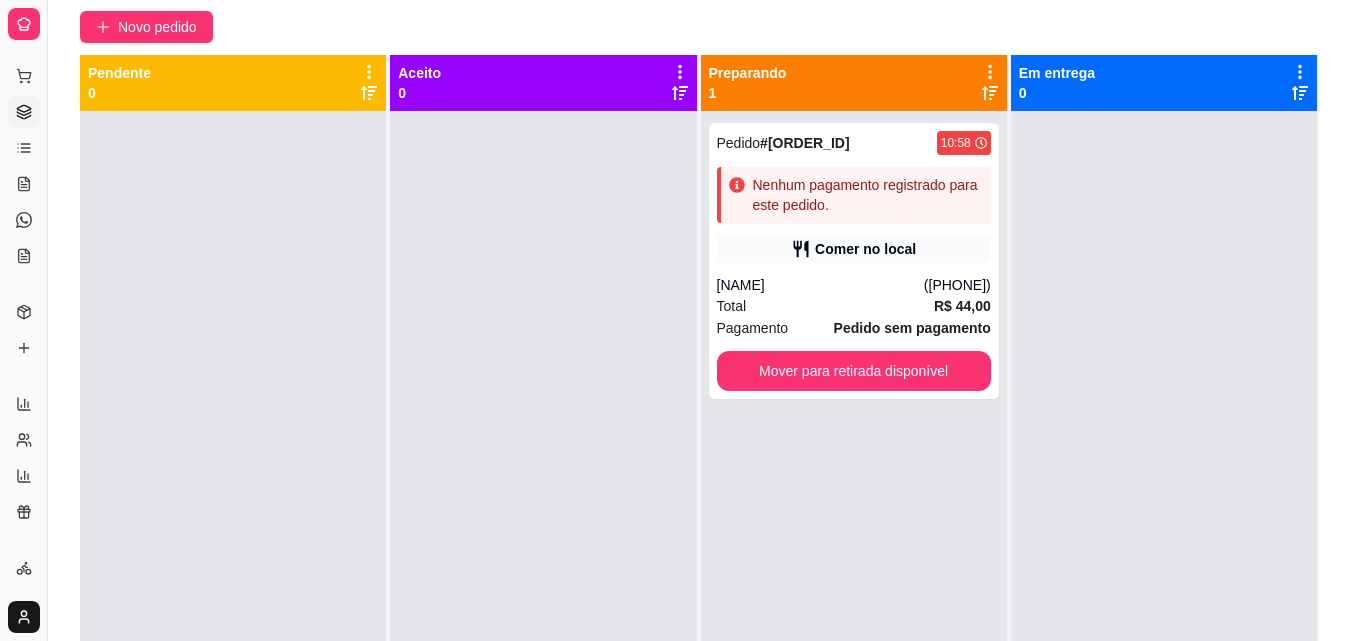 drag, startPoint x: 216, startPoint y: 208, endPoint x: 216, endPoint y: 288, distance: 80 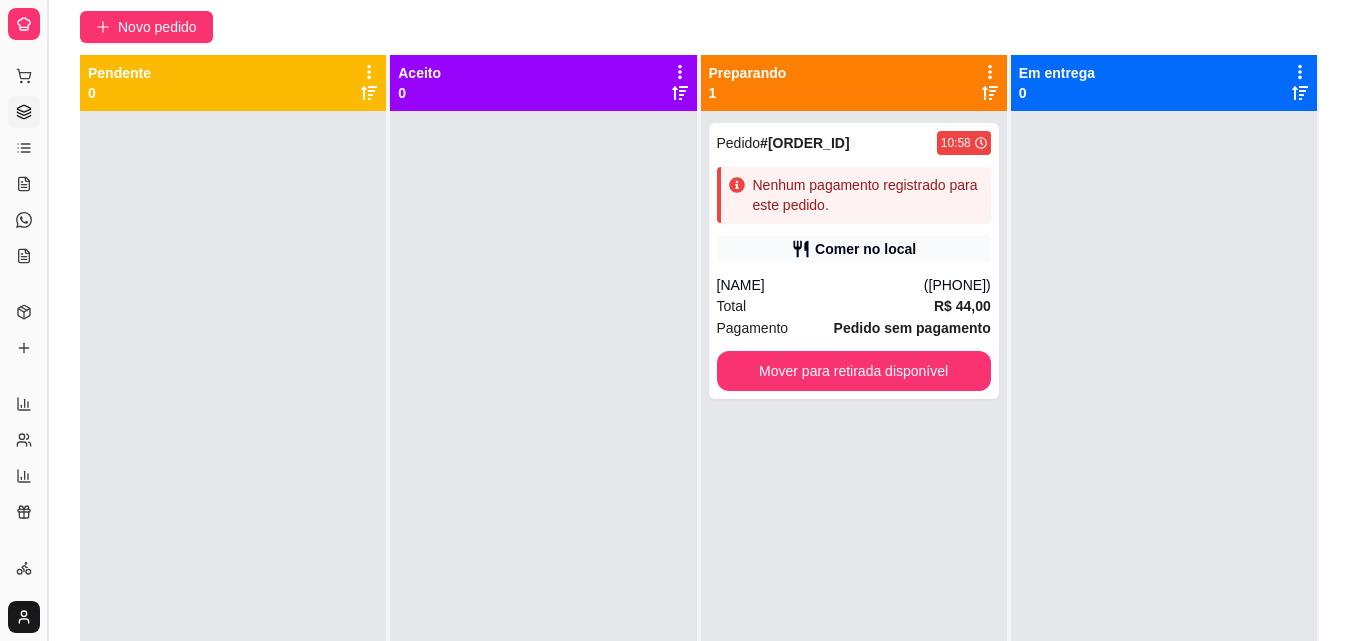 click at bounding box center [47, 320] 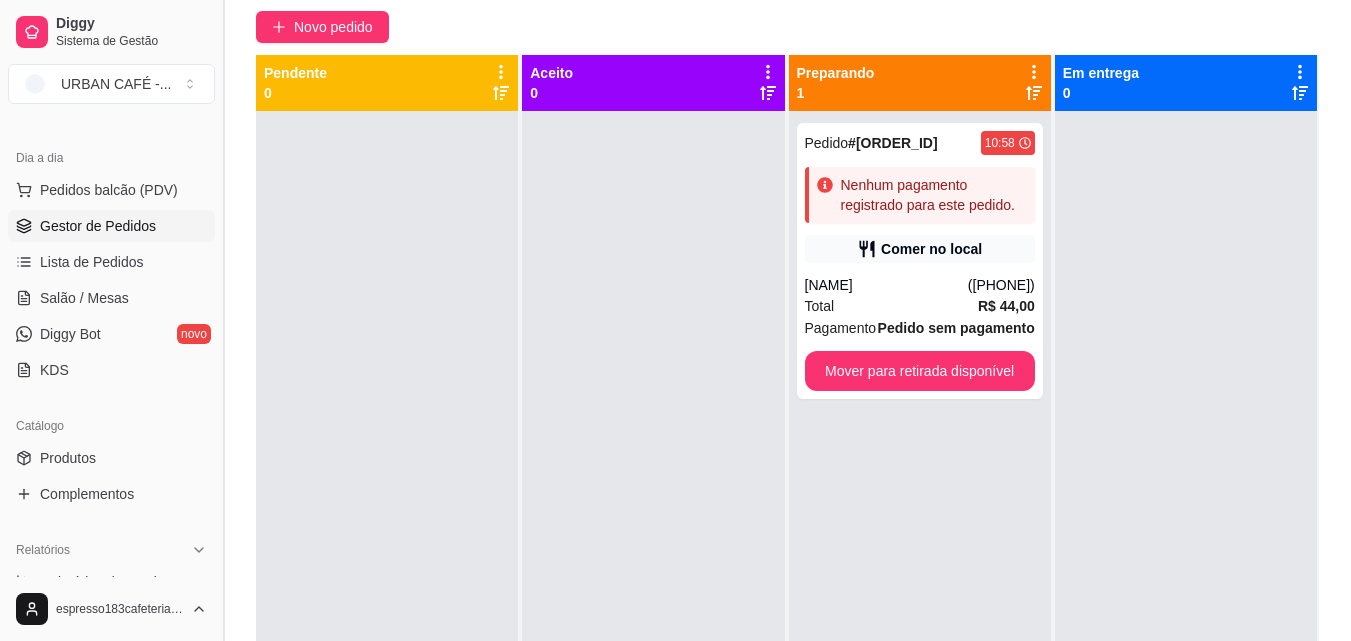 scroll, scrollTop: 183, scrollLeft: 0, axis: vertical 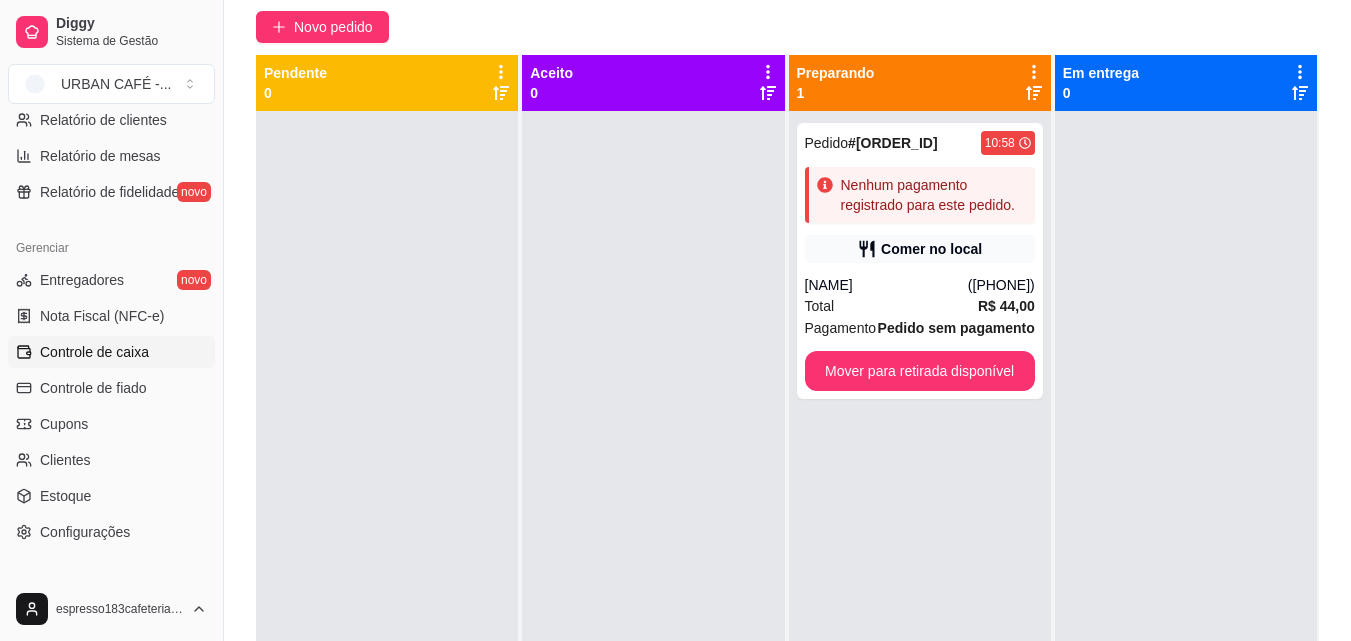 click on "Controle de caixa" at bounding box center [94, 352] 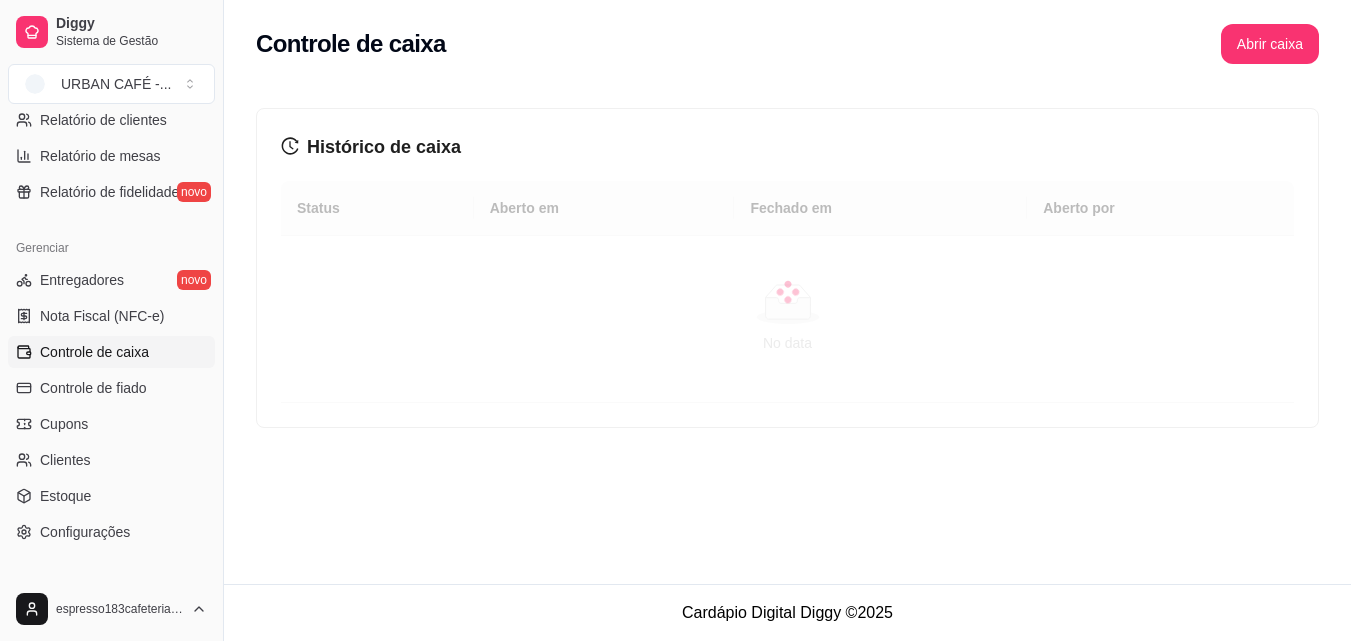 scroll, scrollTop: 0, scrollLeft: 0, axis: both 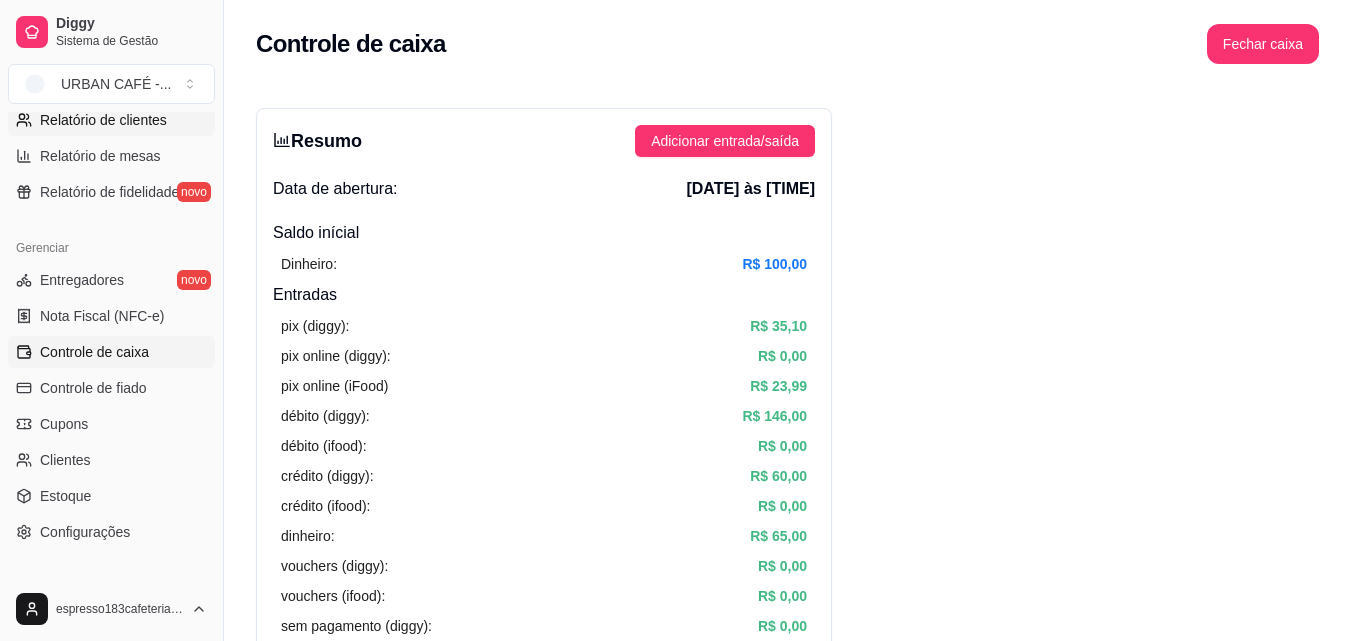 click on "Relatório de clientes" at bounding box center [103, 120] 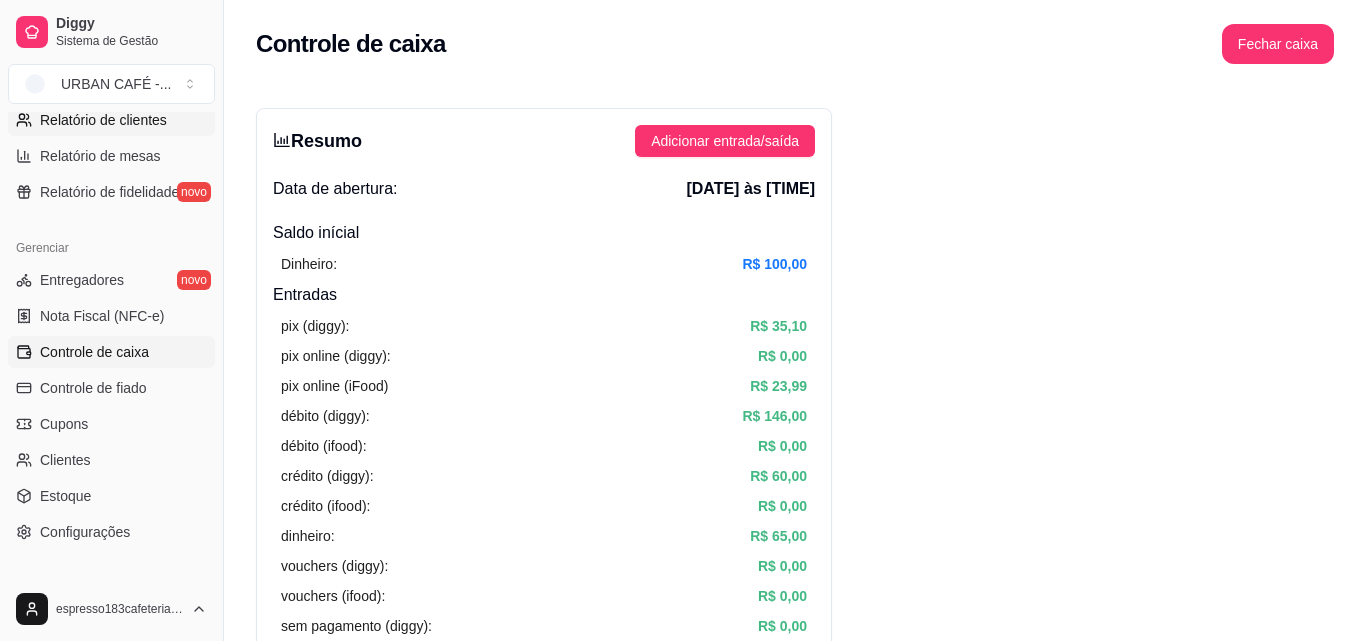 select on "30" 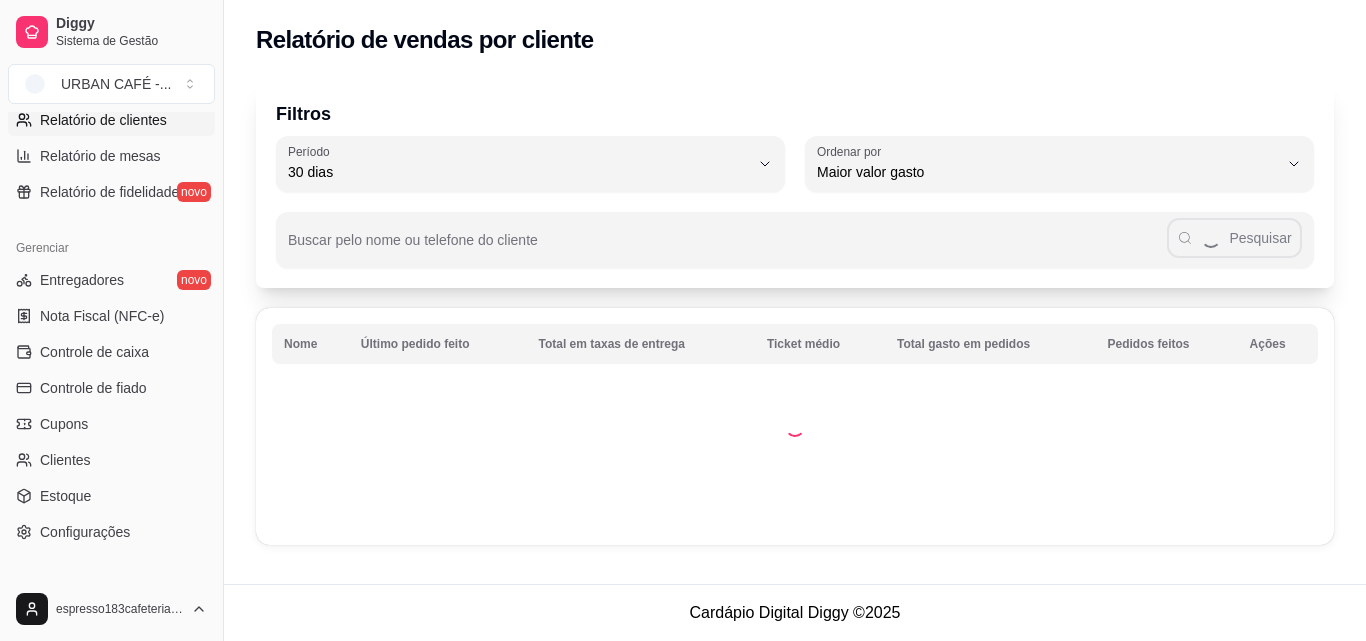 scroll, scrollTop: 288, scrollLeft: 0, axis: vertical 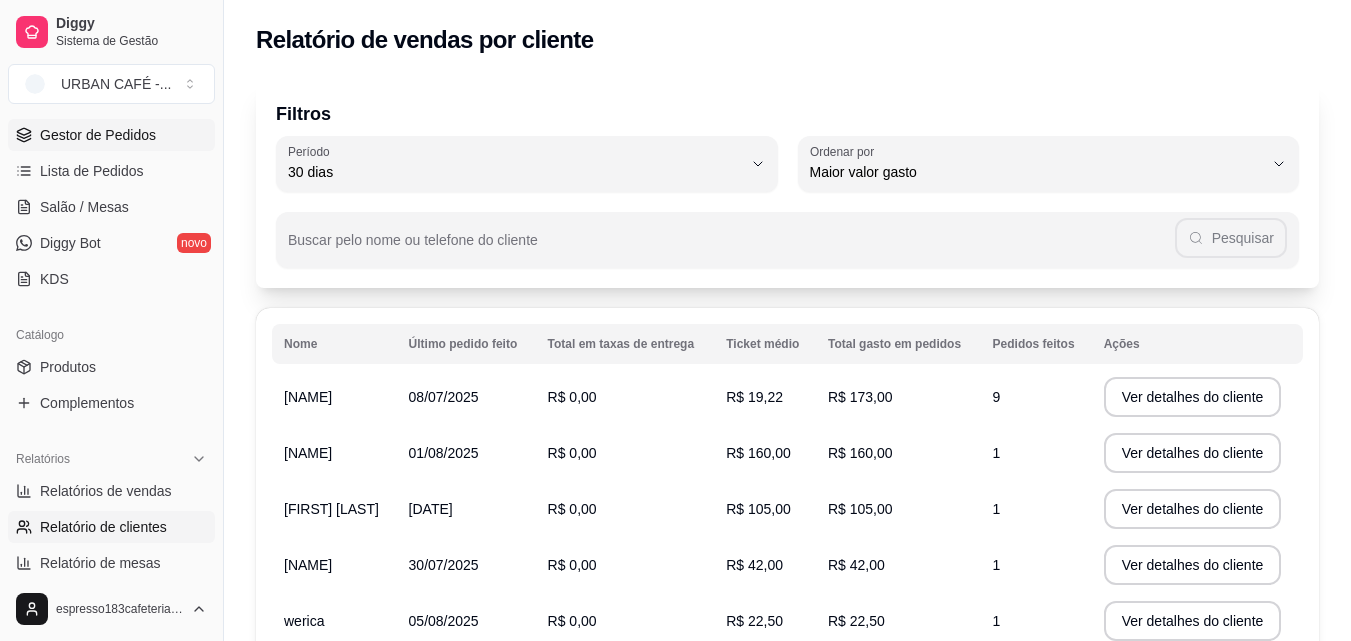 click on "Gestor de Pedidos" at bounding box center (98, 135) 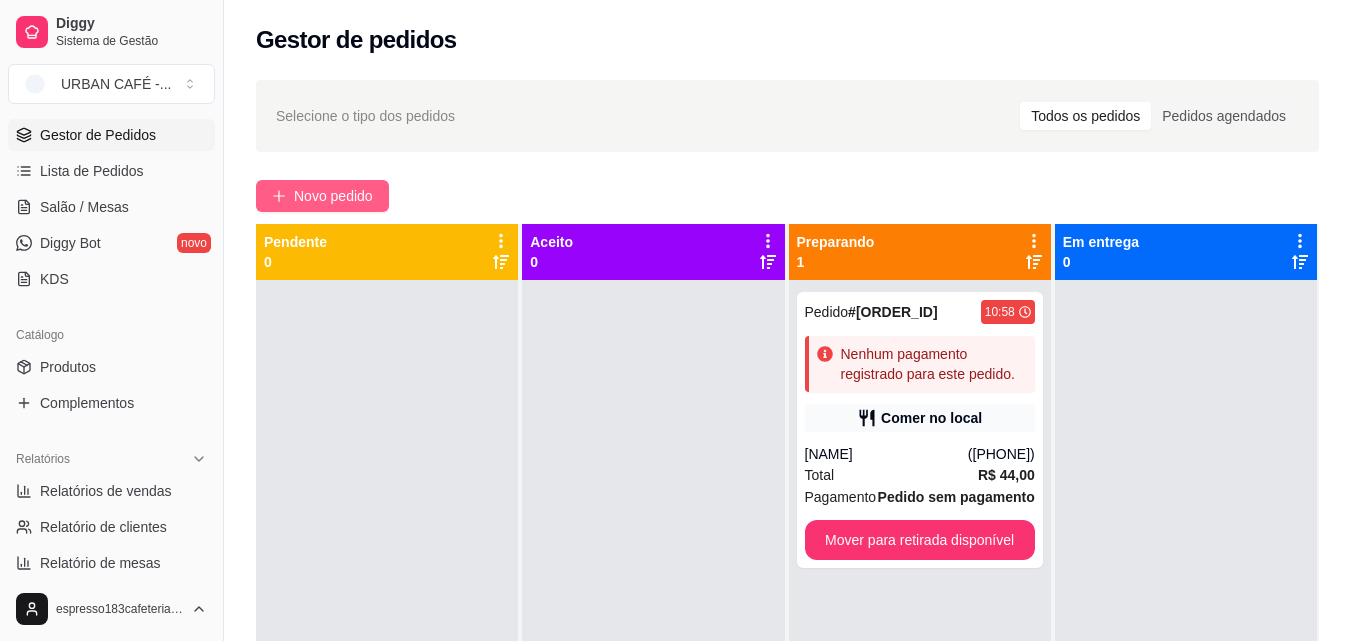 click on "Novo pedido" at bounding box center [333, 196] 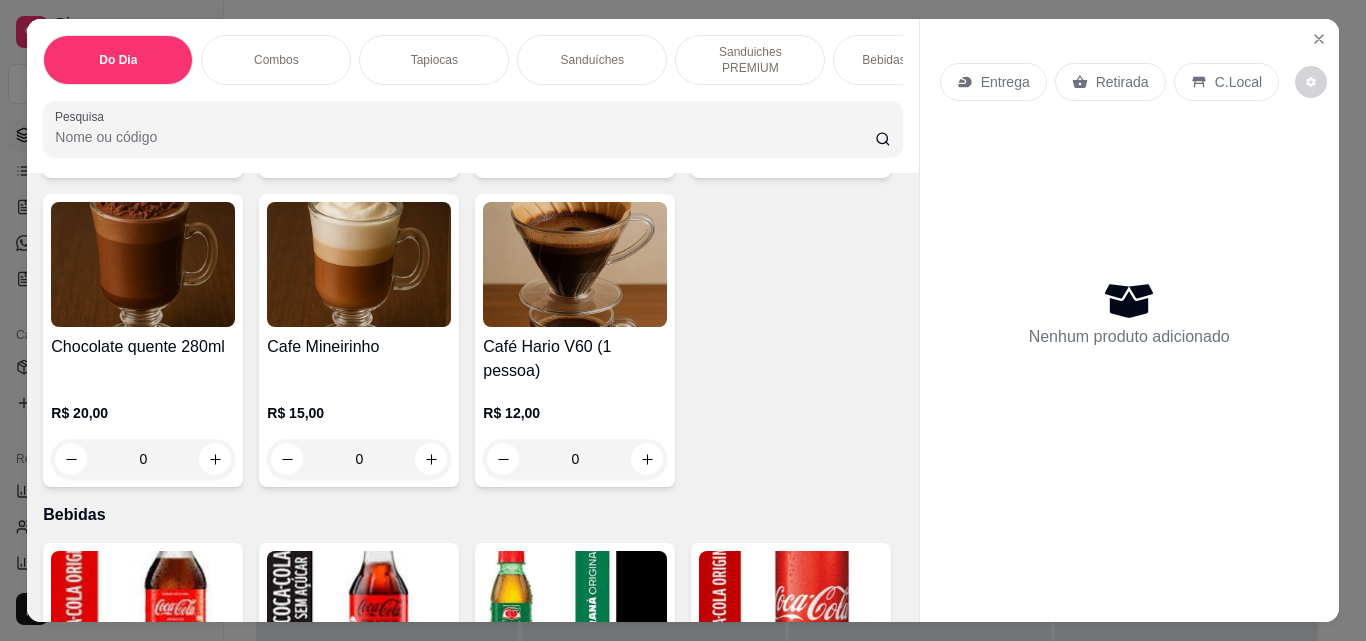 scroll, scrollTop: 3369, scrollLeft: 0, axis: vertical 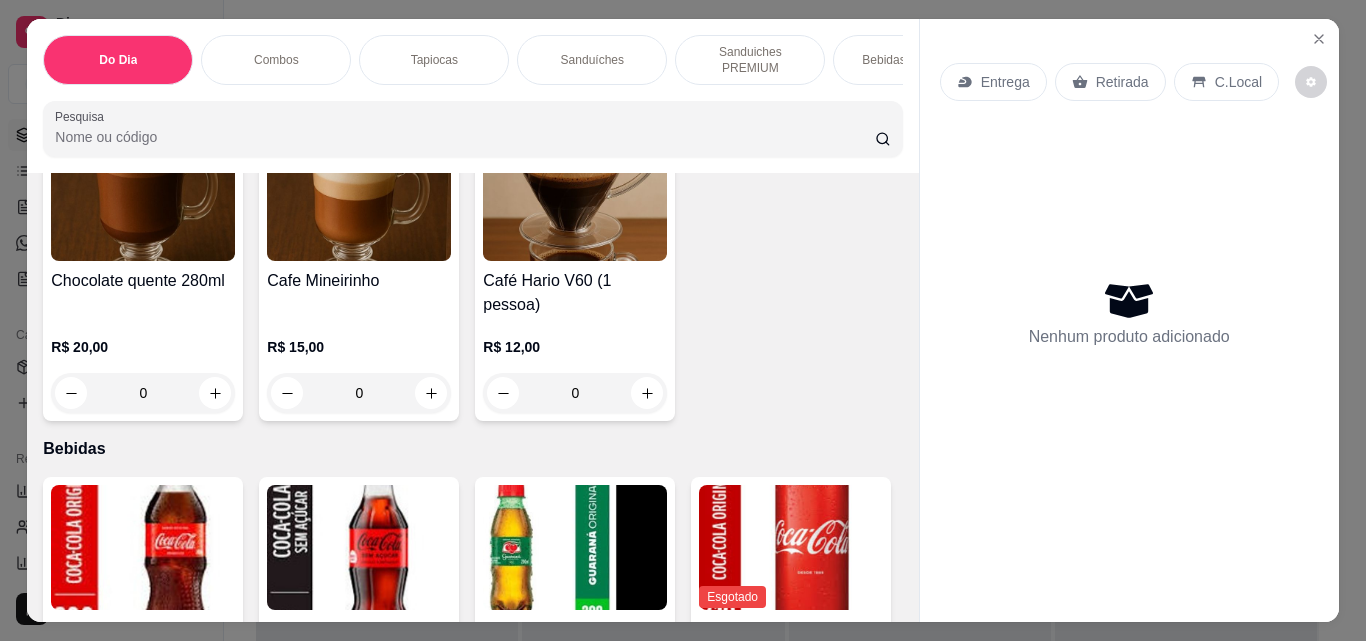 click 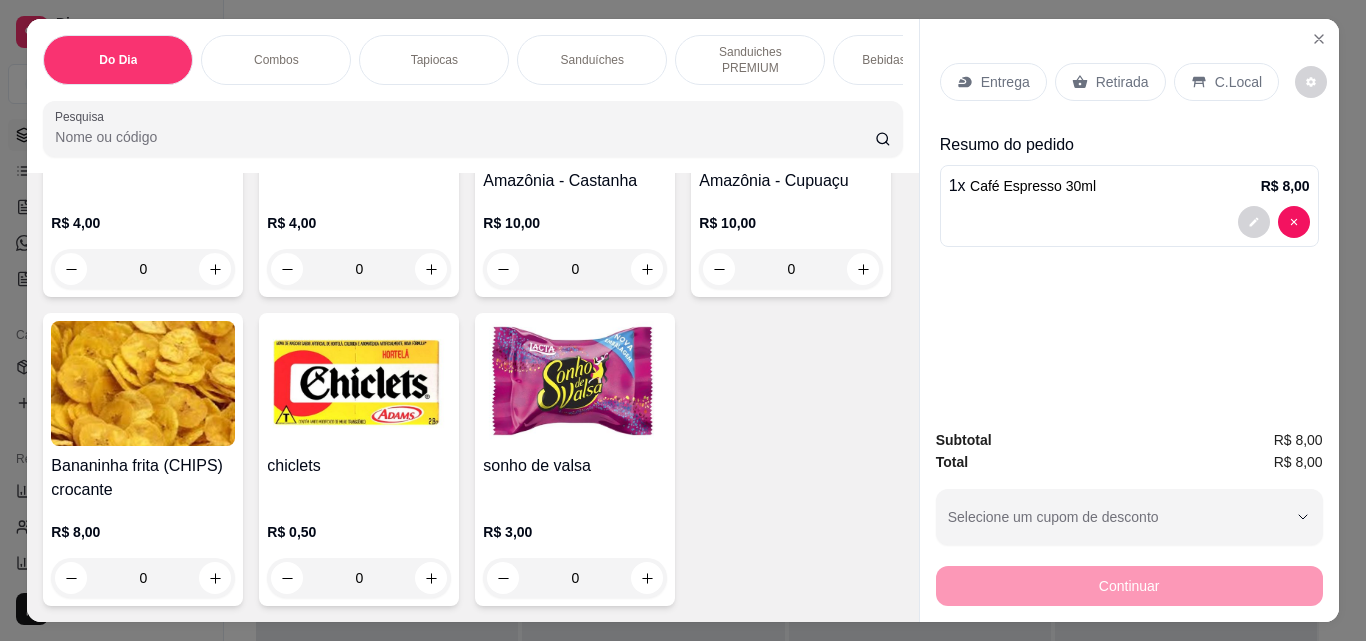 scroll, scrollTop: 12177, scrollLeft: 0, axis: vertical 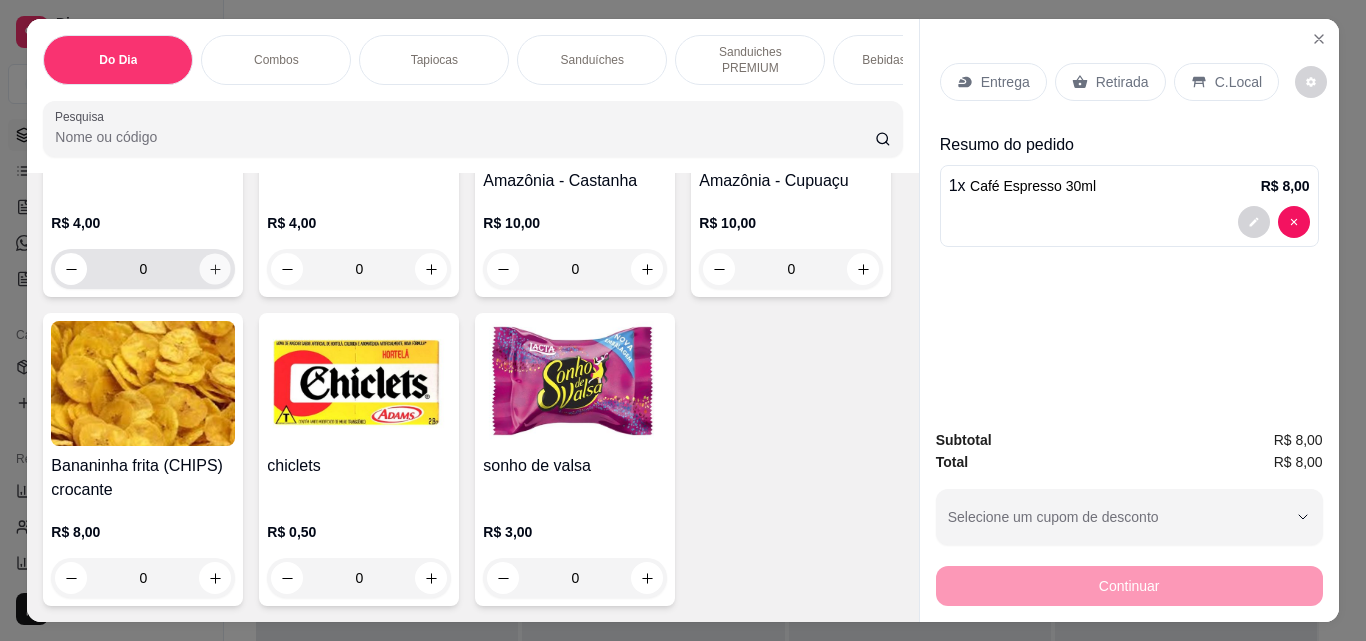 click 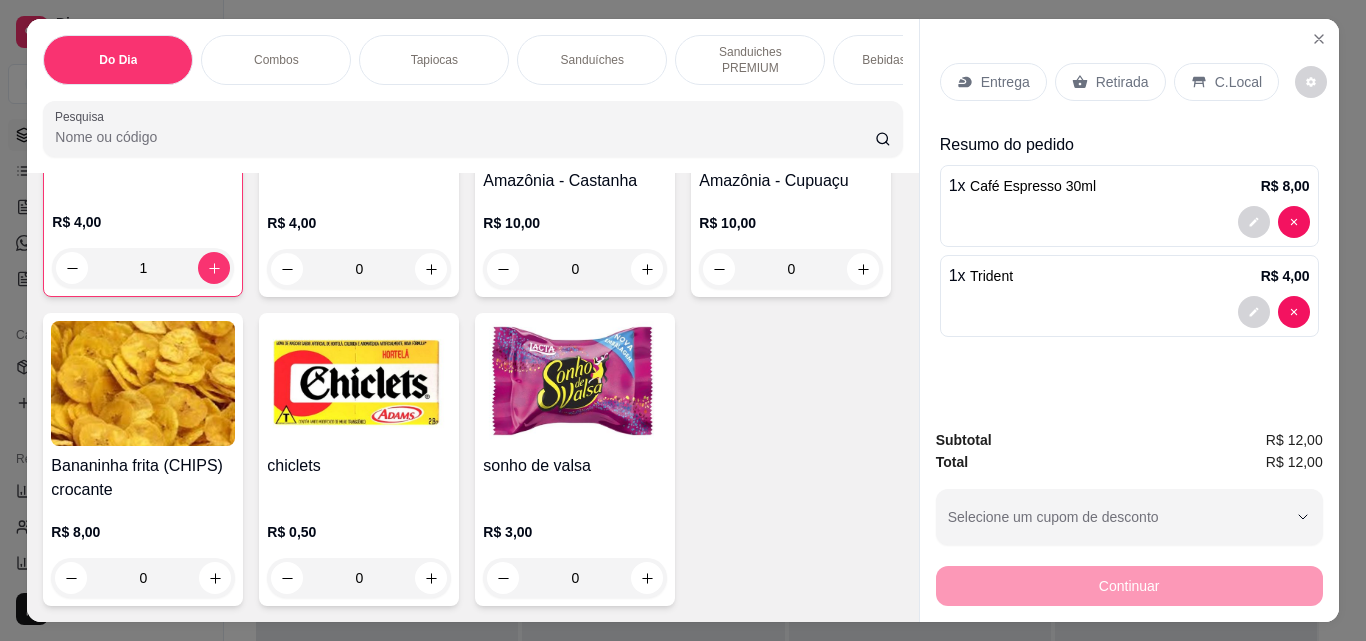 click on "C.Local" at bounding box center [1238, 82] 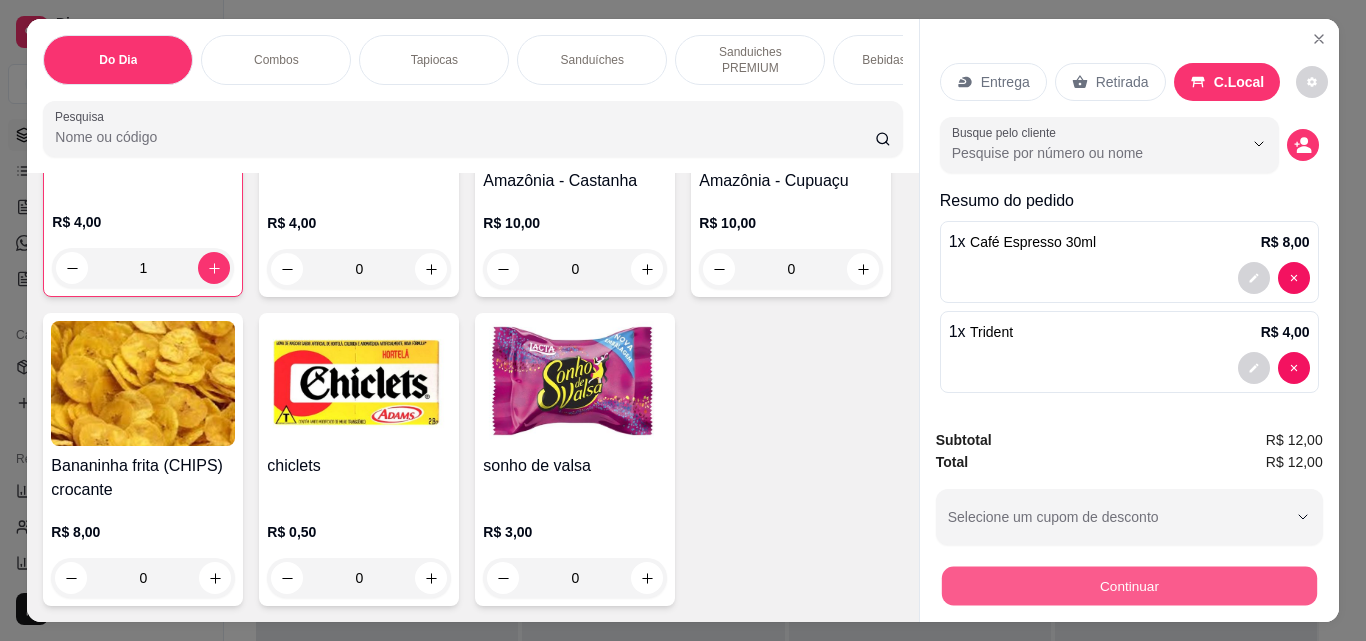 click on "Continuar" at bounding box center [1128, 585] 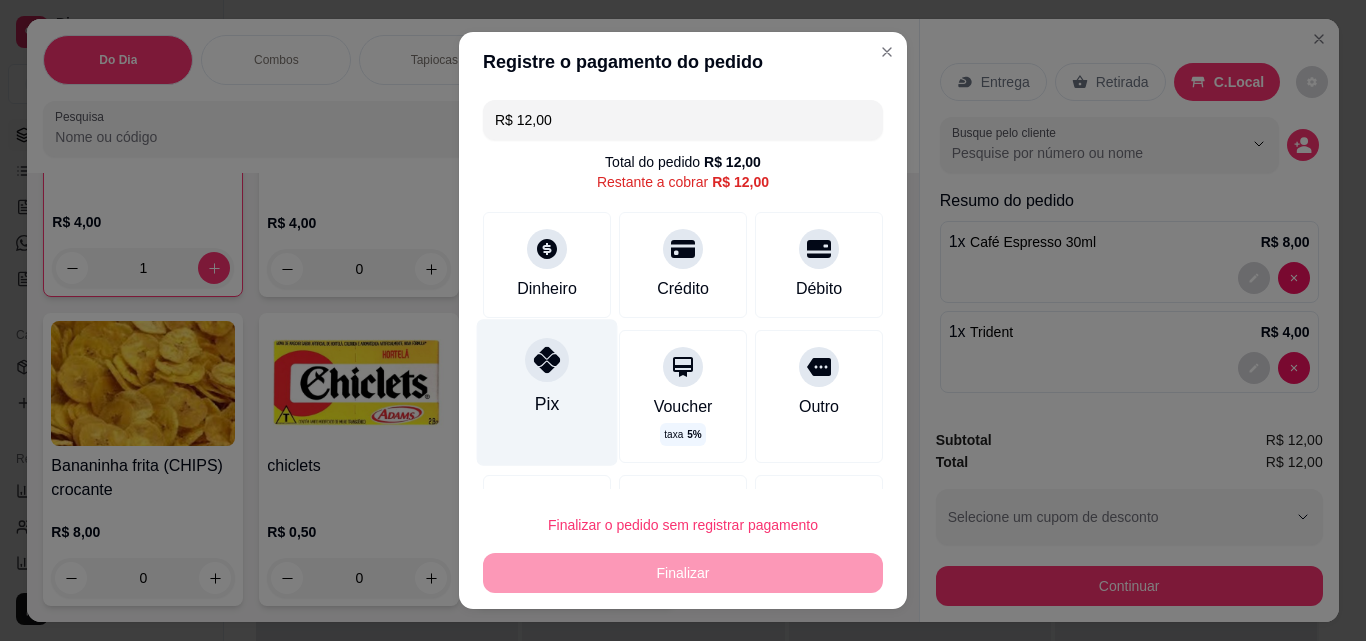 click on "Pix" at bounding box center [547, 392] 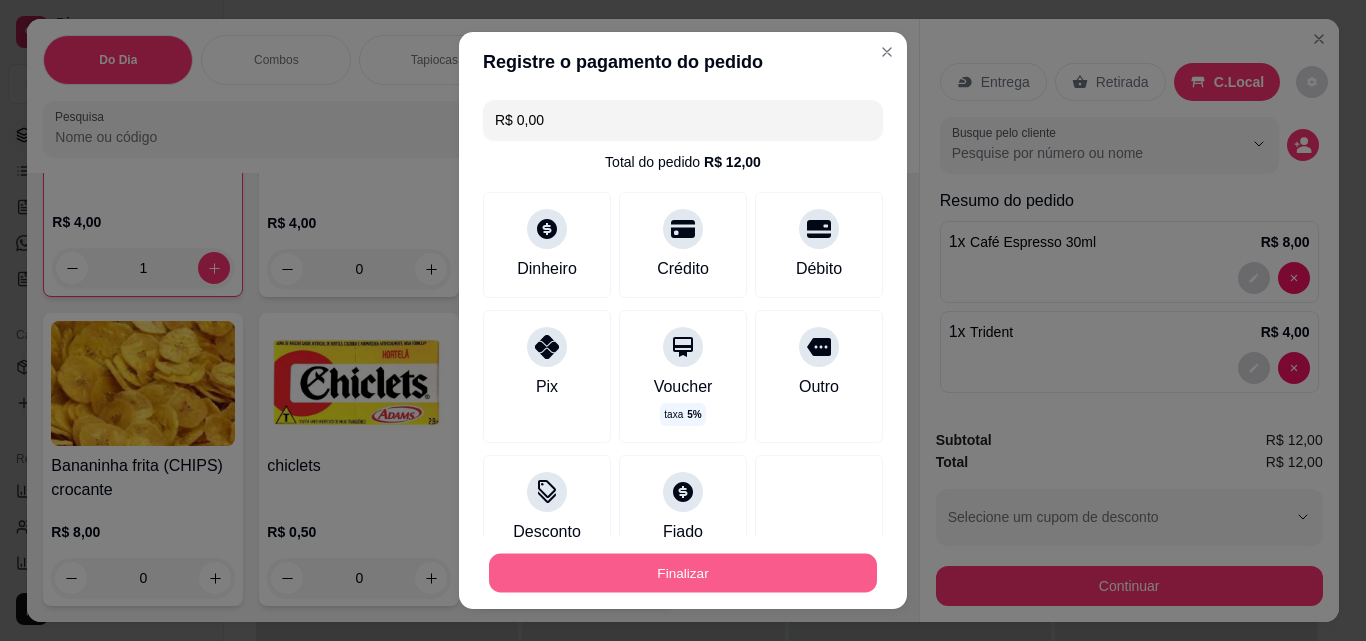 click on "Finalizar" at bounding box center (683, 573) 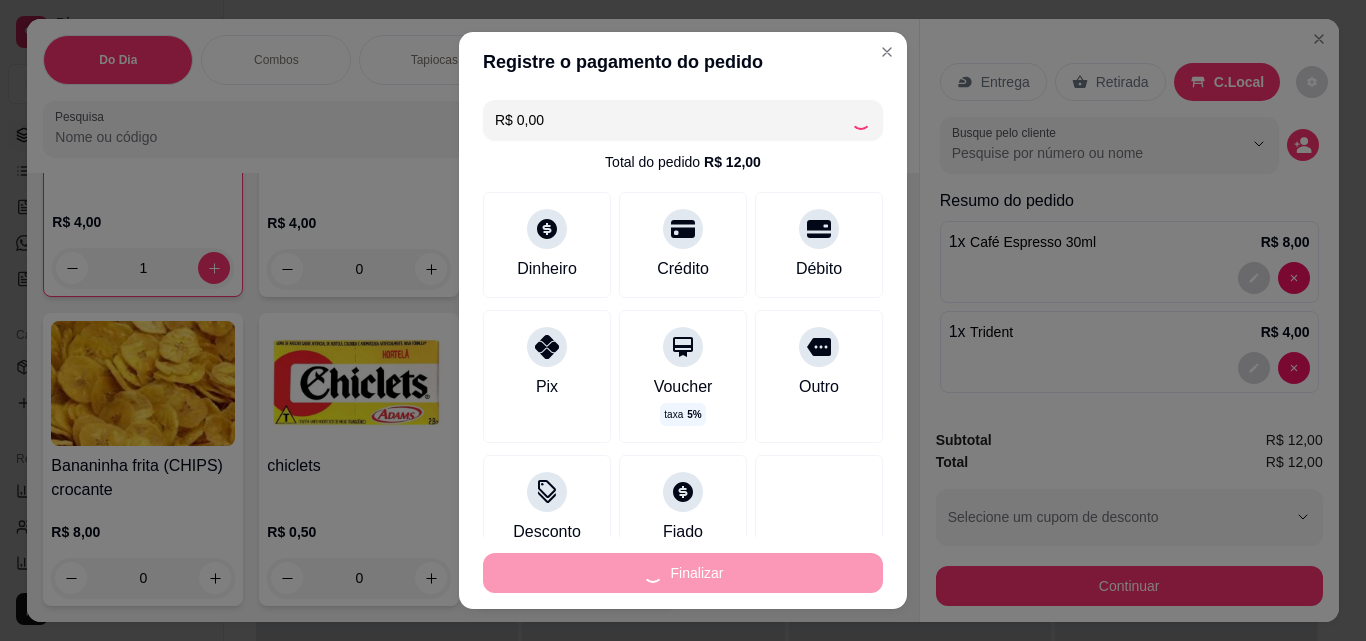 type on "0" 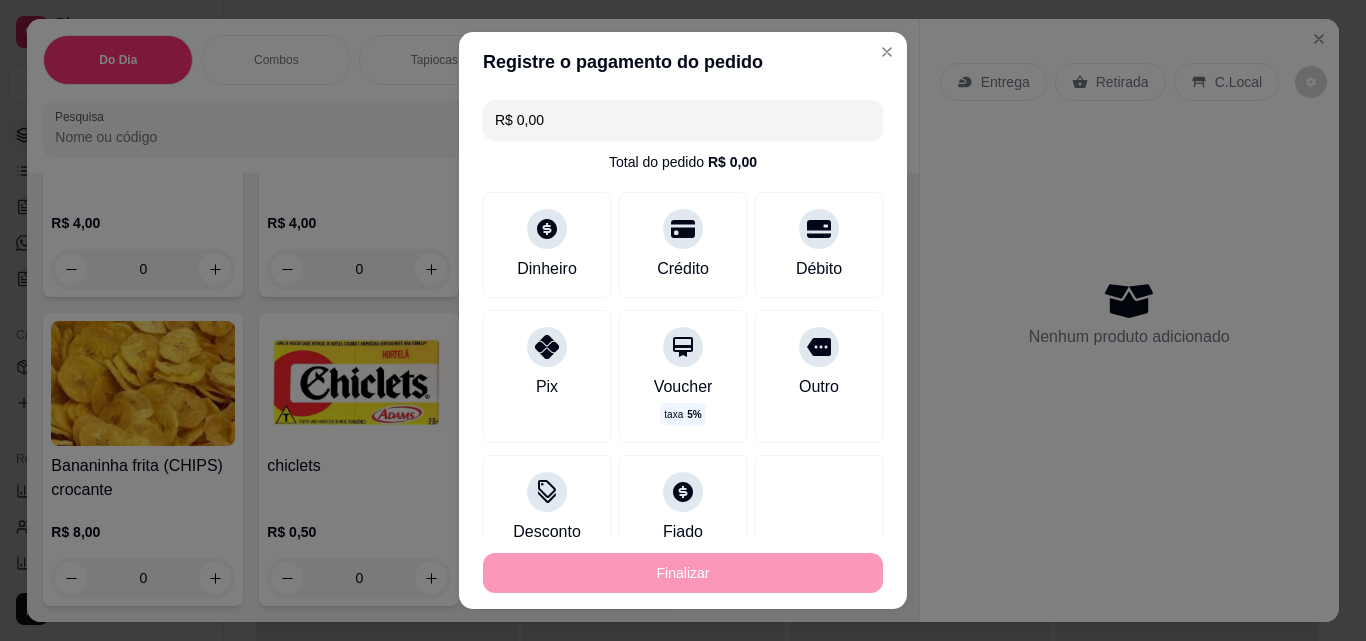 type on "-R$ 12,00" 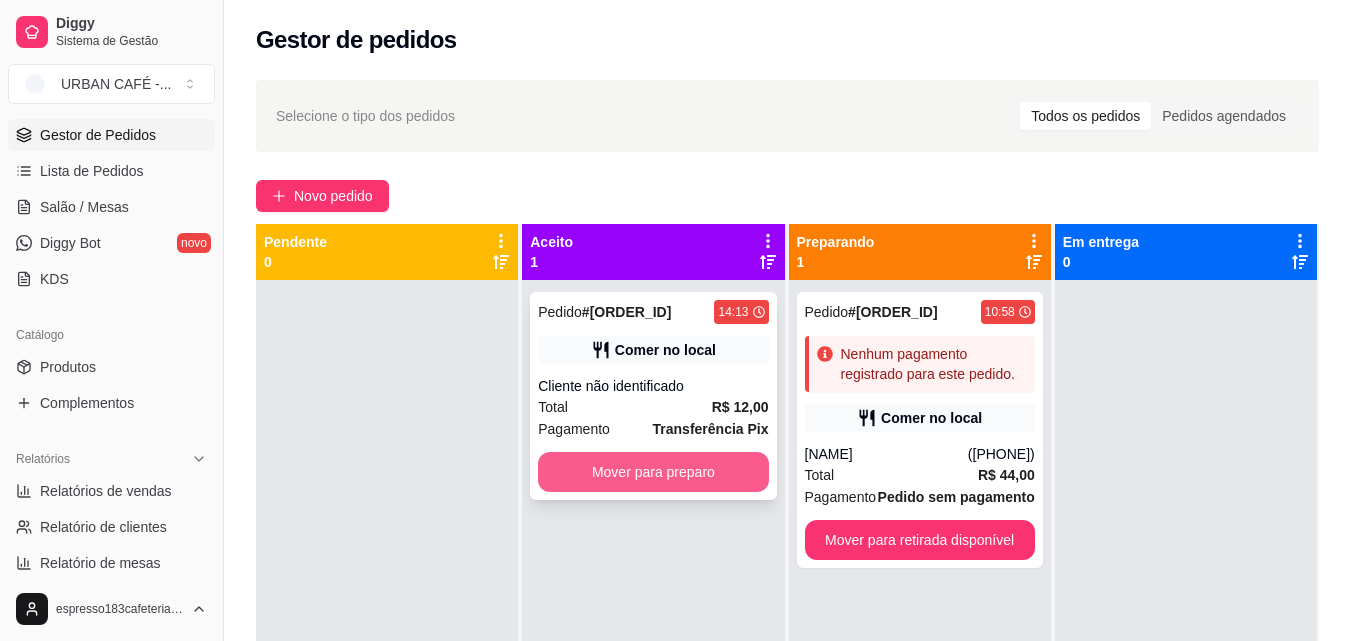 click on "Mover para preparo" at bounding box center (653, 472) 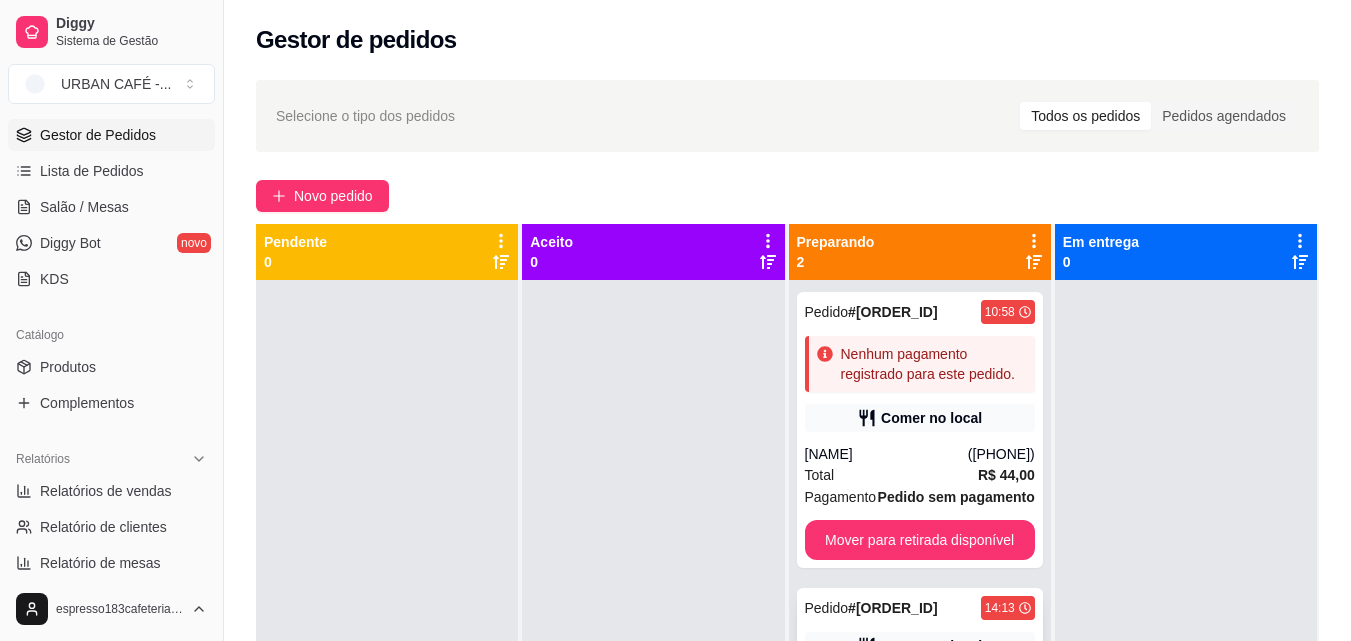 click on "Pedido  # 1945-2237c 14:13" at bounding box center [920, 608] 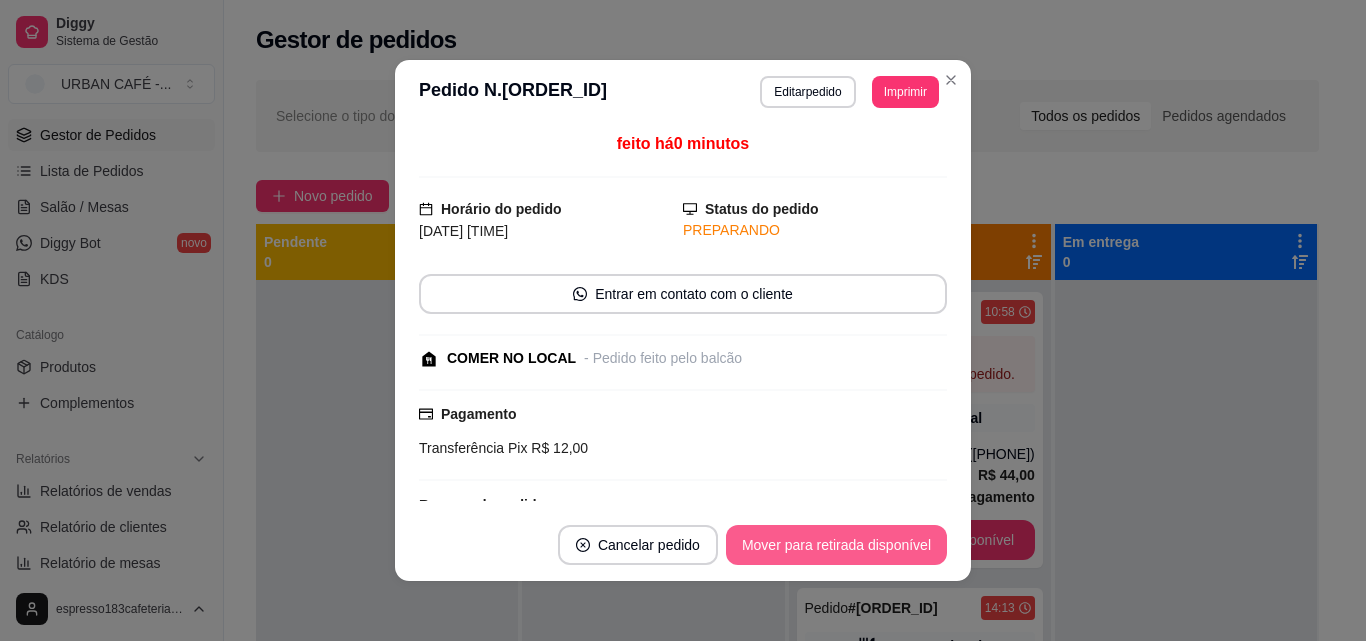 click on "Mover para retirada disponível" at bounding box center [836, 545] 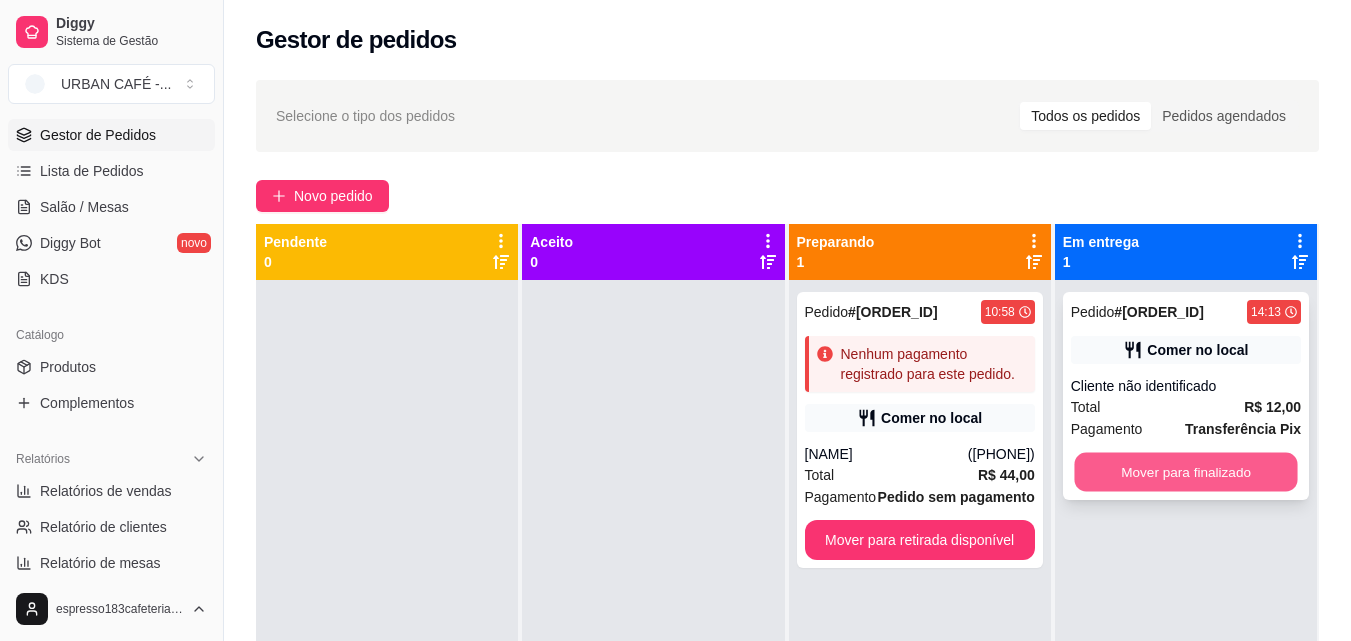 click on "Mover para finalizado" at bounding box center (1185, 472) 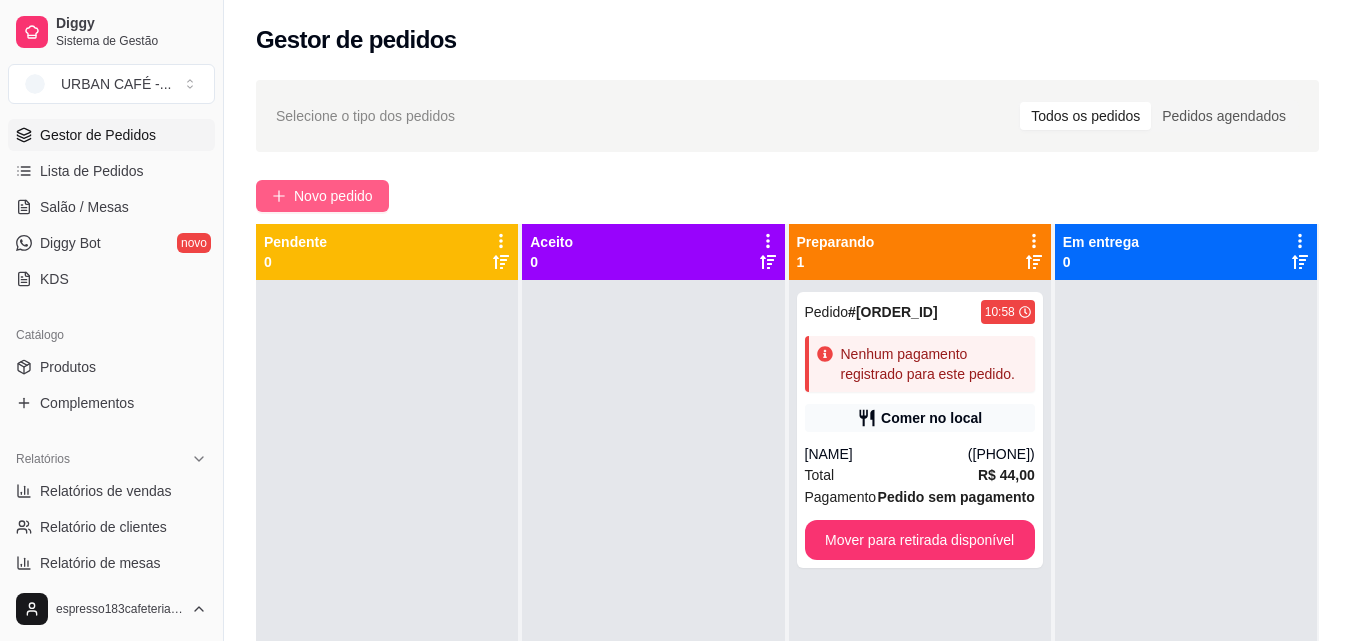 click on "Novo pedido" at bounding box center (333, 196) 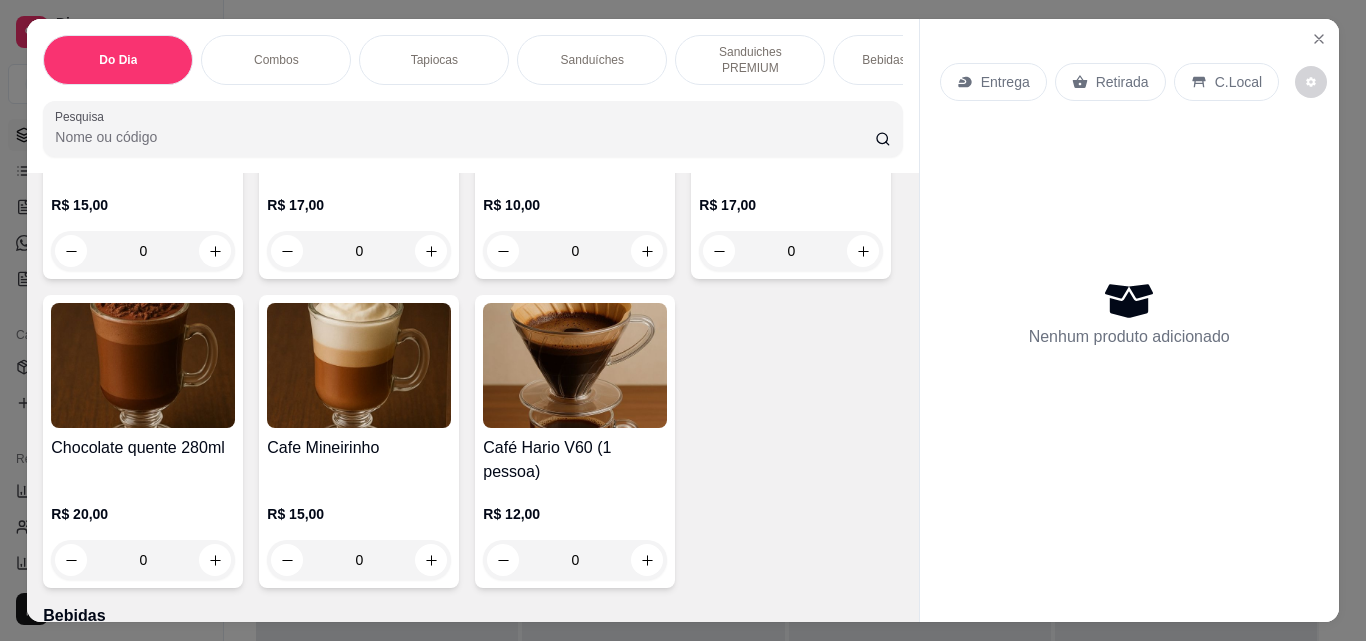 scroll, scrollTop: 3103, scrollLeft: 0, axis: vertical 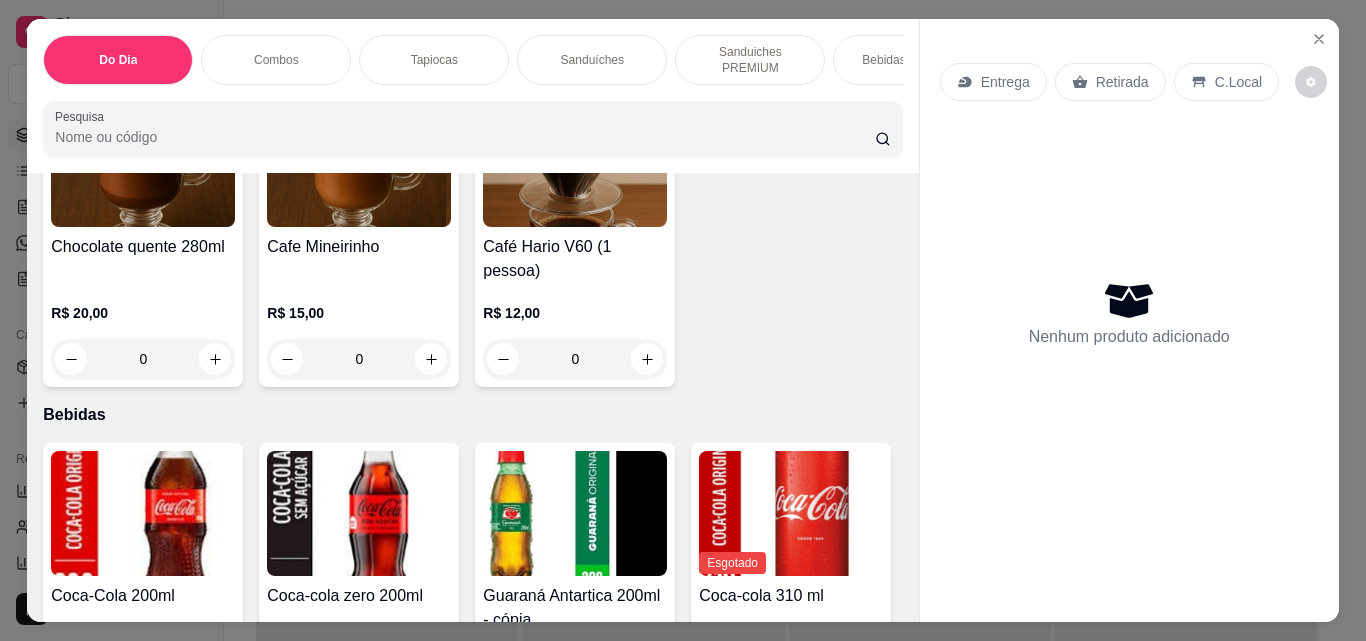 click 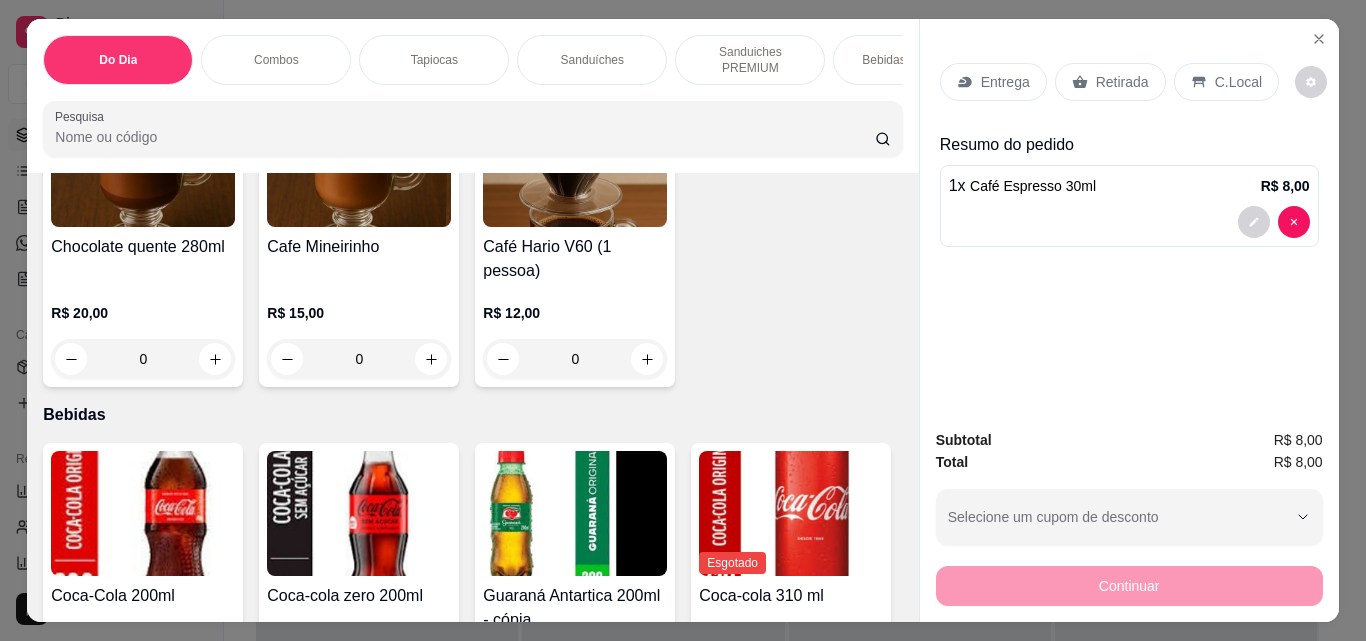 click on "C.Local" at bounding box center [1226, 82] 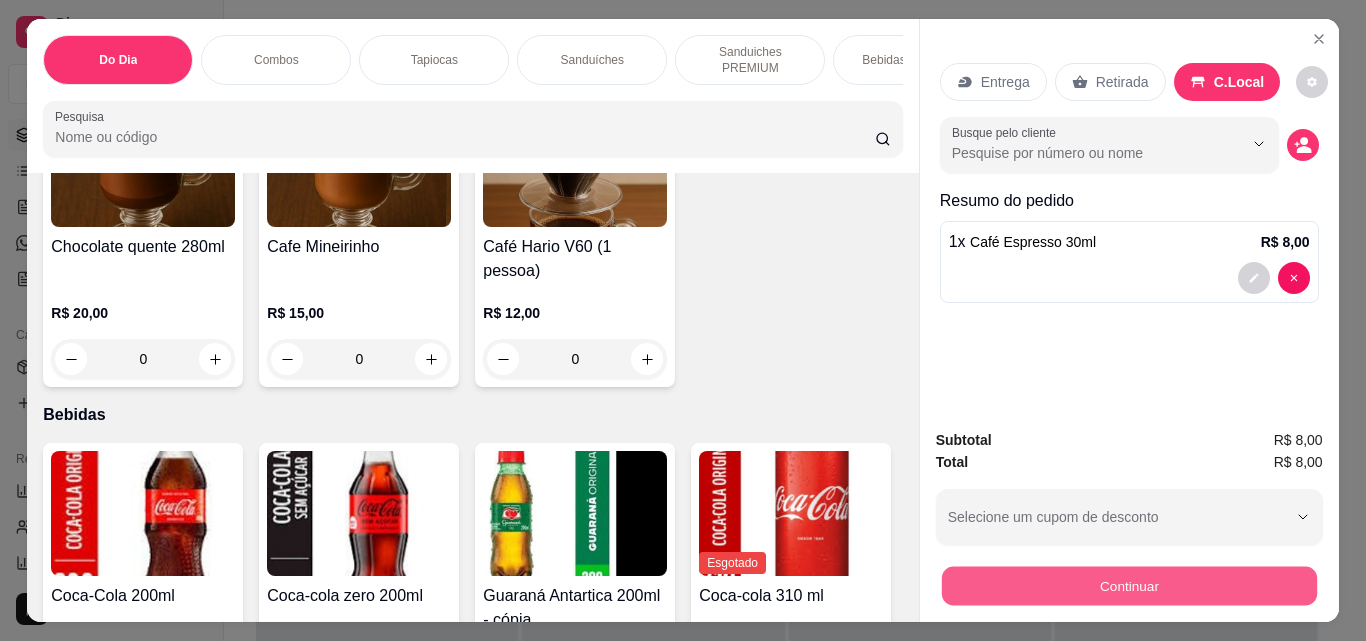 click on "Continuar" at bounding box center [1128, 585] 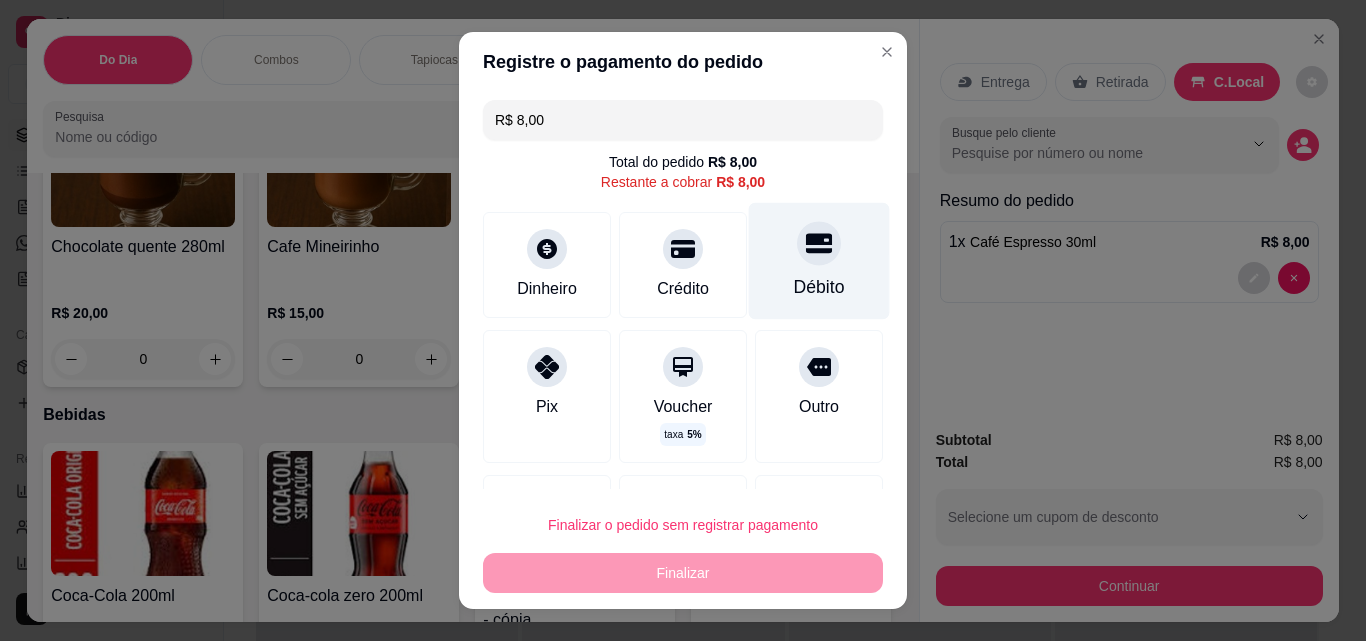 click at bounding box center [819, 243] 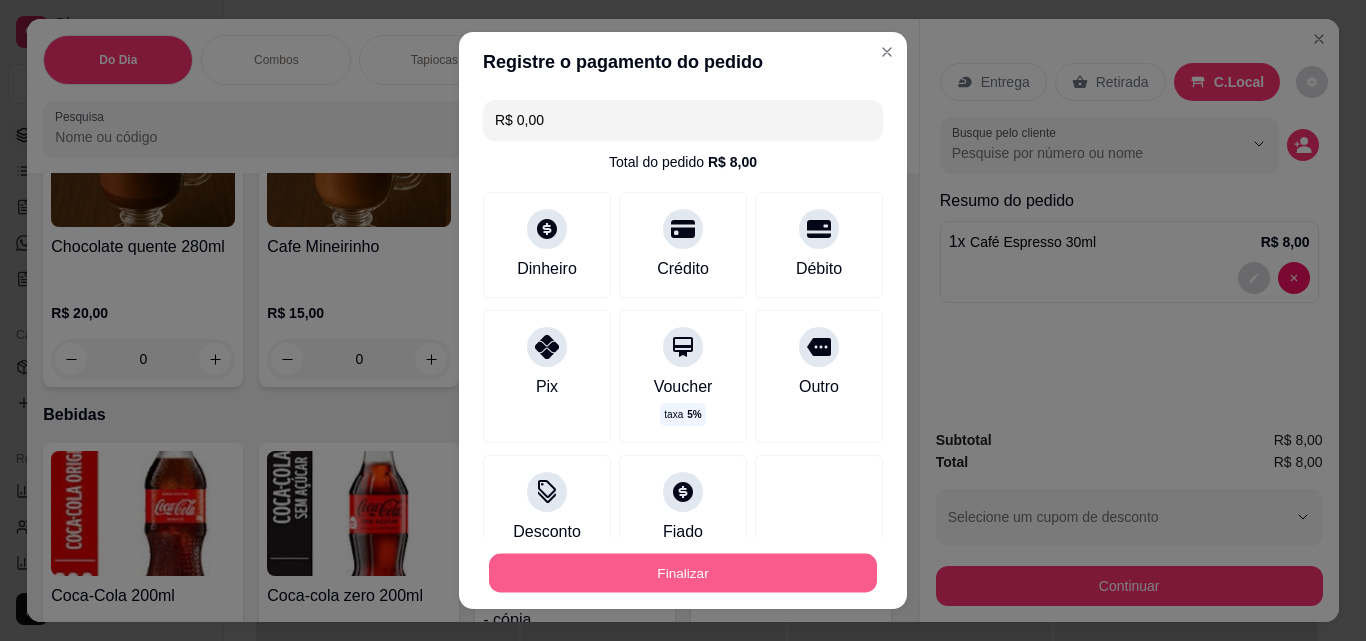 click on "Finalizar" at bounding box center [683, 573] 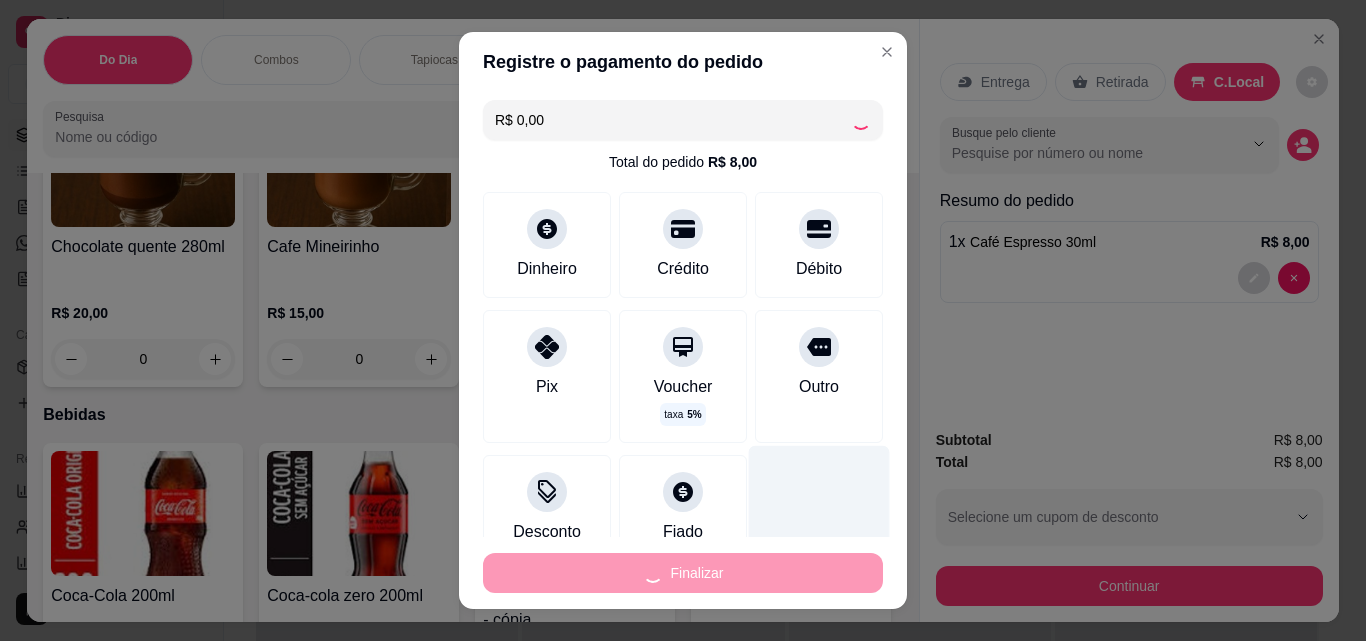 type on "0" 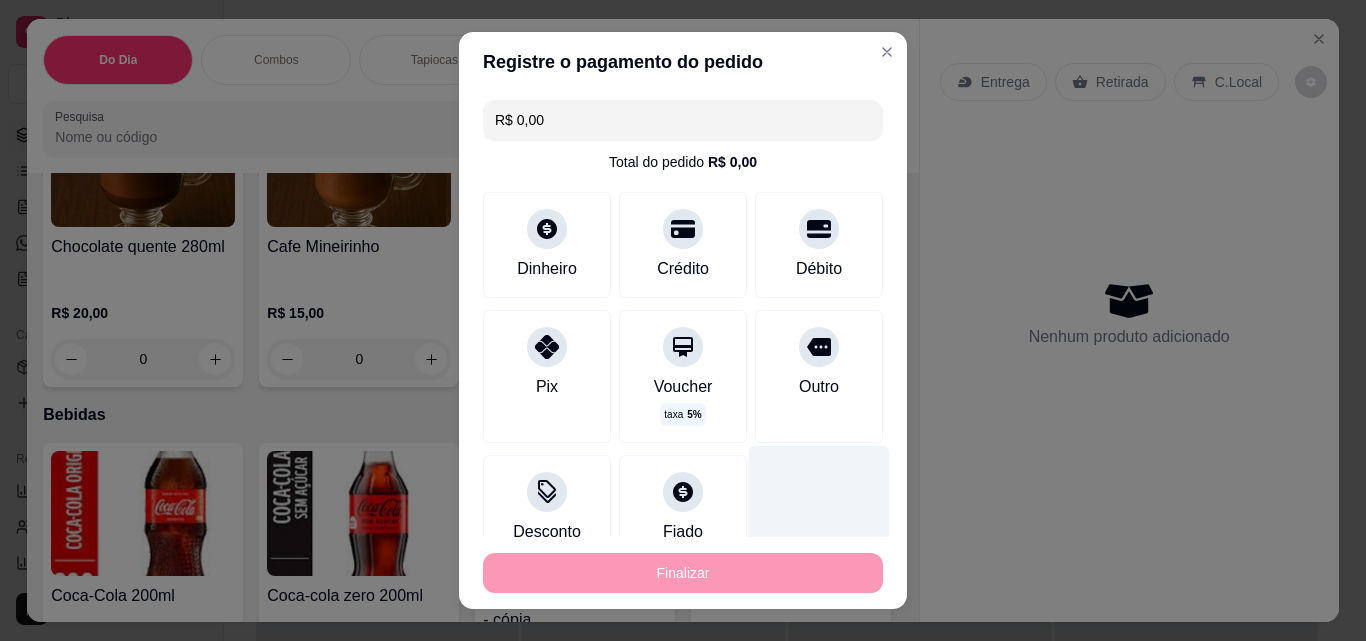 type on "-R$ 8,00" 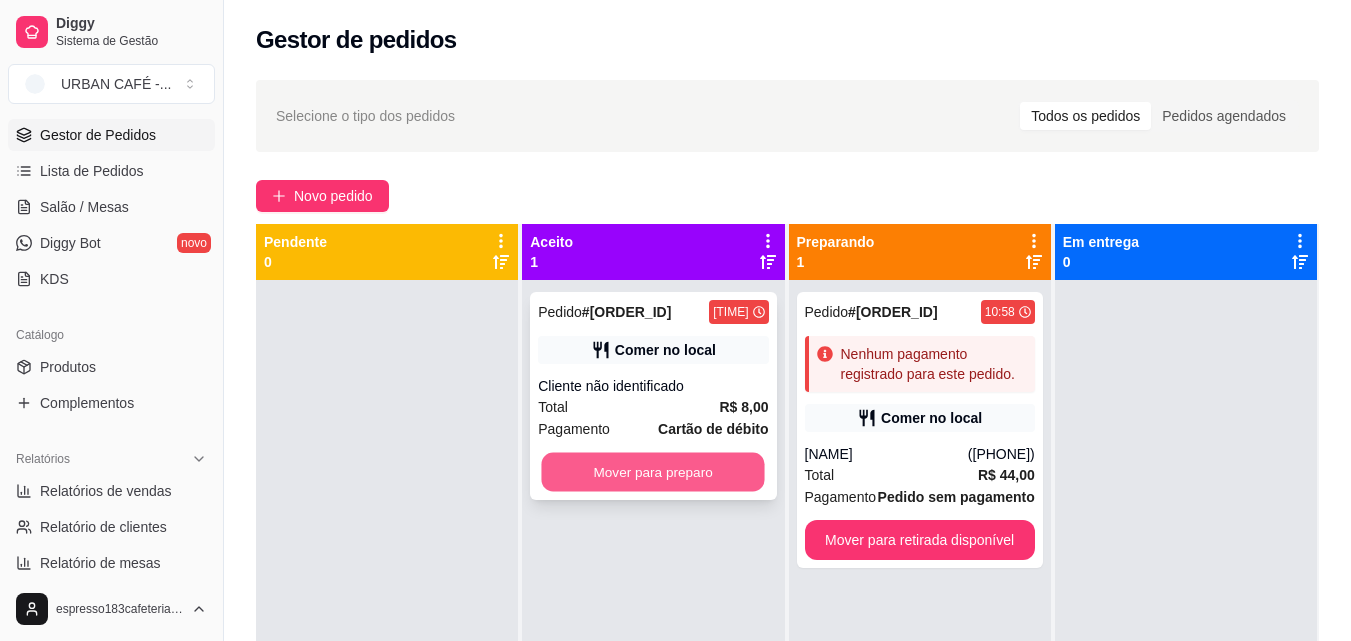 click on "Mover para preparo" at bounding box center [653, 472] 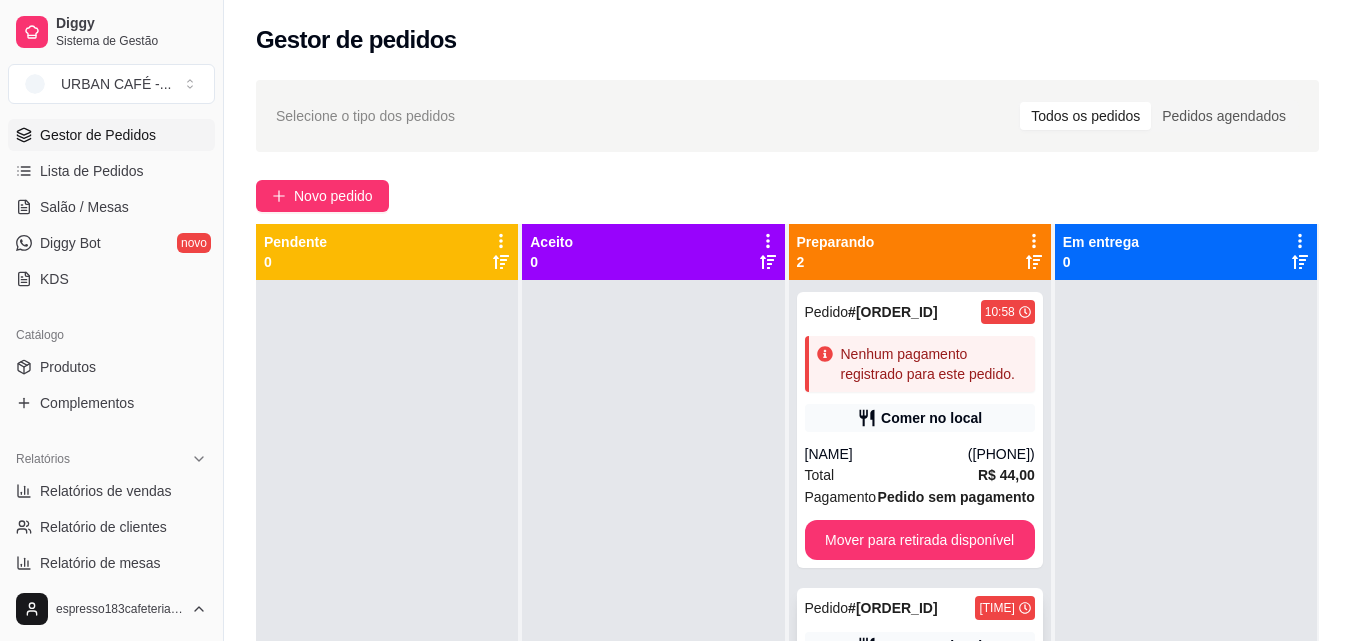 click on "Pedido  # 1946-45b0d 14:18" at bounding box center [920, 608] 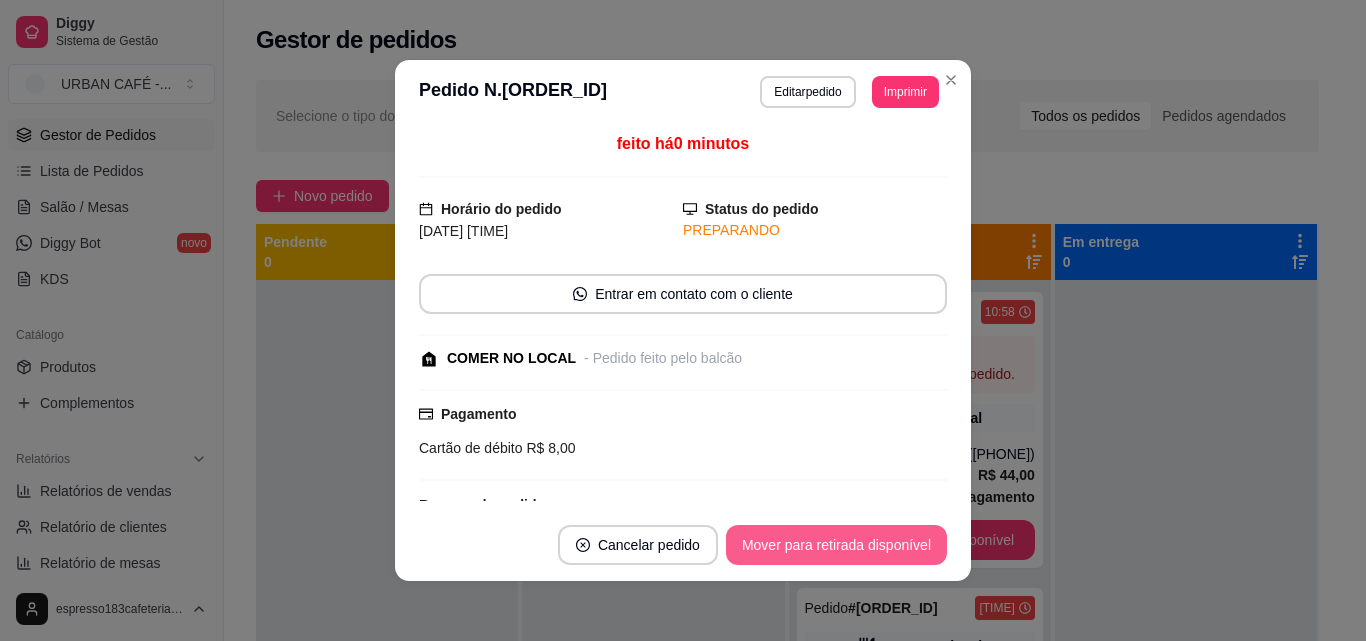click on "Mover para retirada disponível" at bounding box center (836, 545) 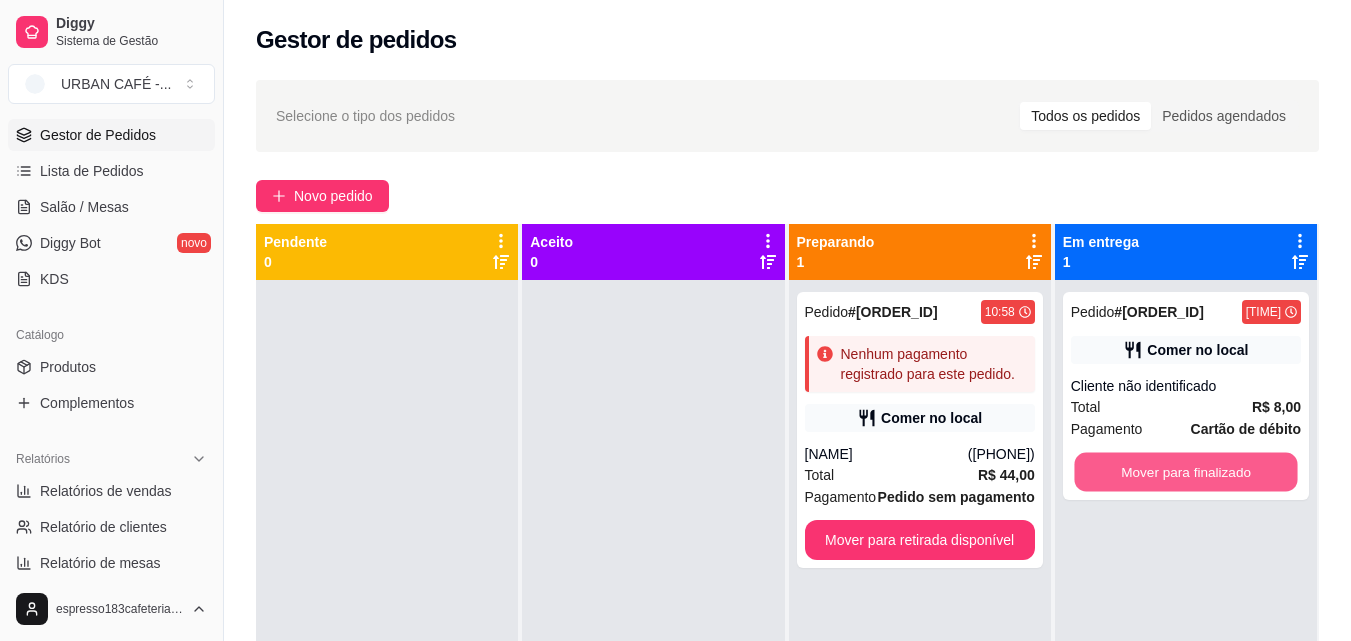 click on "Mover para finalizado" at bounding box center (1185, 472) 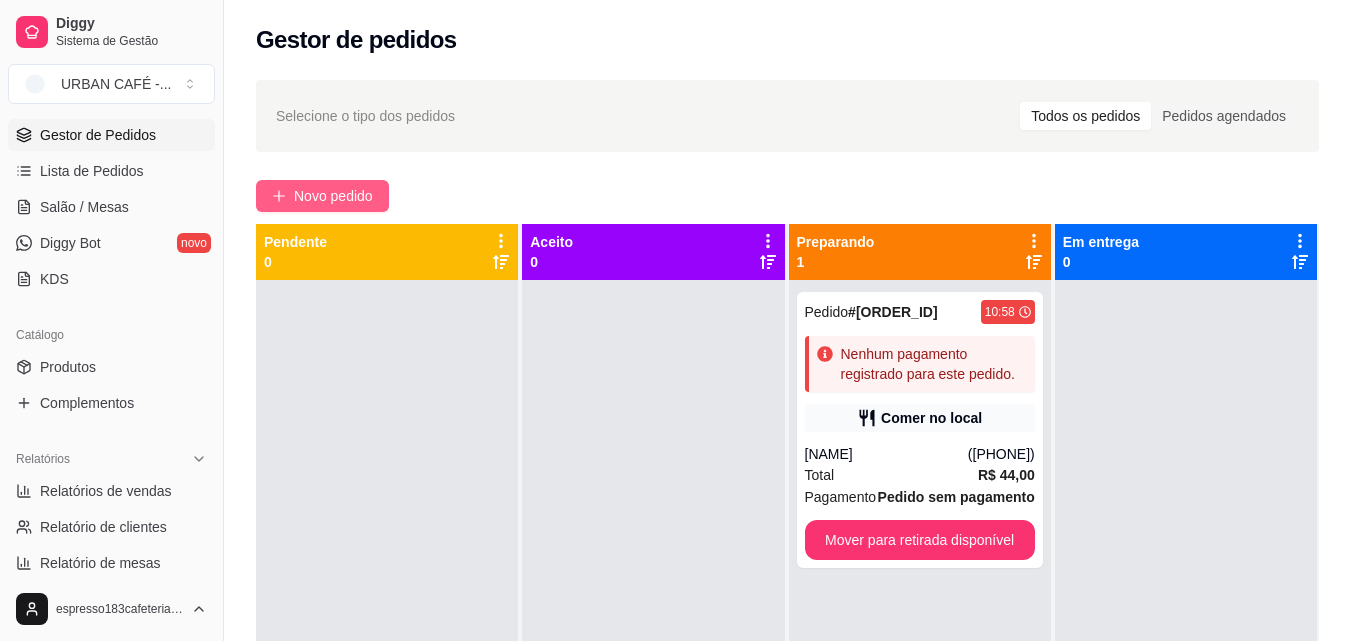 click on "Novo pedido" at bounding box center [333, 196] 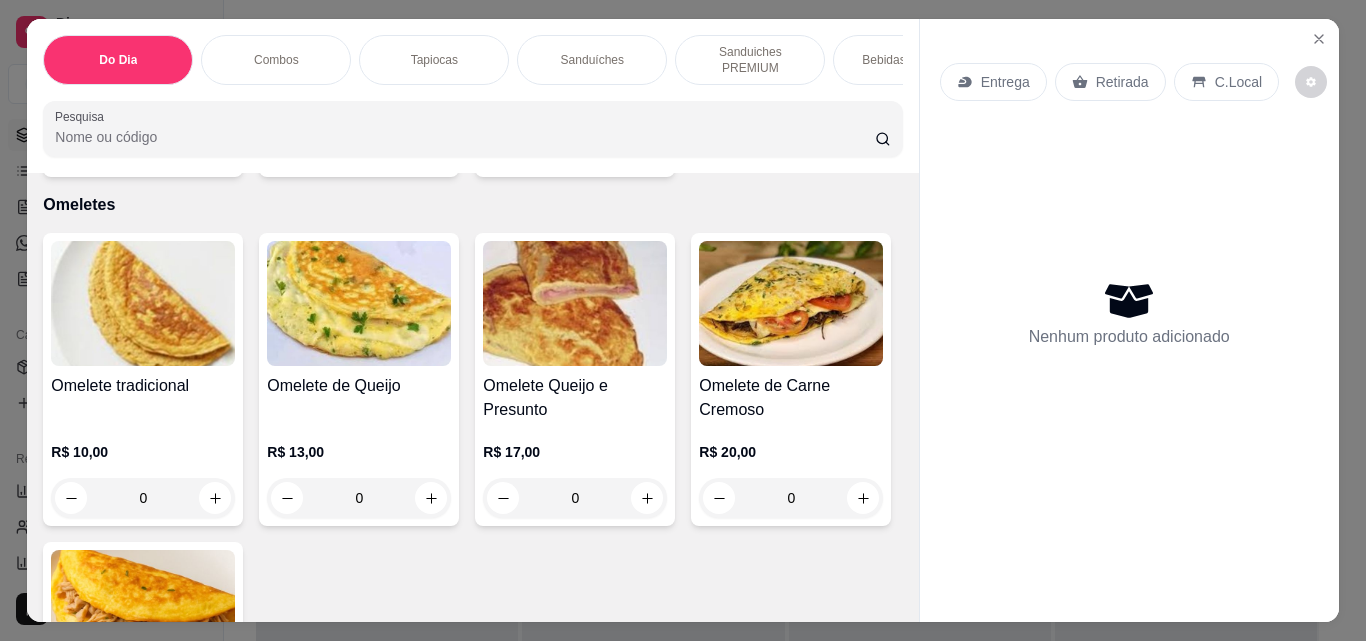 scroll, scrollTop: 5204, scrollLeft: 0, axis: vertical 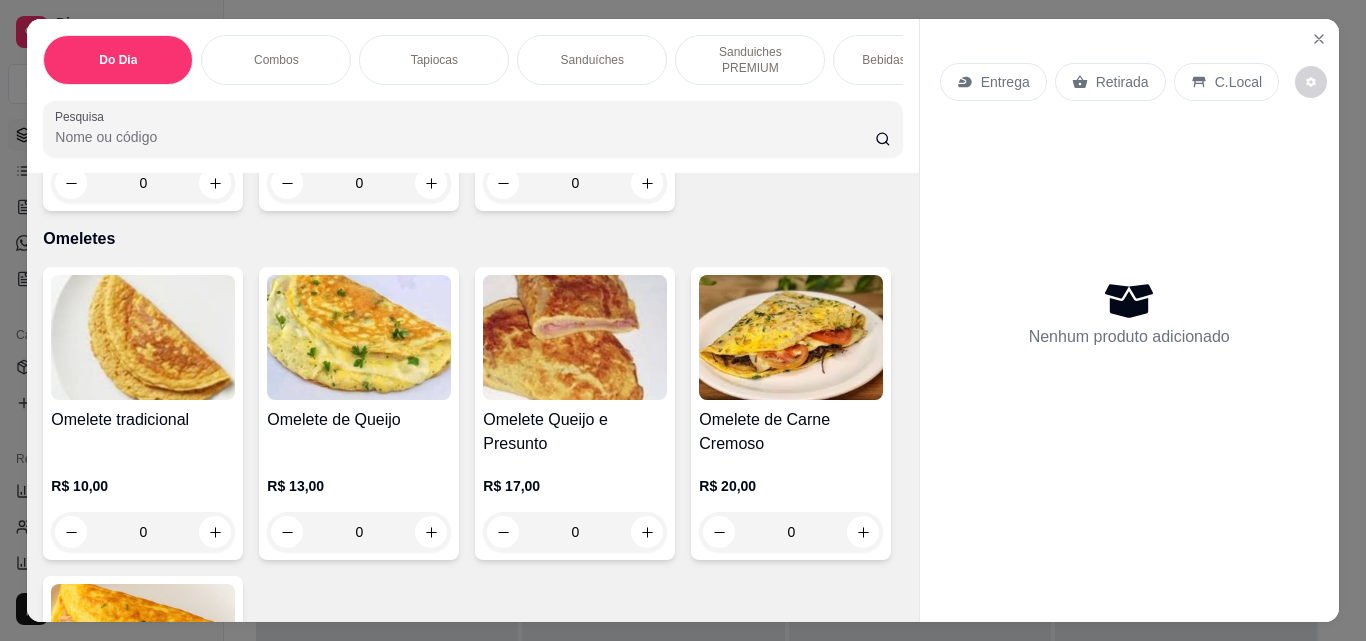click 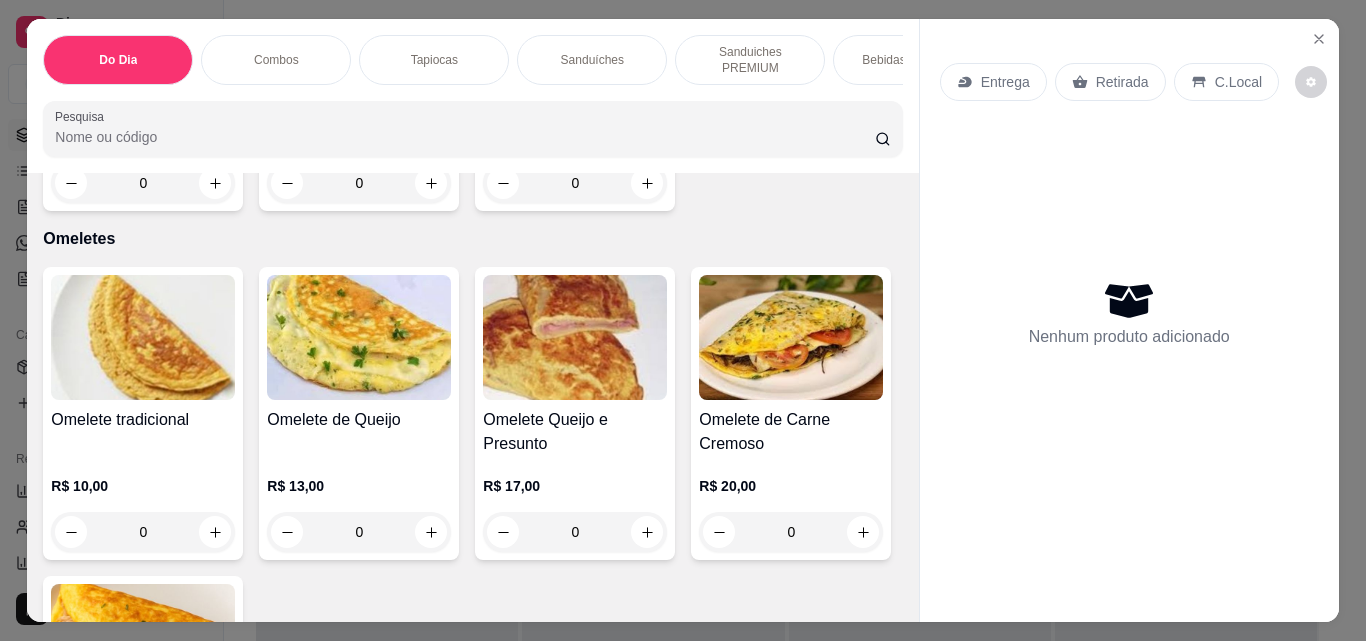 type on "1" 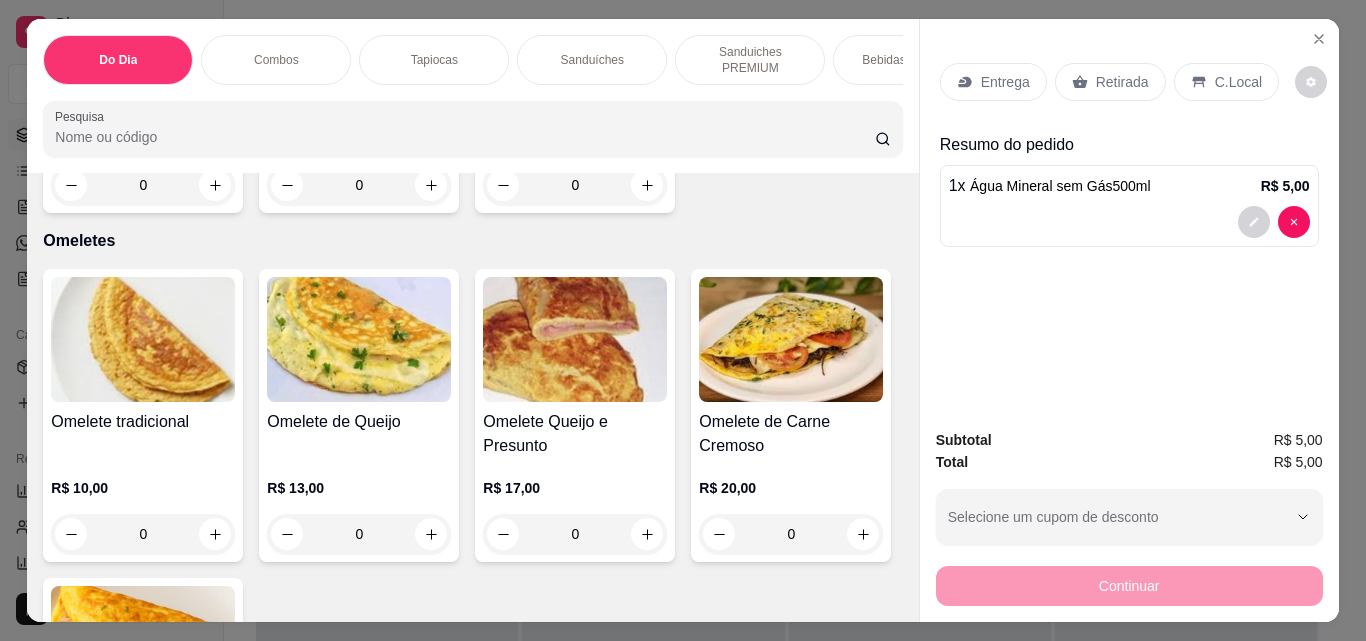 click on "Retirada" at bounding box center [1122, 82] 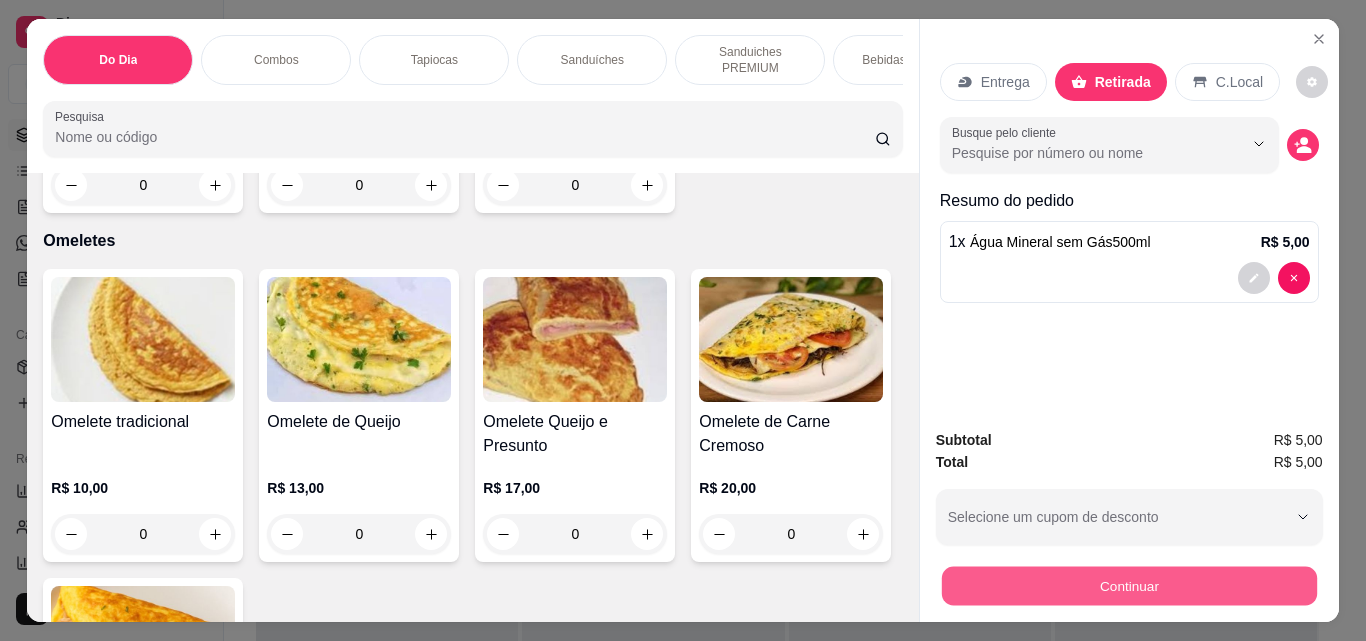 click on "Continuar" at bounding box center [1128, 585] 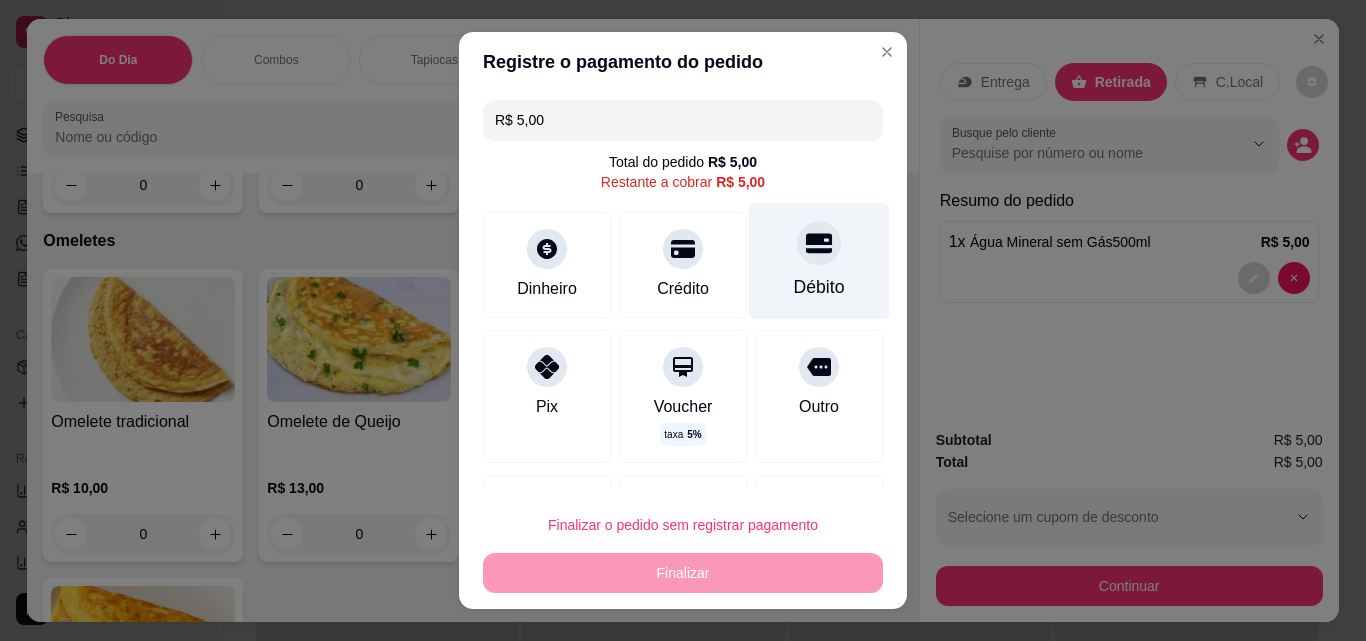 click on "Débito" at bounding box center [819, 261] 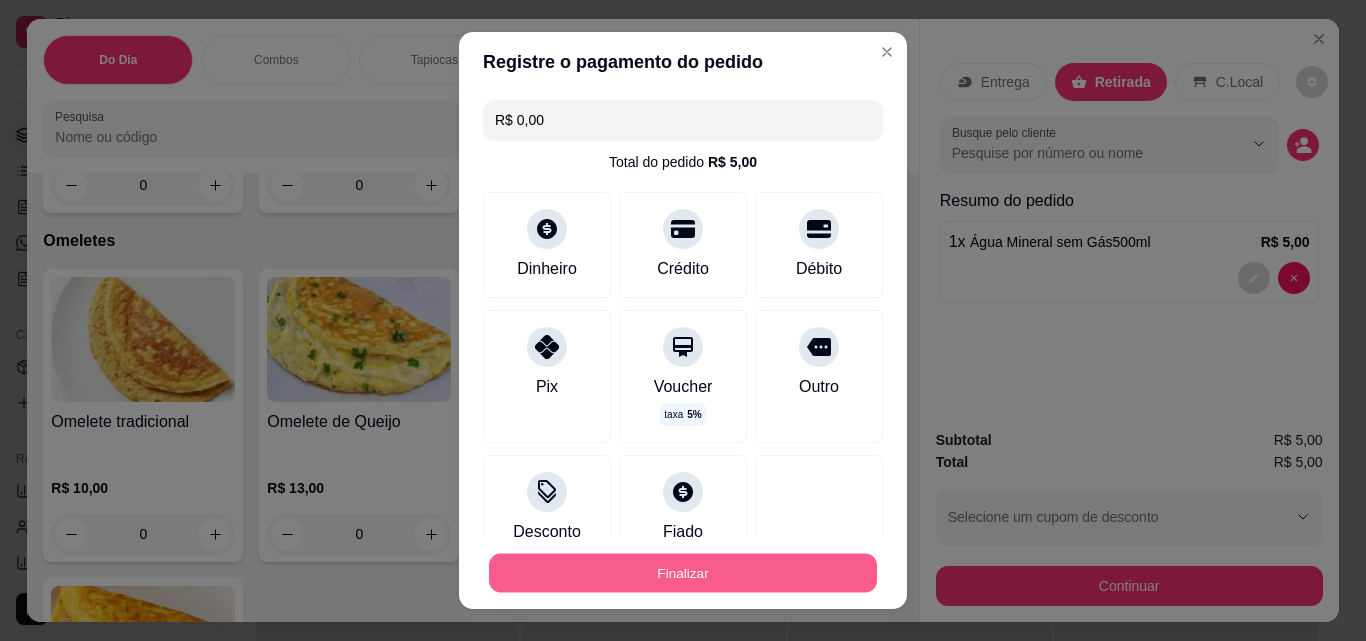 click on "Finalizar" at bounding box center (683, 573) 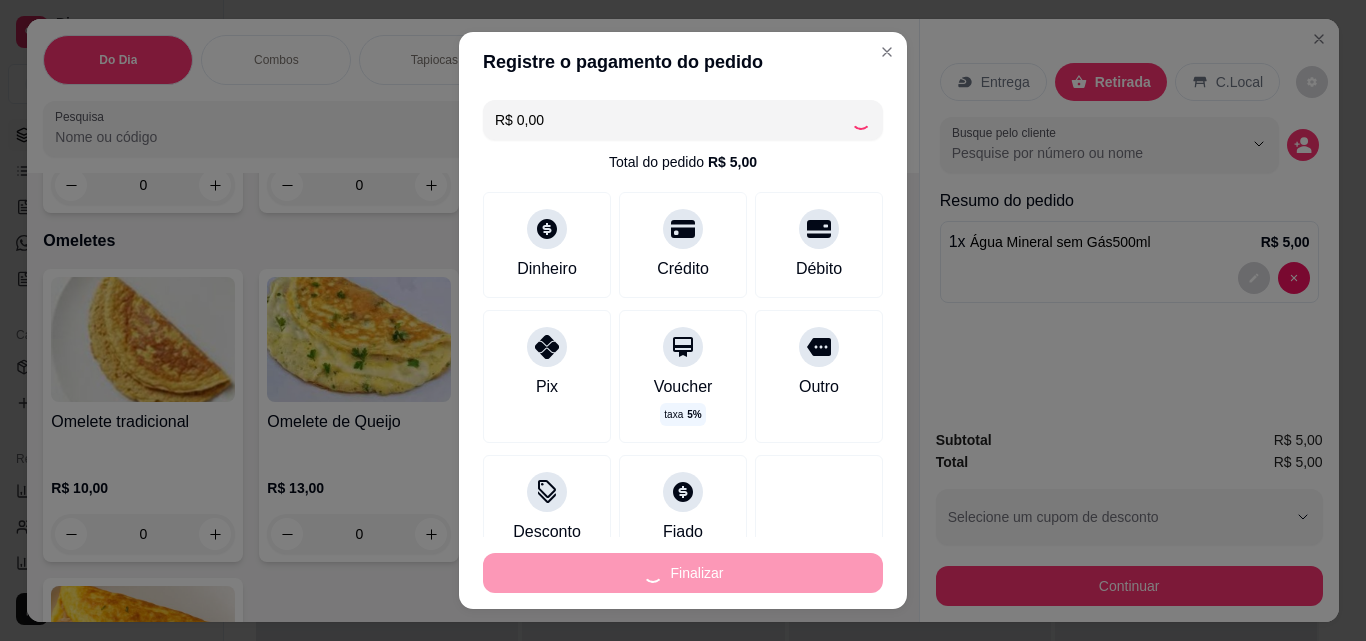 type on "0" 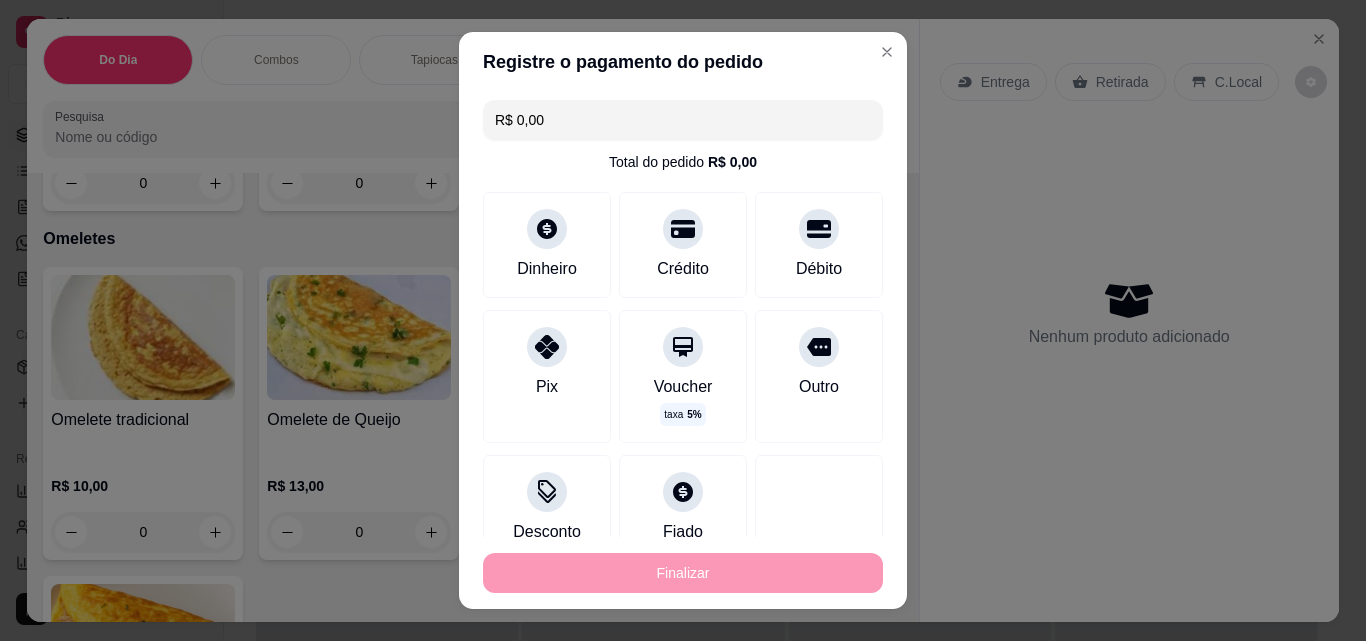 type on "-R$ 5,00" 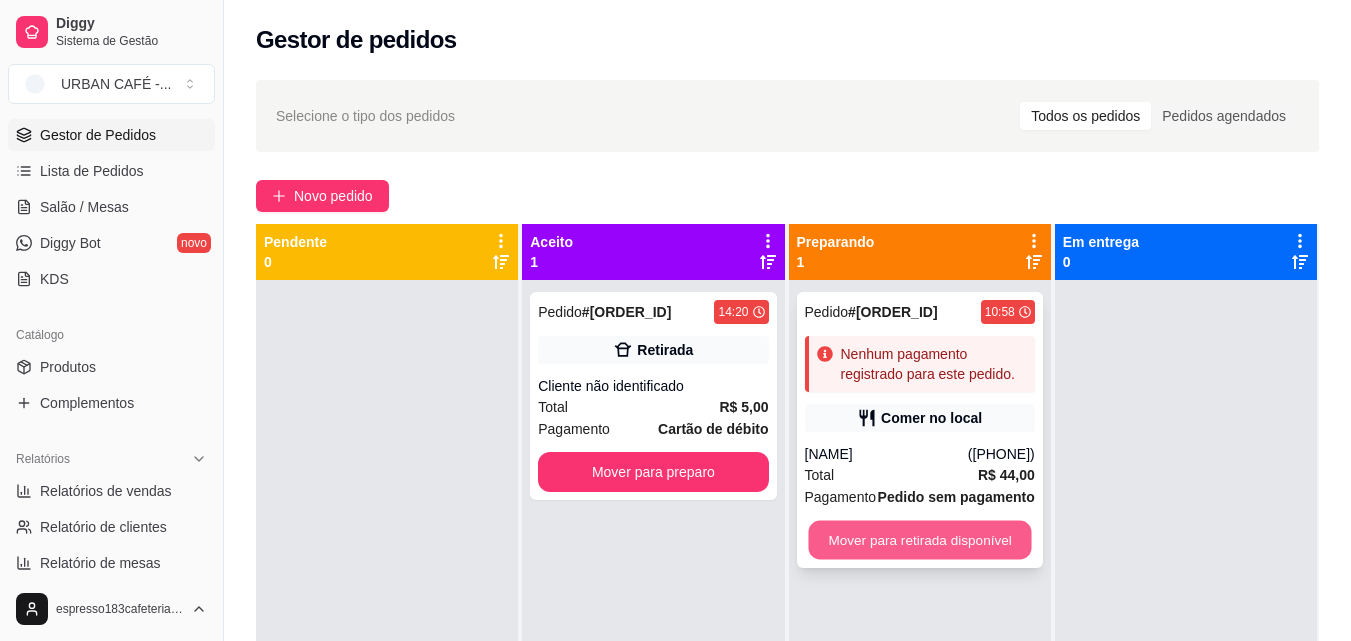 click on "Mover para retirada disponível" at bounding box center (919, 540) 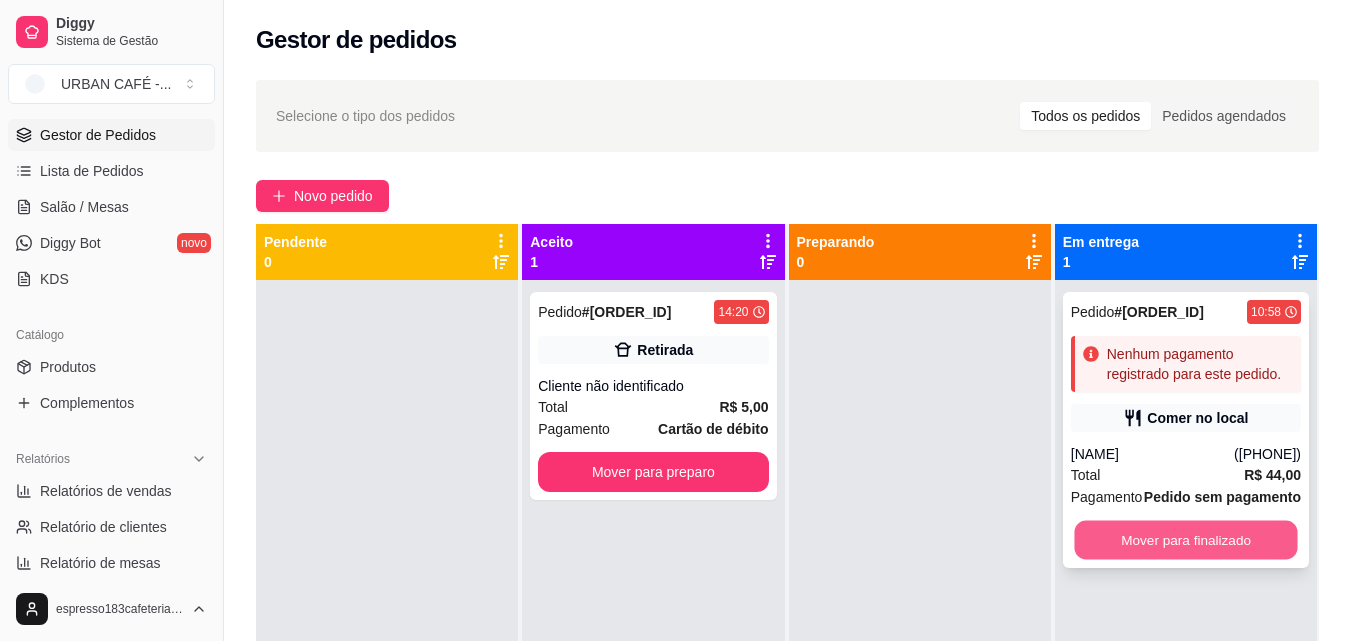 click on "Mover para finalizado" at bounding box center (1185, 540) 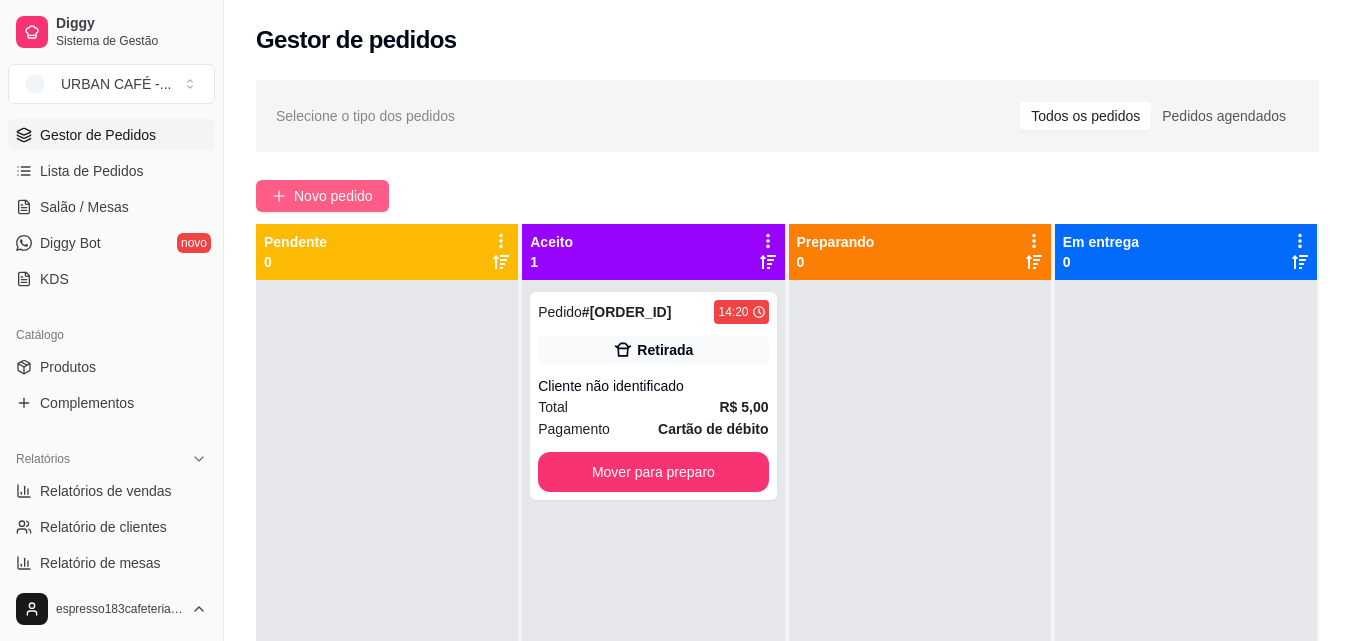 click on "Novo pedido" at bounding box center (333, 196) 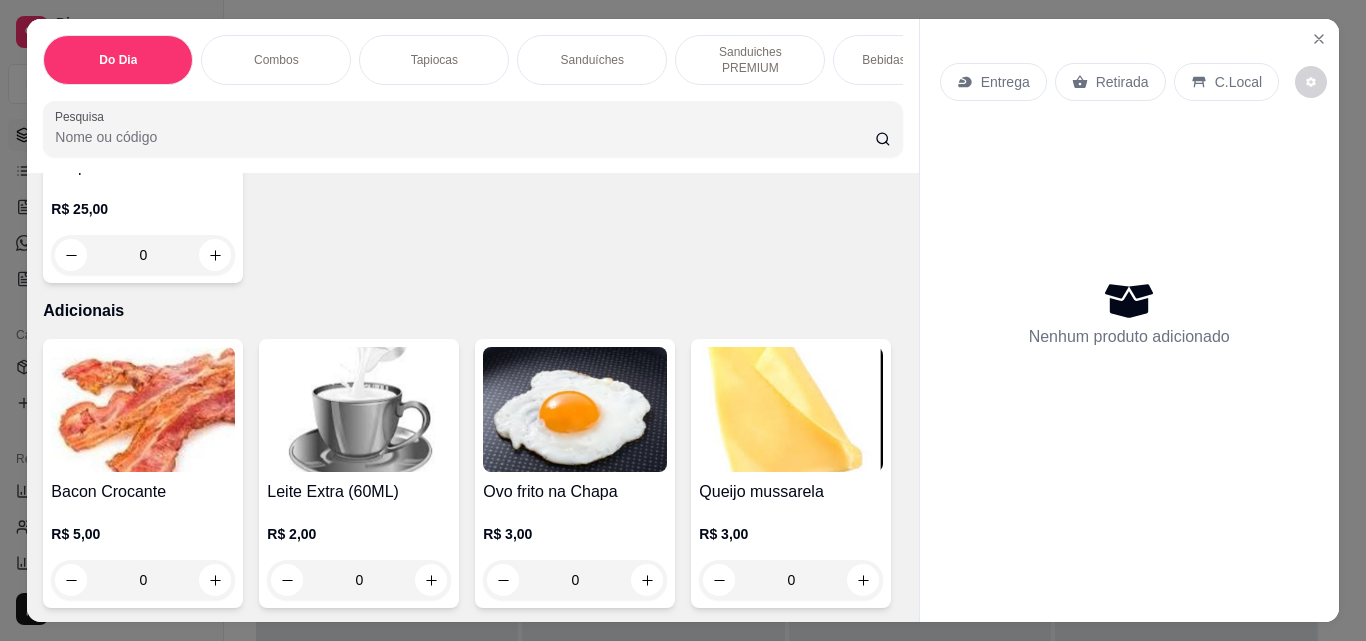scroll, scrollTop: 9708, scrollLeft: 0, axis: vertical 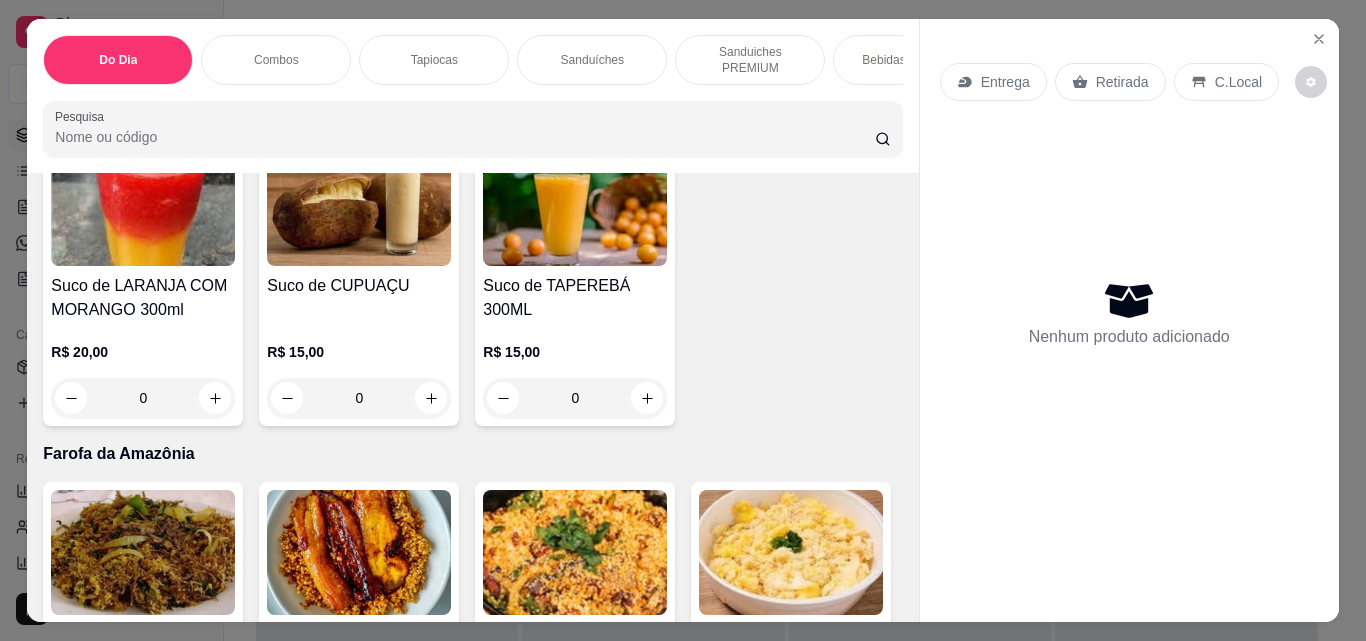 click at bounding box center [215, -878] 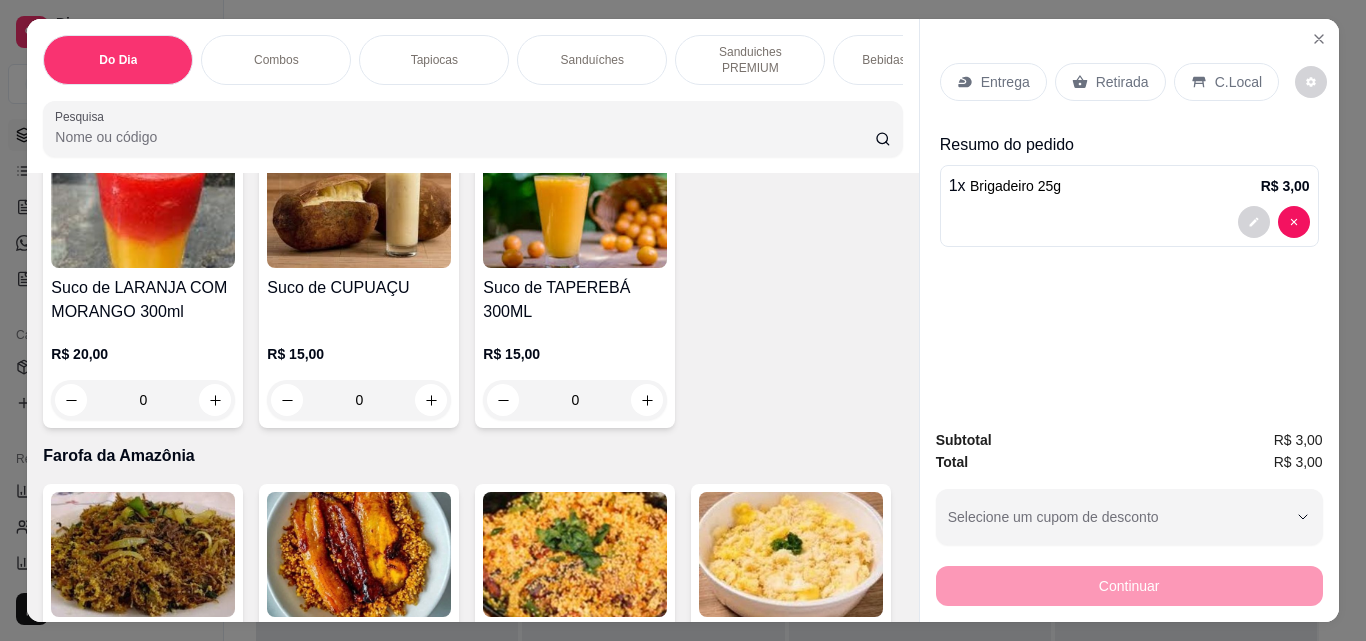 click on "Retirada" at bounding box center (1110, 82) 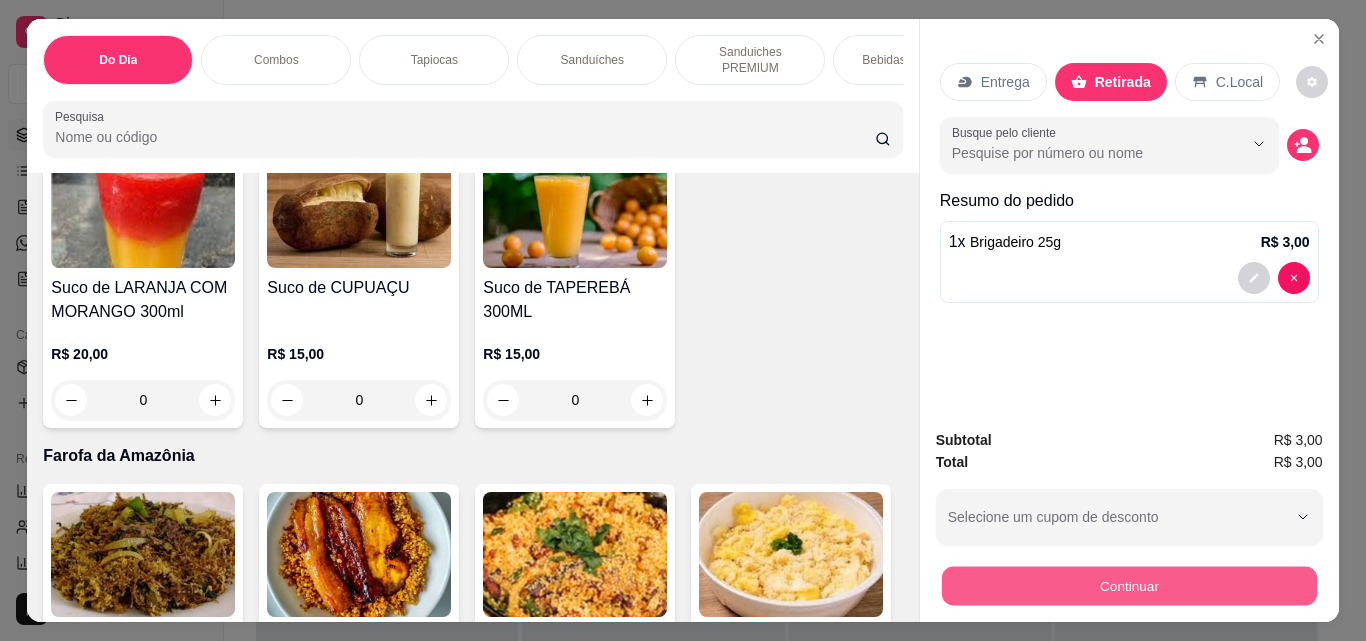 click on "Continuar" at bounding box center (1128, 585) 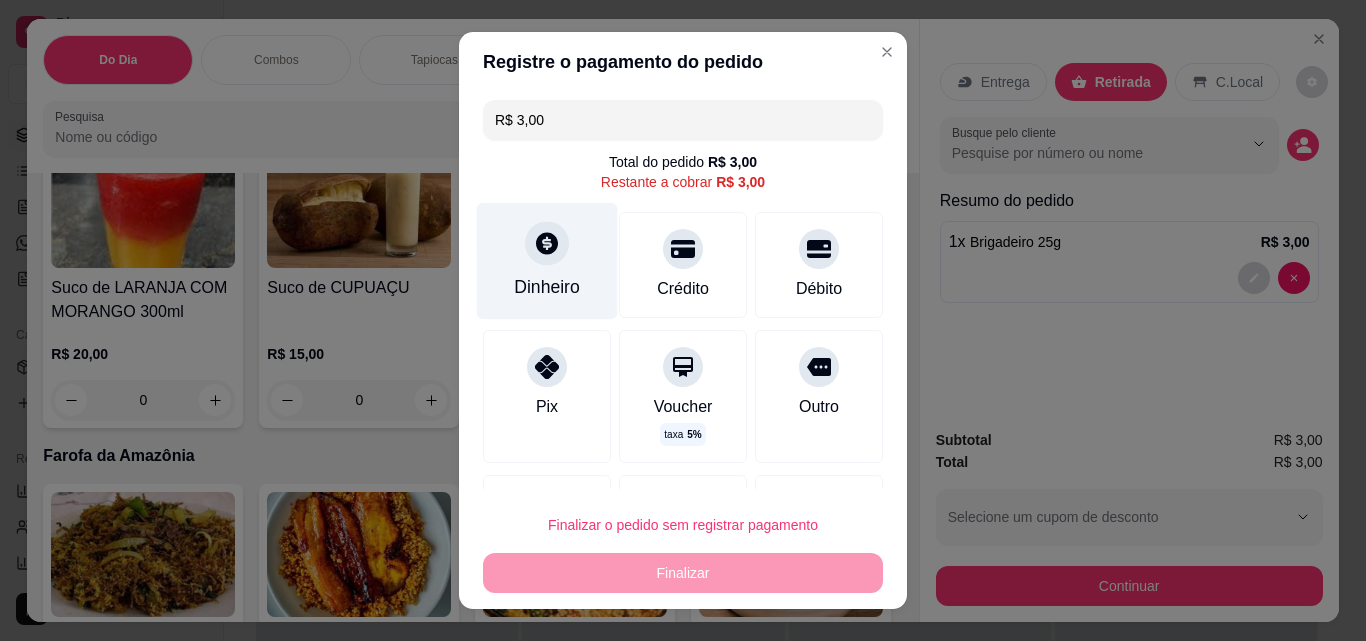 click at bounding box center (547, 243) 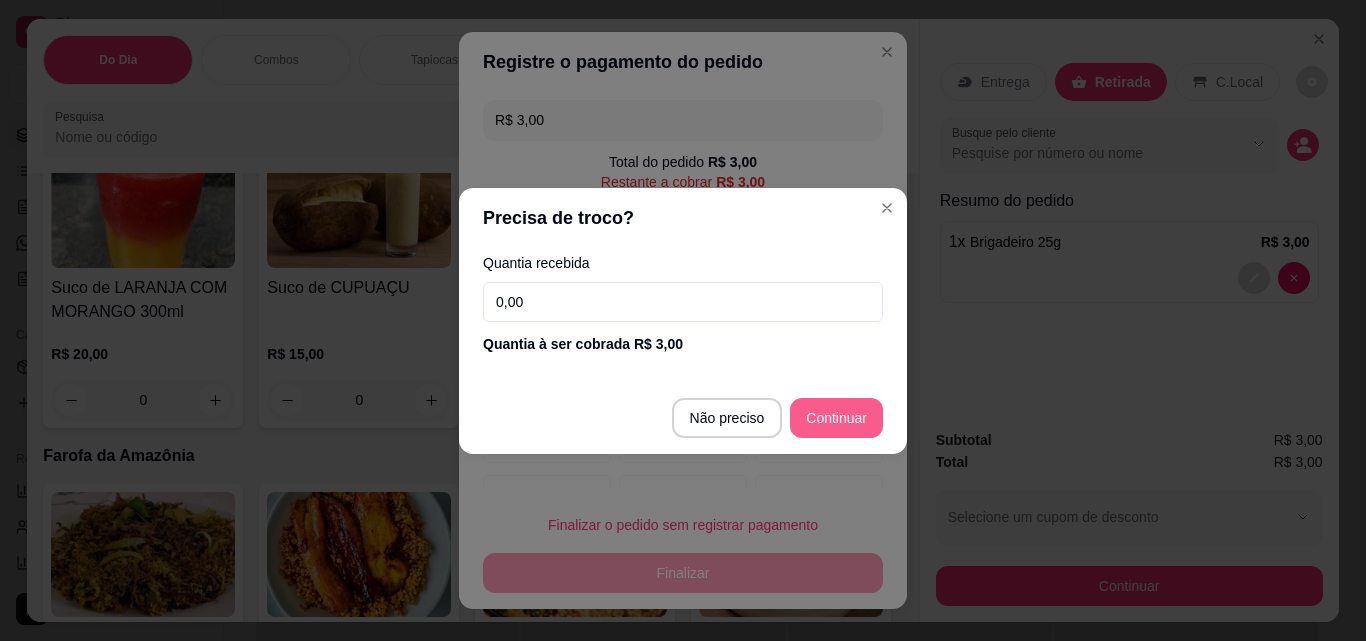 type on "R$ 0,00" 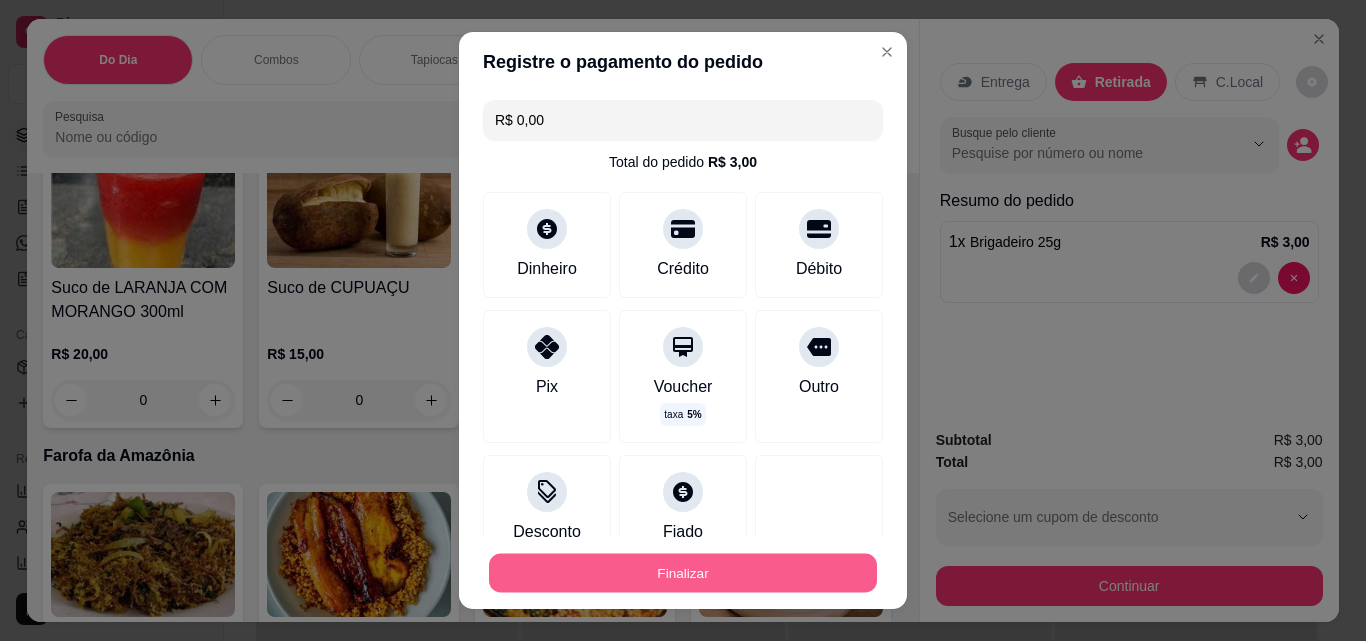 click on "Finalizar" at bounding box center [683, 573] 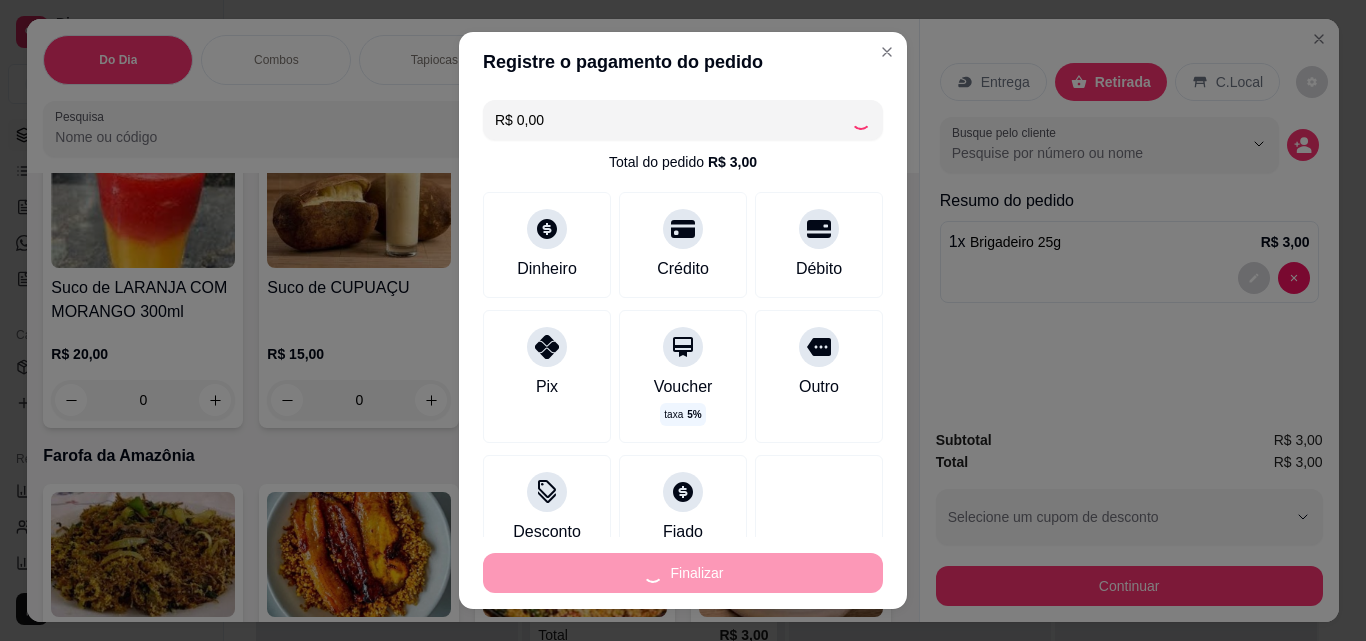 type on "0" 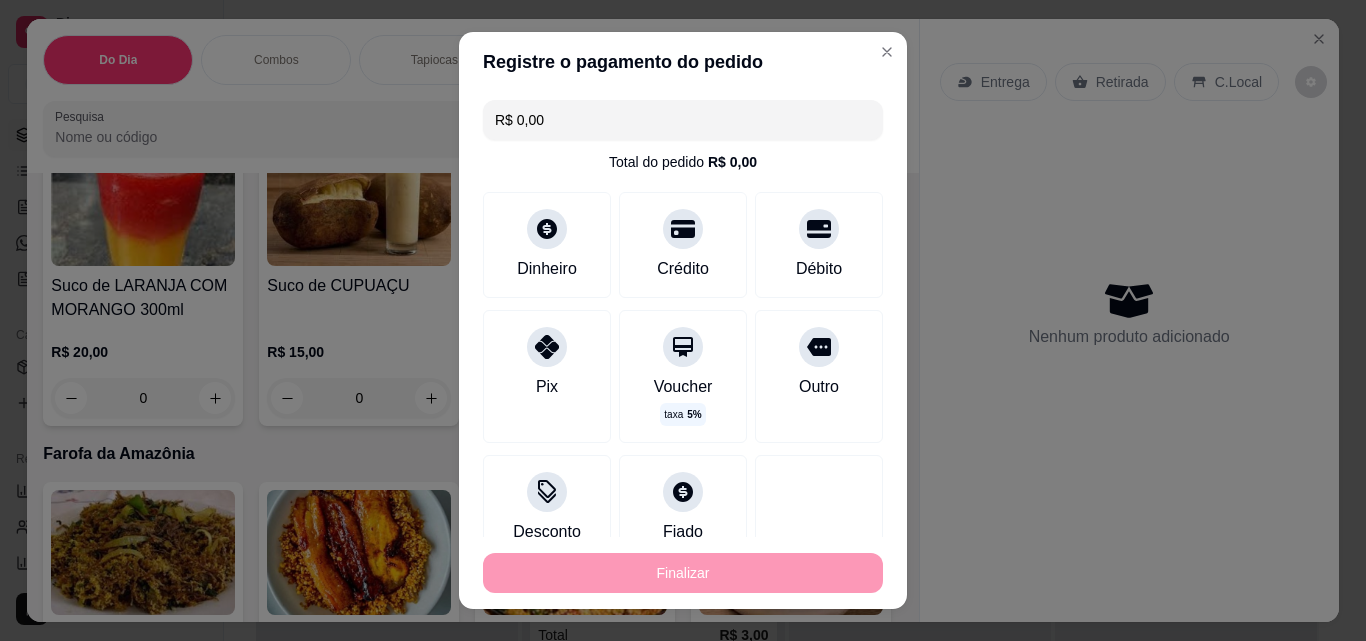 type on "-R$ 3,00" 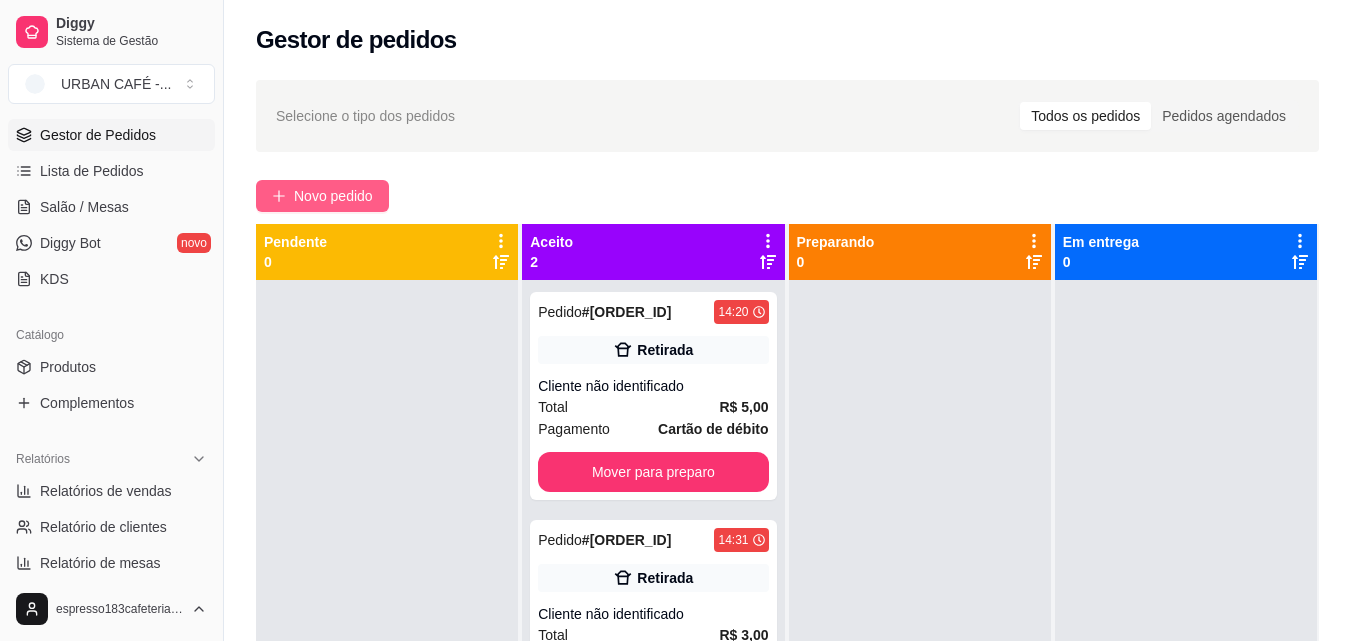 click on "Novo pedido" at bounding box center (333, 196) 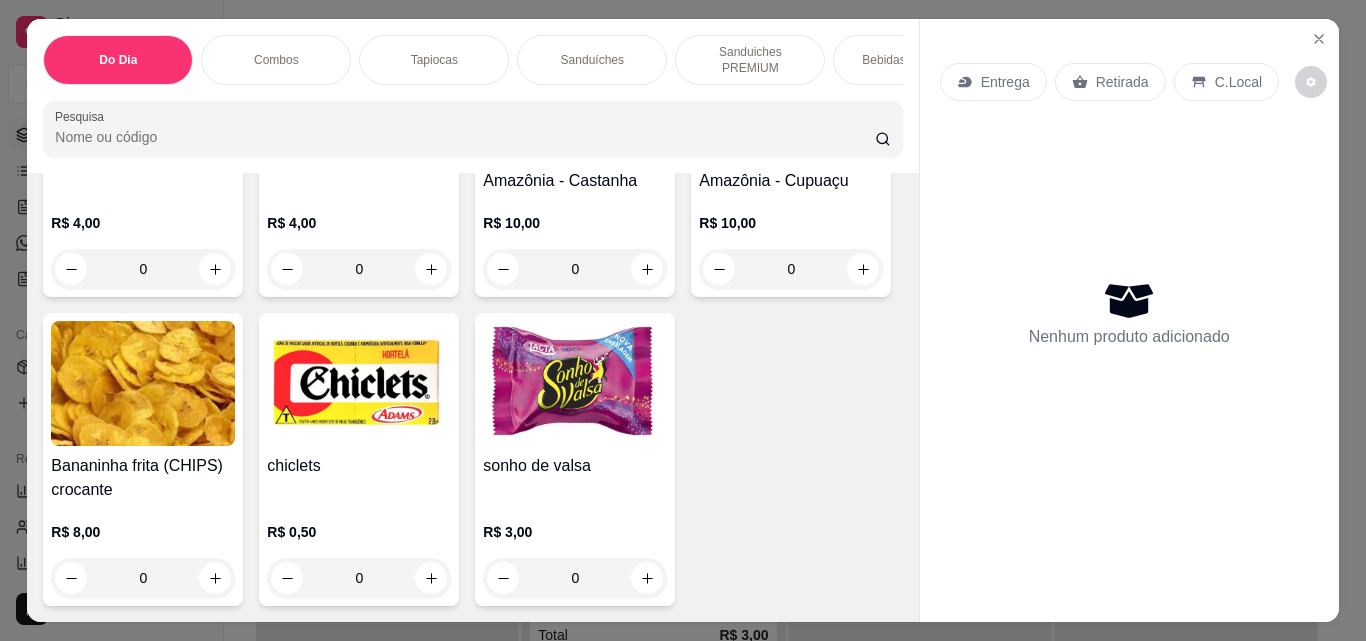 scroll, scrollTop: 12677, scrollLeft: 0, axis: vertical 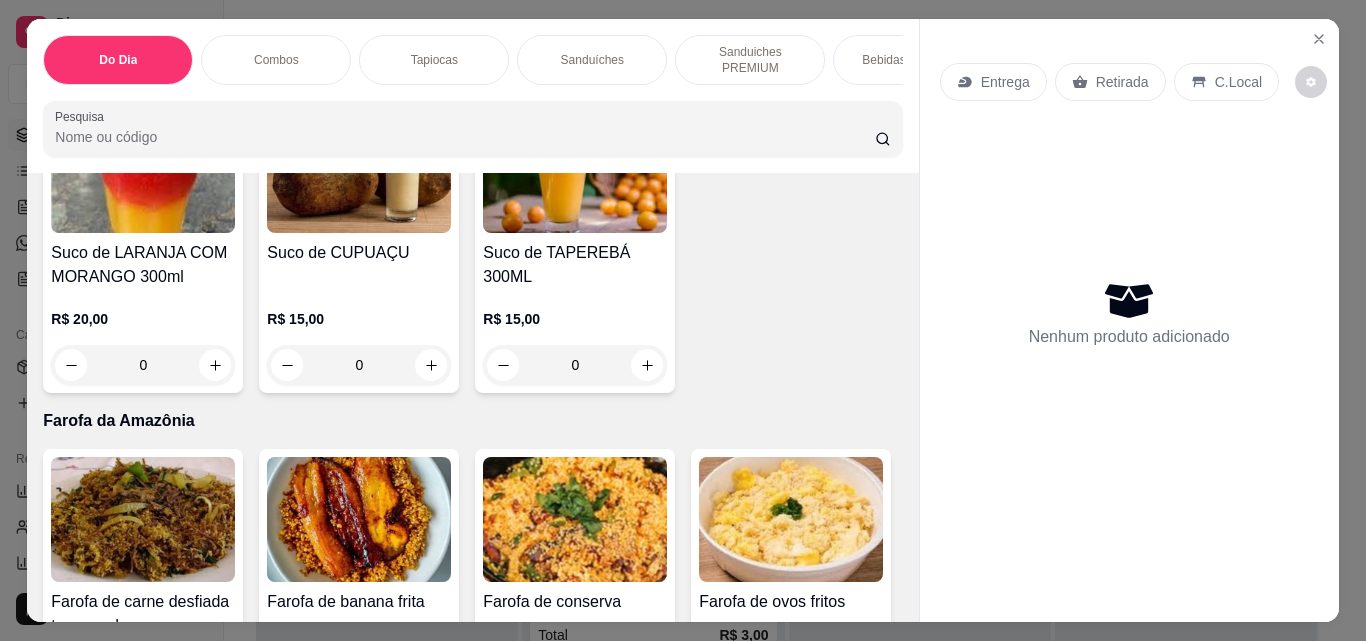 click at bounding box center [215, -911] 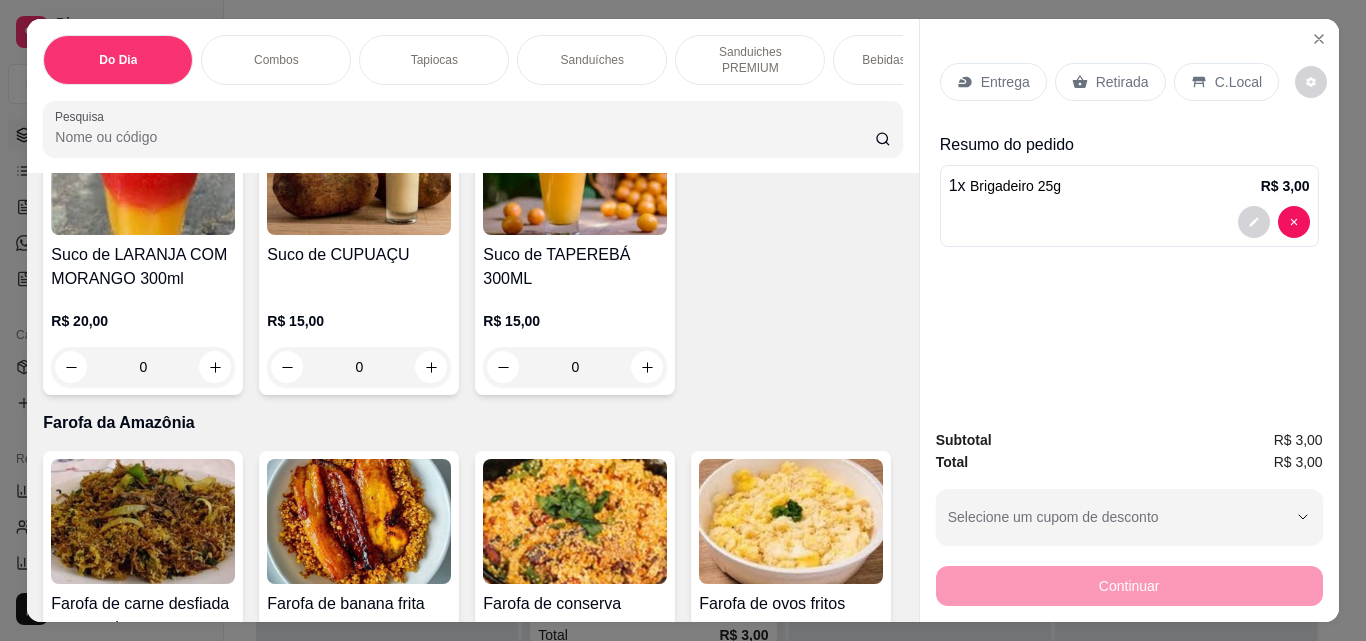 click 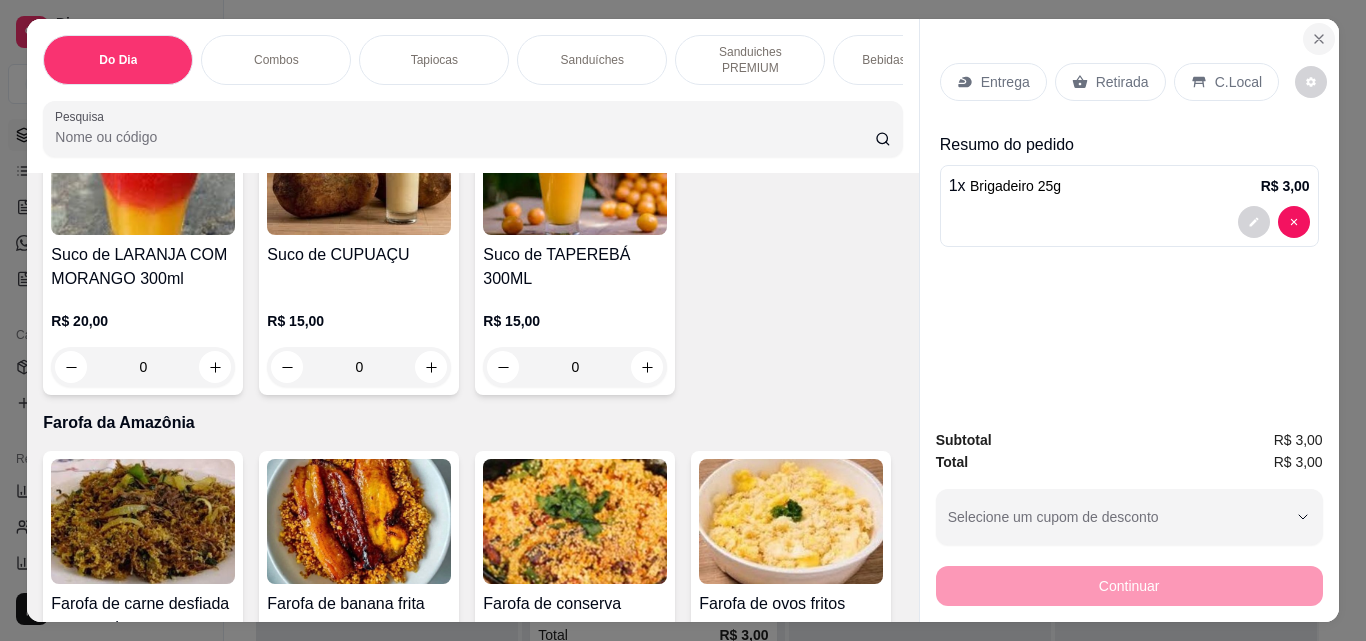 click 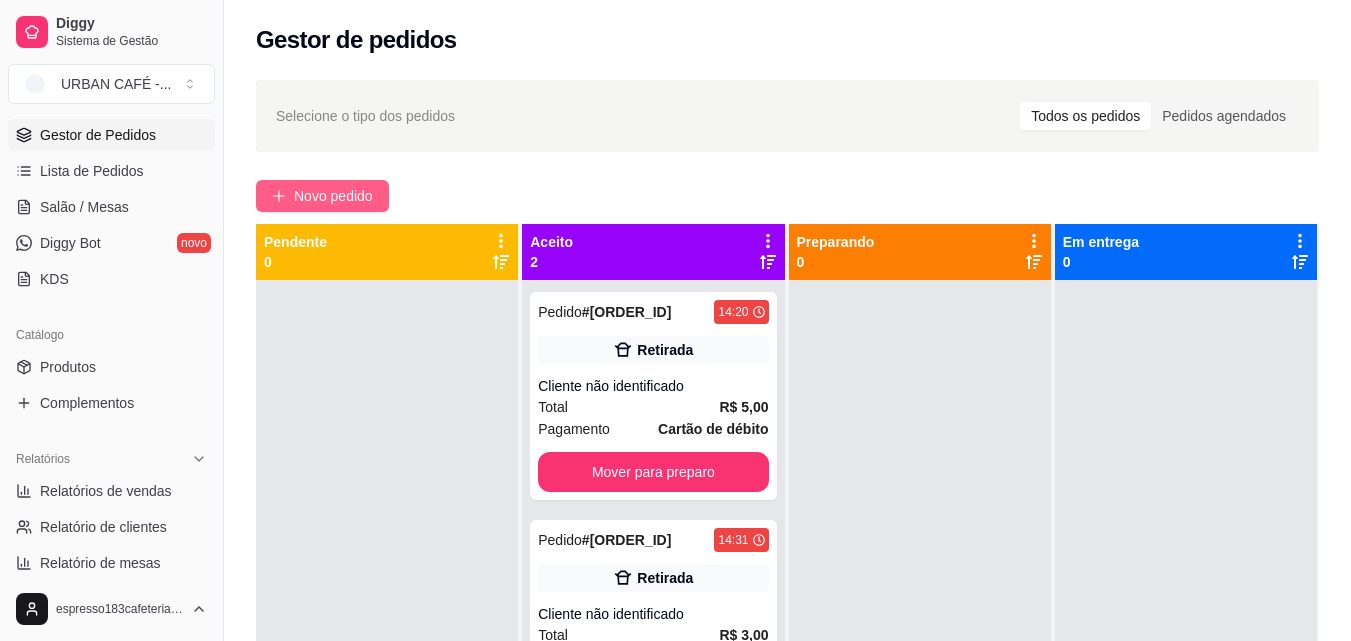 click on "Novo pedido" at bounding box center (333, 196) 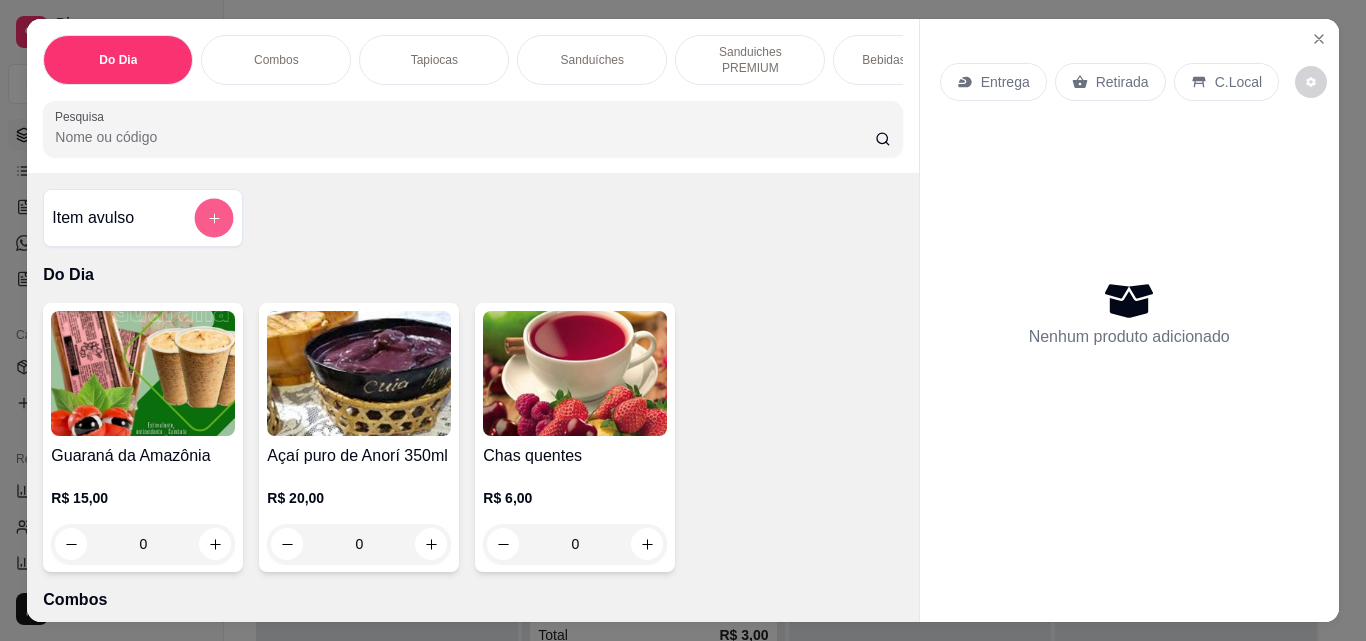 click 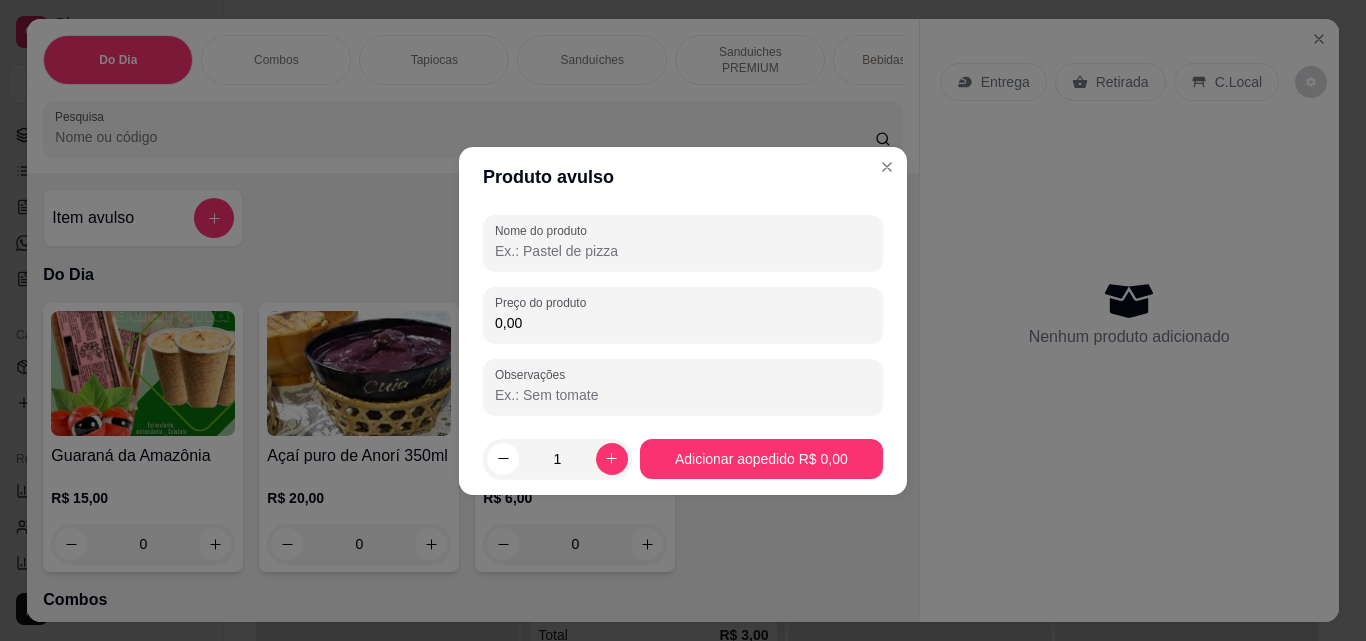 click on "Nome do produto" at bounding box center [683, 251] 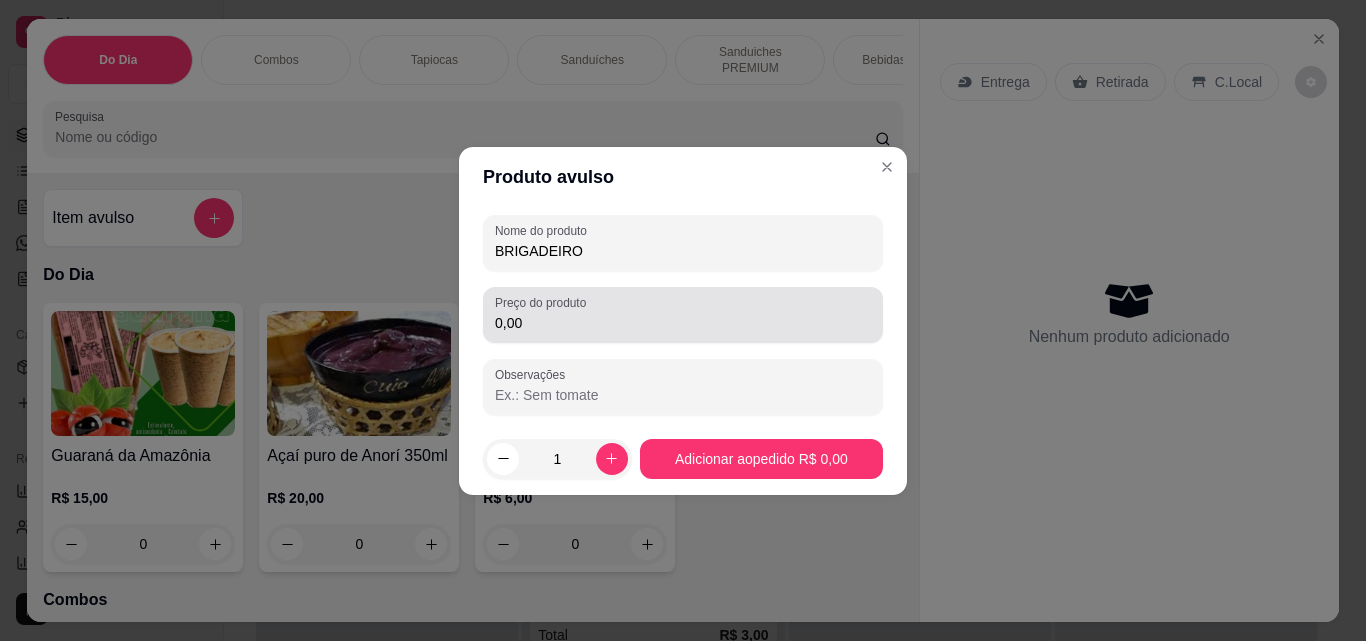 type on "BRIGADEIRO" 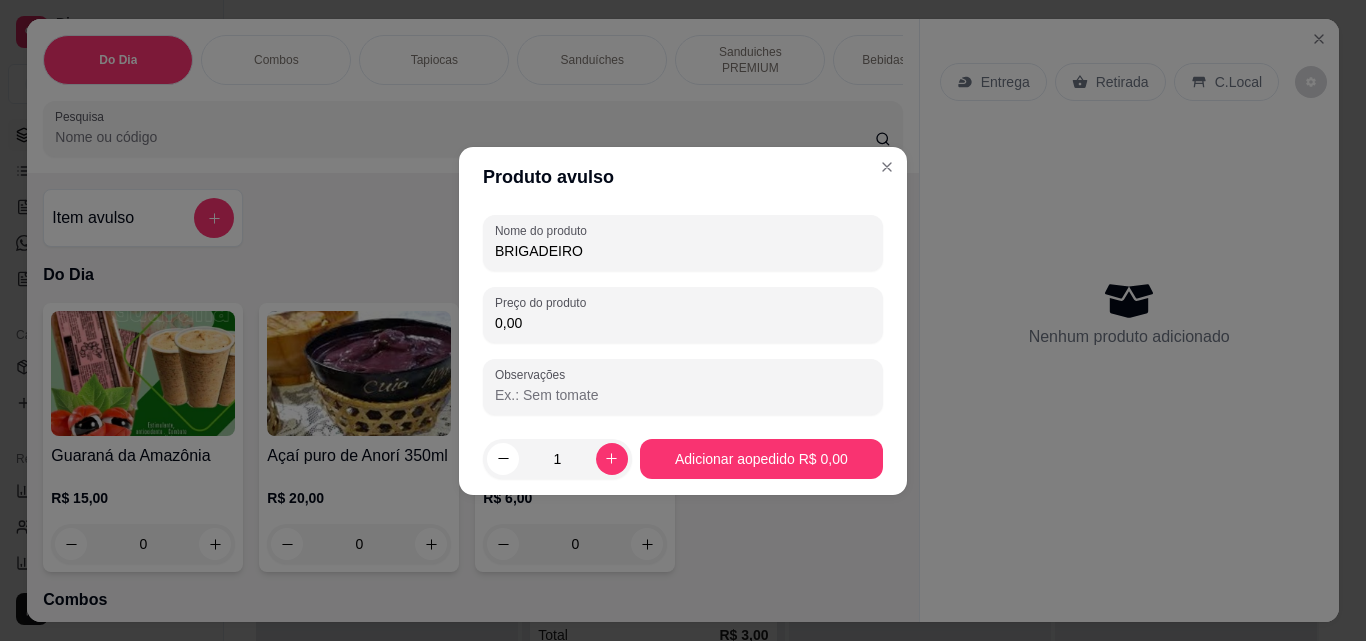 click on "0,00" at bounding box center (683, 323) 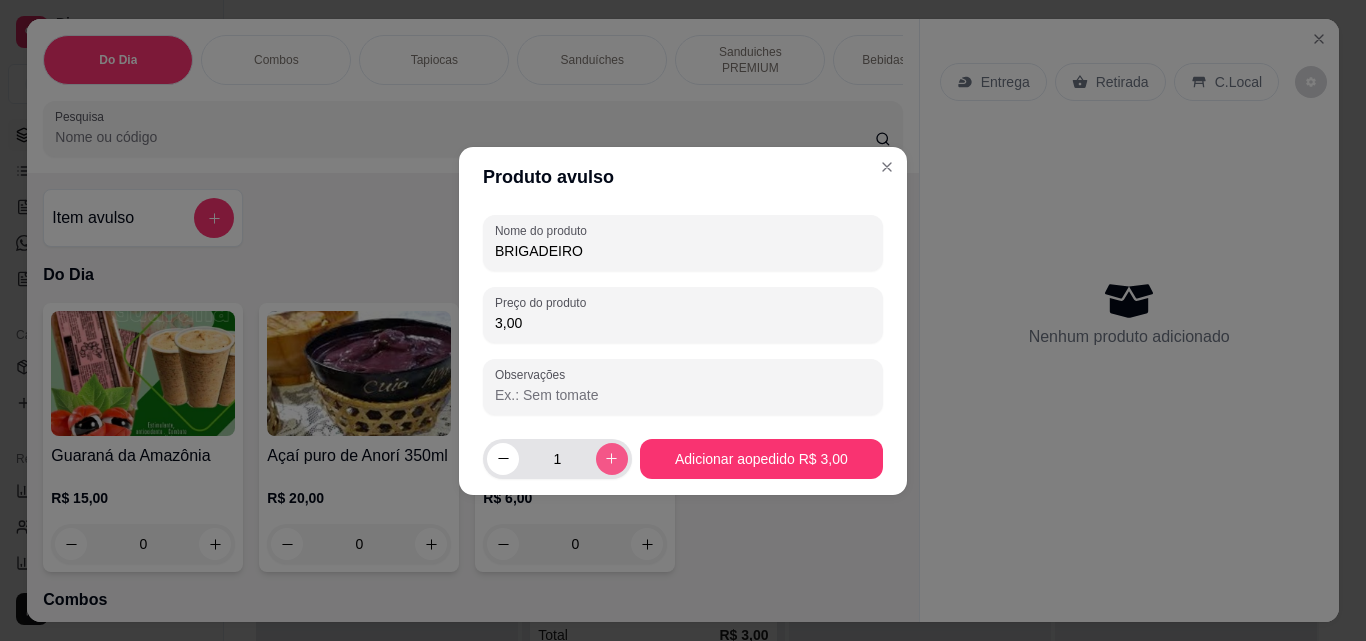 type on "3,00" 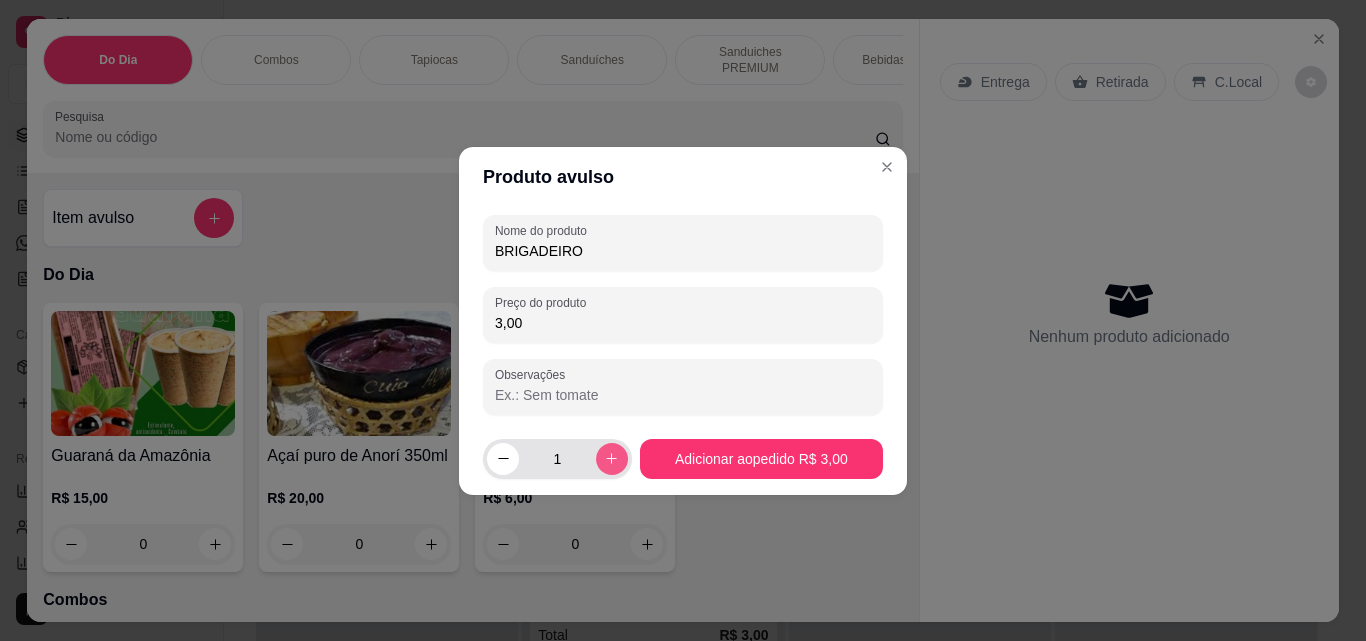 click 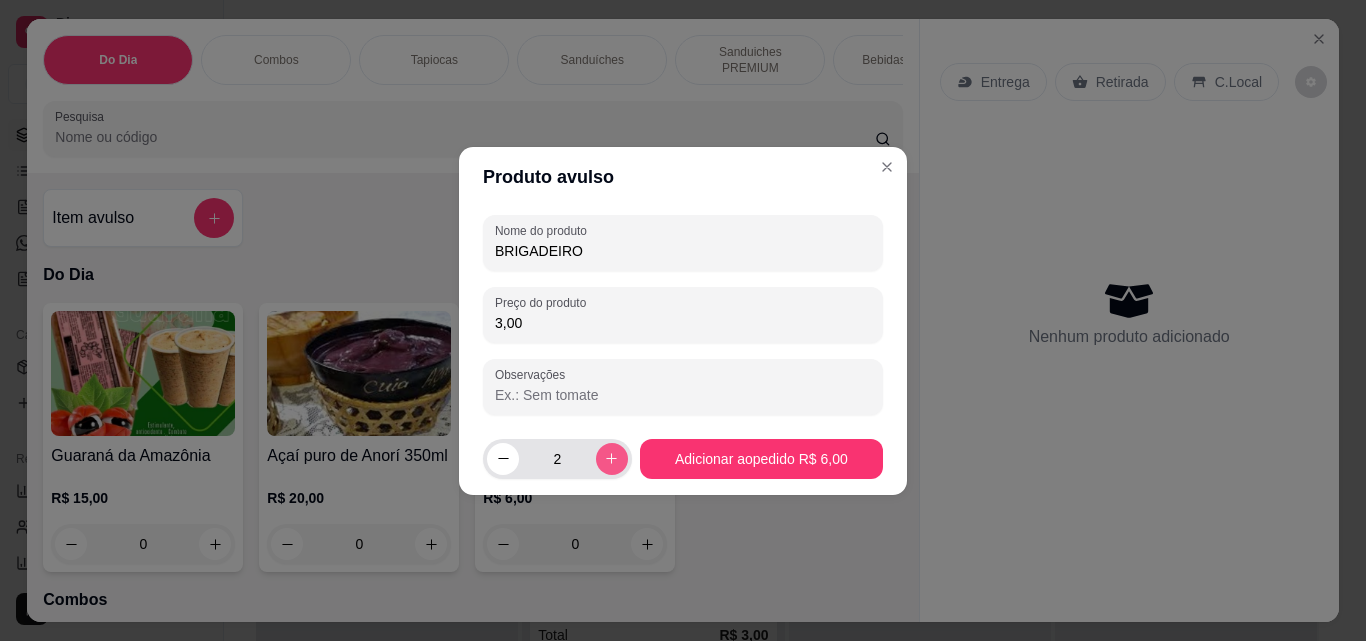 click 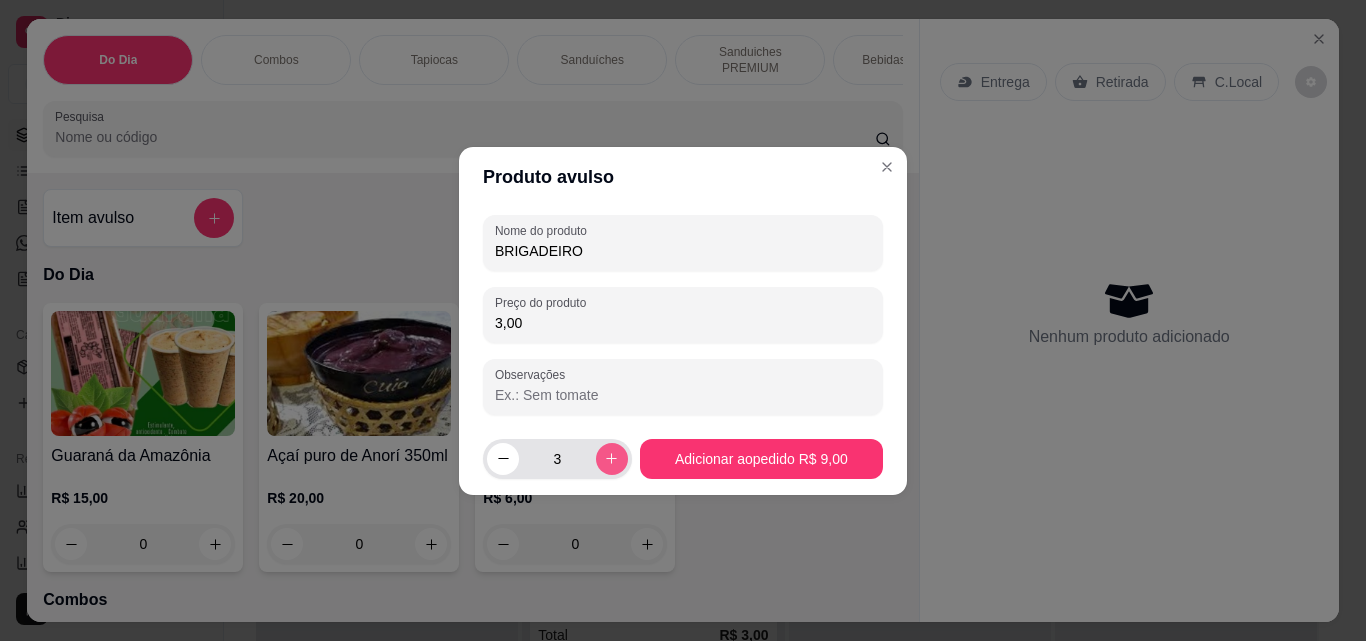 click 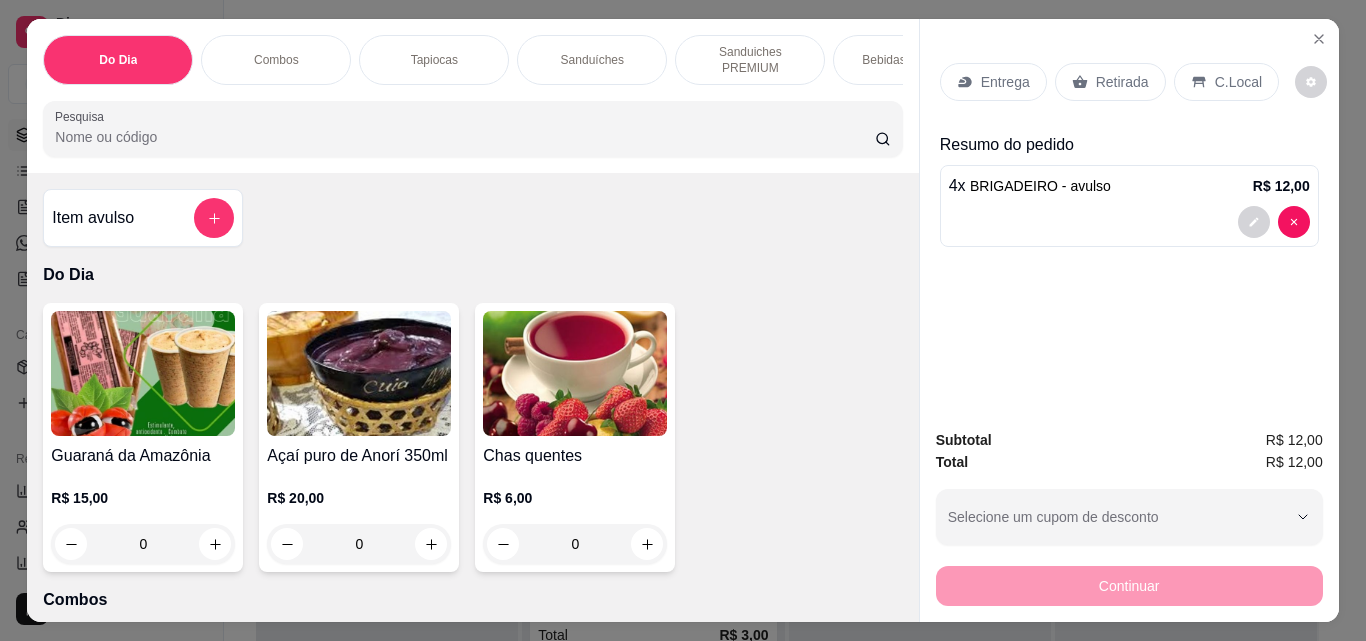 click on "Retirada" at bounding box center (1122, 82) 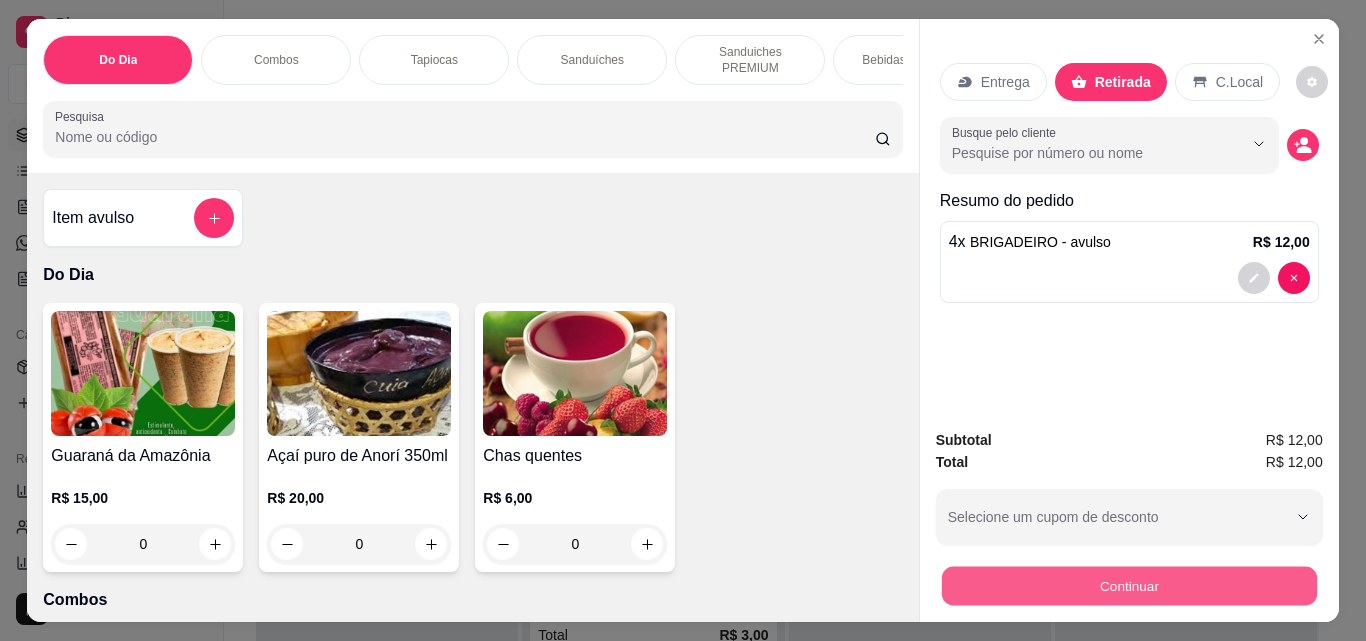 click on "Continuar" at bounding box center (1128, 585) 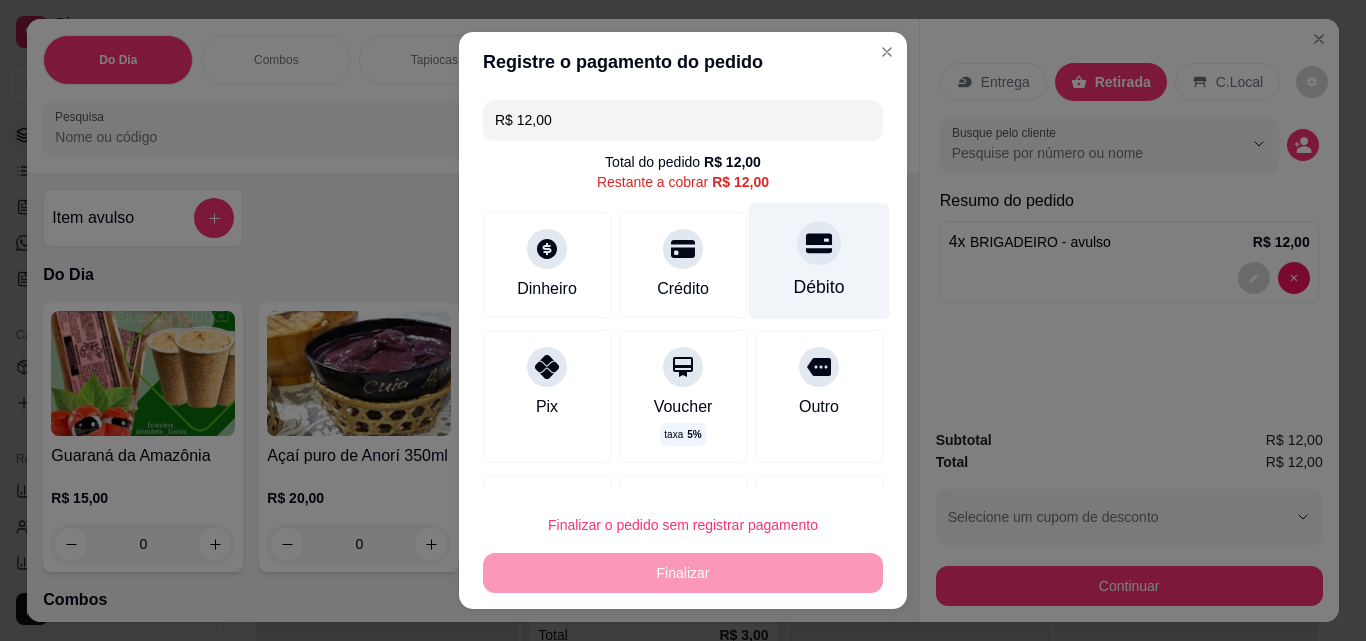 click on "Débito" at bounding box center [819, 287] 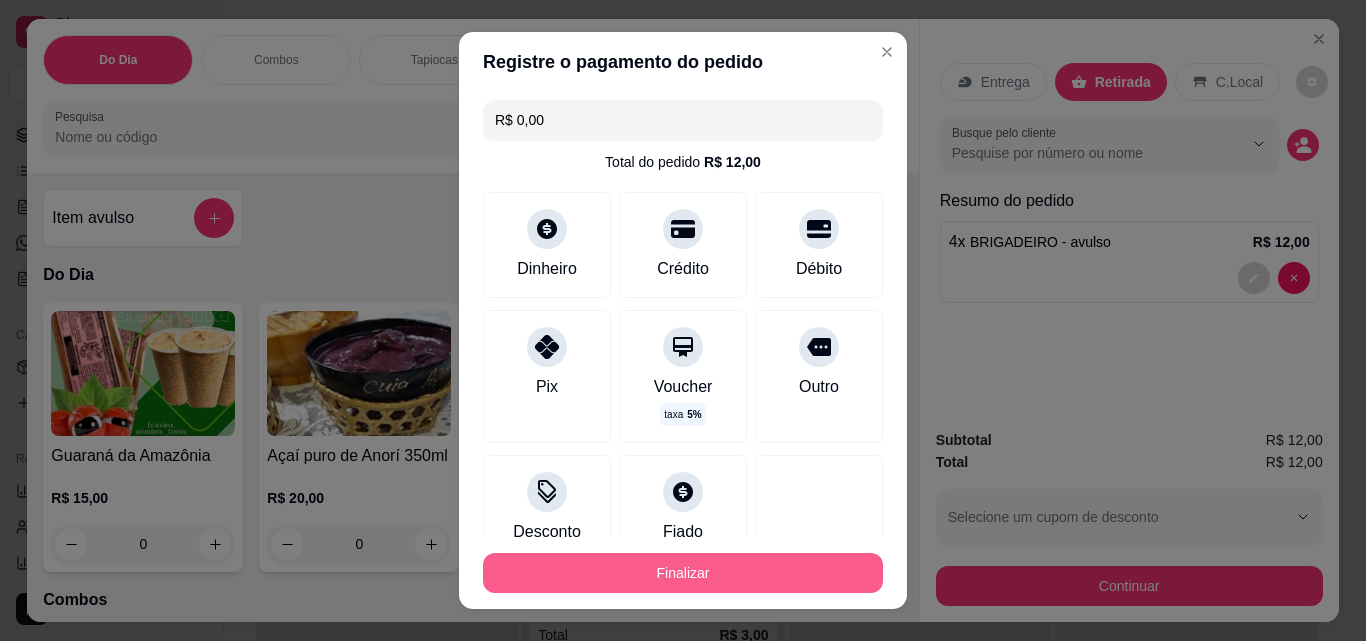 click on "Finalizar" at bounding box center [683, 573] 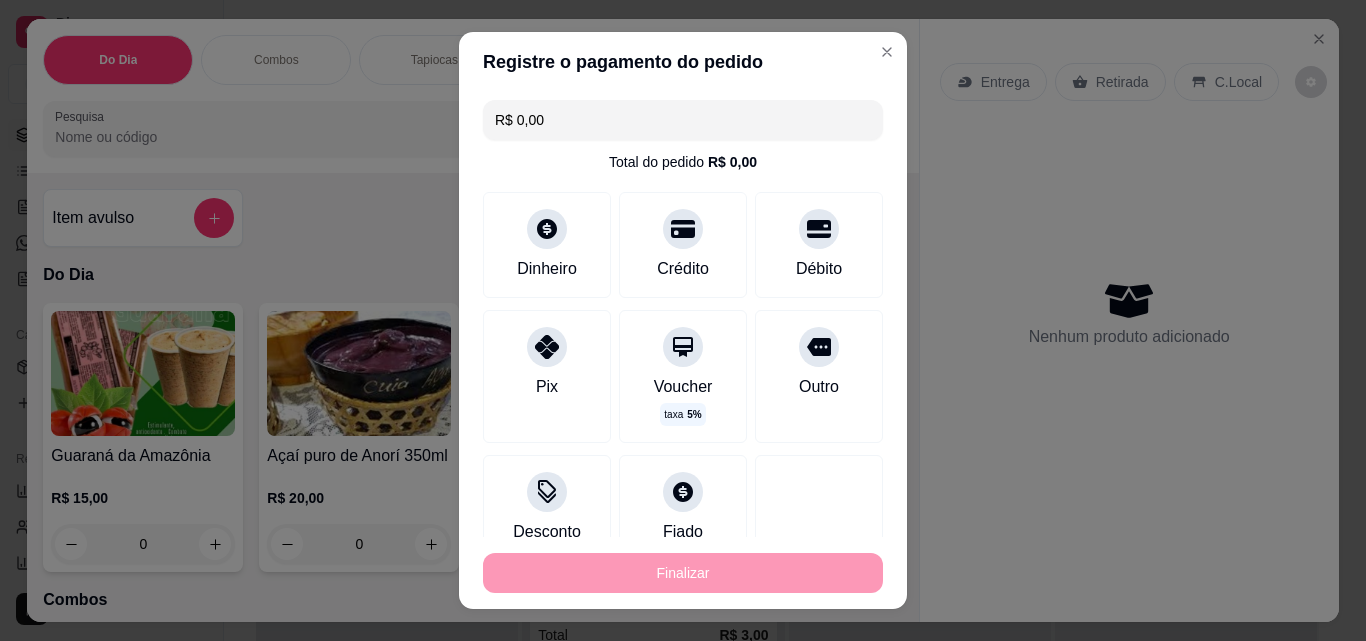 type on "-R$ 12,00" 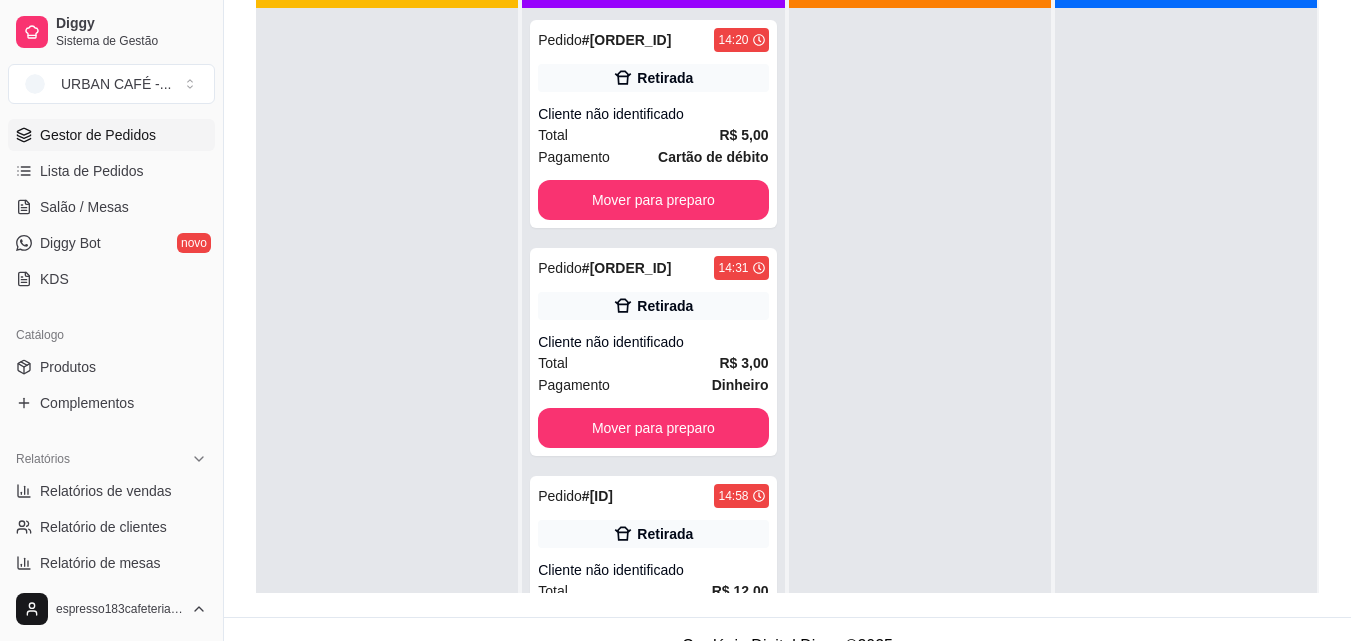 scroll, scrollTop: 297, scrollLeft: 0, axis: vertical 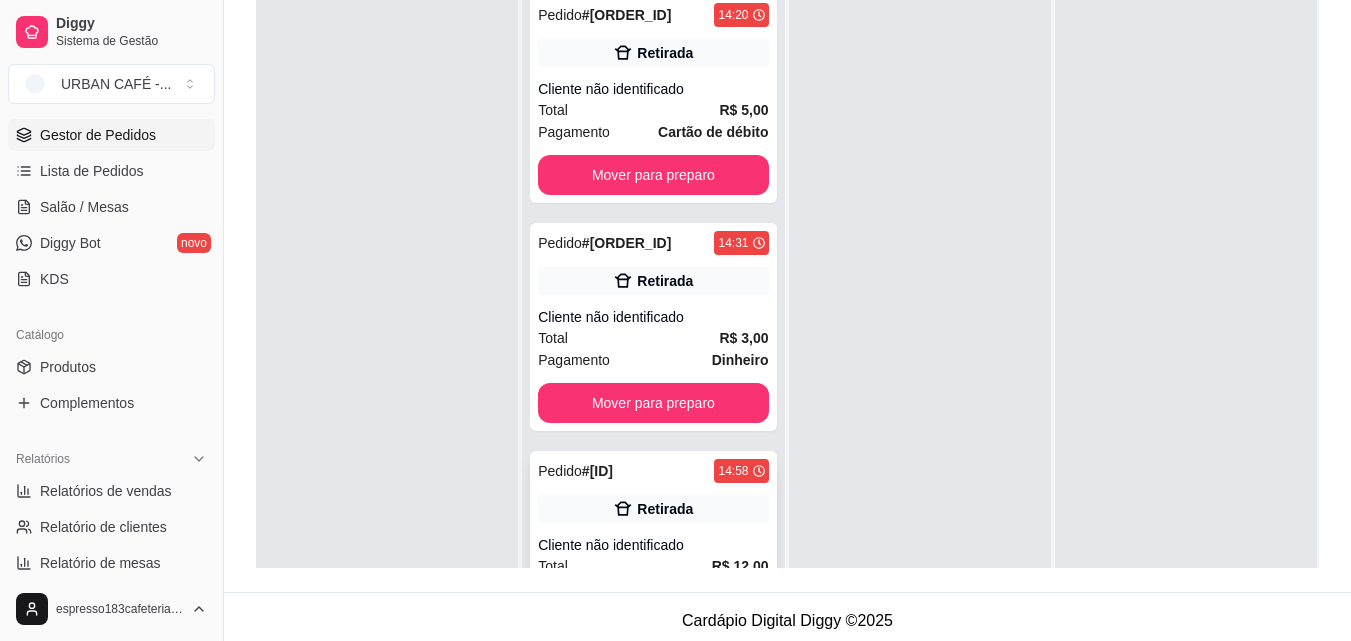 click on "Retirada" at bounding box center [665, 509] 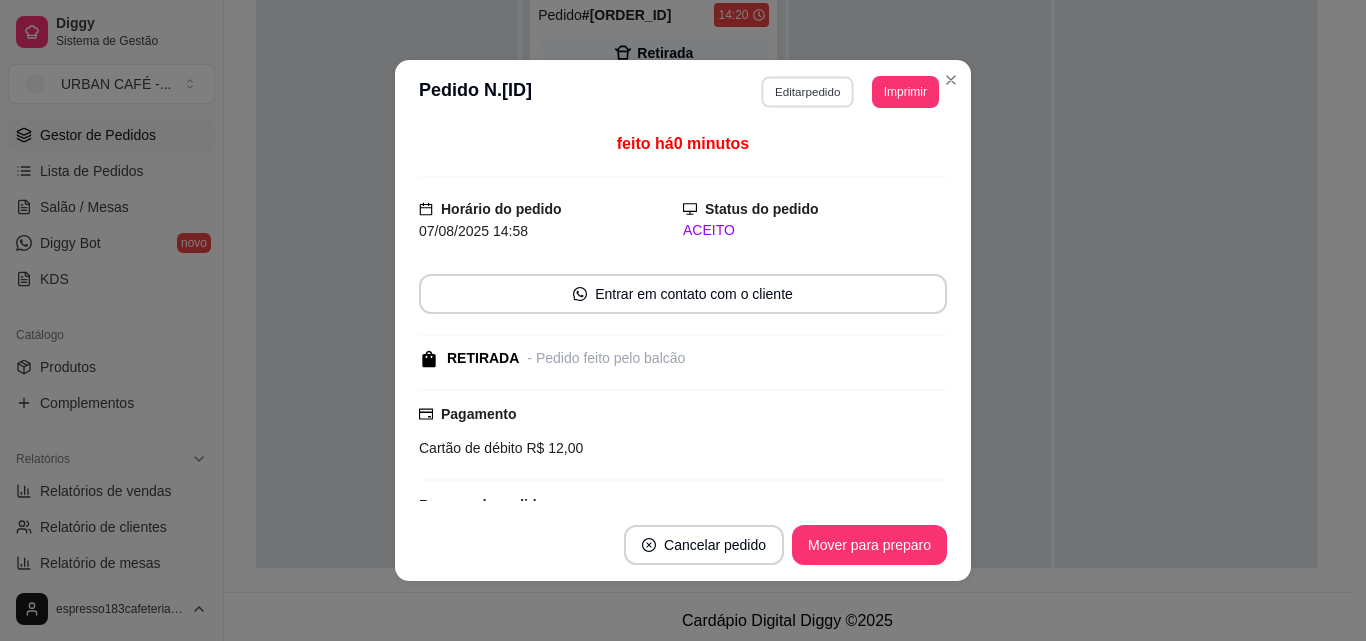 click on "Editar  pedido" at bounding box center (808, 91) 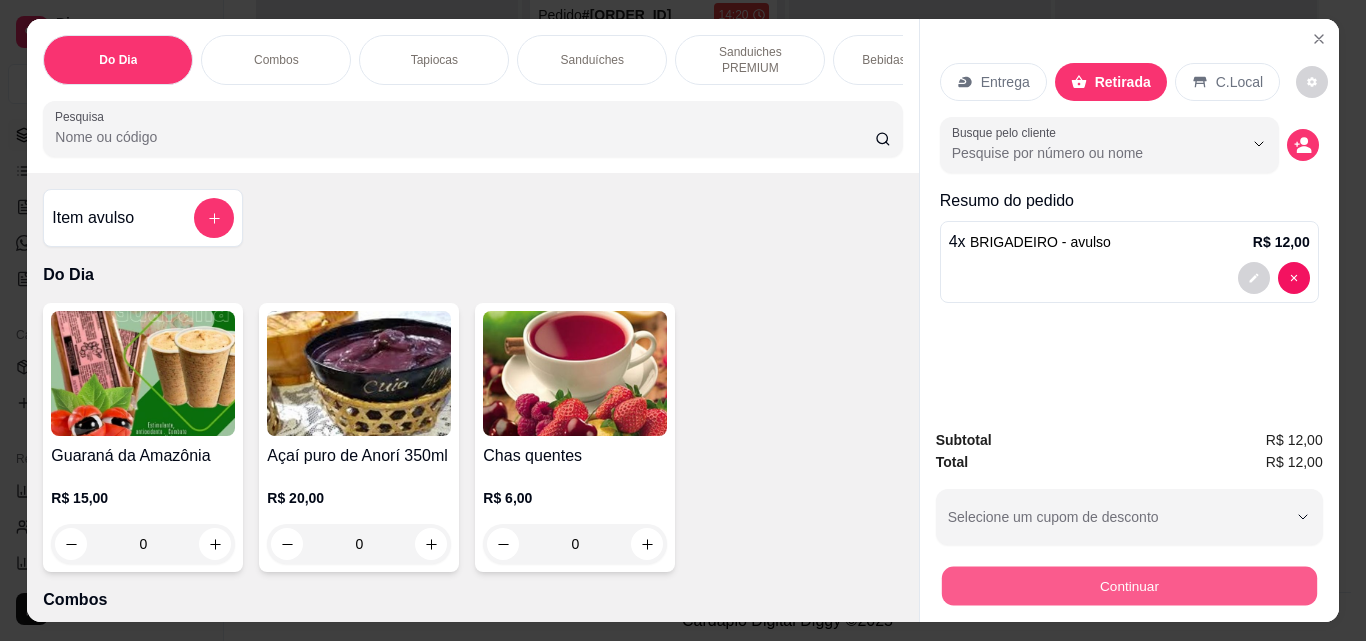 click on "Continuar" at bounding box center [1128, 585] 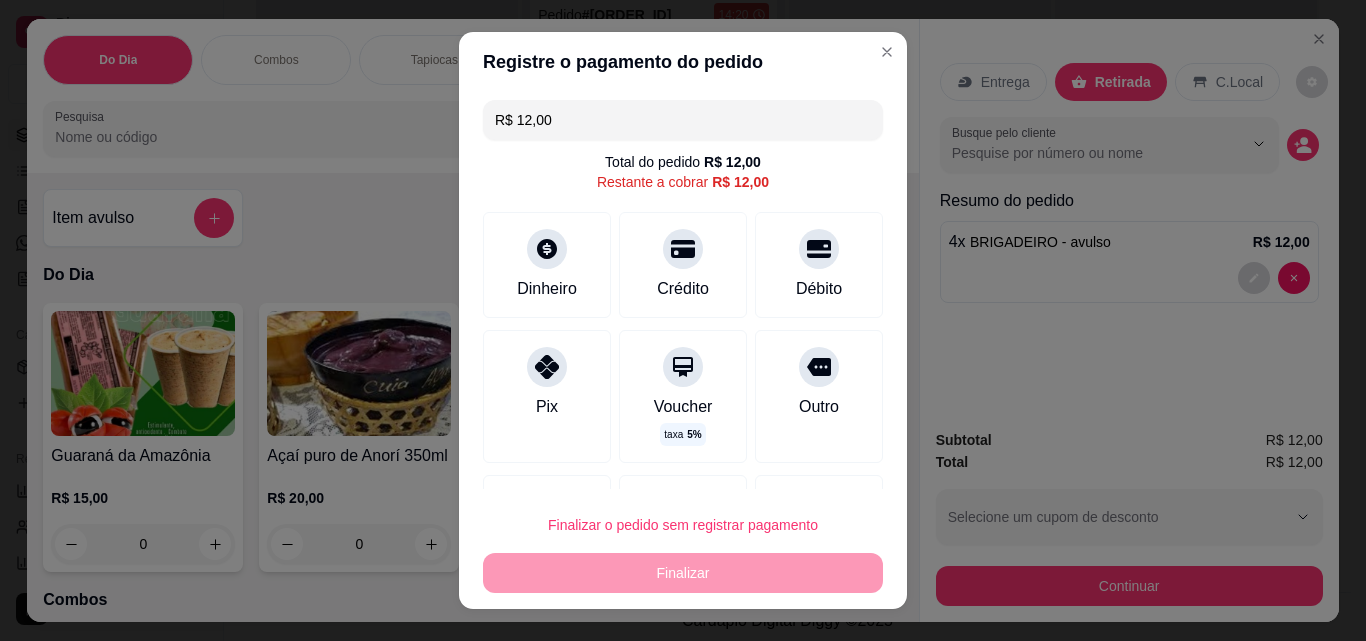 click on "Registre o pagamento do pedido R$ 12,00 Total do pedido   R$ 12,00 Restante a cobrar   R$ 12,00 Dinheiro Crédito Débito Pix Voucher taxa   5 % Outro Desconto Fiado Finalizar o pedido sem registrar pagamento Finalizar" at bounding box center (683, 320) 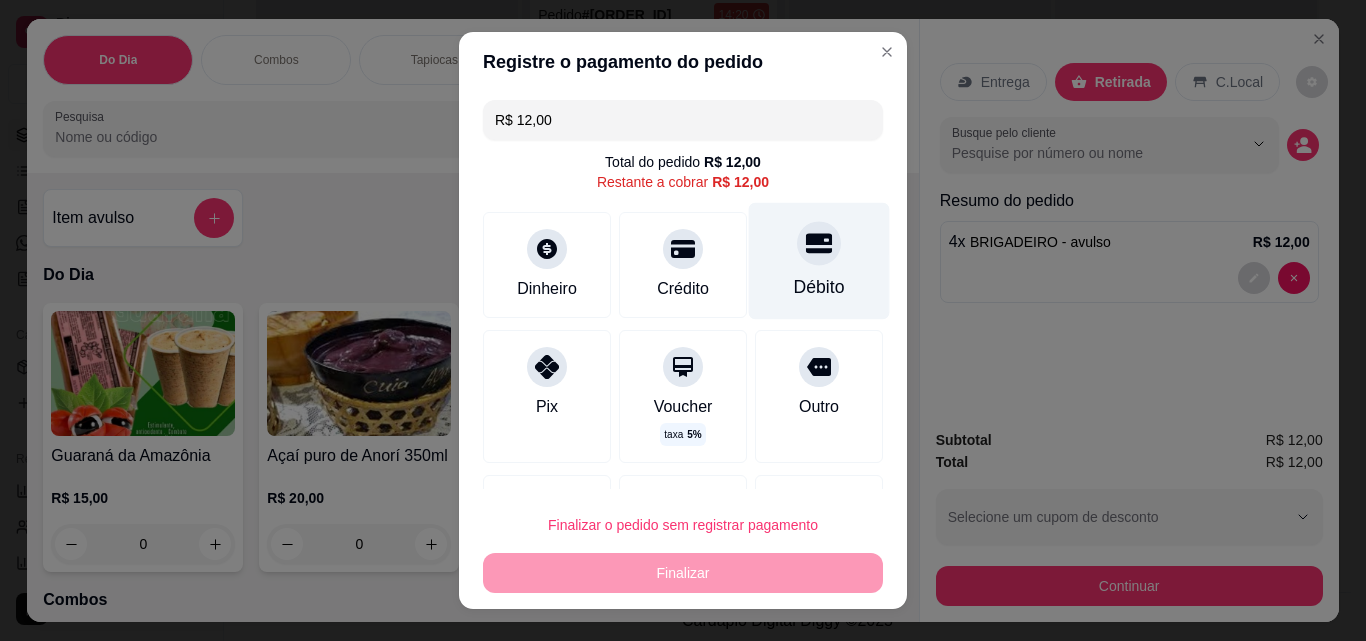 click on "Débito" at bounding box center (819, 261) 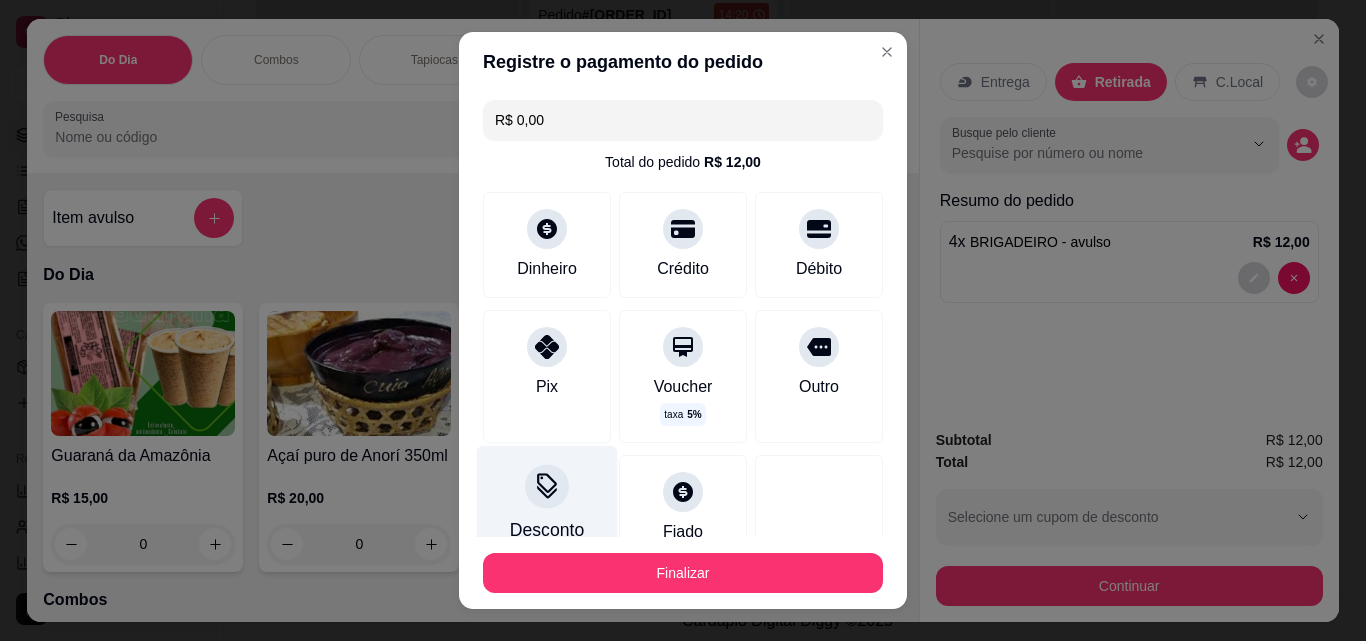 click on "Desconto" at bounding box center (547, 530) 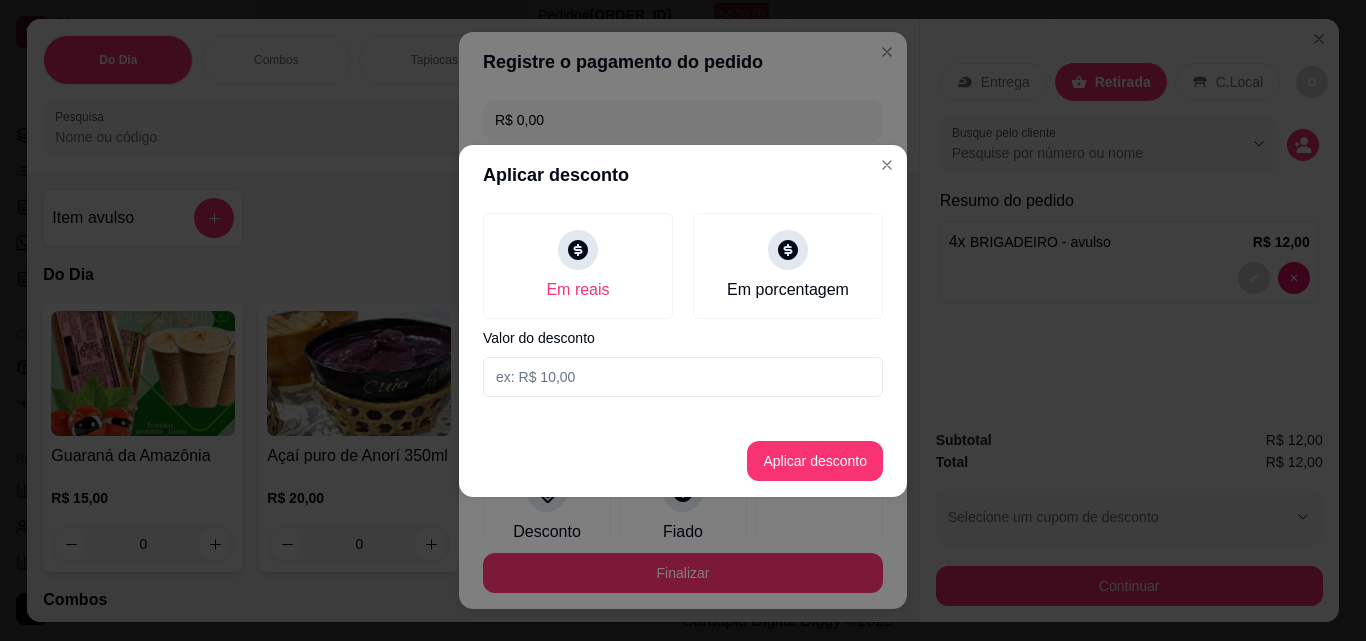 click at bounding box center [683, 377] 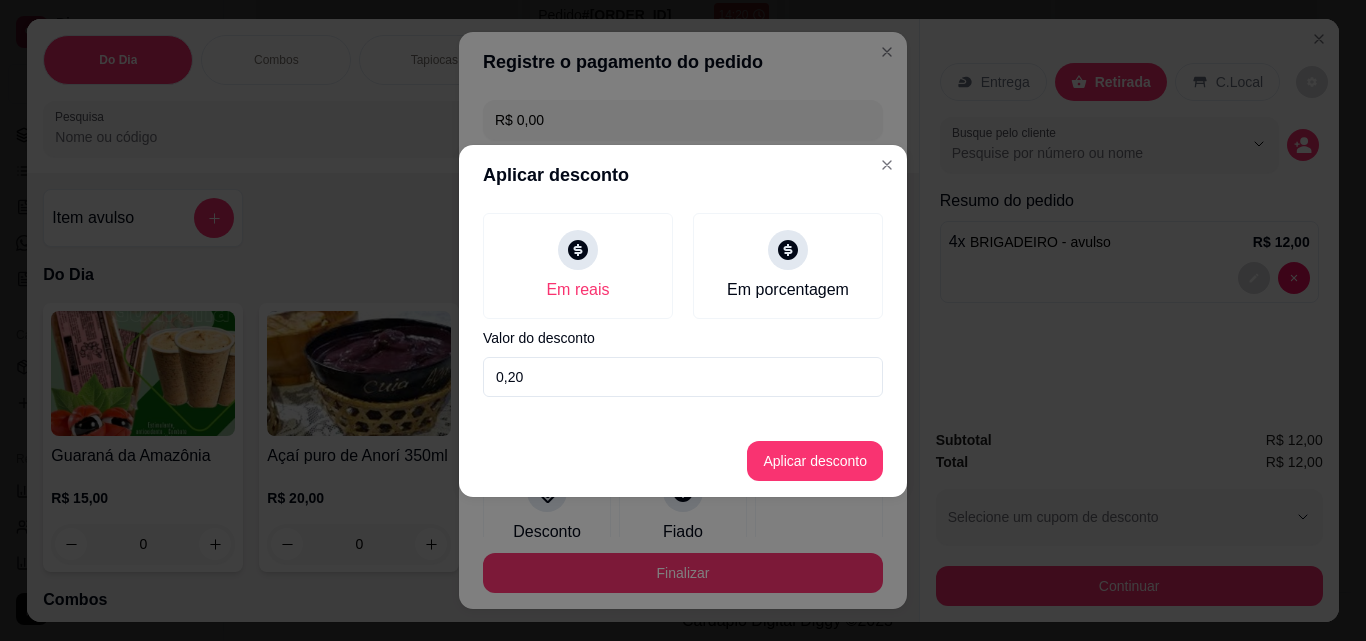 type on "2,00" 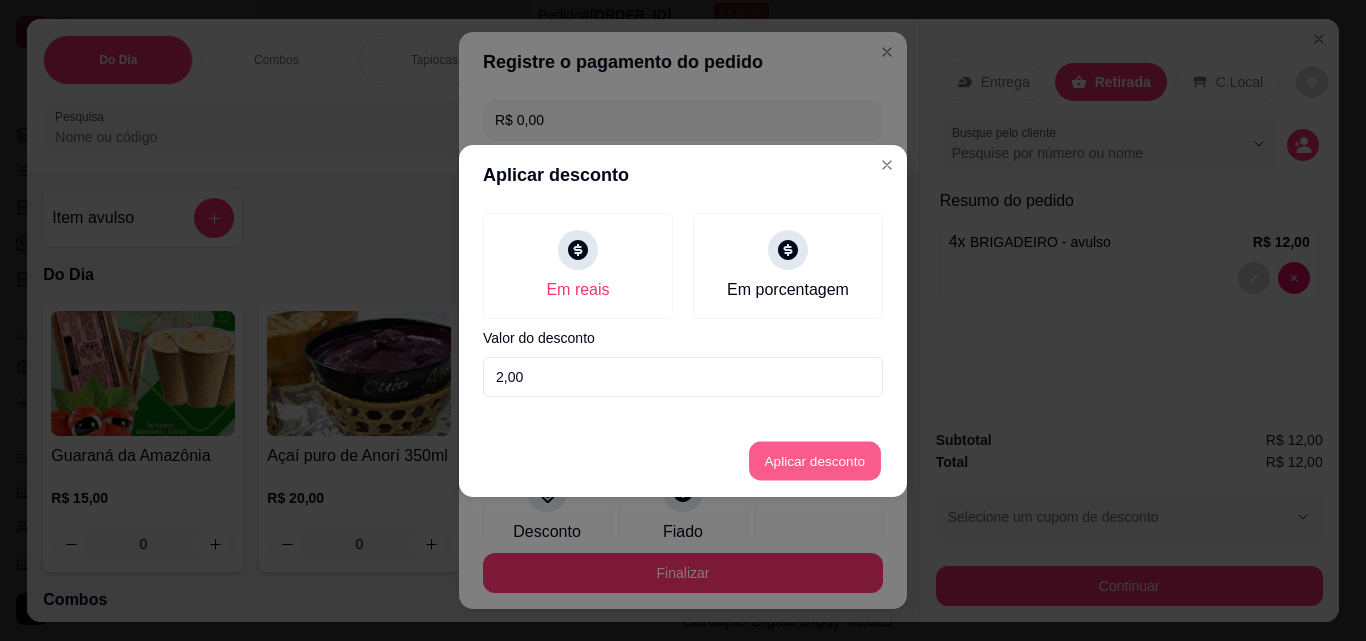 click on "Aplicar desconto" at bounding box center (815, 460) 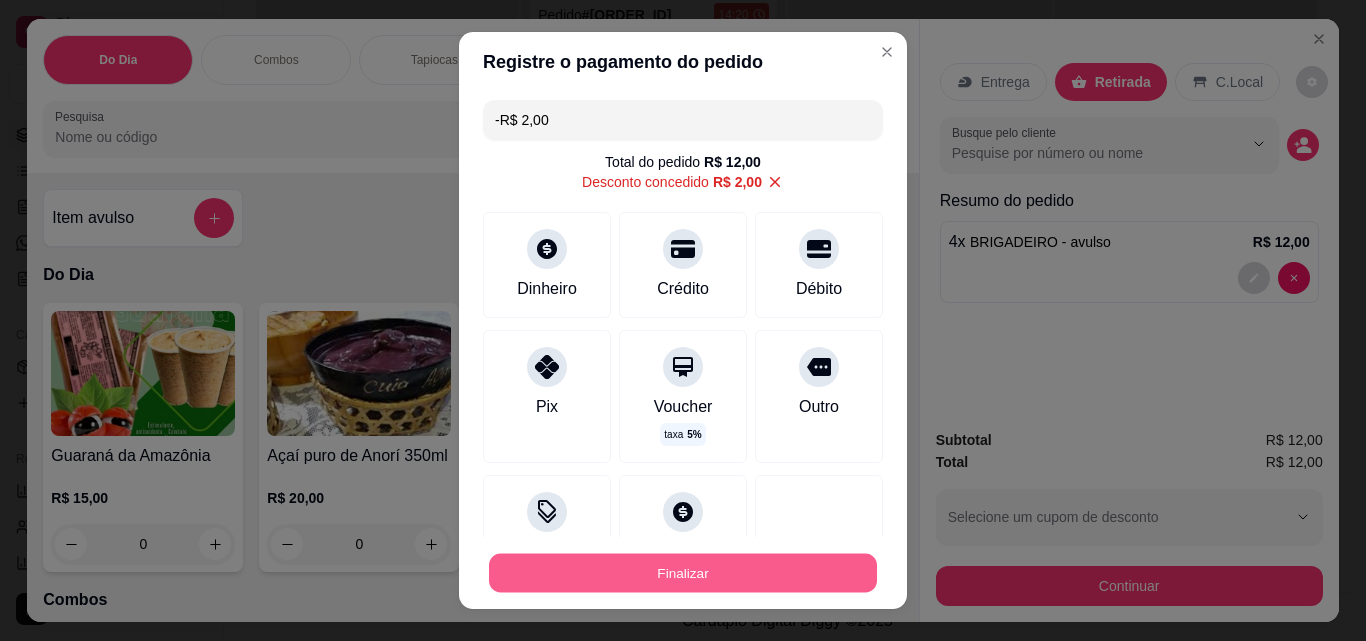 click on "Finalizar" at bounding box center [683, 573] 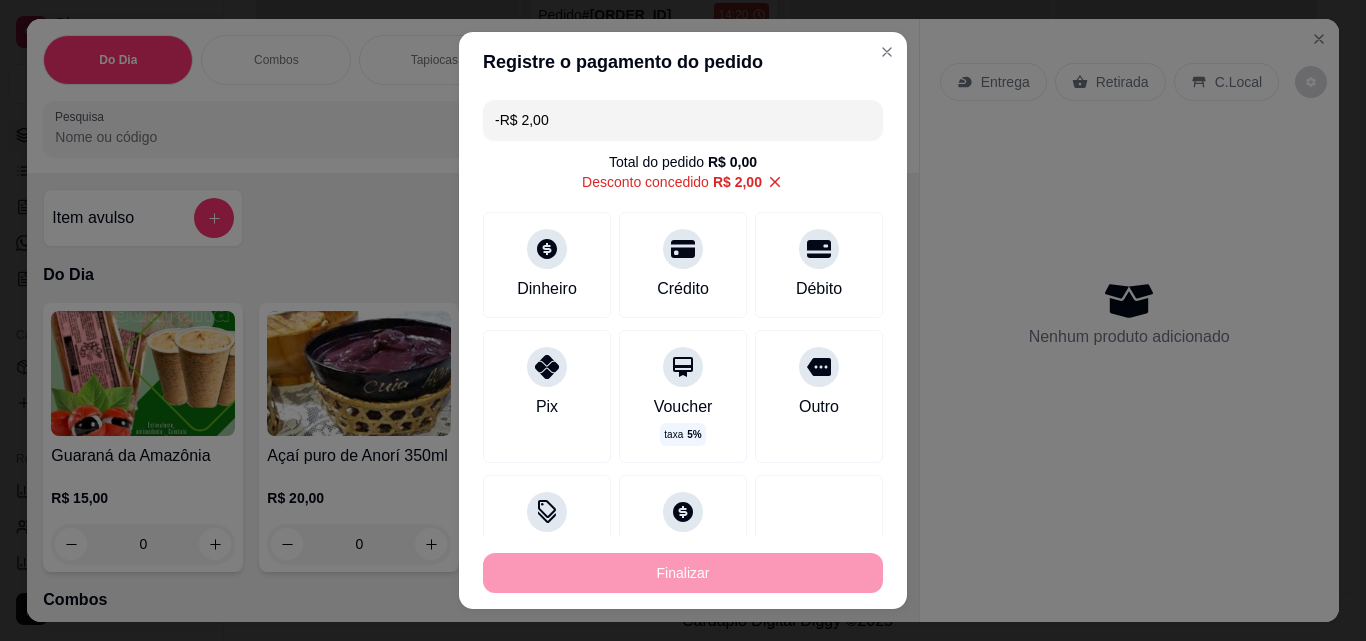 type on "-R$ 14,00" 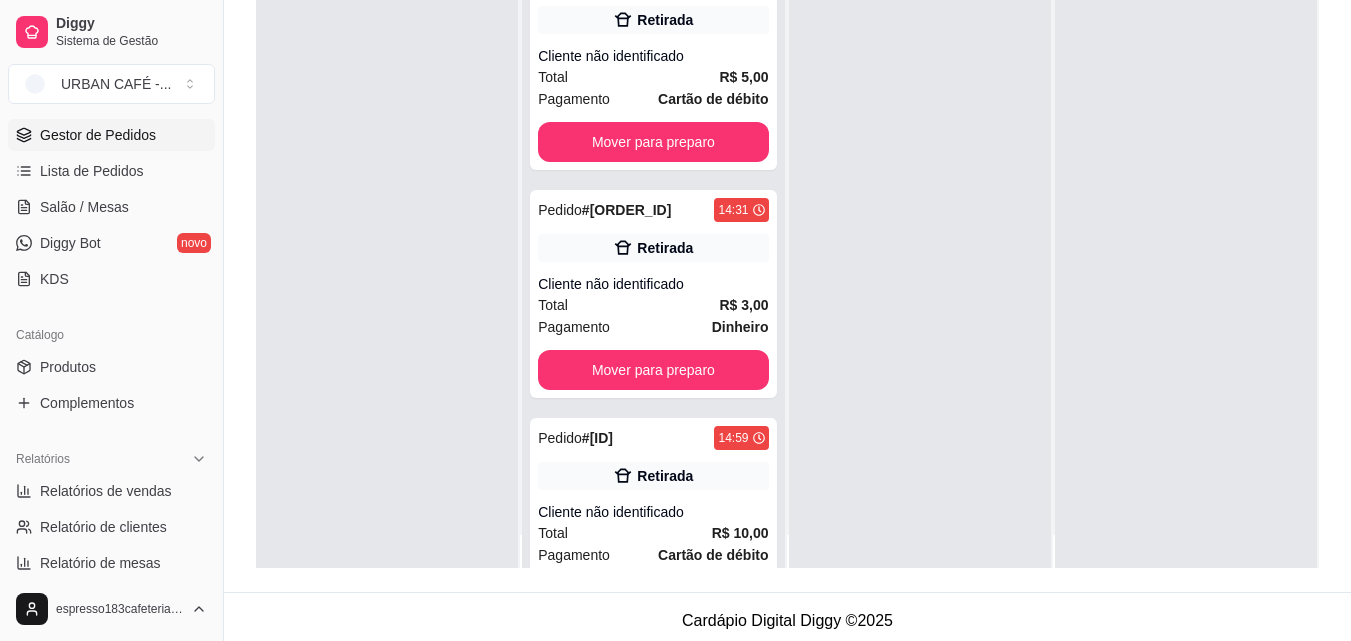 scroll, scrollTop: 56, scrollLeft: 0, axis: vertical 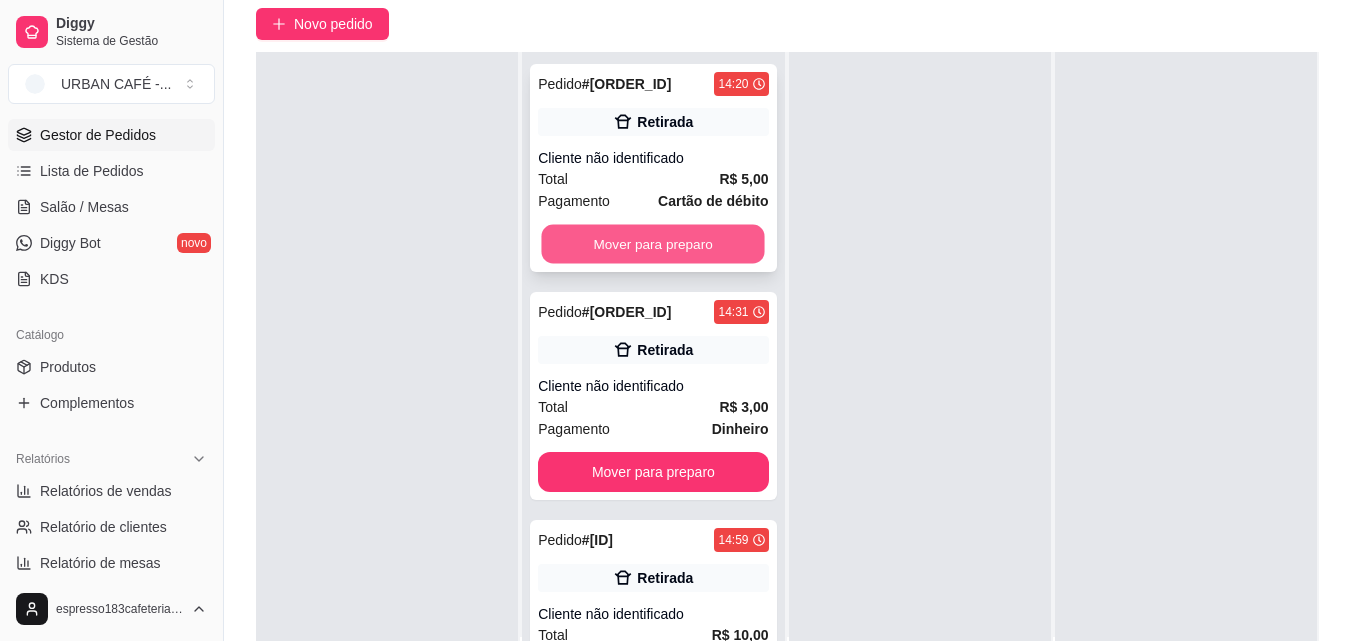 click on "Mover para preparo" at bounding box center (653, 244) 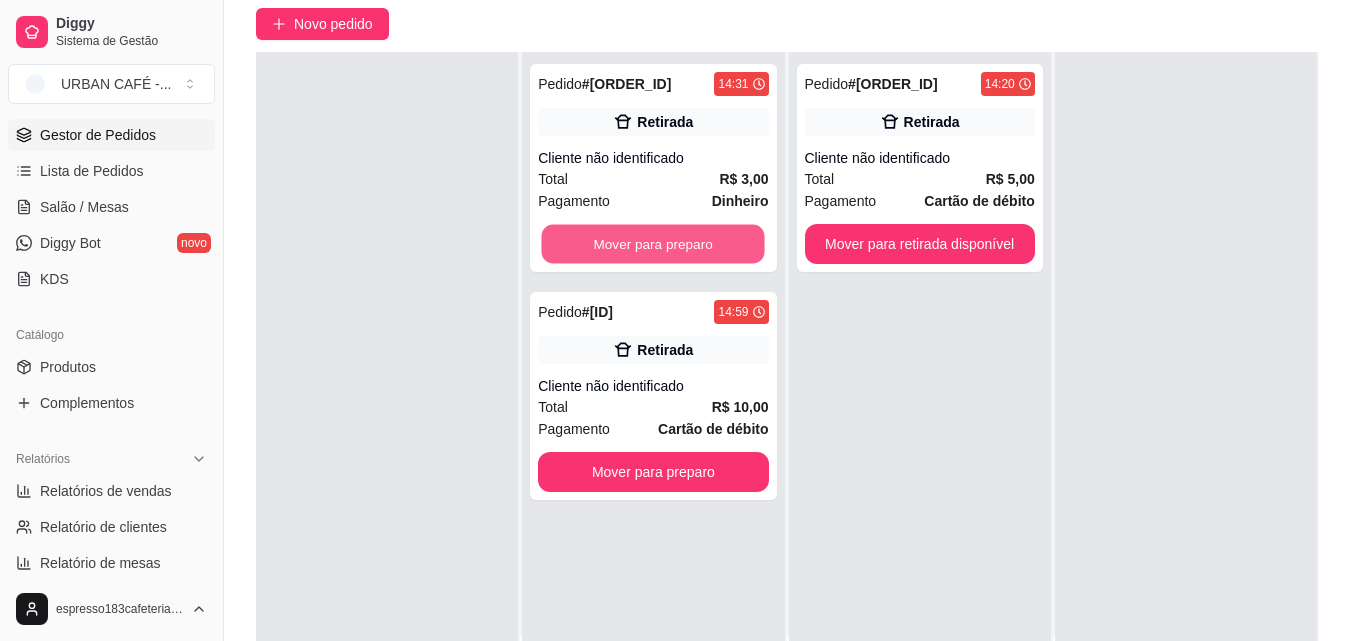 click on "Mover para preparo" at bounding box center [653, 244] 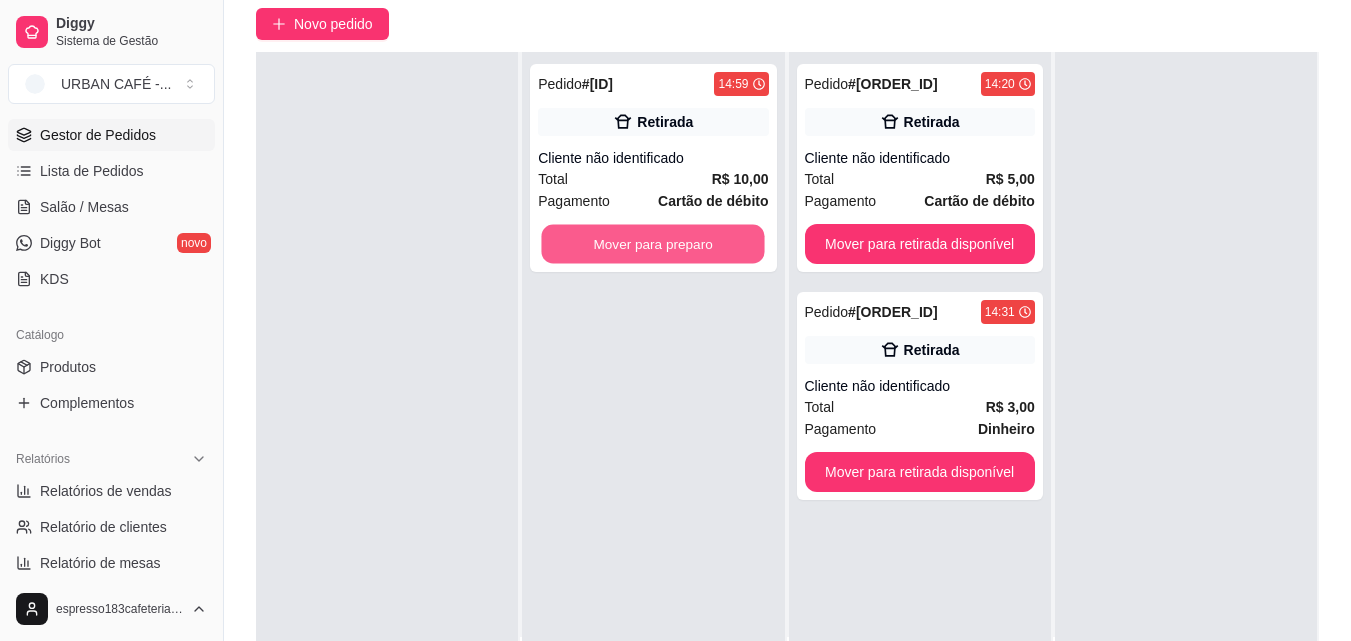 click on "Mover para preparo" at bounding box center [653, 244] 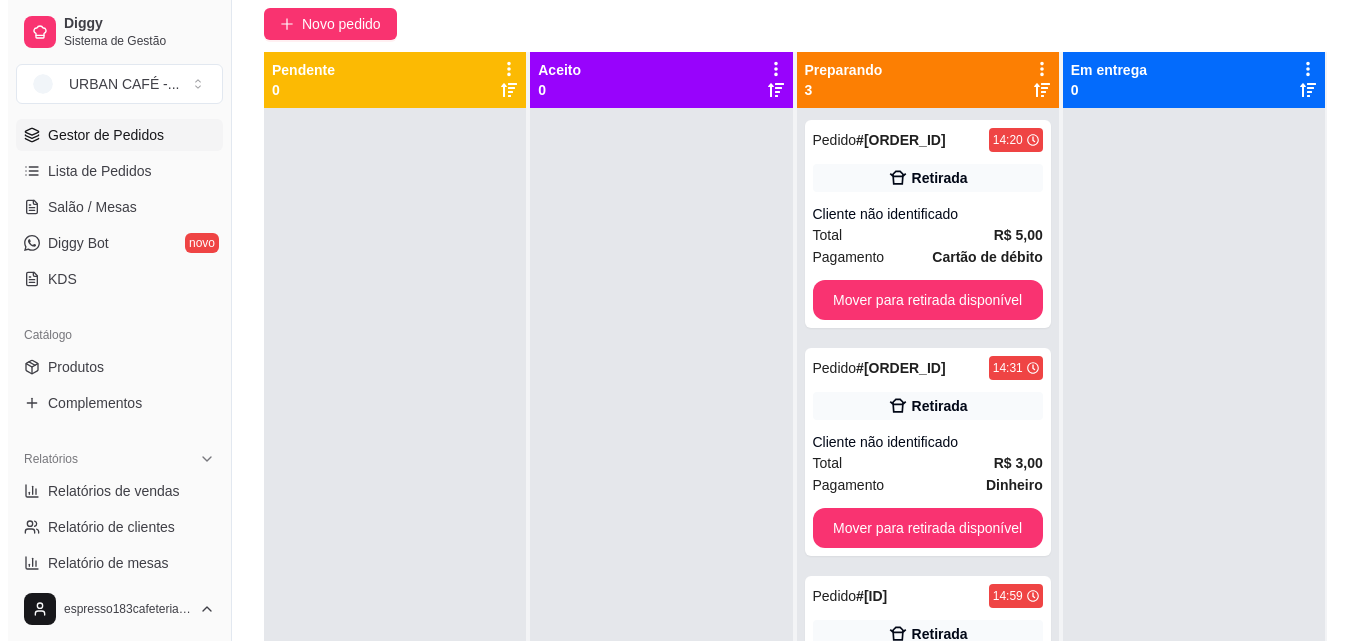 scroll, scrollTop: 56, scrollLeft: 0, axis: vertical 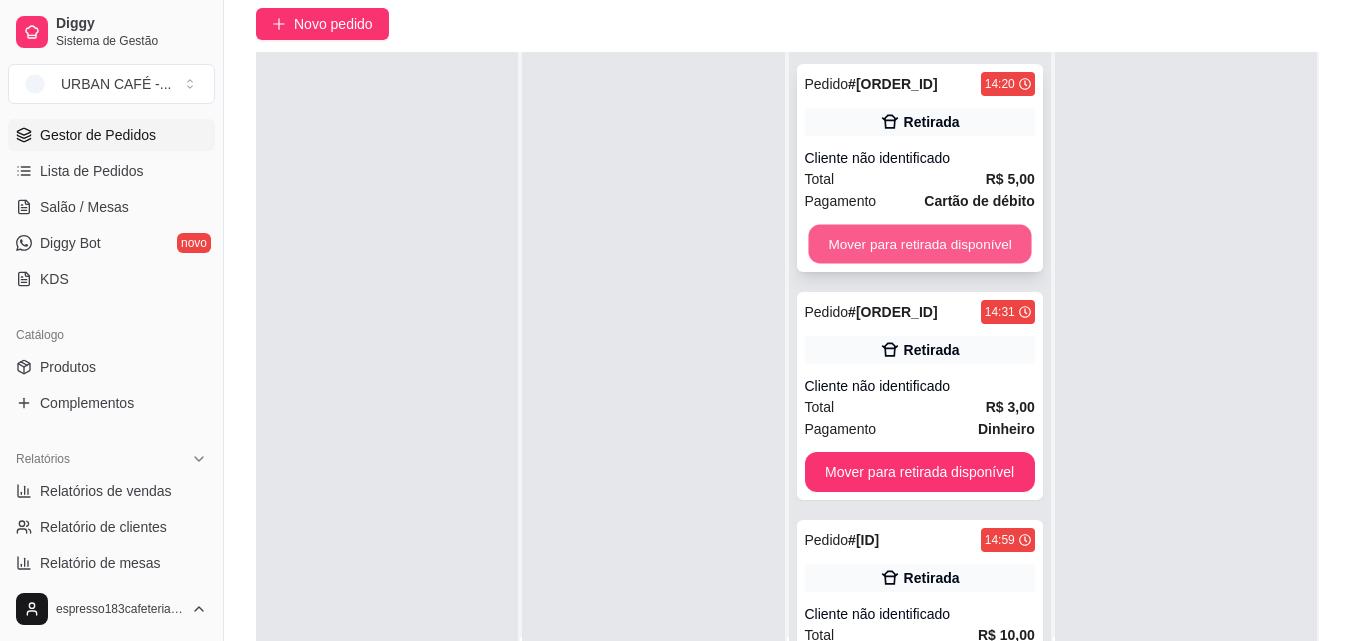 click on "Mover para retirada disponível" at bounding box center (919, 244) 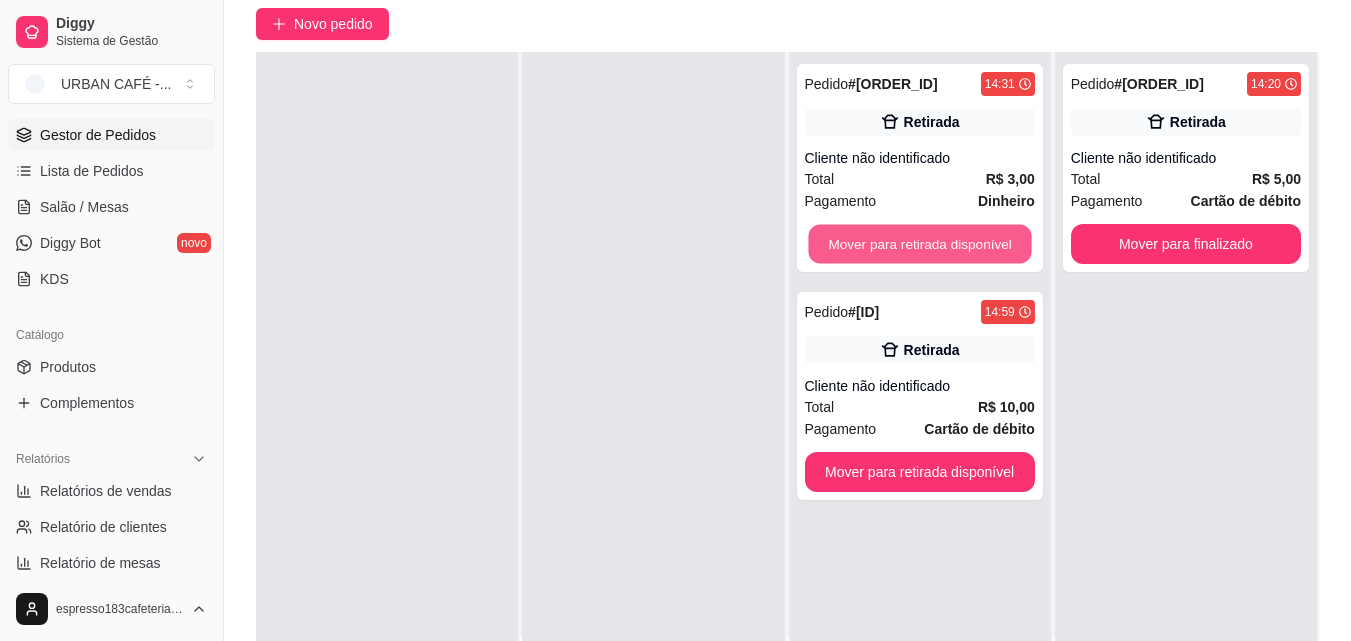 click on "Mover para retirada disponível" at bounding box center [919, 244] 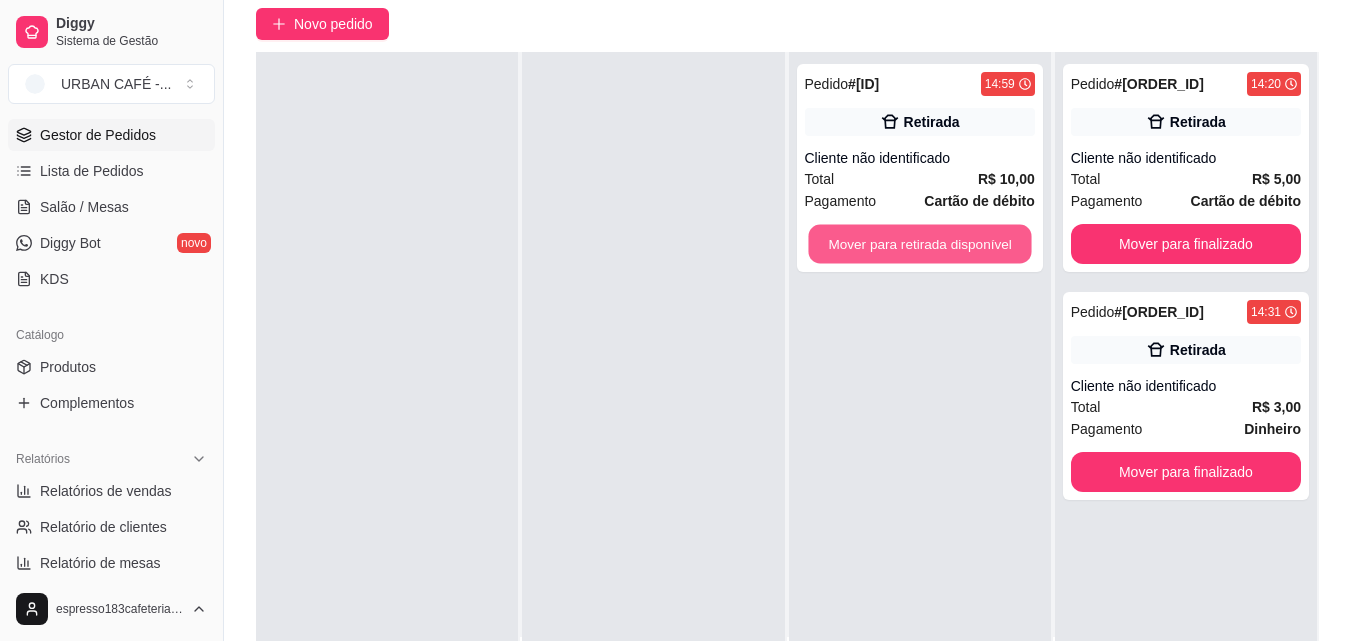 click on "Mover para retirada disponível" at bounding box center [919, 244] 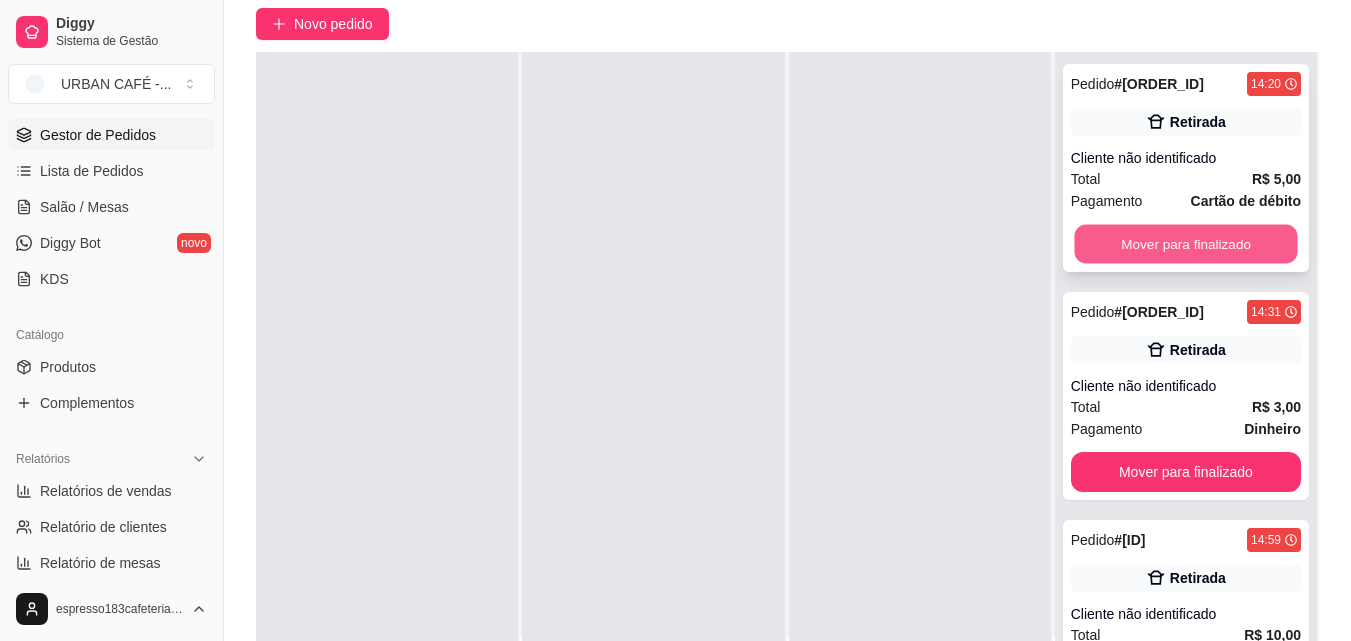 click on "Mover para finalizado" at bounding box center (1185, 244) 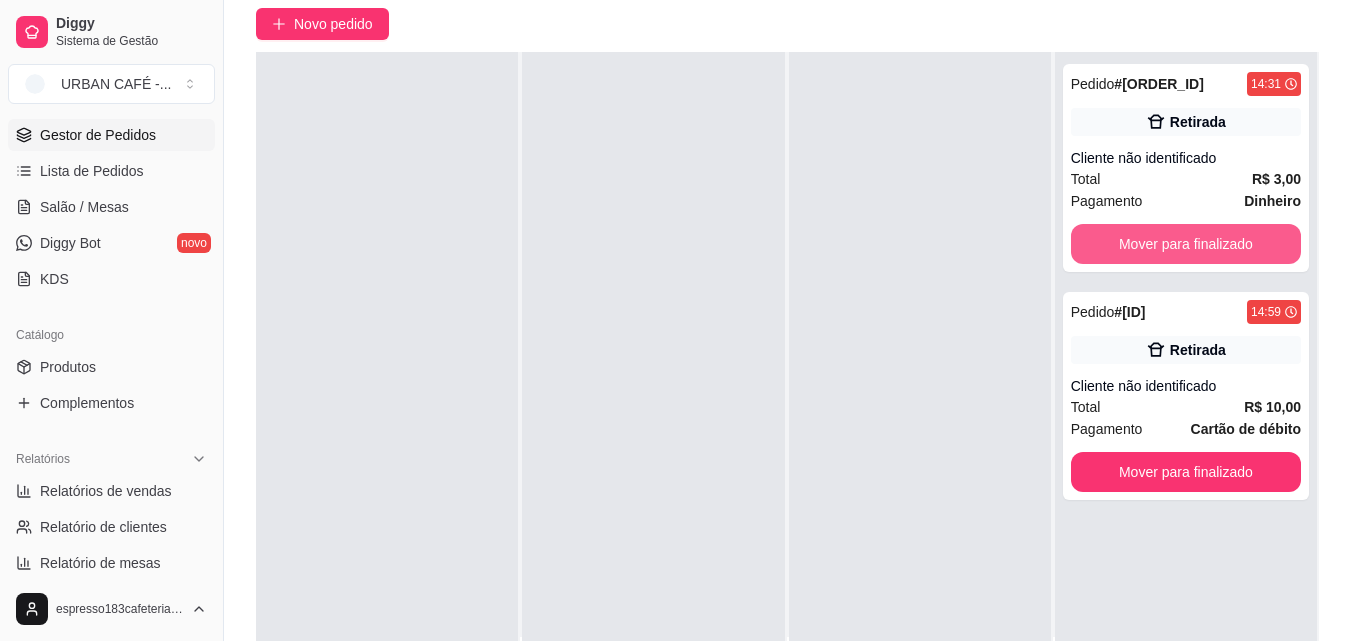 click on "Mover para finalizado" at bounding box center [1186, 244] 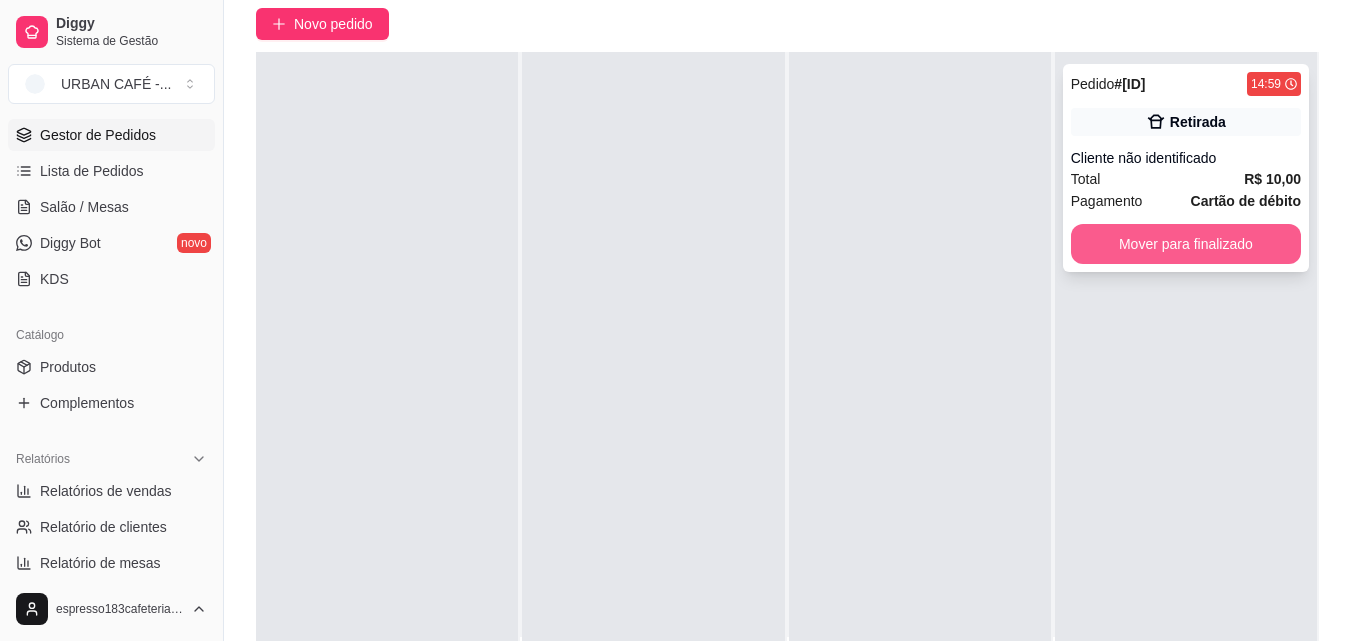 click on "Mover para finalizado" at bounding box center (1186, 244) 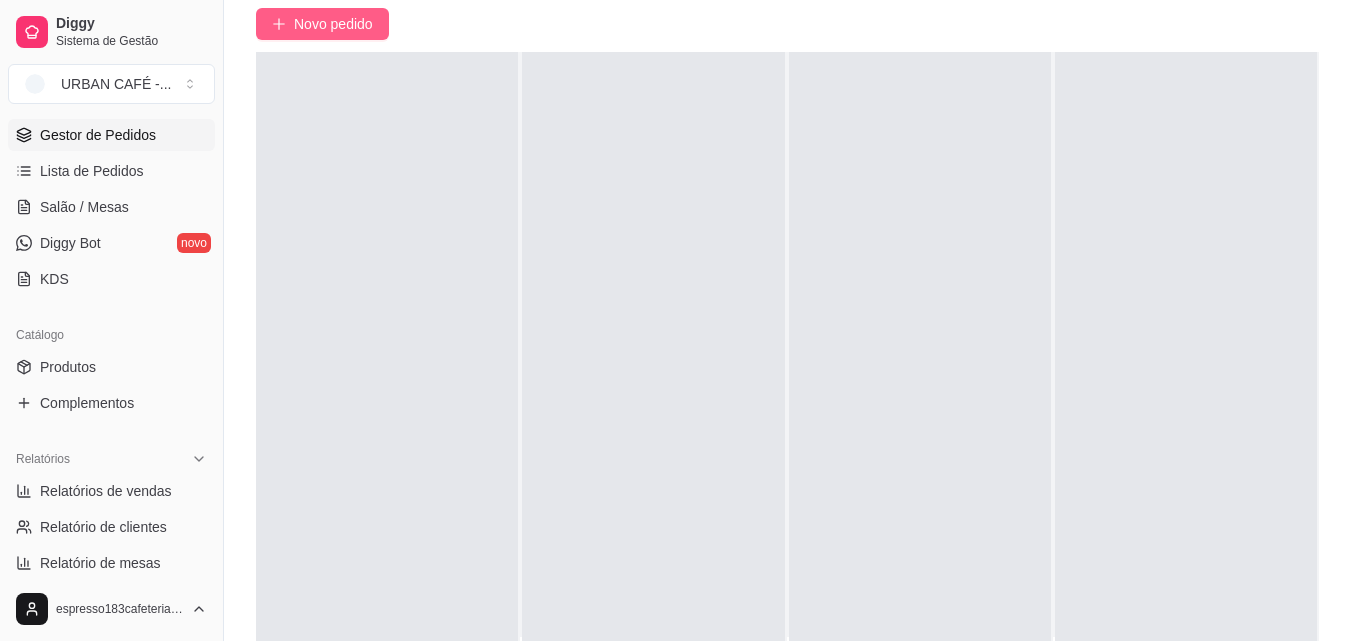 click on "Novo pedido" at bounding box center [333, 24] 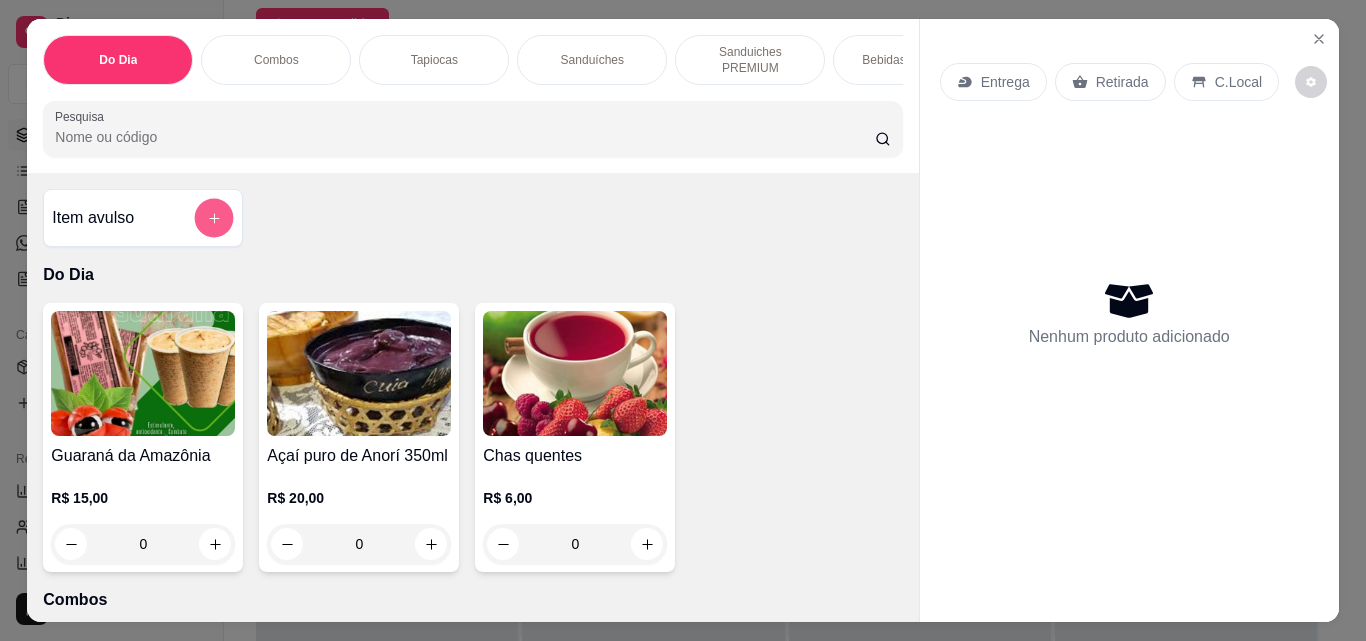 click at bounding box center (214, 218) 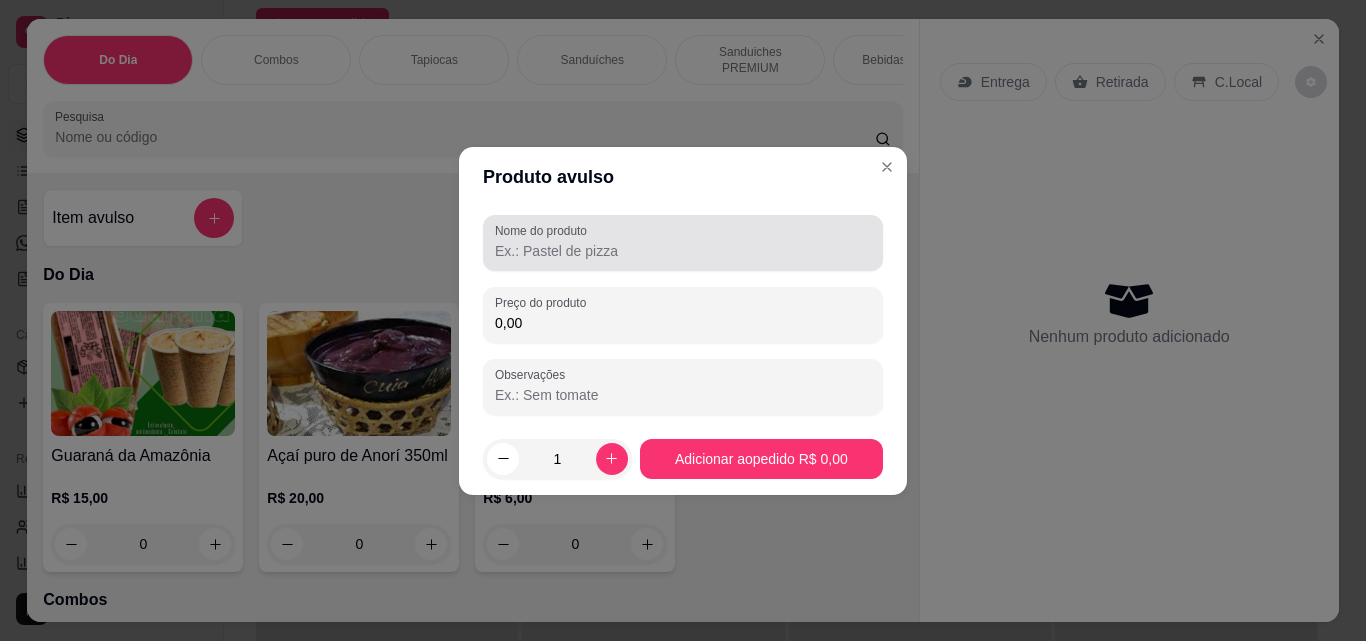 click on "Nome do produto" at bounding box center (544, 230) 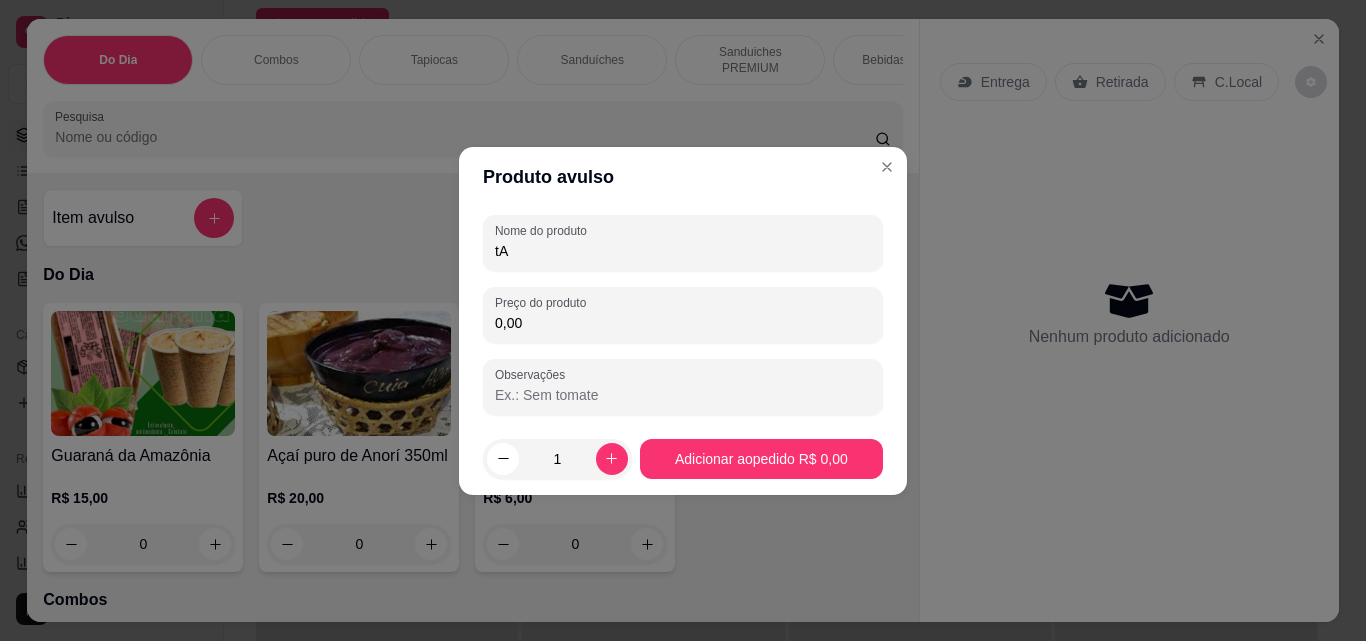 type on "t" 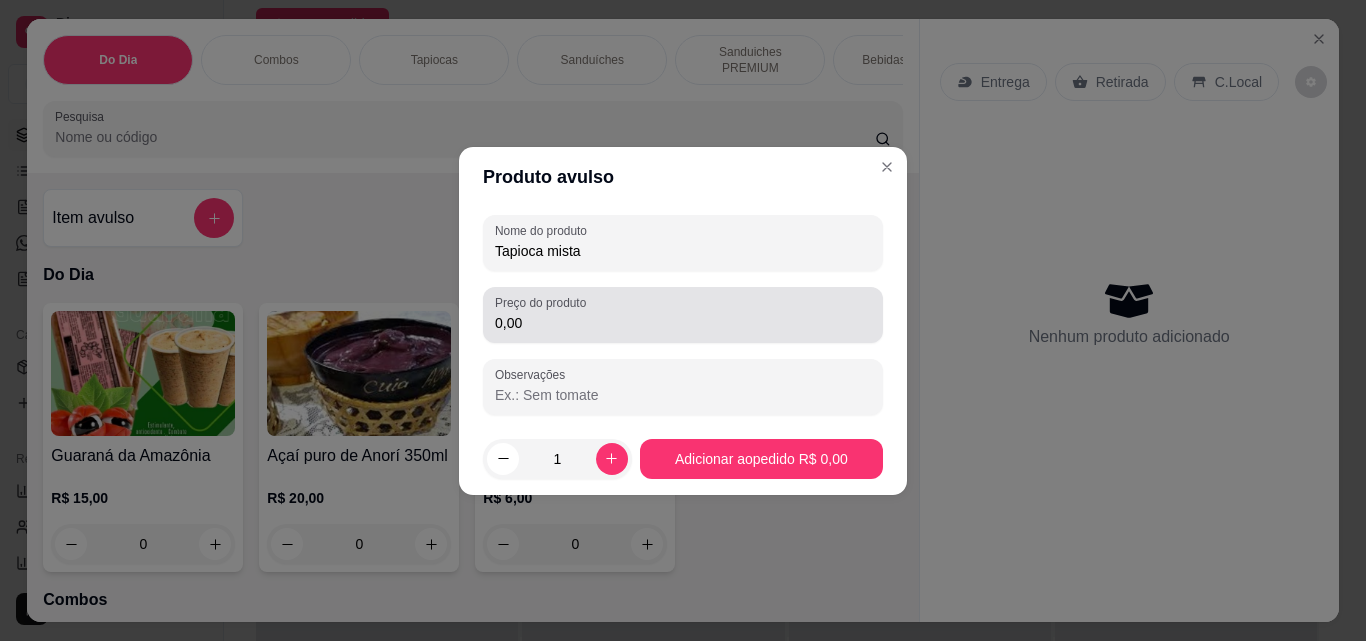 type on "Tapioca mista" 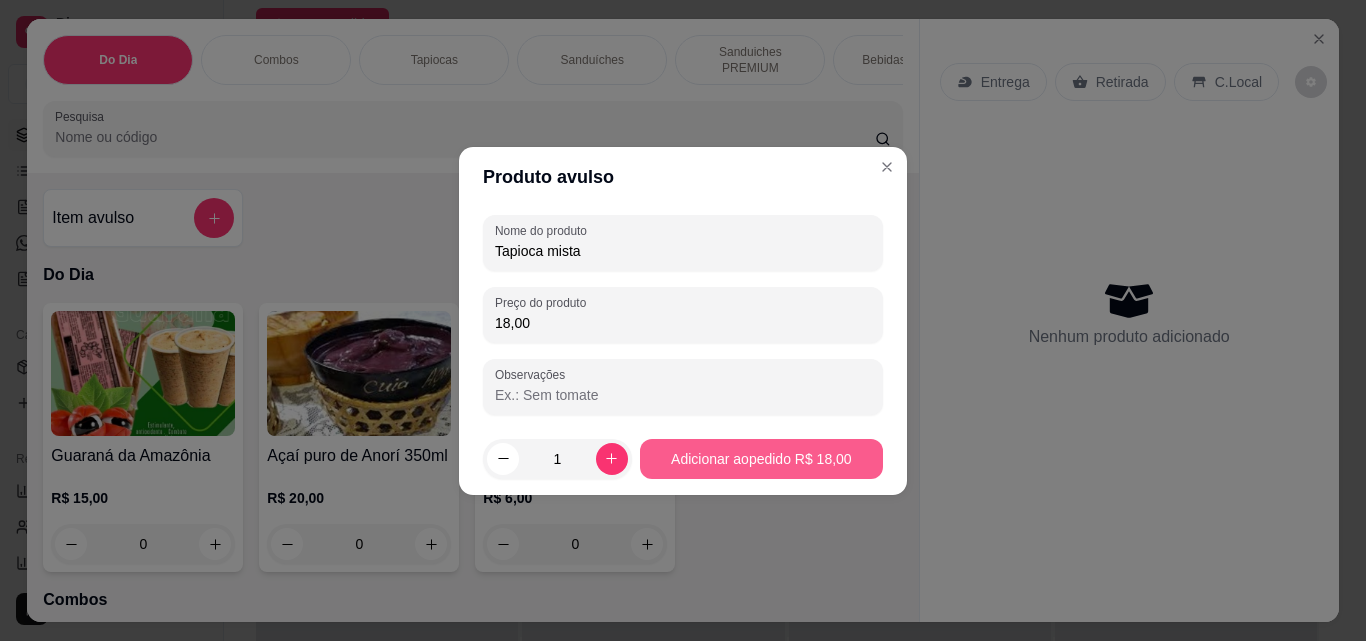 type on "18,00" 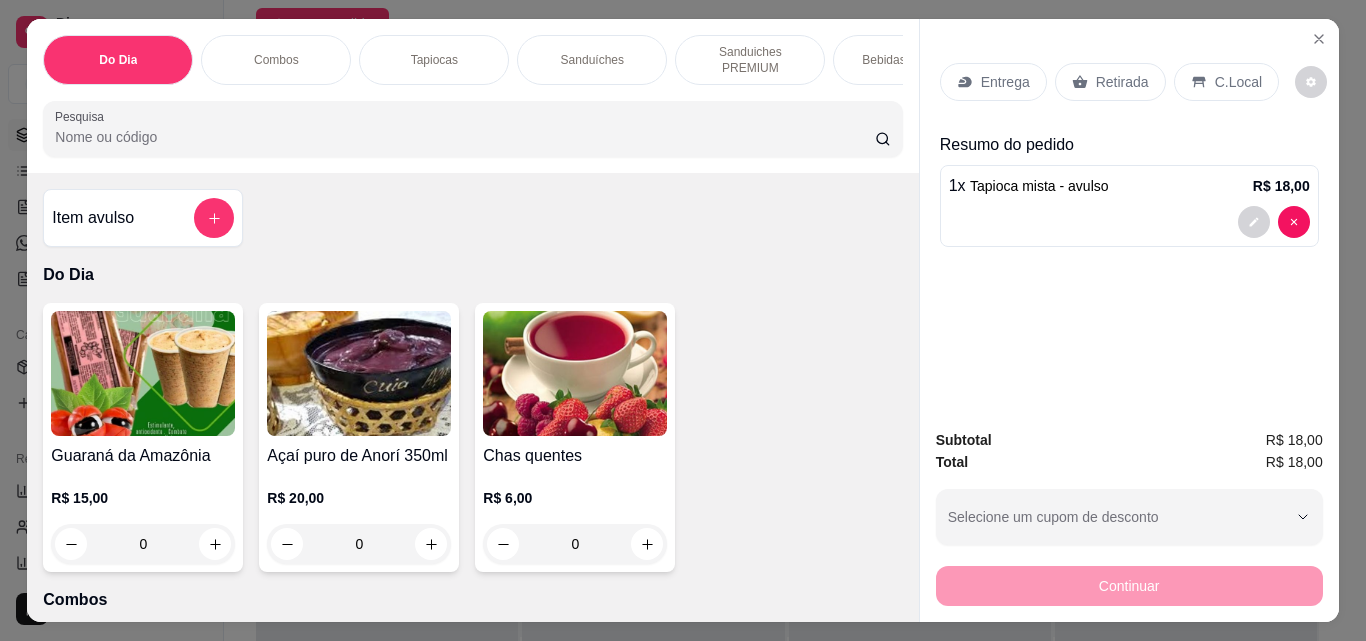 click on "Pesquisa" at bounding box center [465, 137] 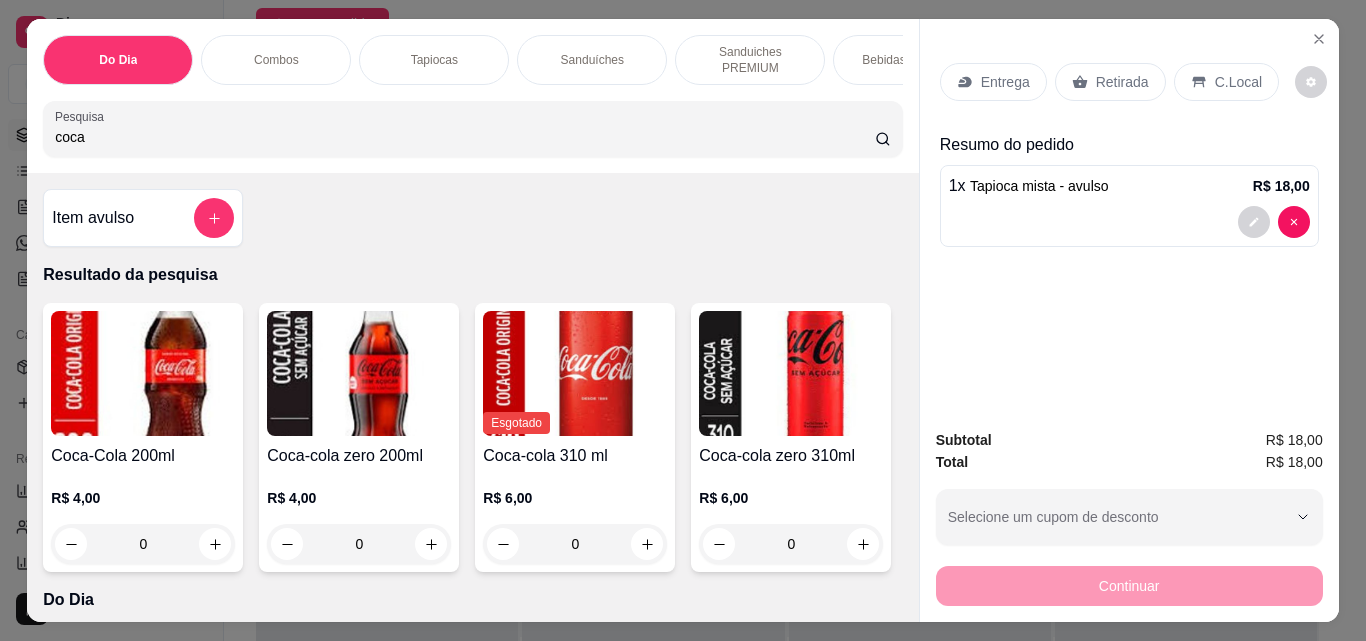 type on "coca" 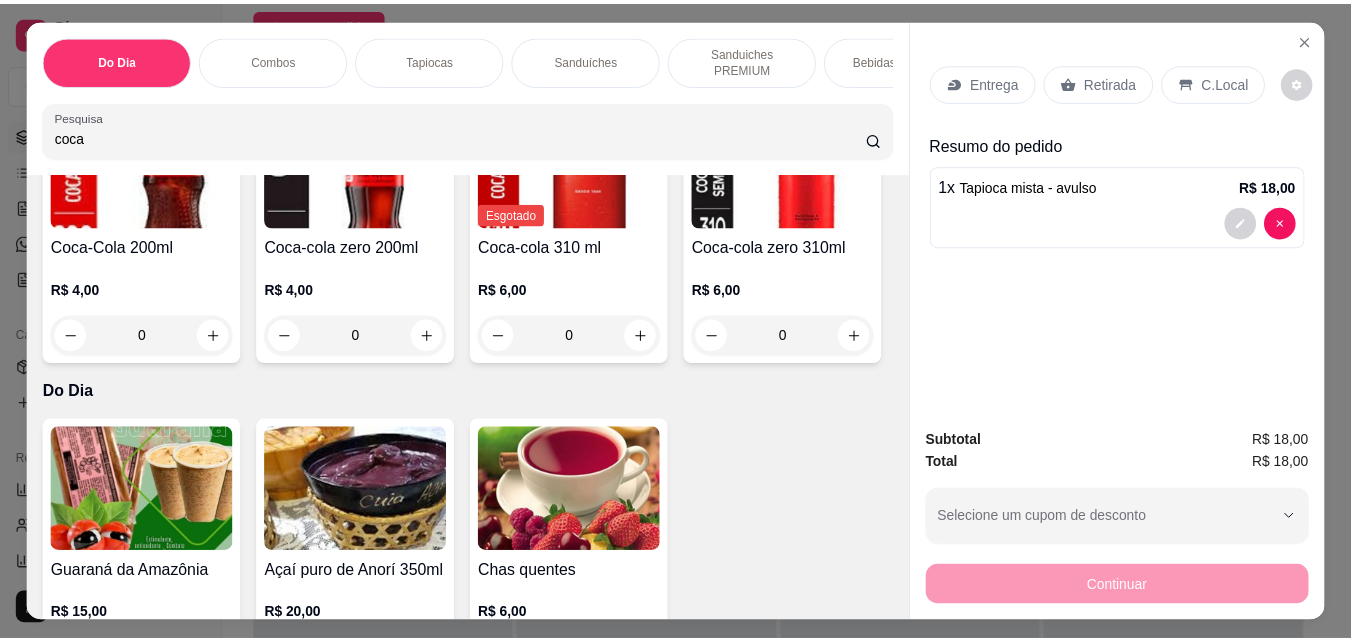 scroll, scrollTop: 245, scrollLeft: 0, axis: vertical 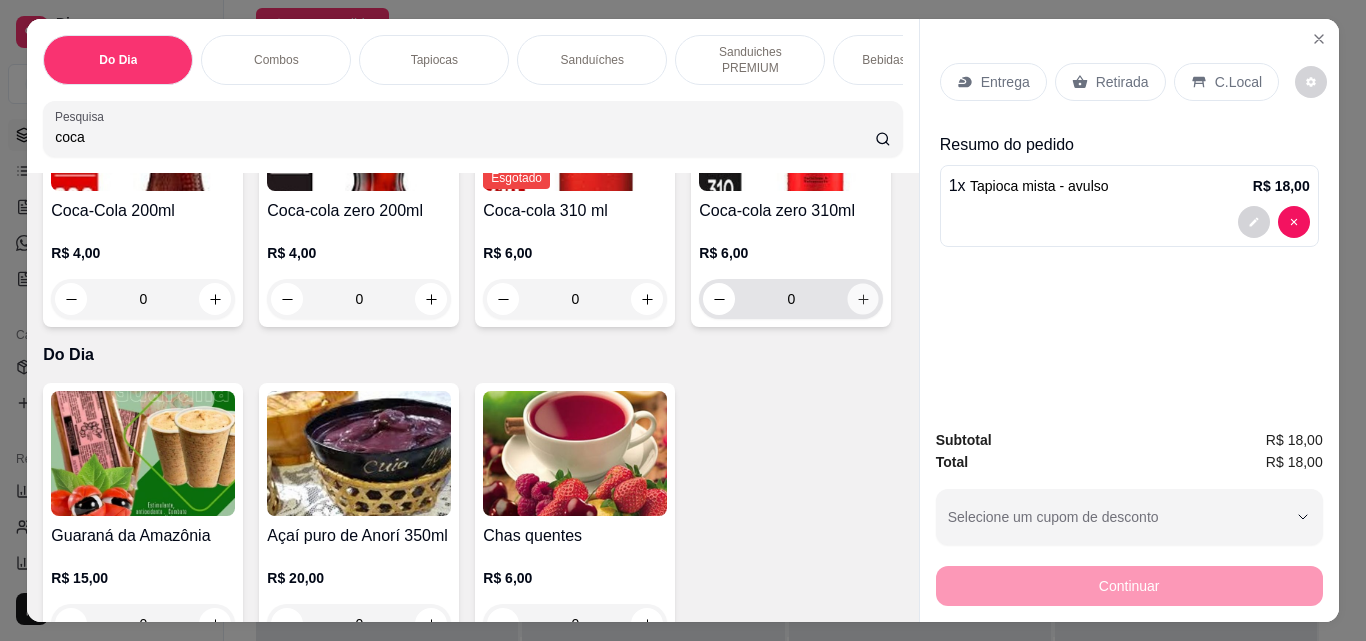 click 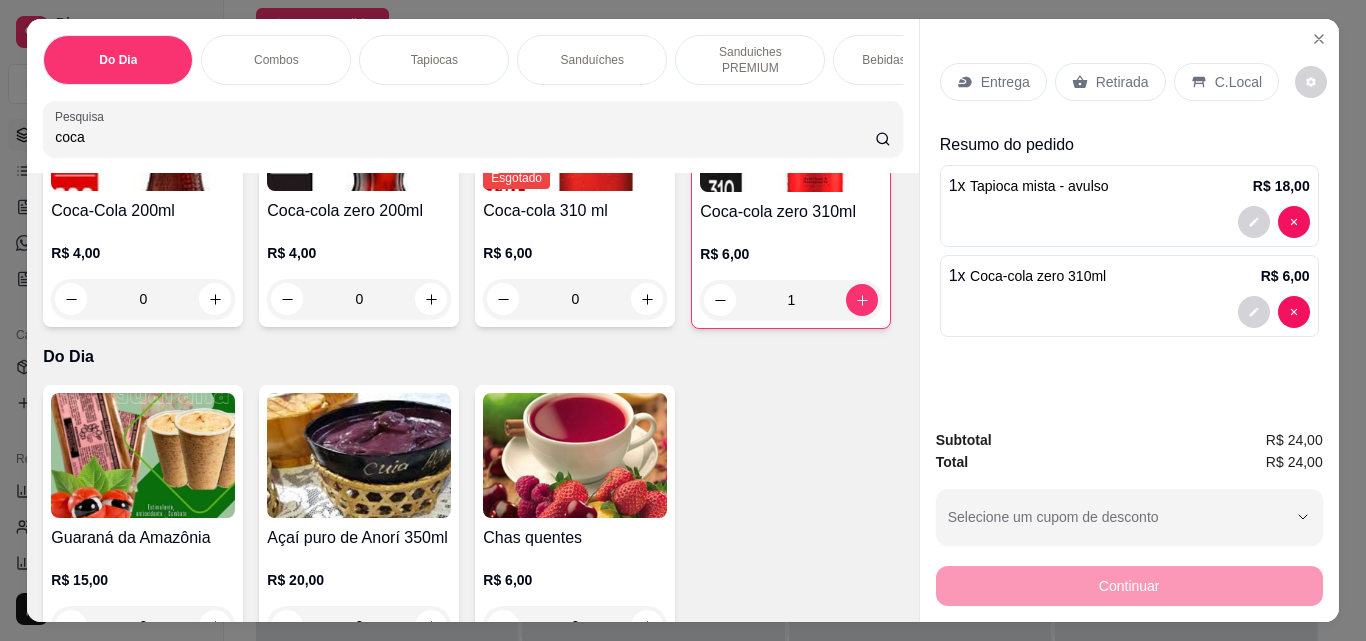 click on "Retirada" at bounding box center (1122, 82) 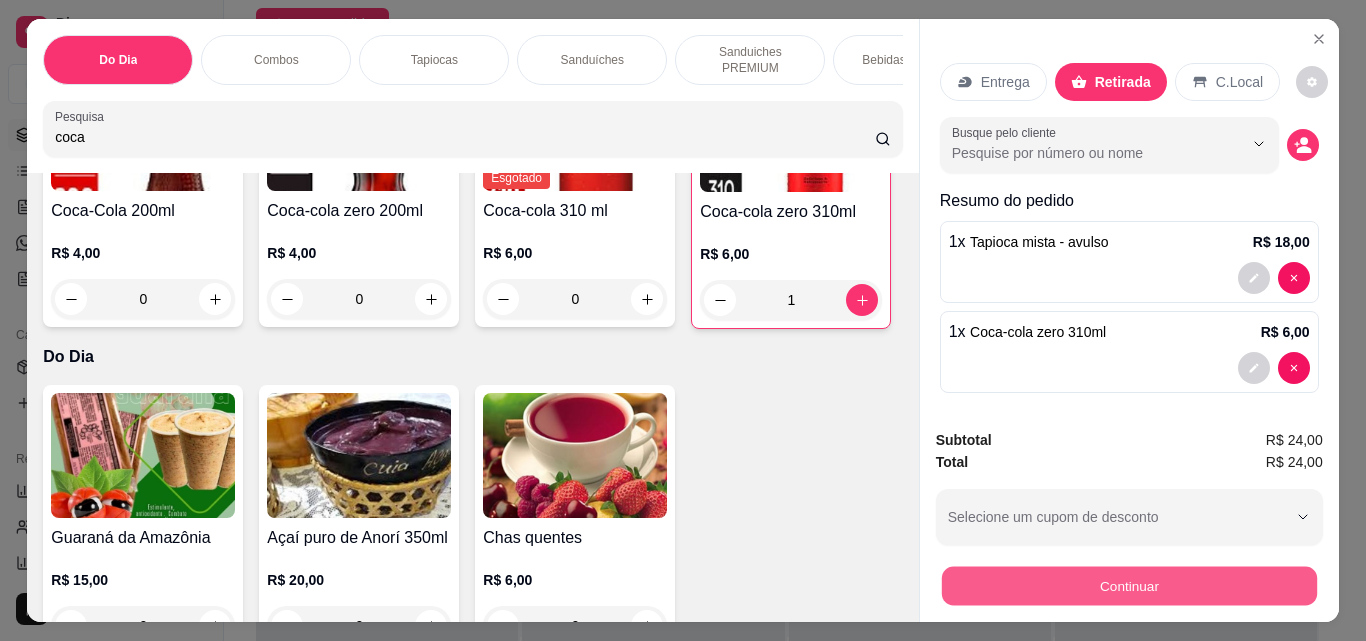 click on "Continuar" at bounding box center (1128, 585) 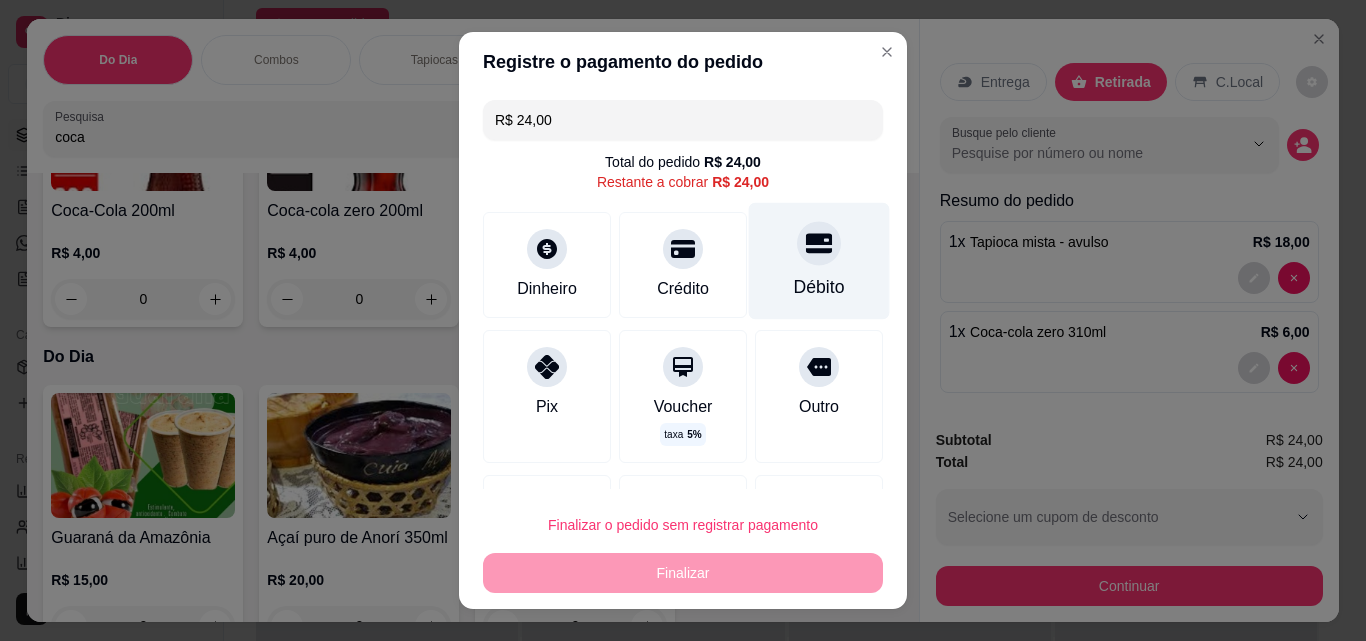 click on "Débito" at bounding box center [819, 261] 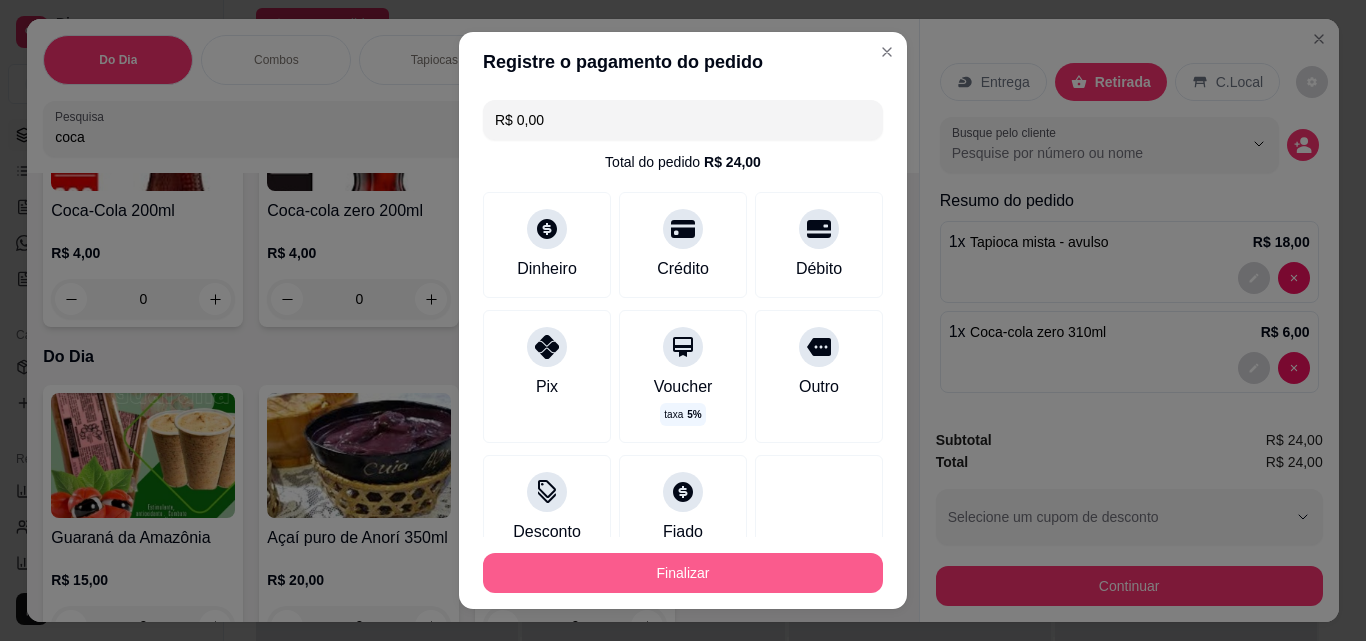 click on "Finalizar" at bounding box center (683, 573) 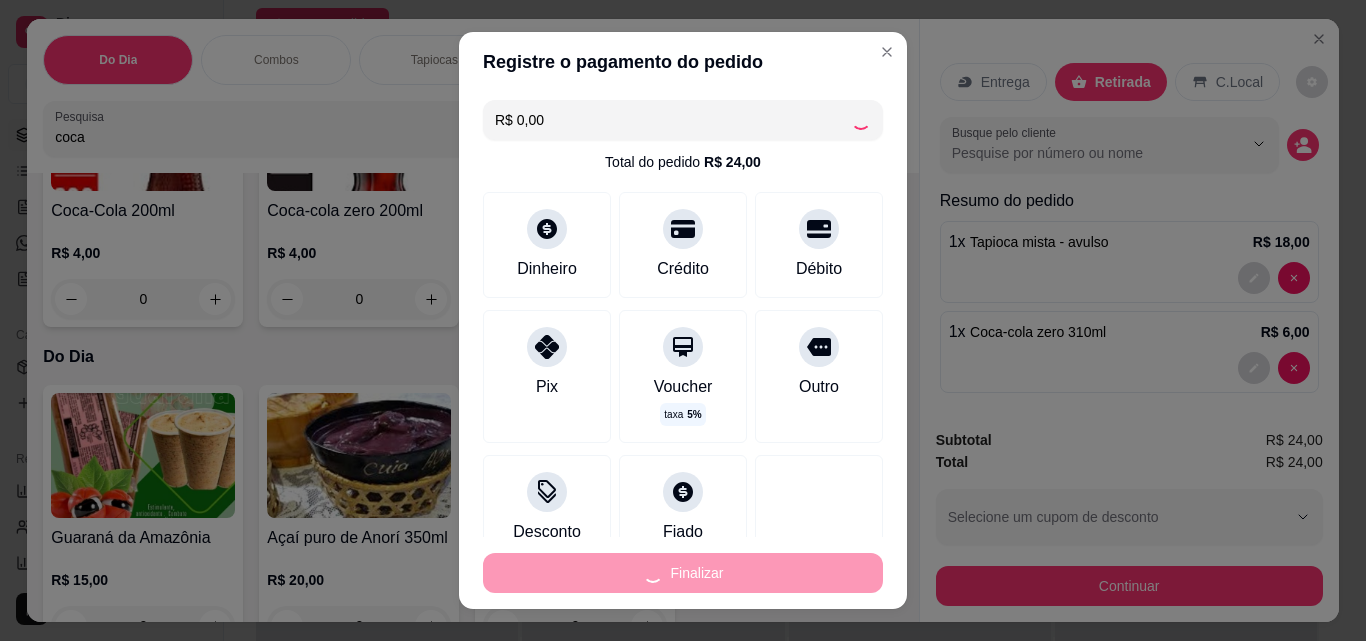 type on "0" 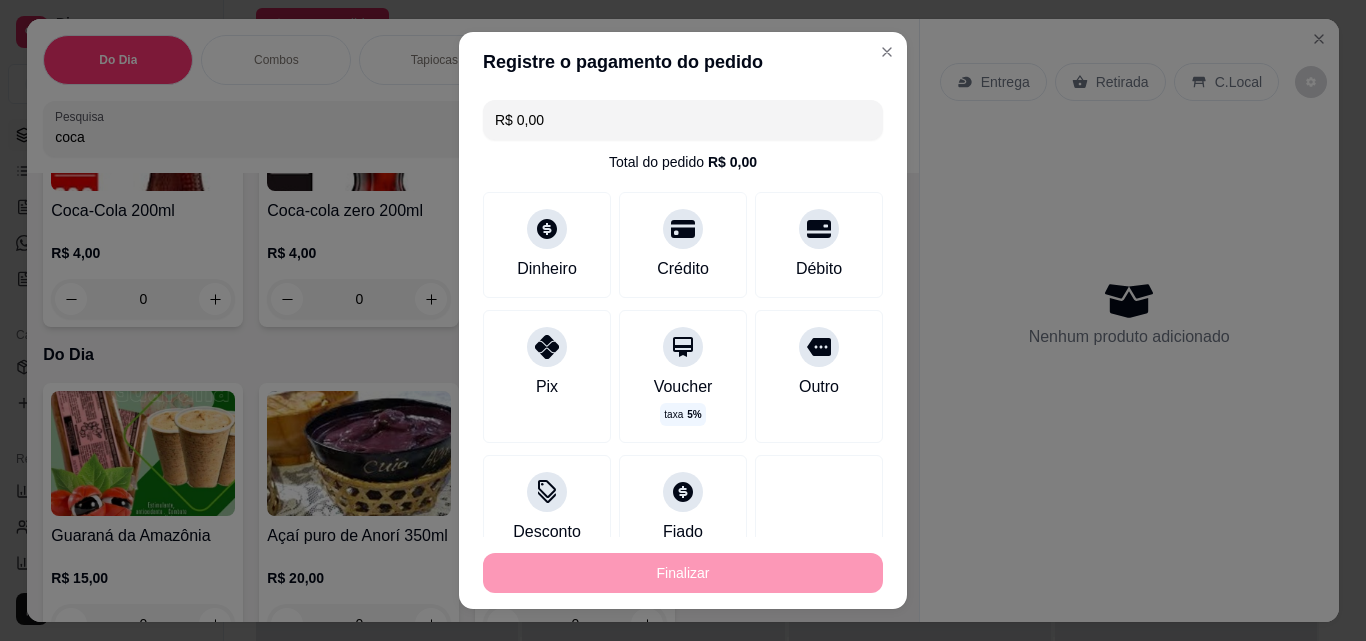 type on "-R$ 24,00" 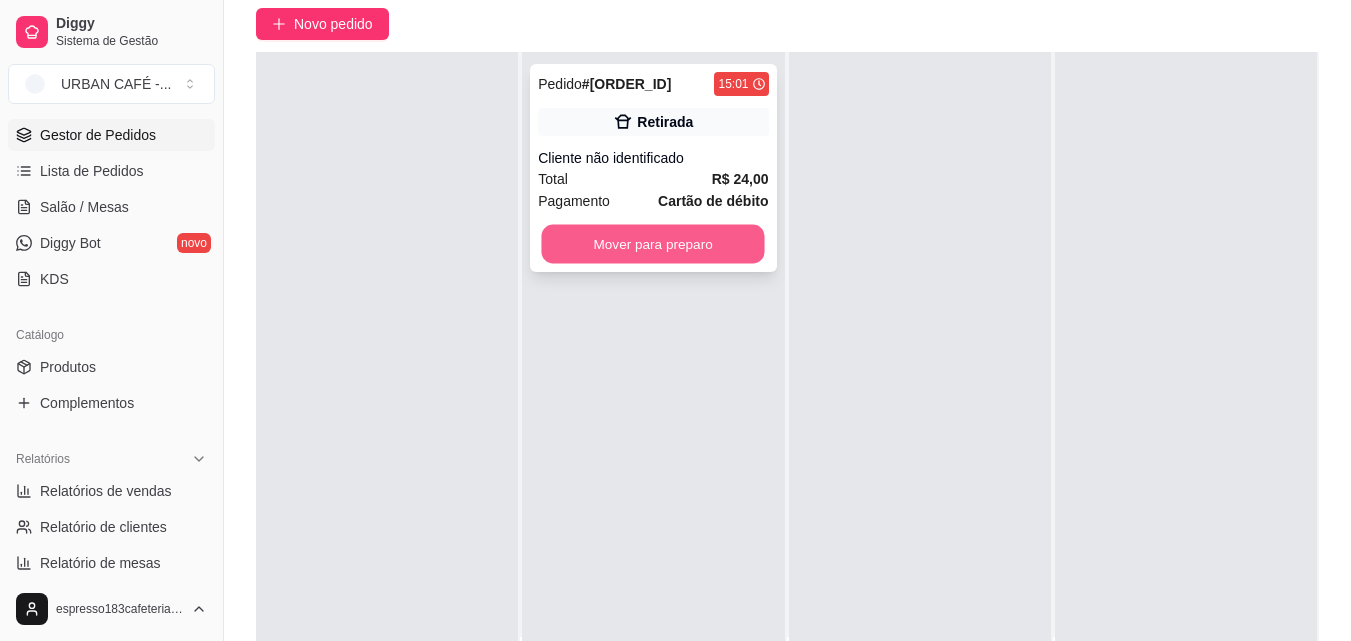 click on "Mover para preparo" at bounding box center [653, 244] 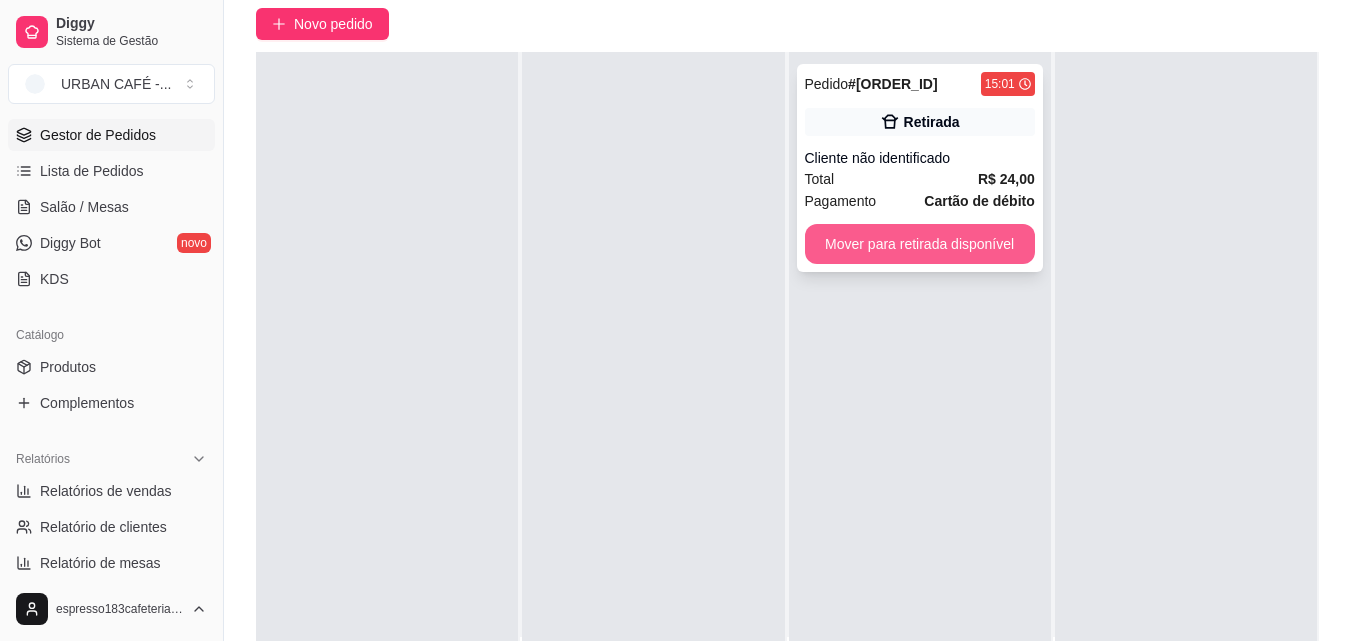 click on "Mover para retirada disponível" at bounding box center (920, 244) 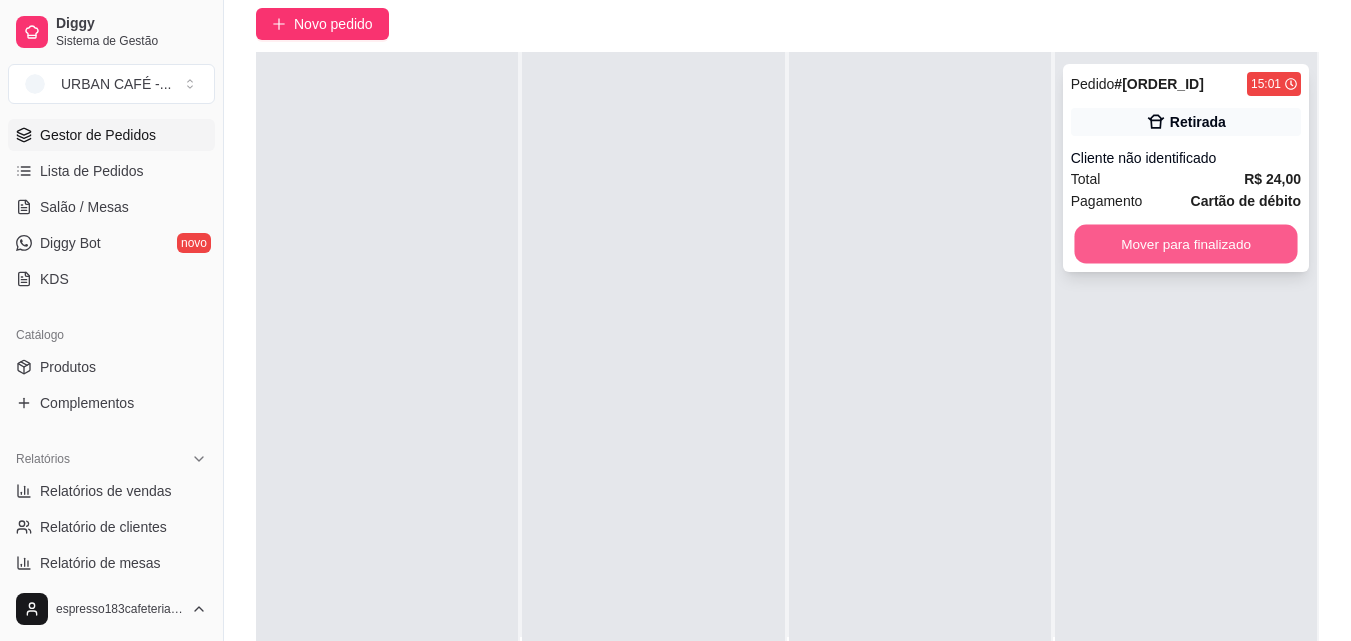 click on "Mover para finalizado" at bounding box center (1185, 244) 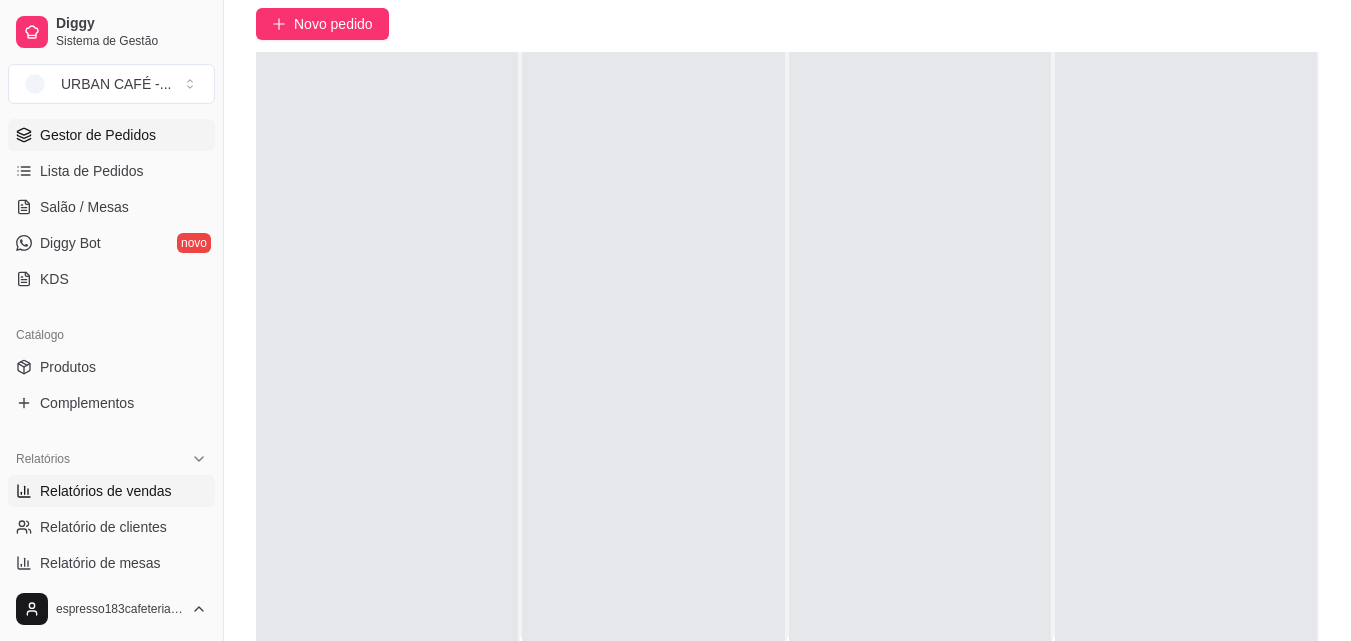 click on "Relatórios de vendas" at bounding box center (106, 491) 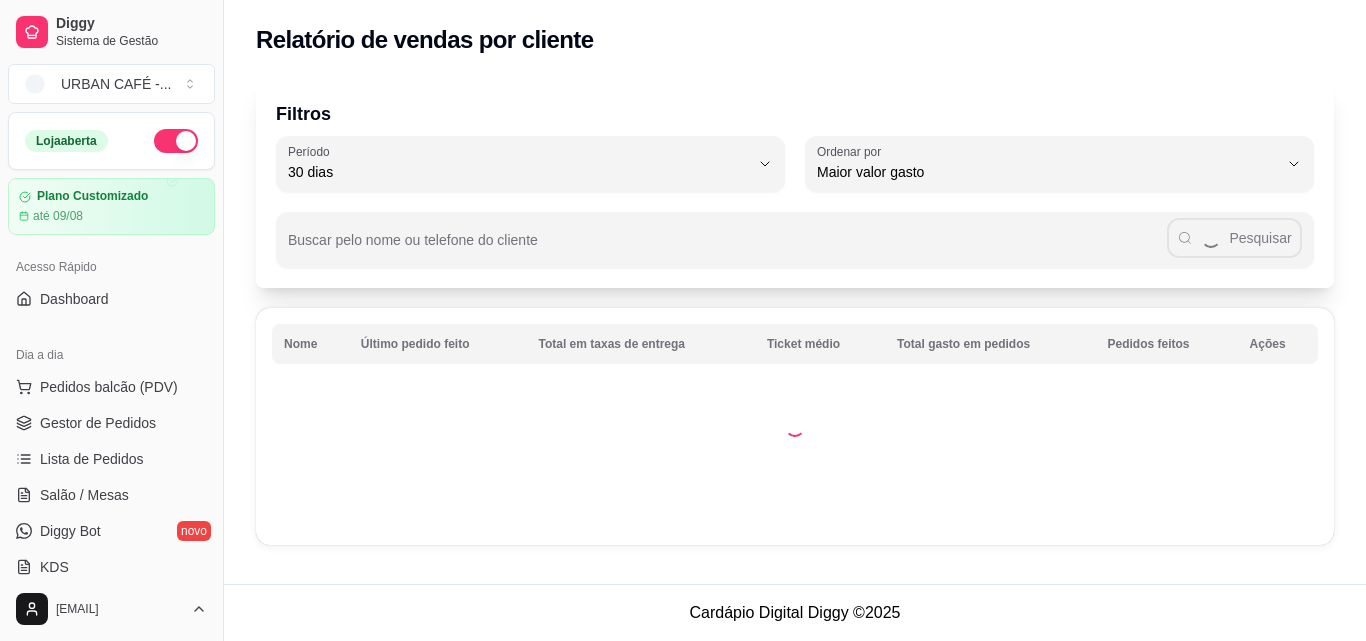 select on "30" 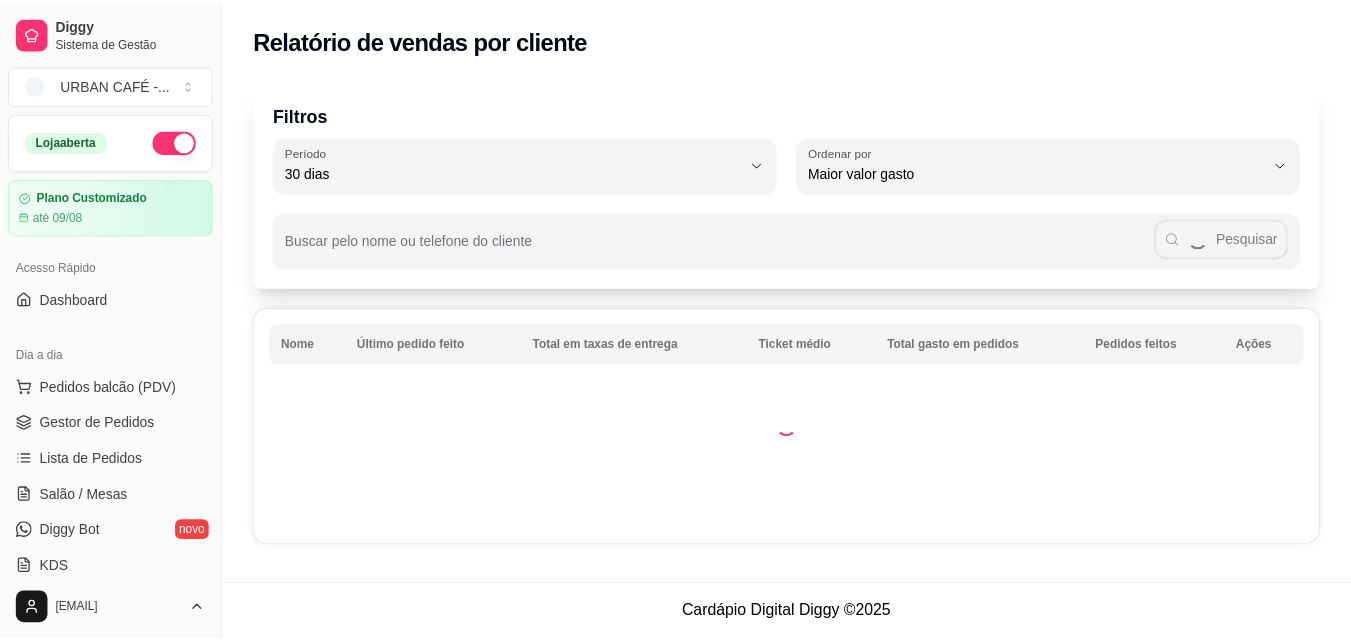 scroll, scrollTop: 324, scrollLeft: 0, axis: vertical 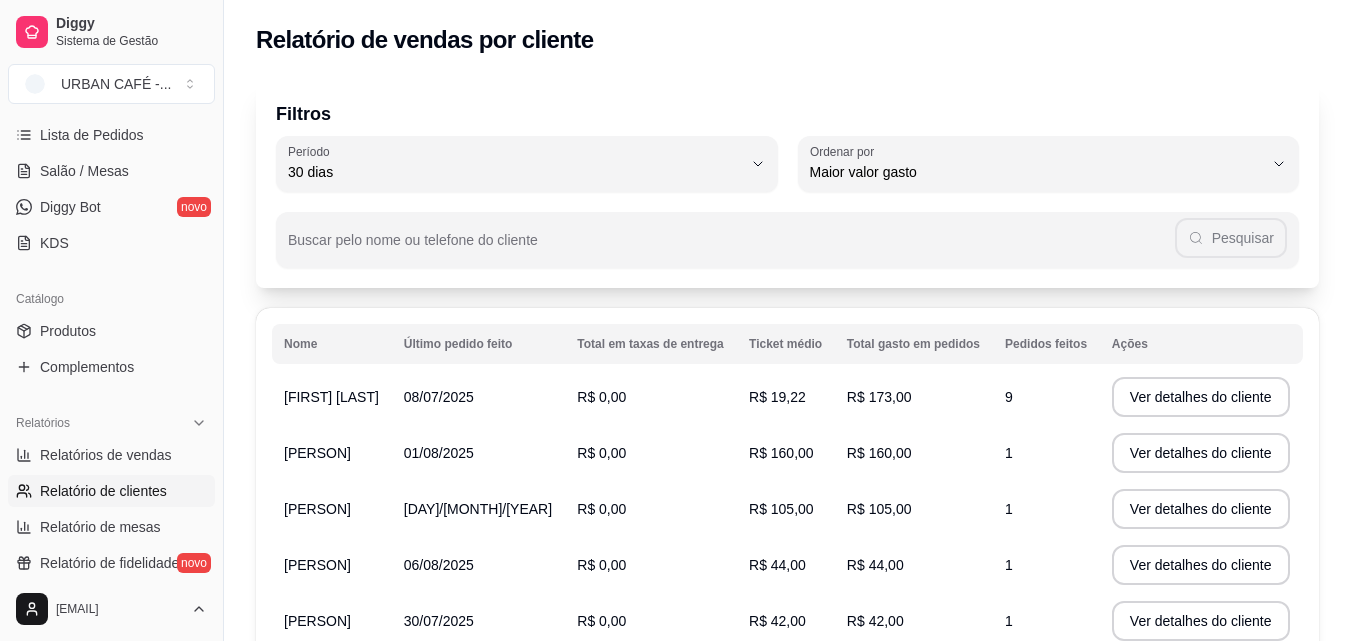 click on "R$ 44,00" at bounding box center [777, 565] 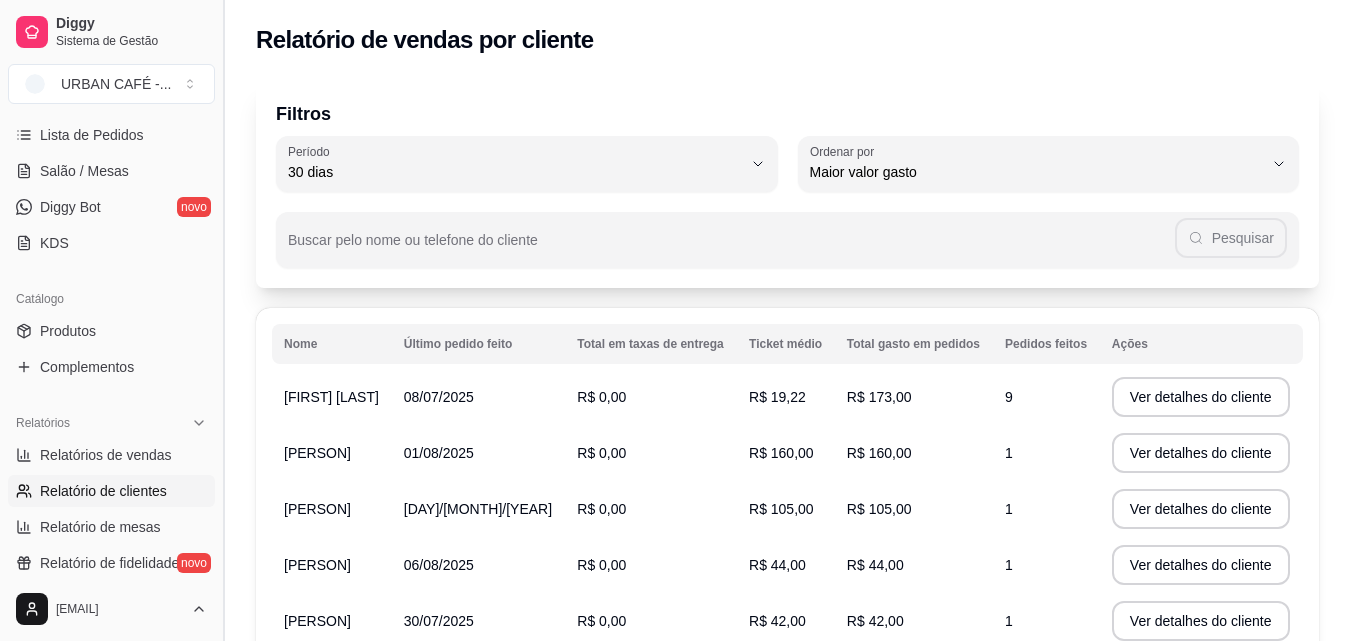 click at bounding box center (223, 320) 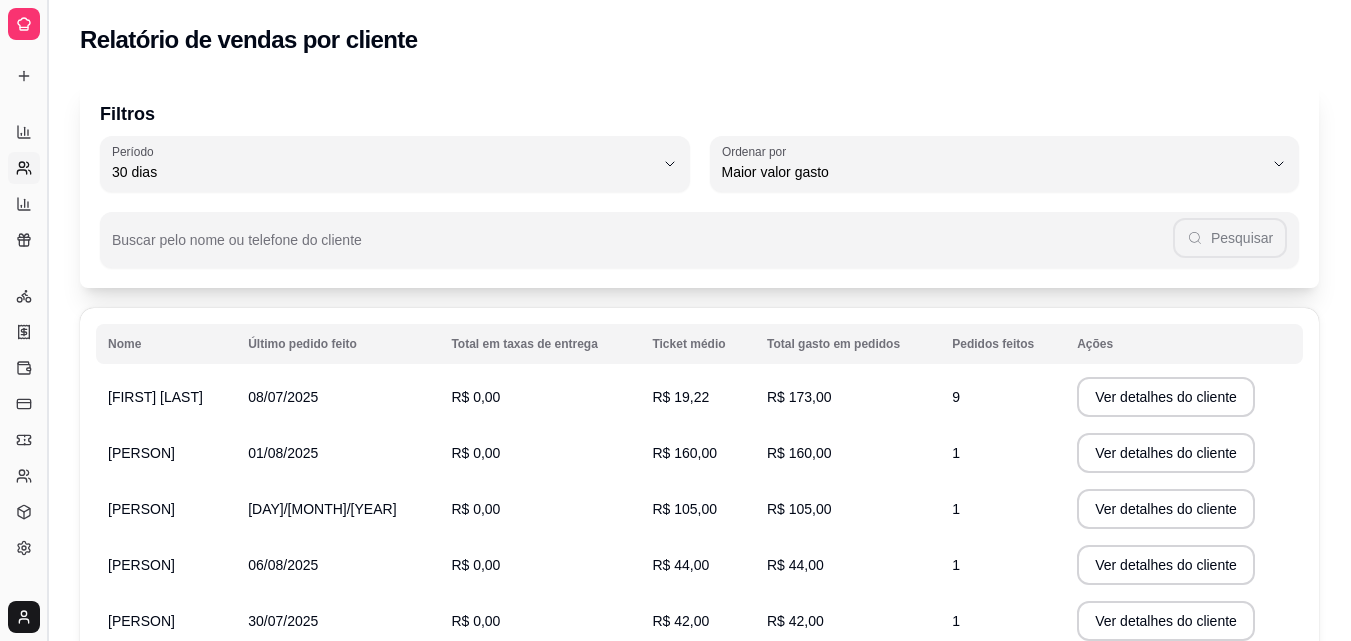 scroll, scrollTop: 134, scrollLeft: 0, axis: vertical 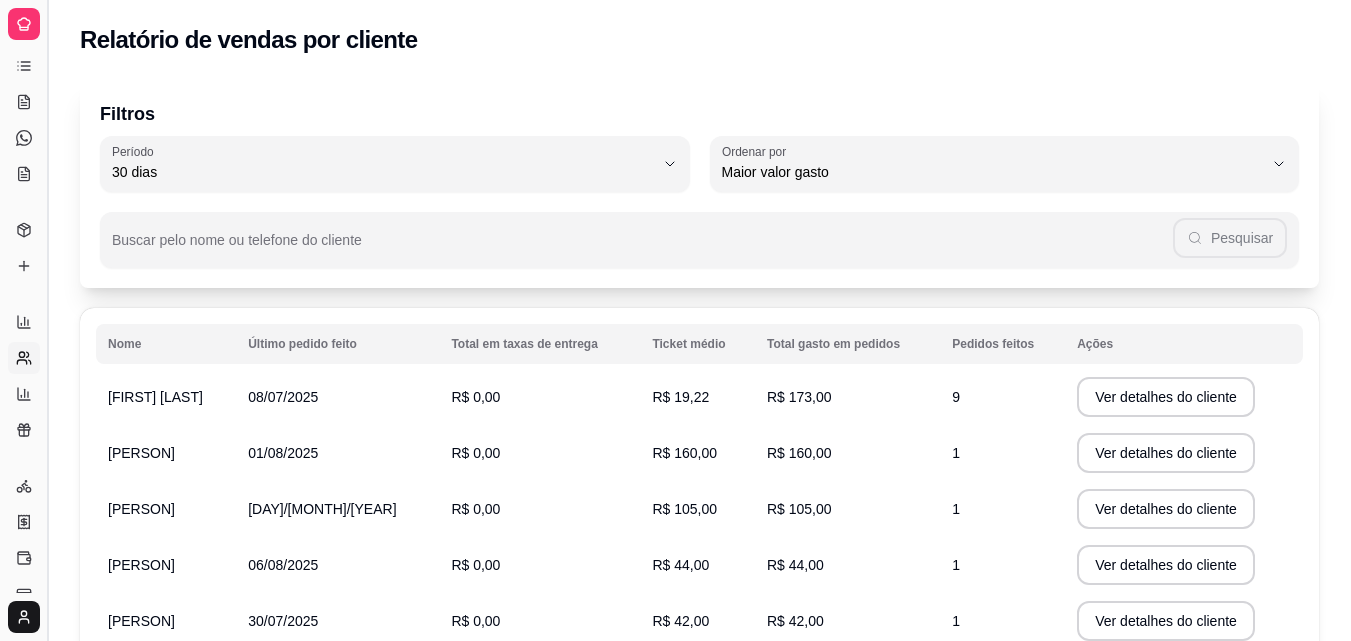 click at bounding box center [47, 320] 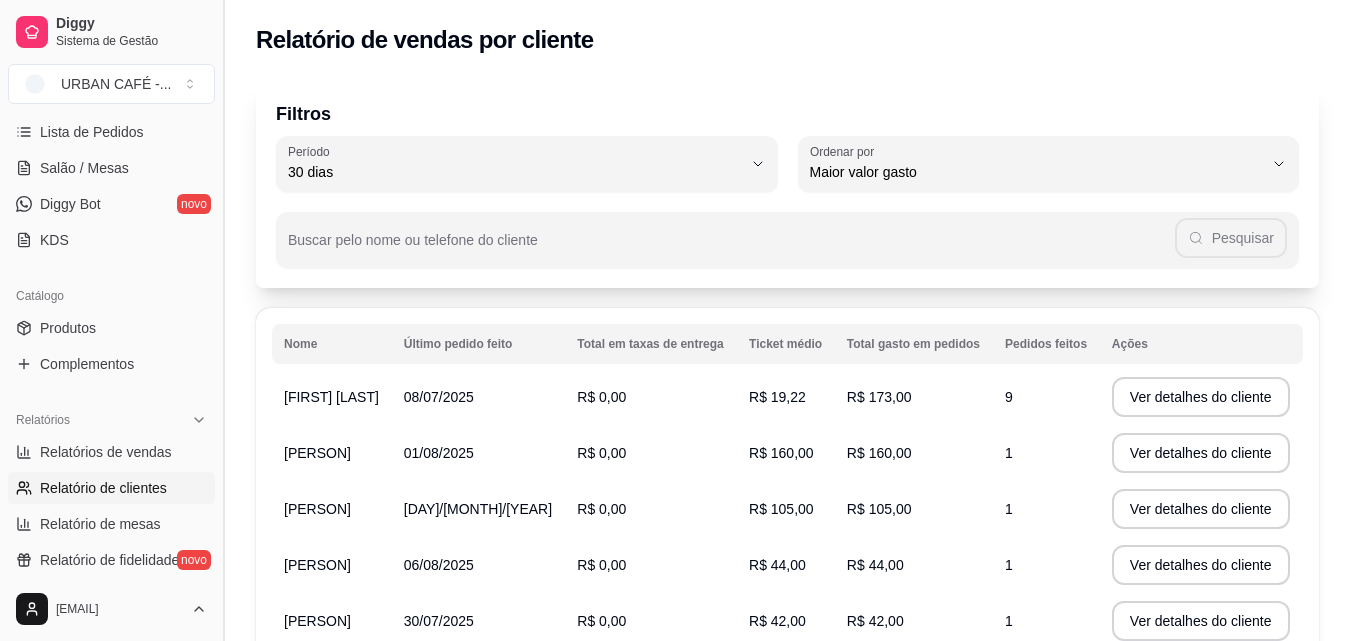 scroll, scrollTop: 329, scrollLeft: 0, axis: vertical 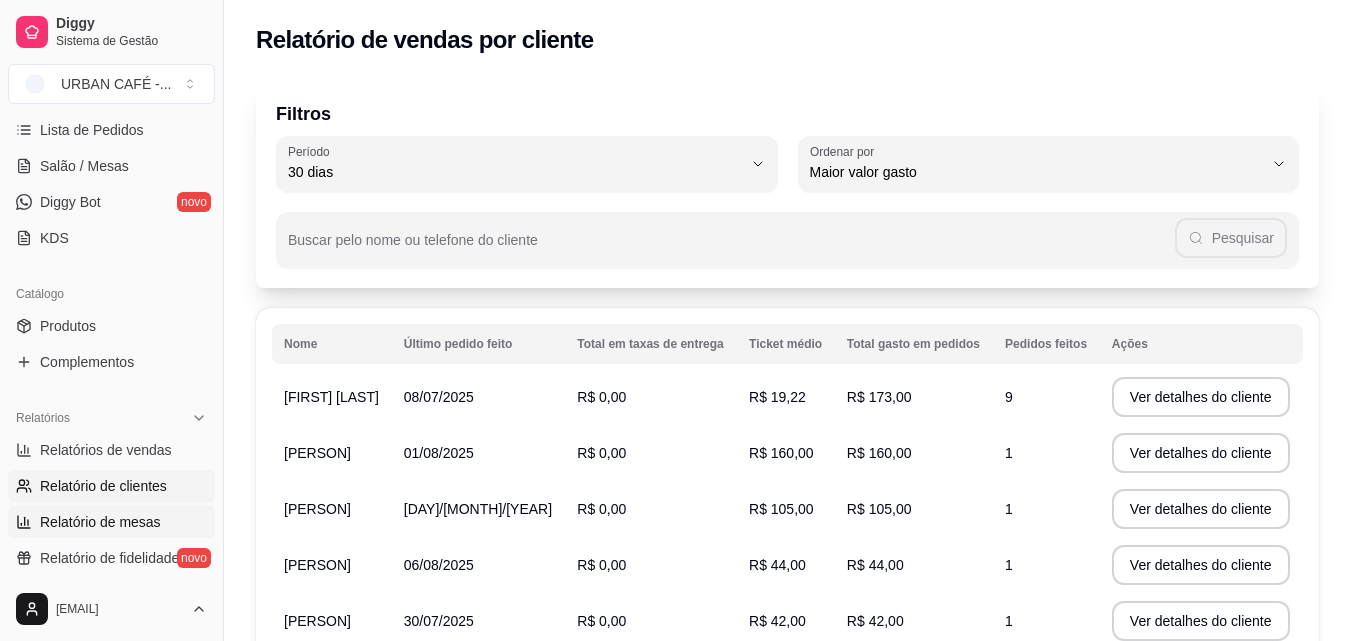 click on "Relatório de mesas" at bounding box center (111, 522) 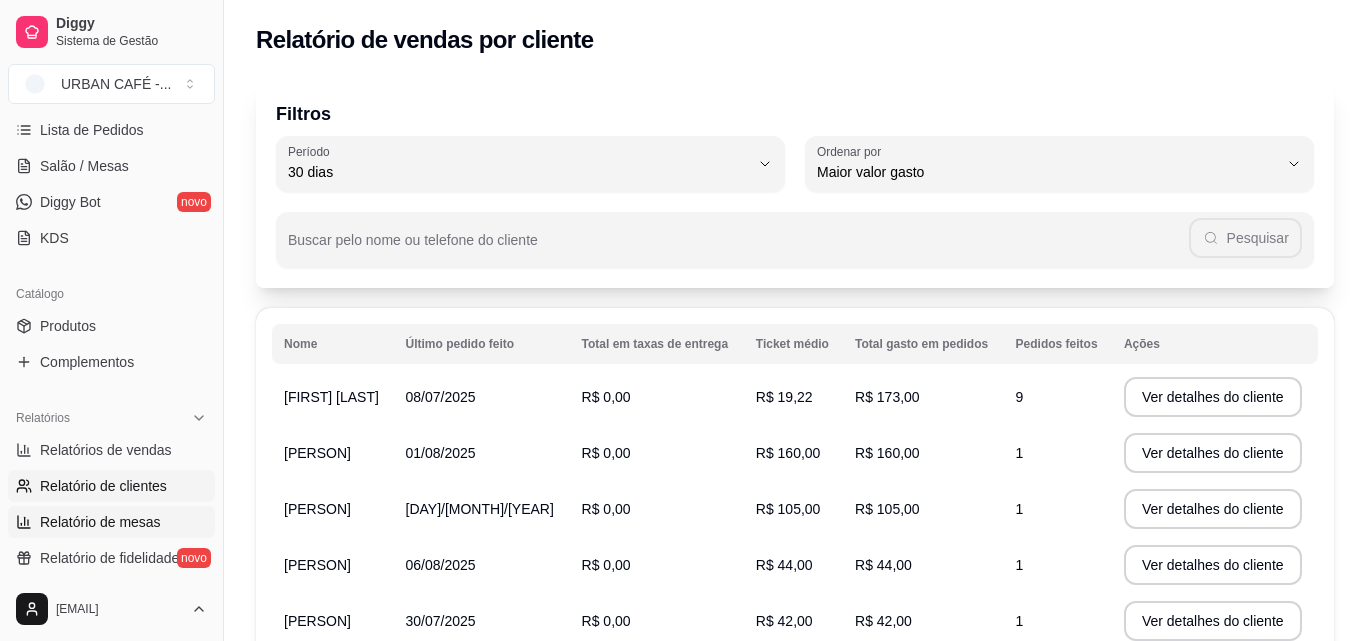 select on "TOTAL_OF_ORDERS" 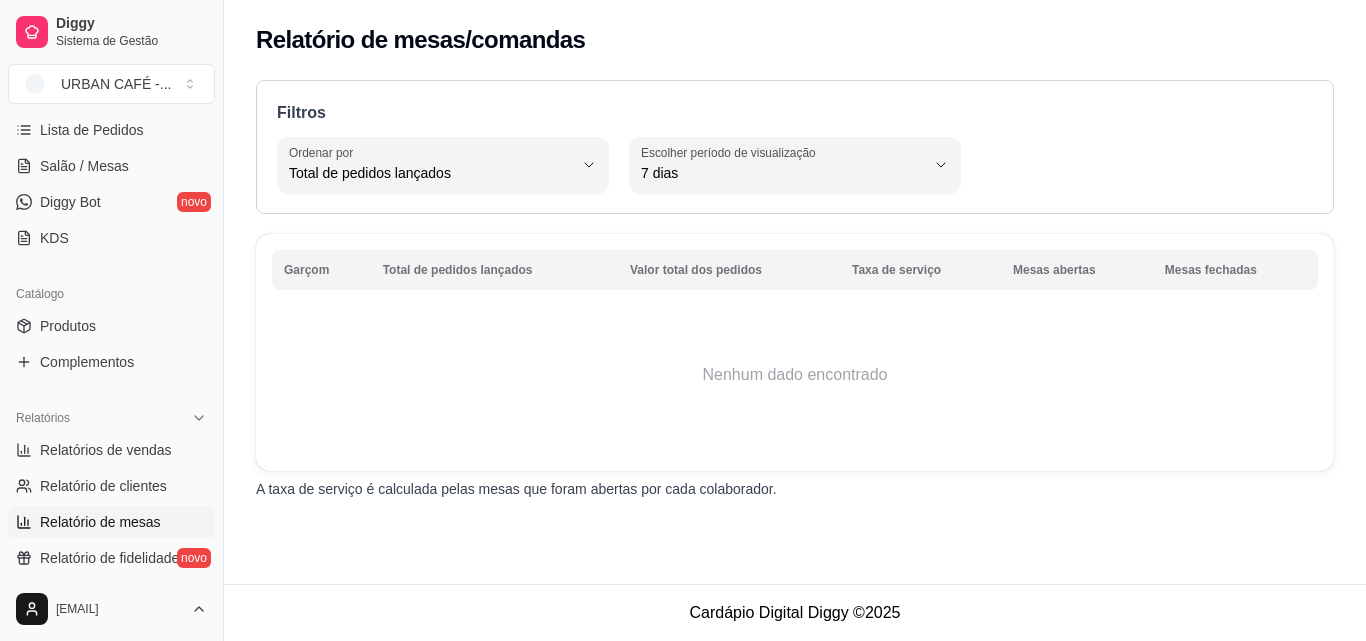 click on "Relatório de mesas" at bounding box center [111, 522] 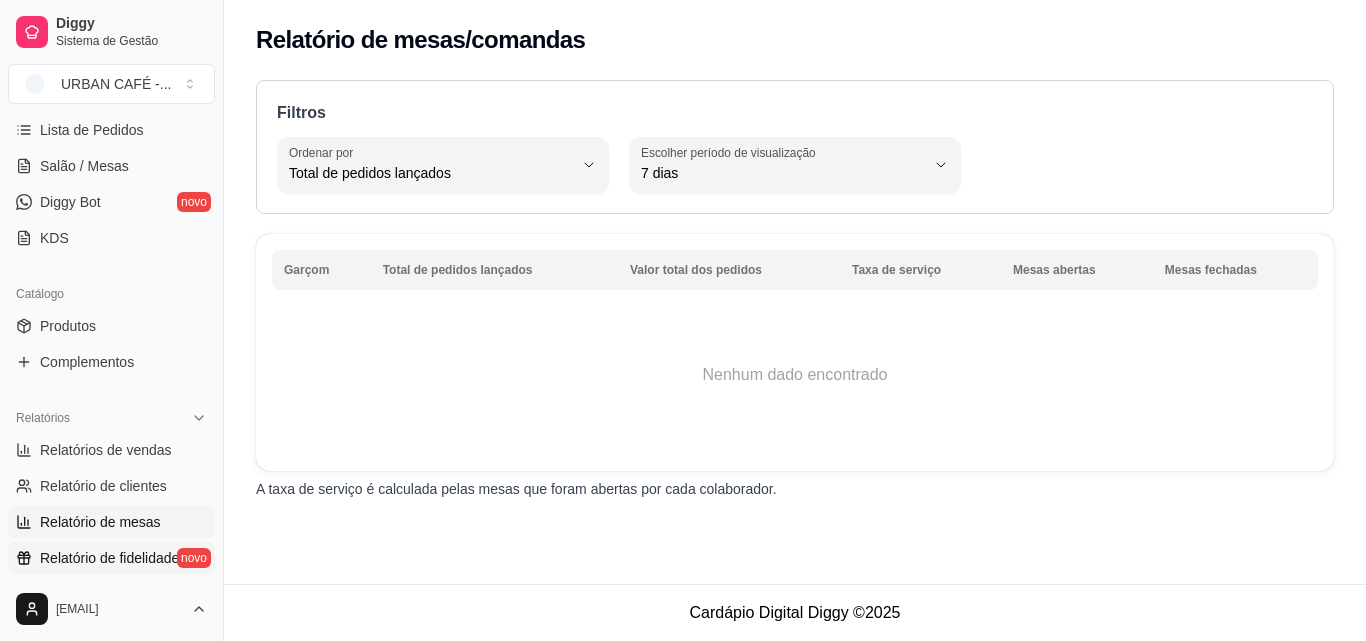 click on "Relatório de fidelidade novo" at bounding box center [111, 558] 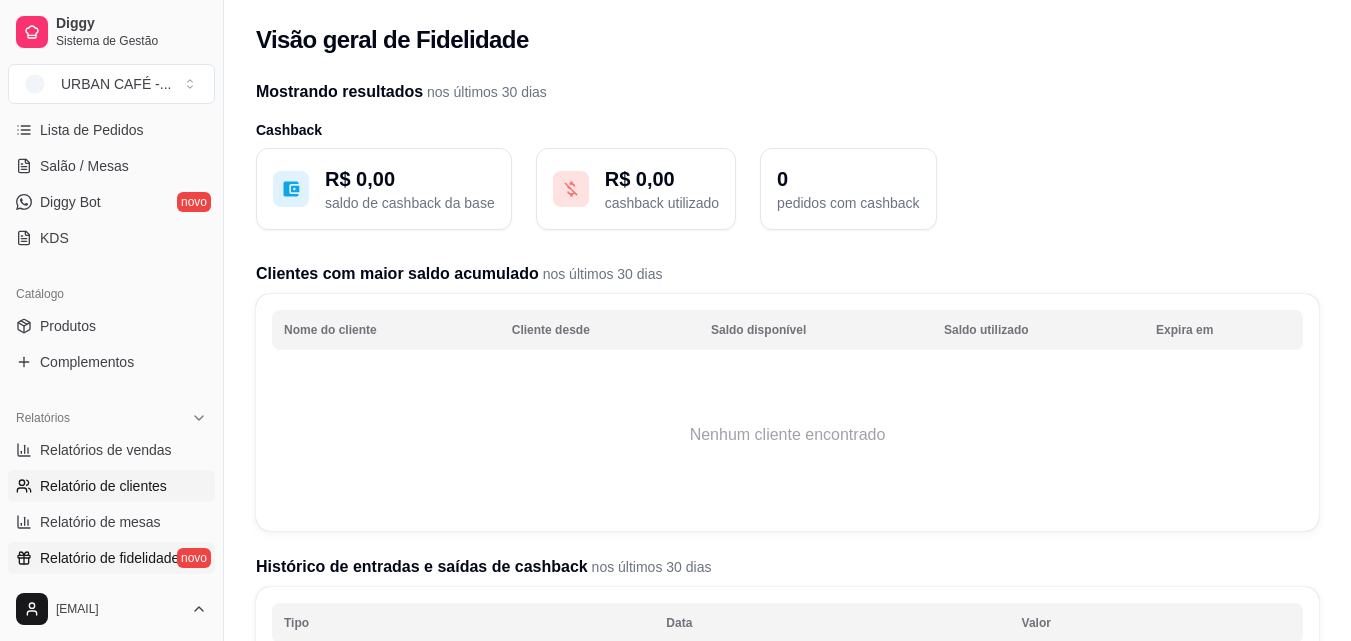 click on "Relatório de clientes" at bounding box center (111, 486) 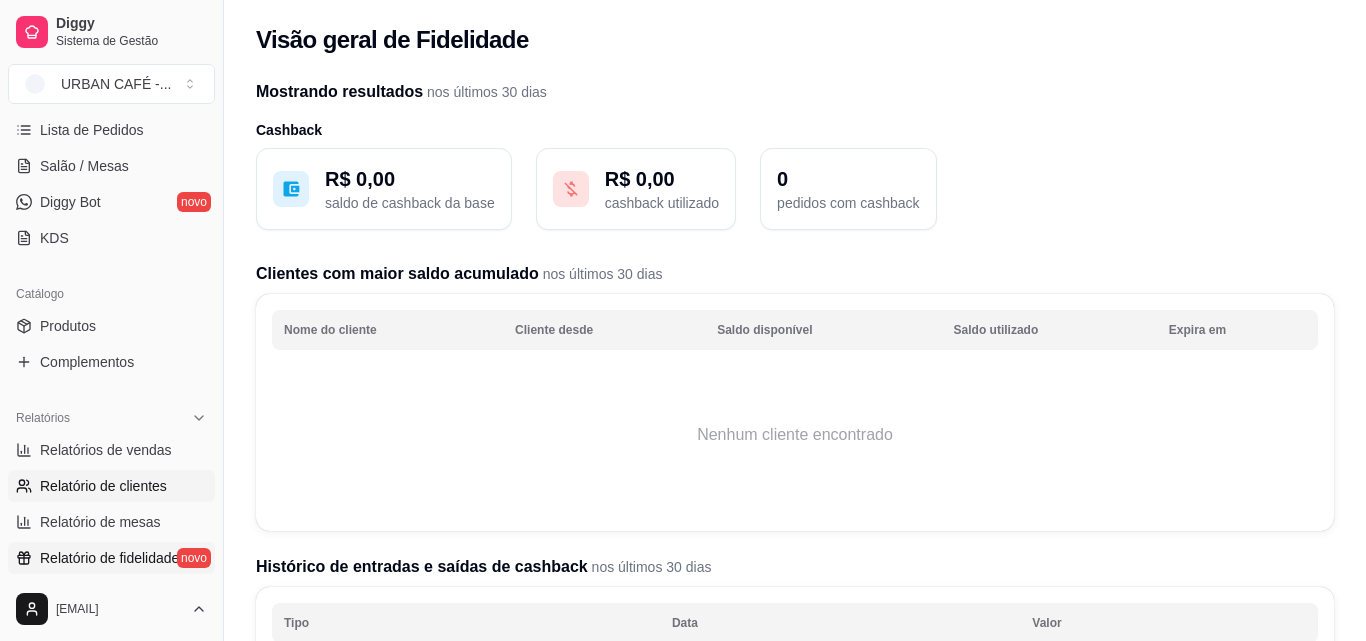 select on "30" 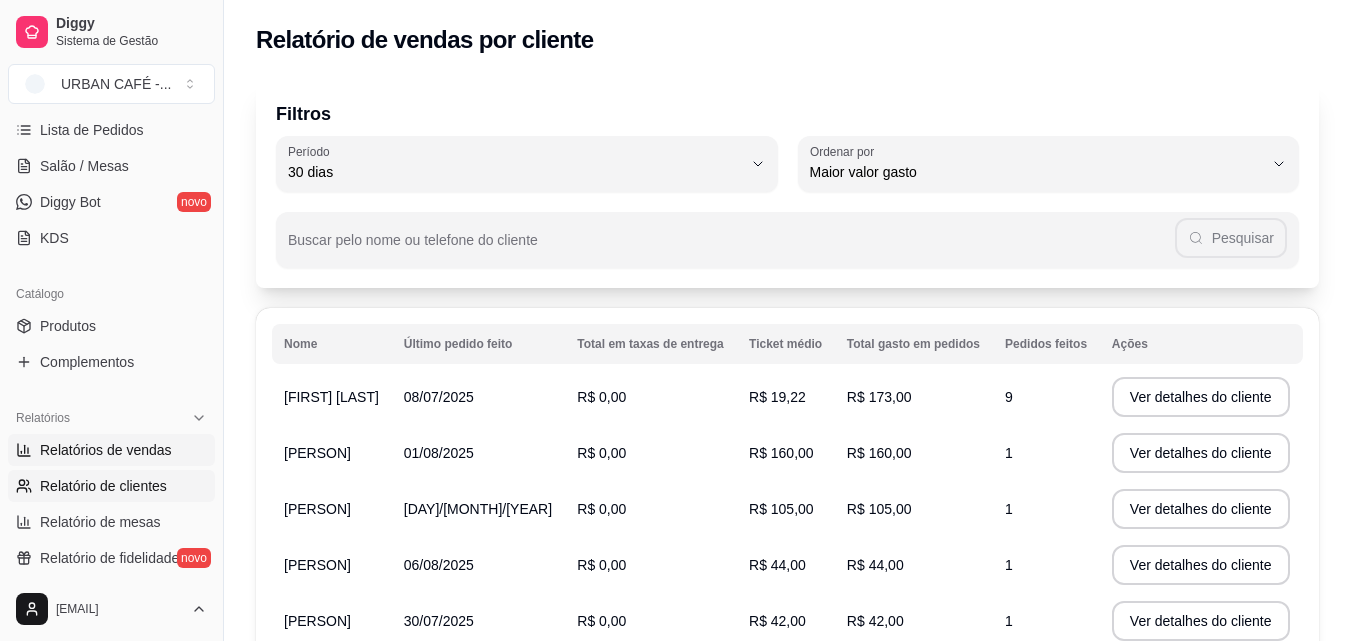 click on "Relatórios de vendas" at bounding box center [106, 450] 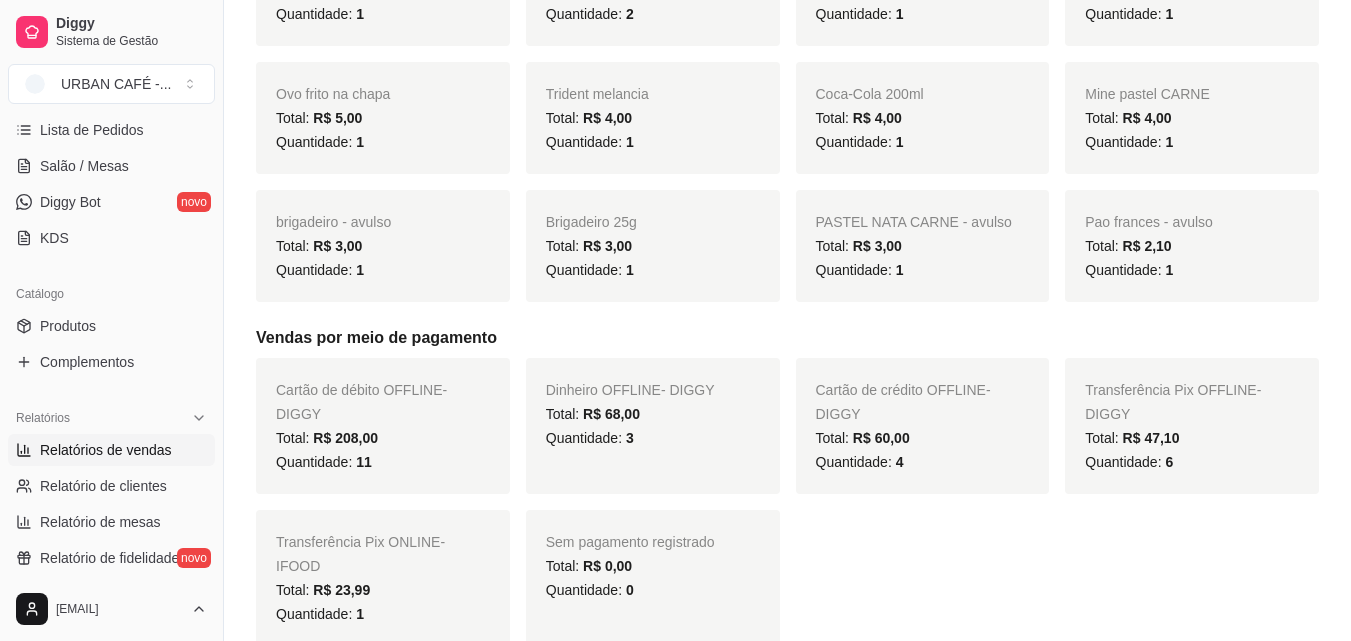 scroll, scrollTop: 1203, scrollLeft: 0, axis: vertical 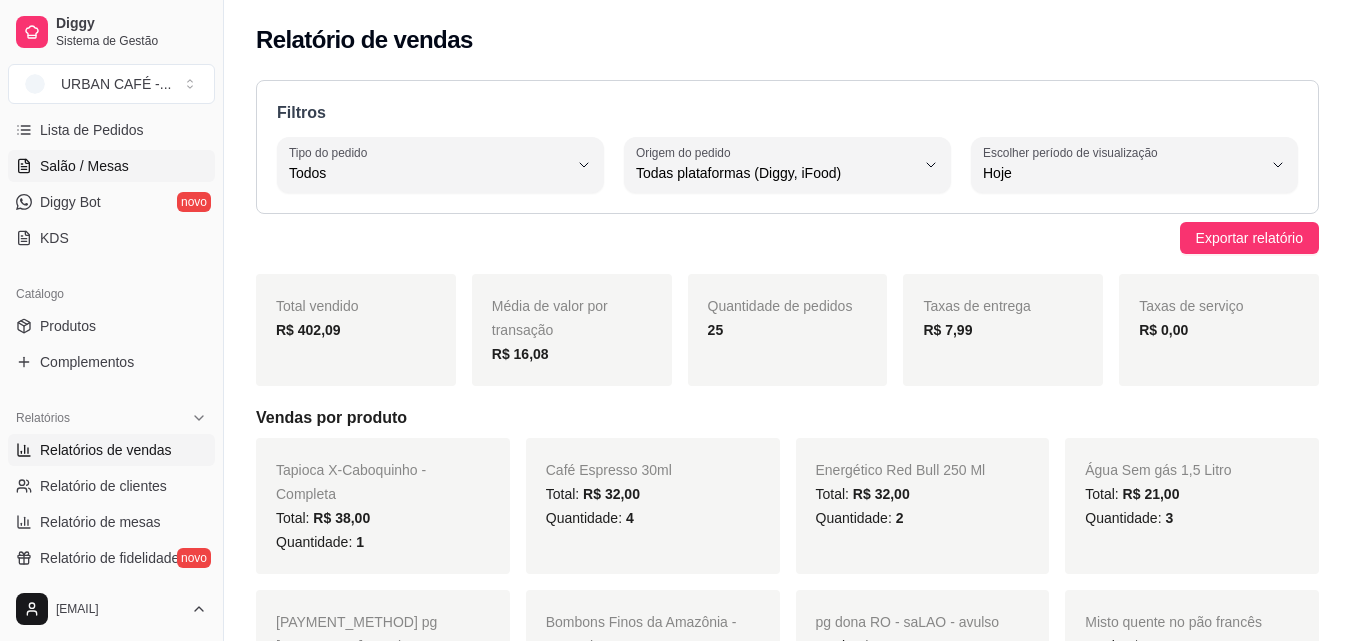 click on "Salão / Mesas" at bounding box center (84, 166) 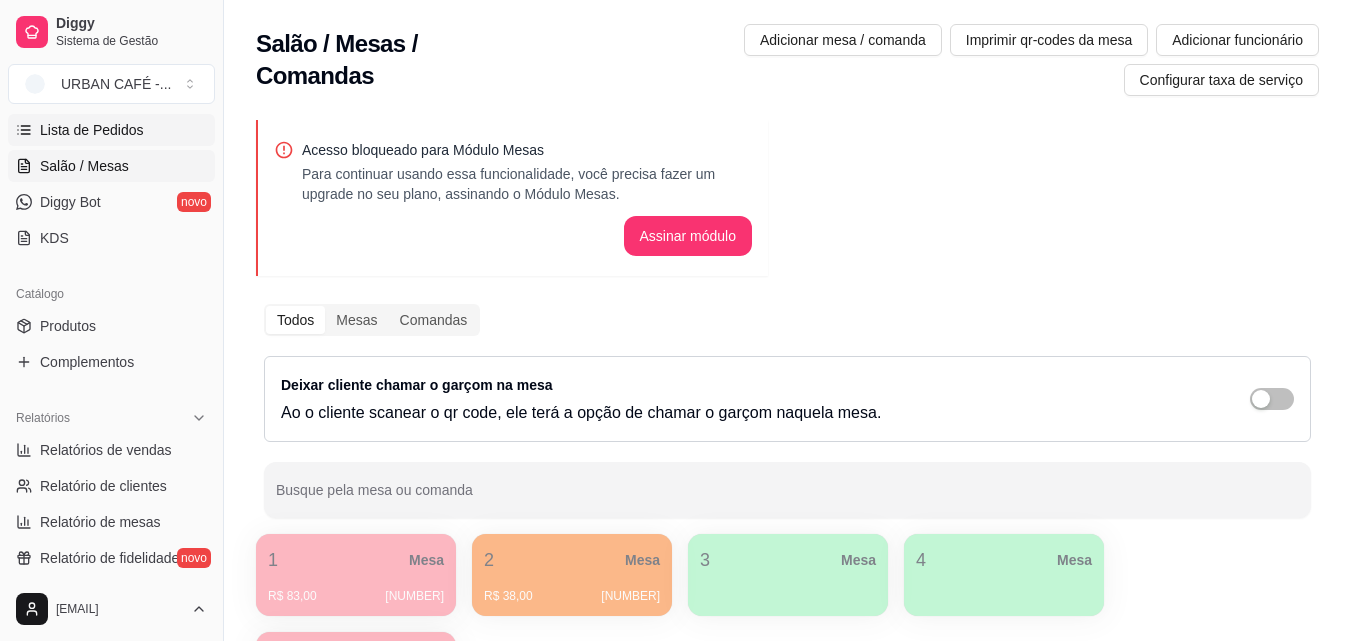 click on "Lista de Pedidos" at bounding box center [111, 130] 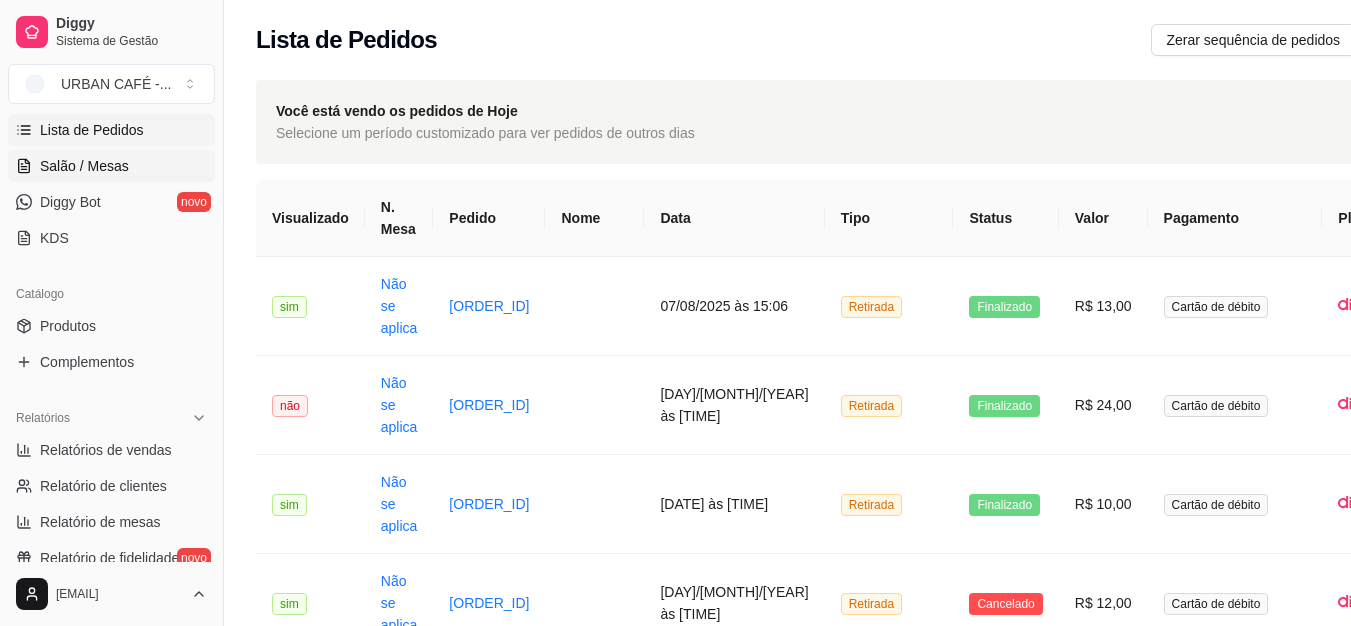 click on "Salão / Mesas" at bounding box center [84, 166] 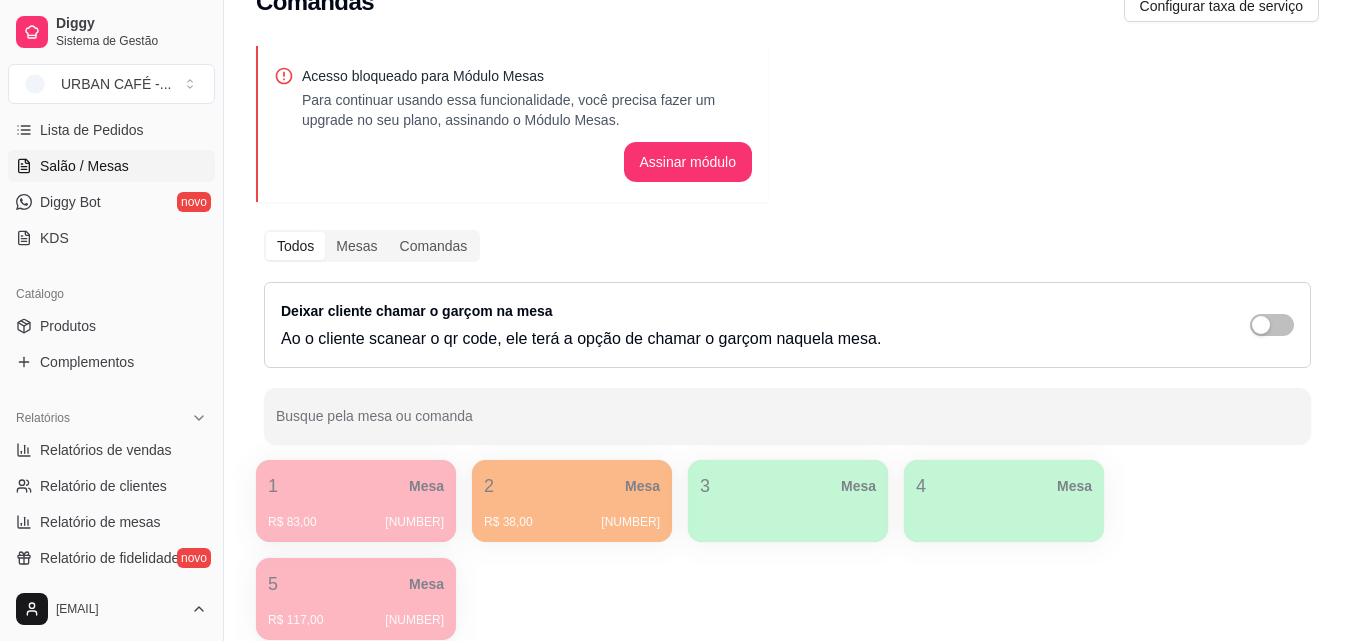 scroll, scrollTop: 75, scrollLeft: 0, axis: vertical 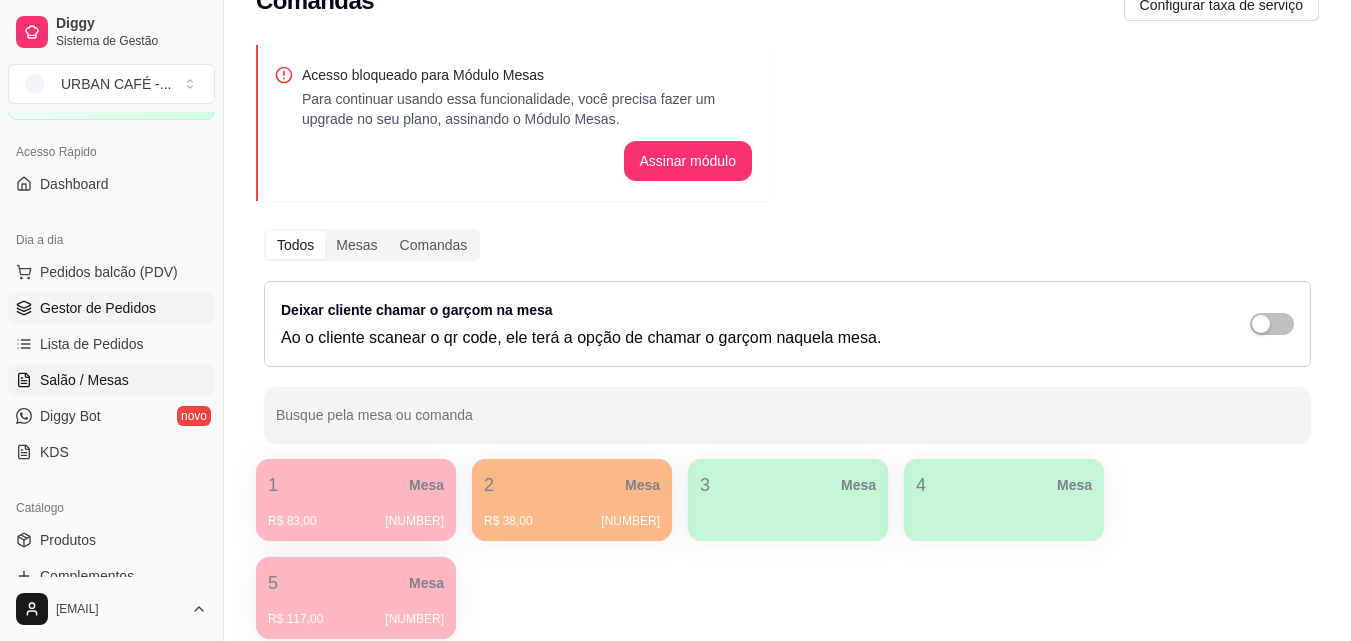 click on "Gestor de Pedidos" at bounding box center (111, 308) 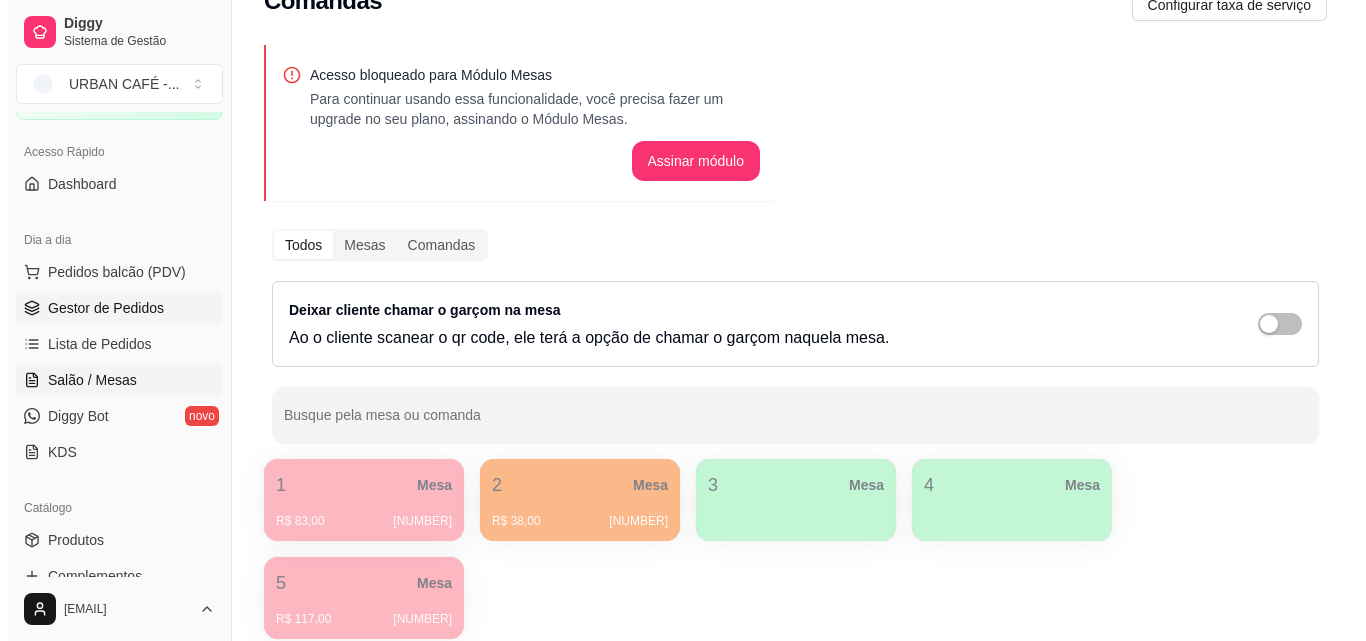 scroll, scrollTop: 0, scrollLeft: 0, axis: both 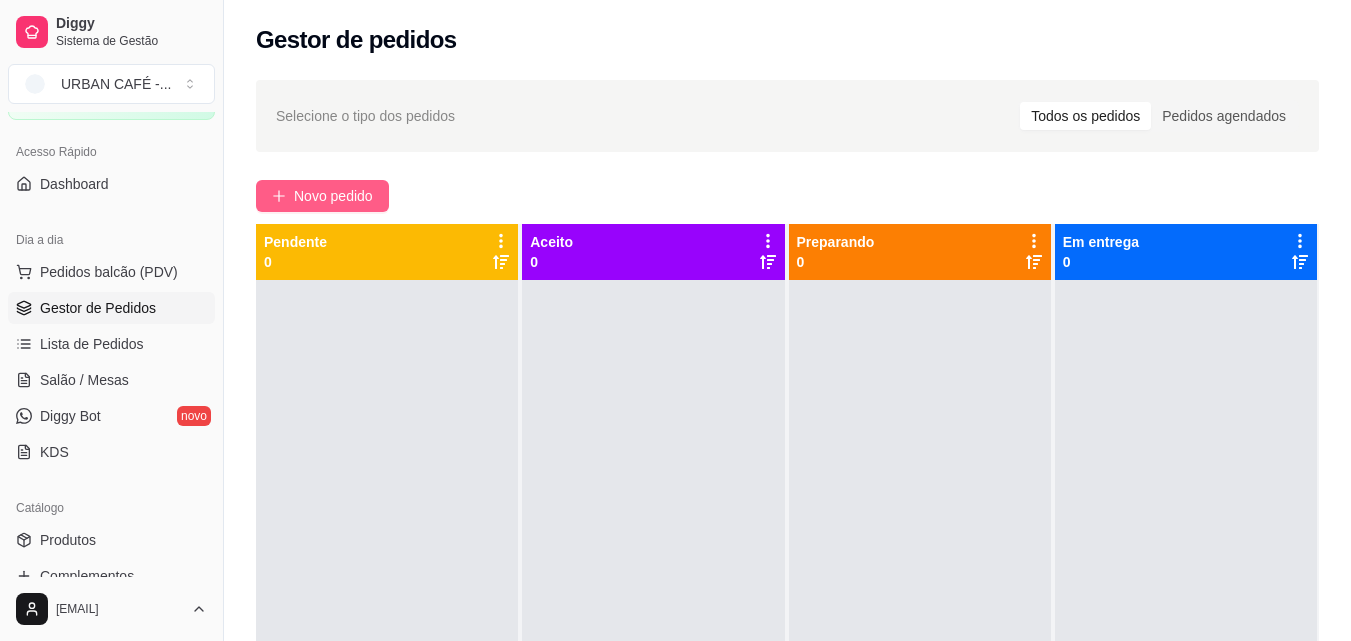 click on "Novo pedido" at bounding box center [333, 196] 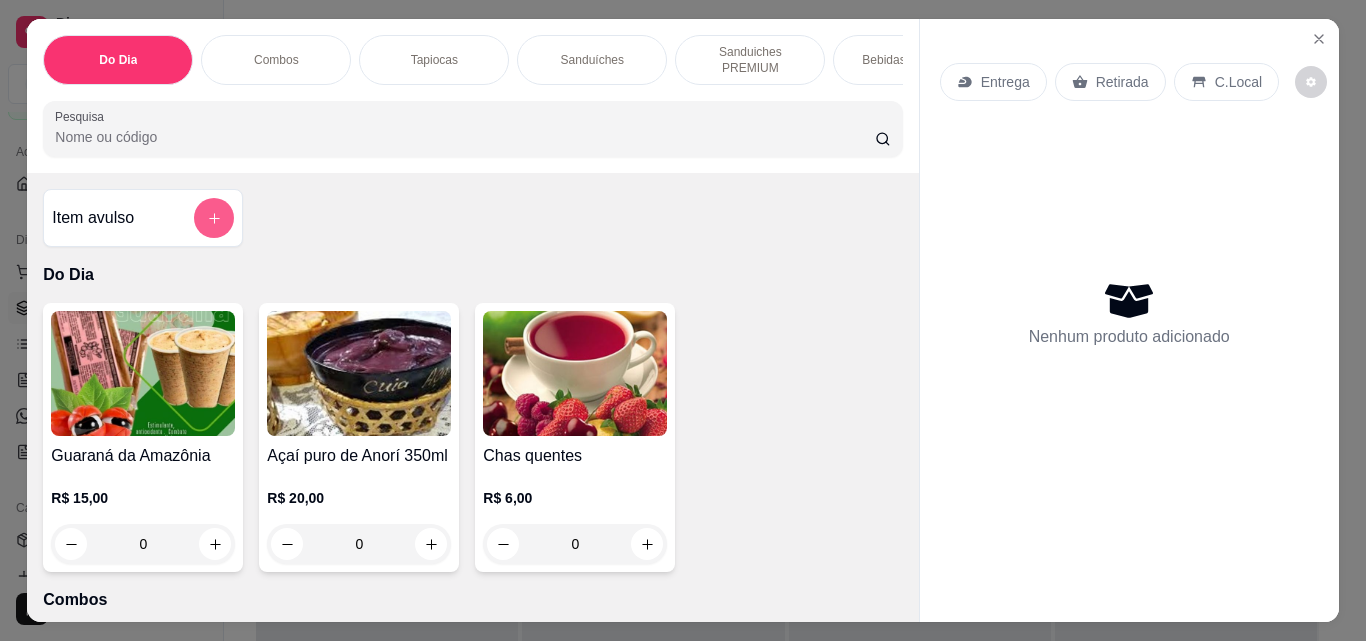 click 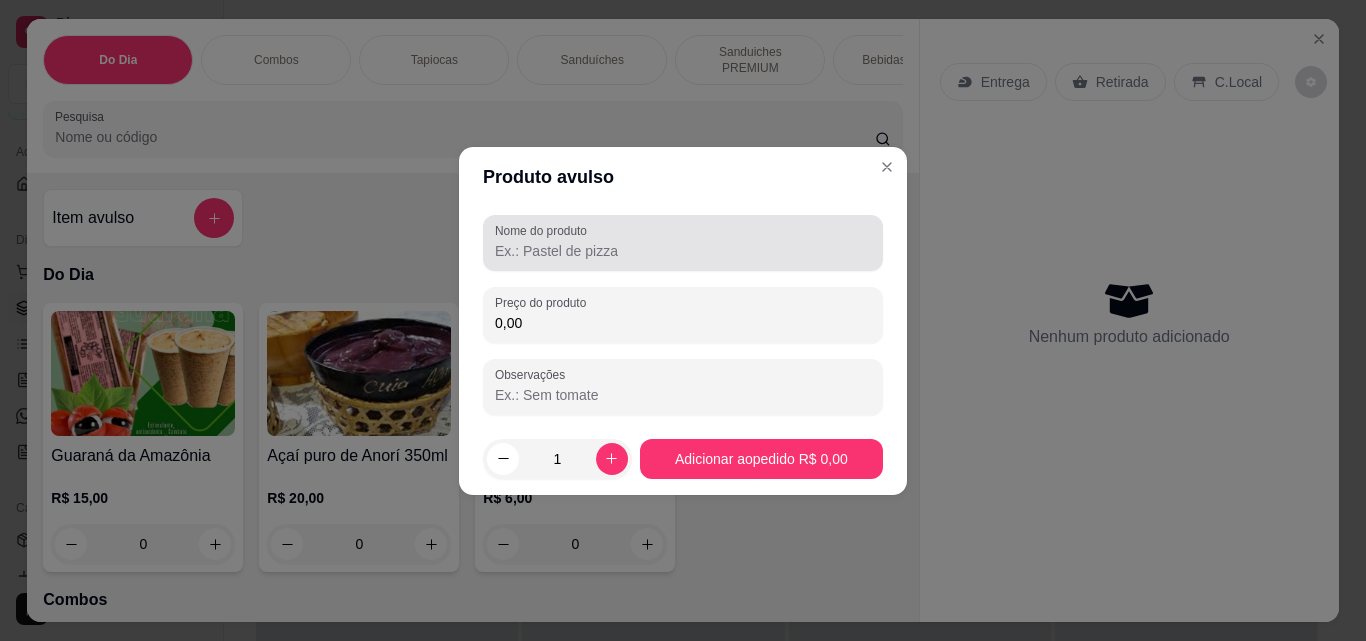click on "Nome do produto" at bounding box center (683, 243) 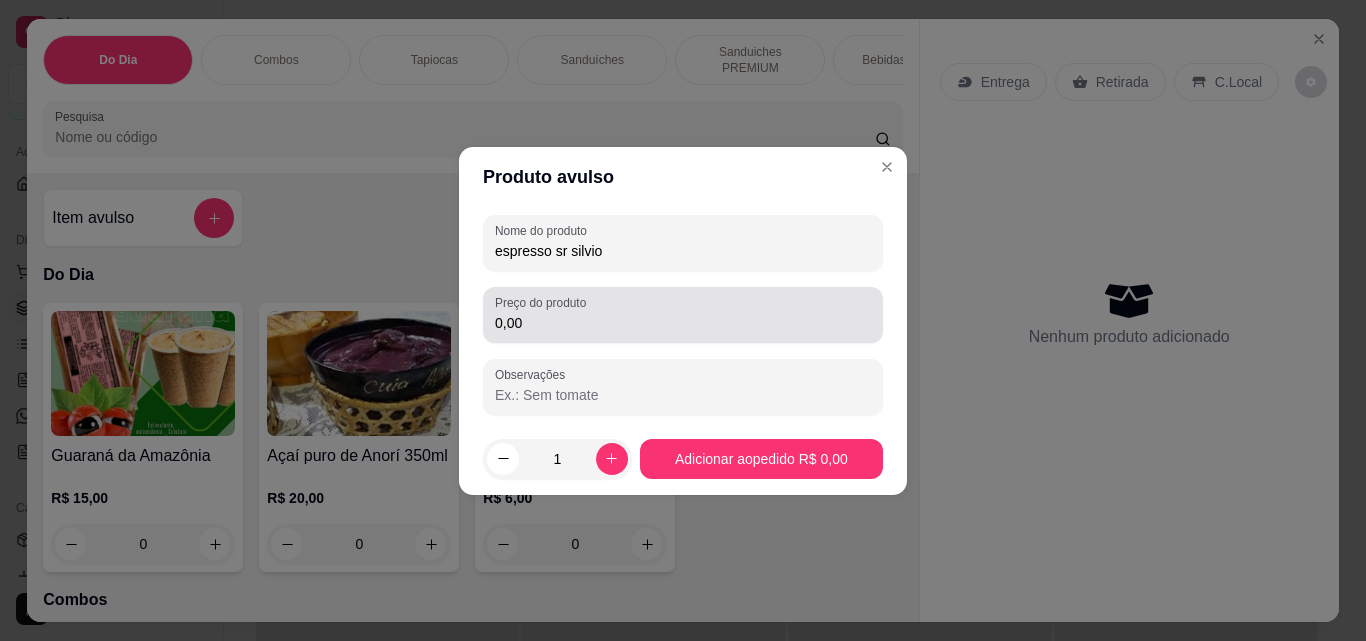 type on "espresso sr silvio" 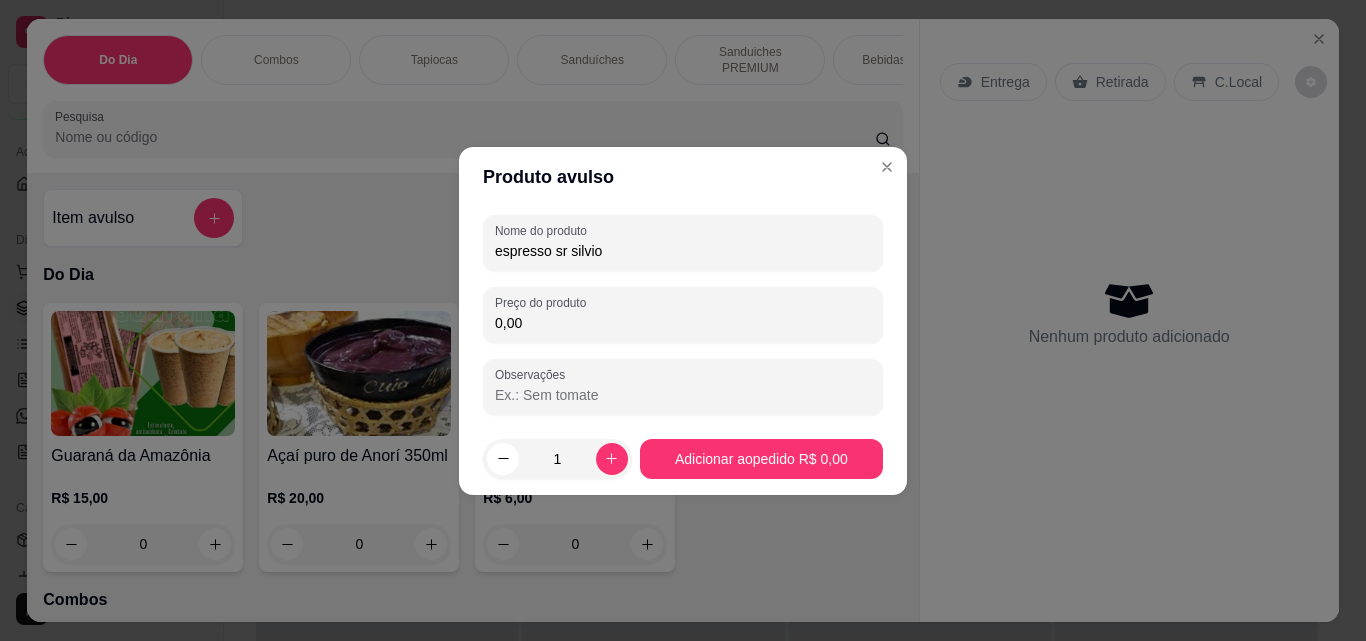 click on "0,00" at bounding box center (683, 323) 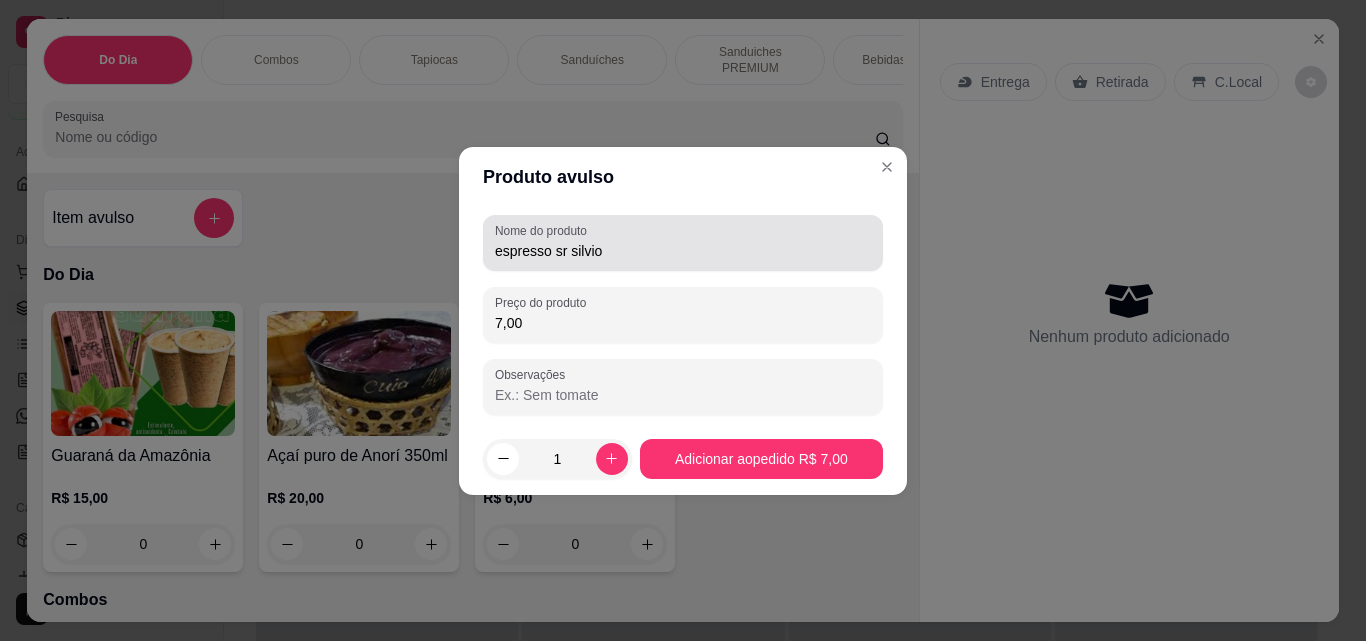 type on "7,00" 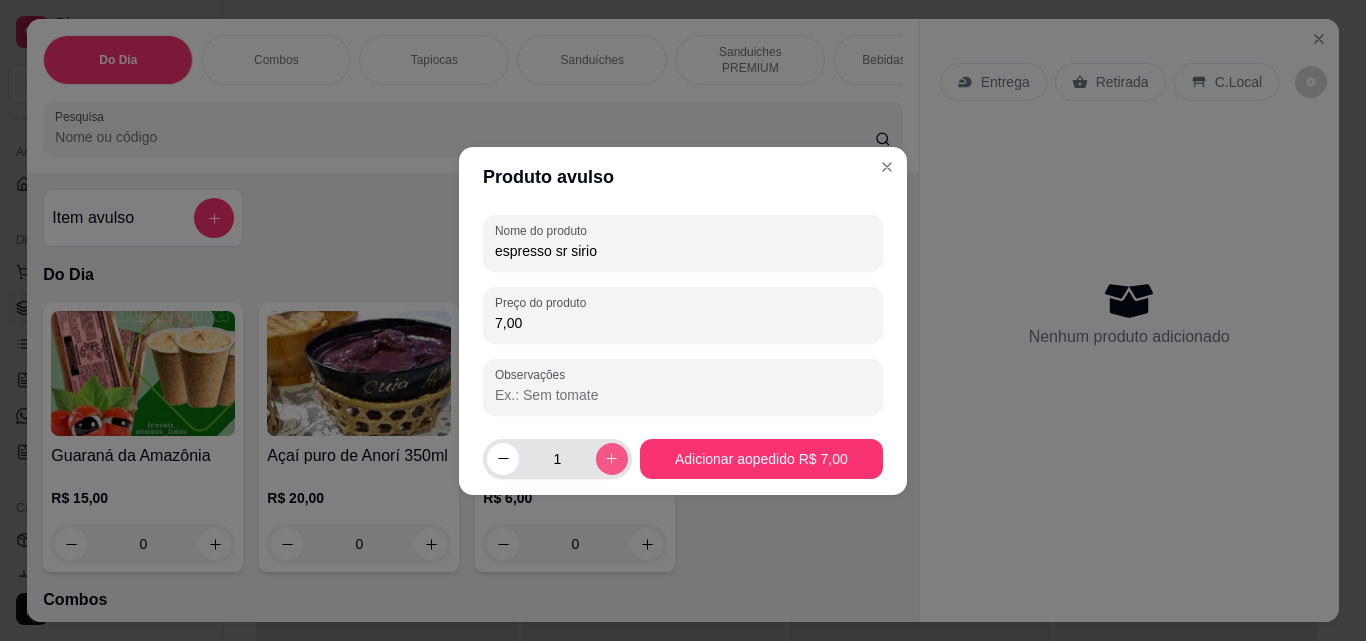 type on "espresso sr sirio" 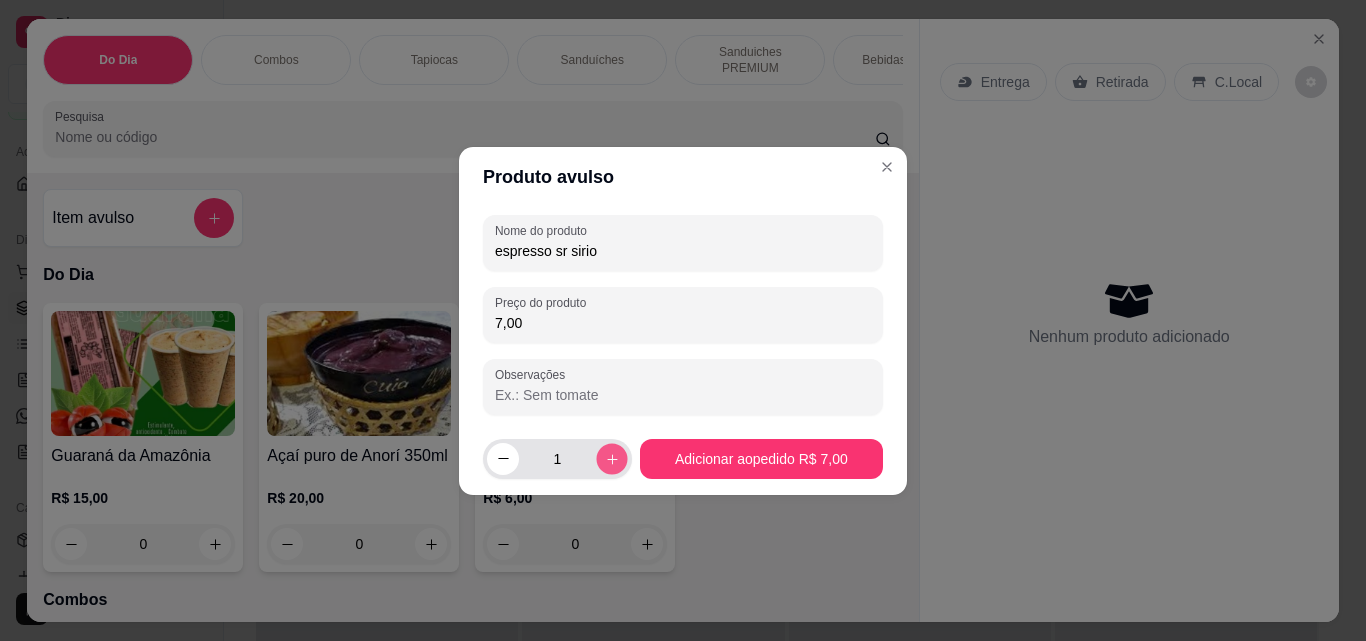 click at bounding box center (611, 458) 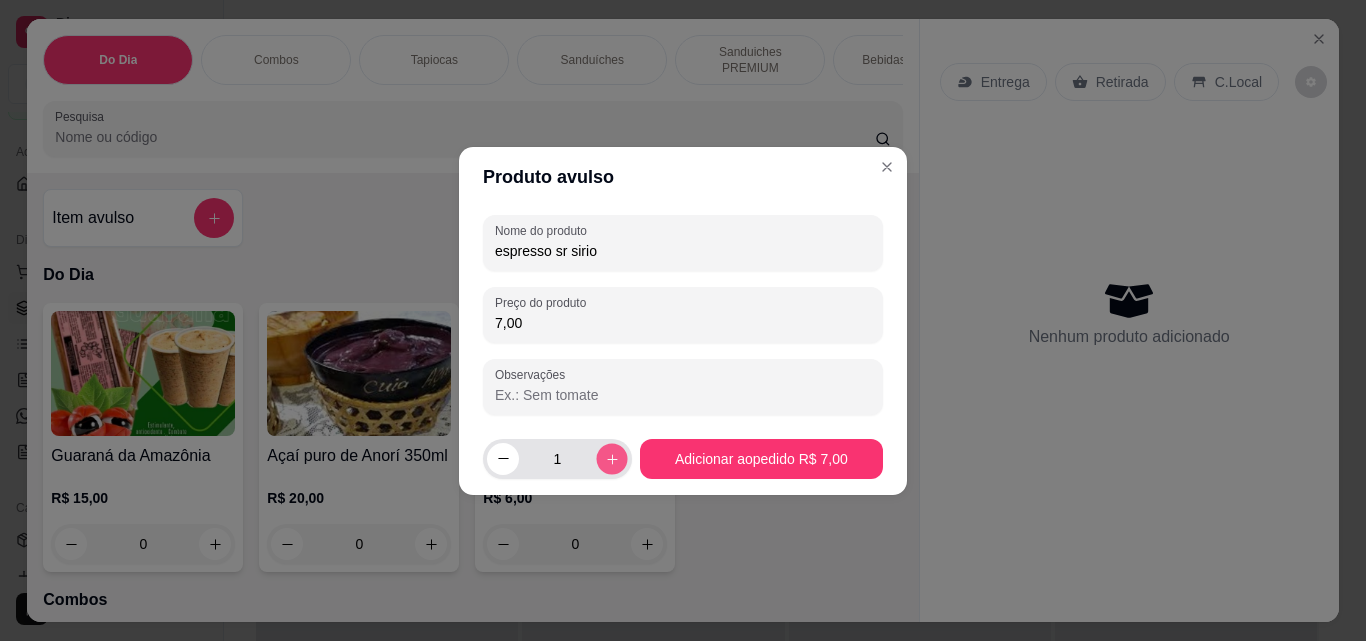 type on "2" 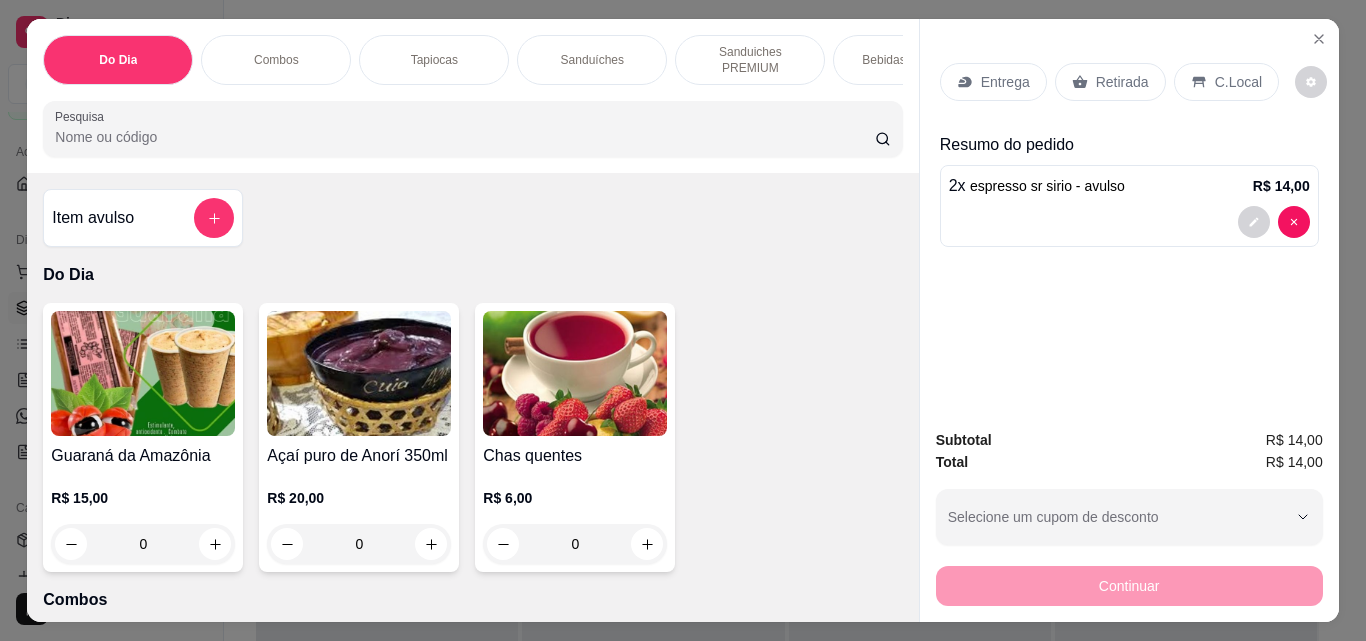 click on "Entrega Retirada C.Local" at bounding box center [1129, 82] 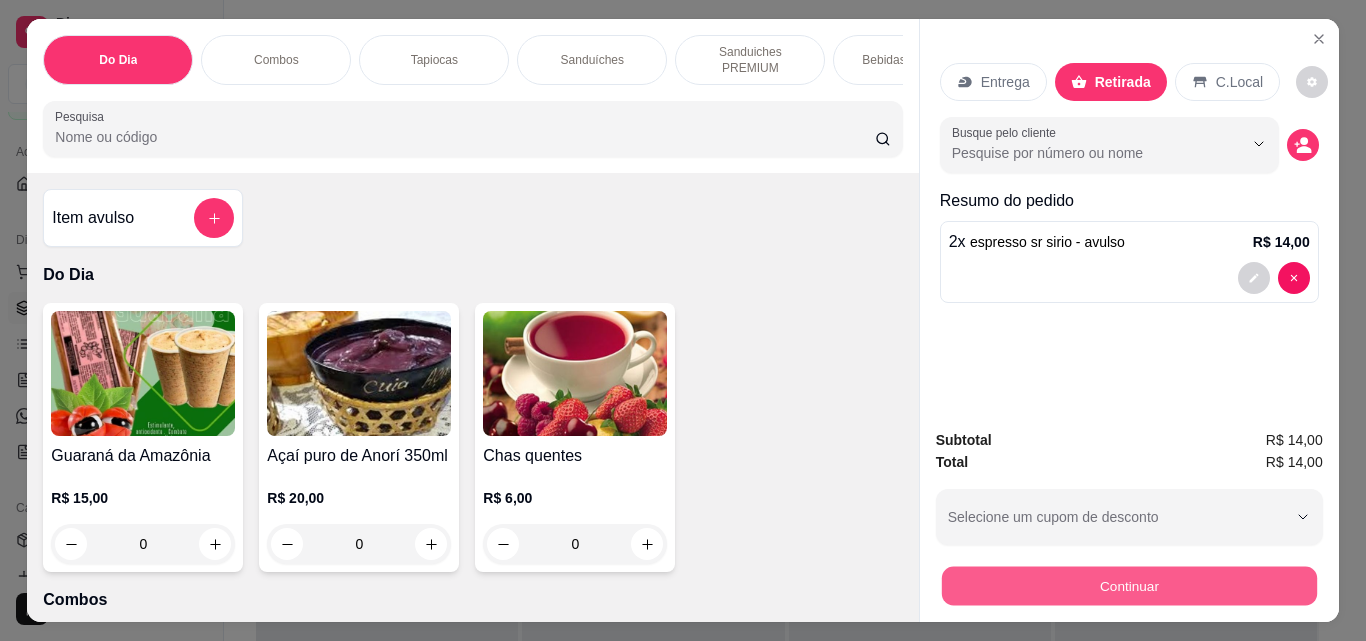 click on "Continuar" at bounding box center [1128, 585] 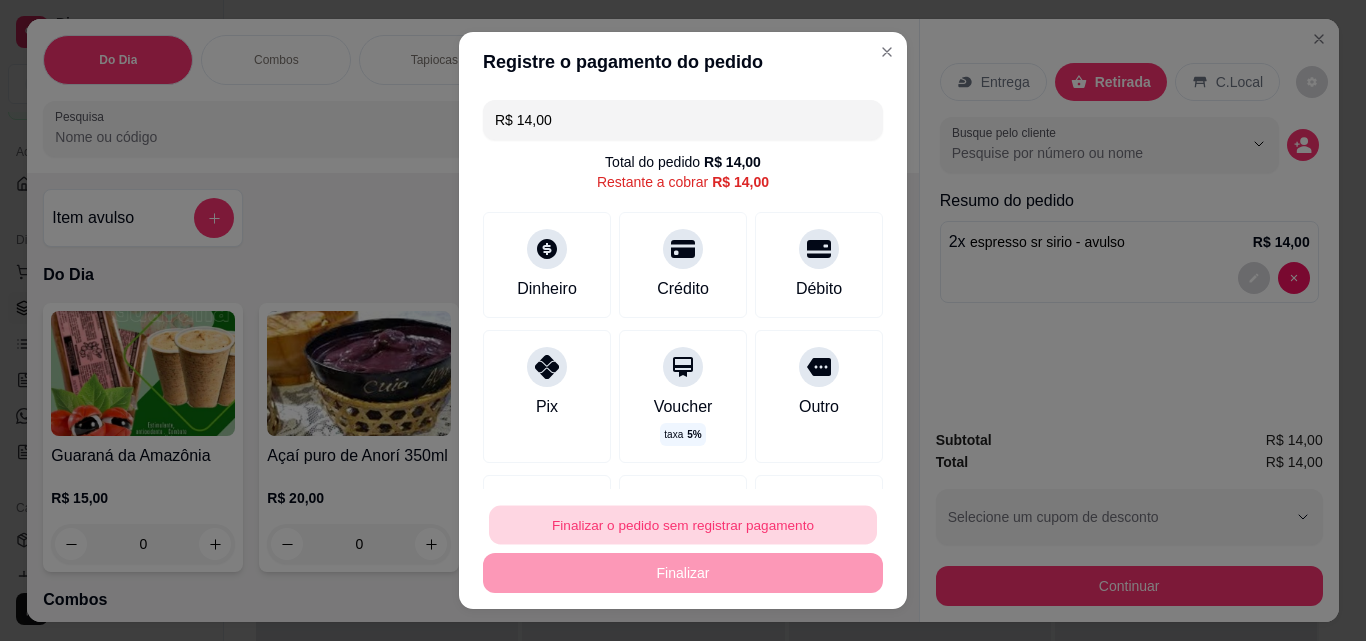 click on "Finalizar o pedido sem registrar pagamento" at bounding box center (683, 525) 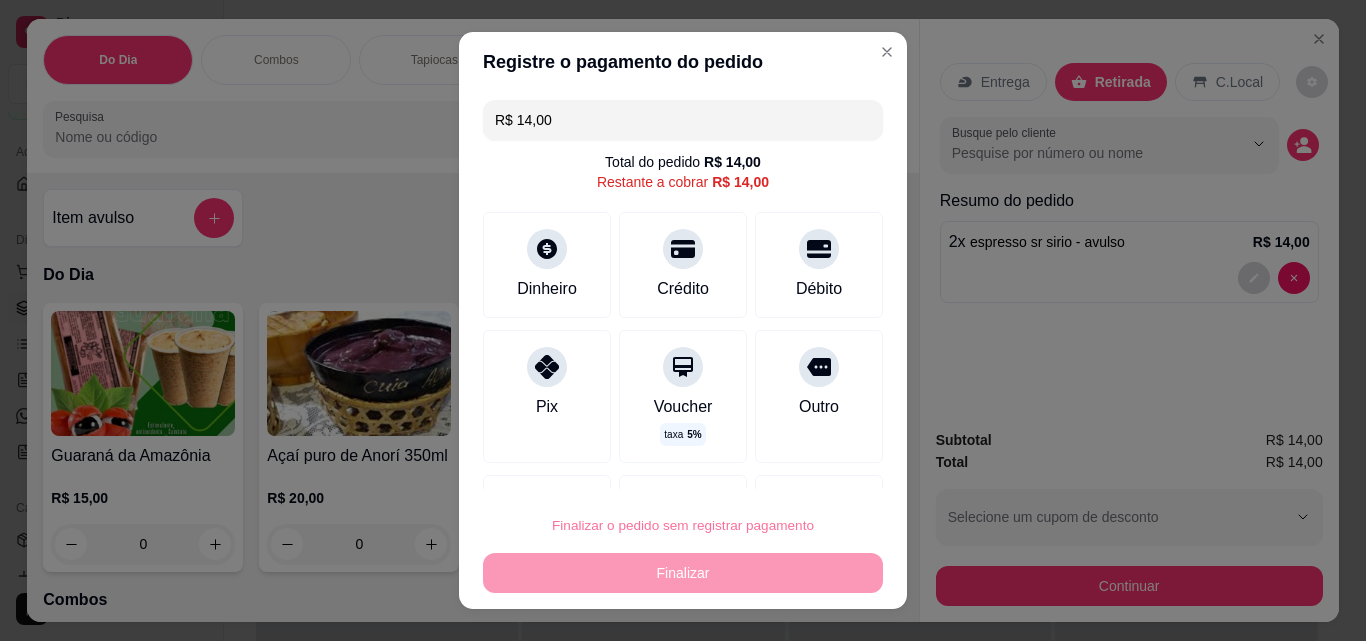 click on "Confirmar" at bounding box center [796, 468] 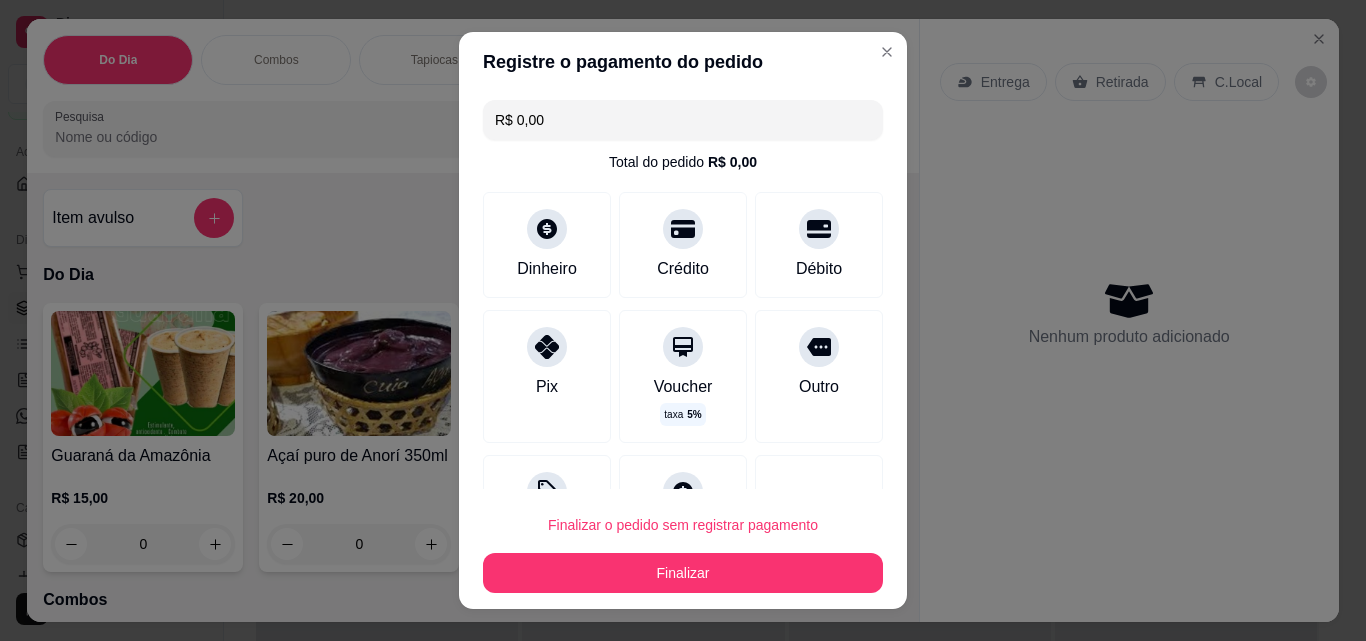type on "R$ 0,00" 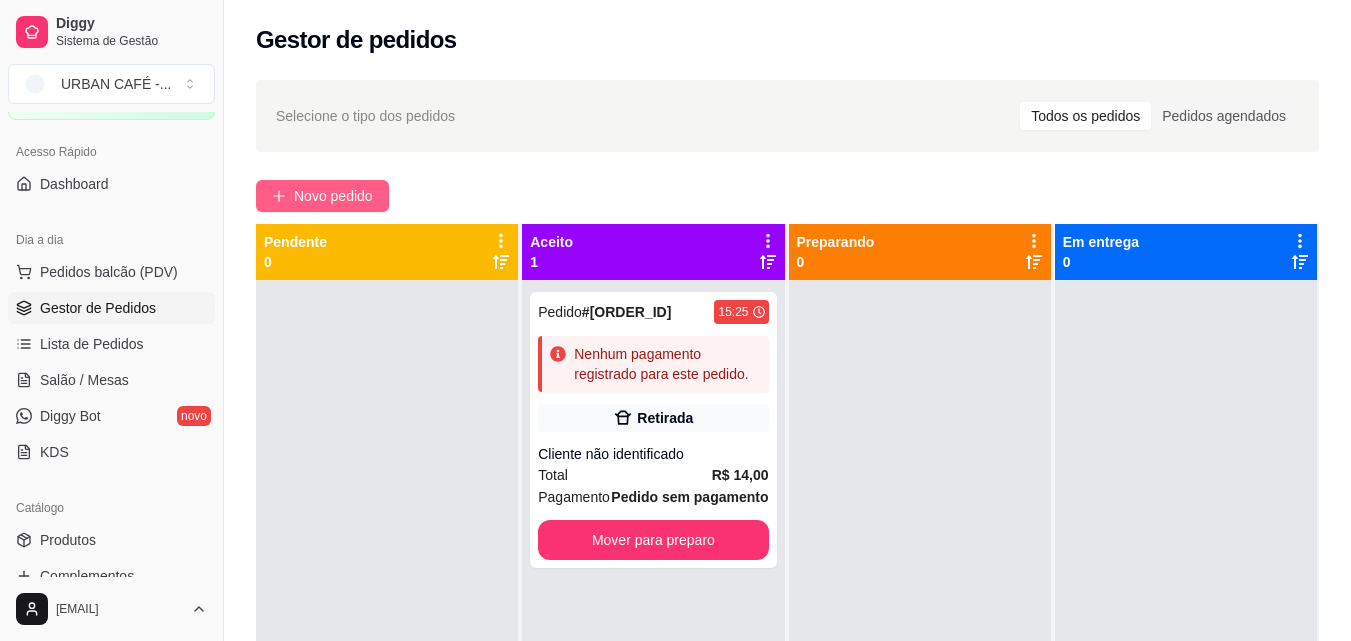 click on "Novo pedido" at bounding box center (333, 196) 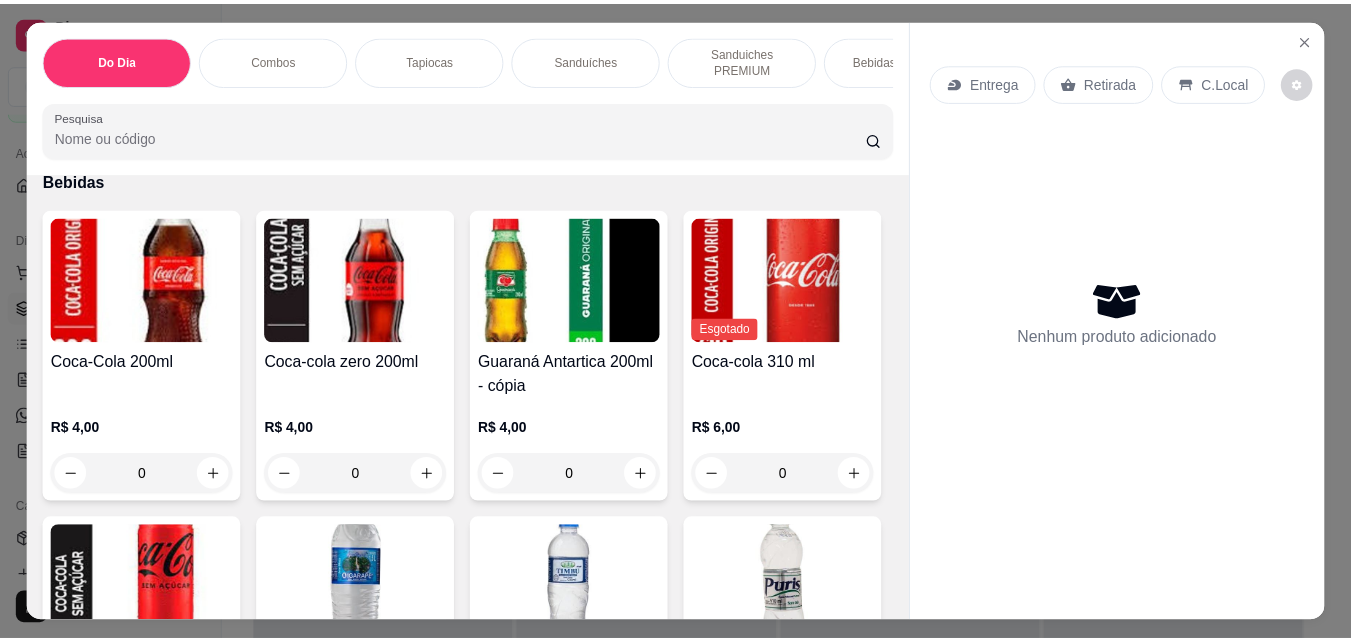 scroll, scrollTop: 3669, scrollLeft: 0, axis: vertical 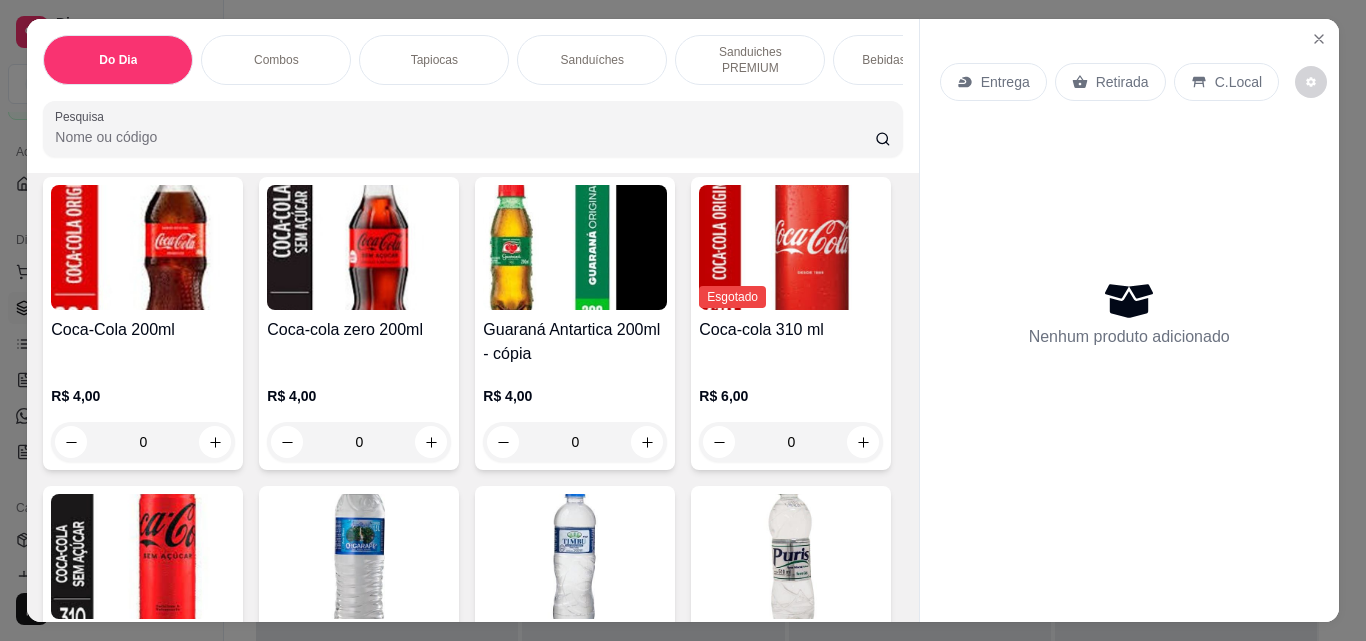 click 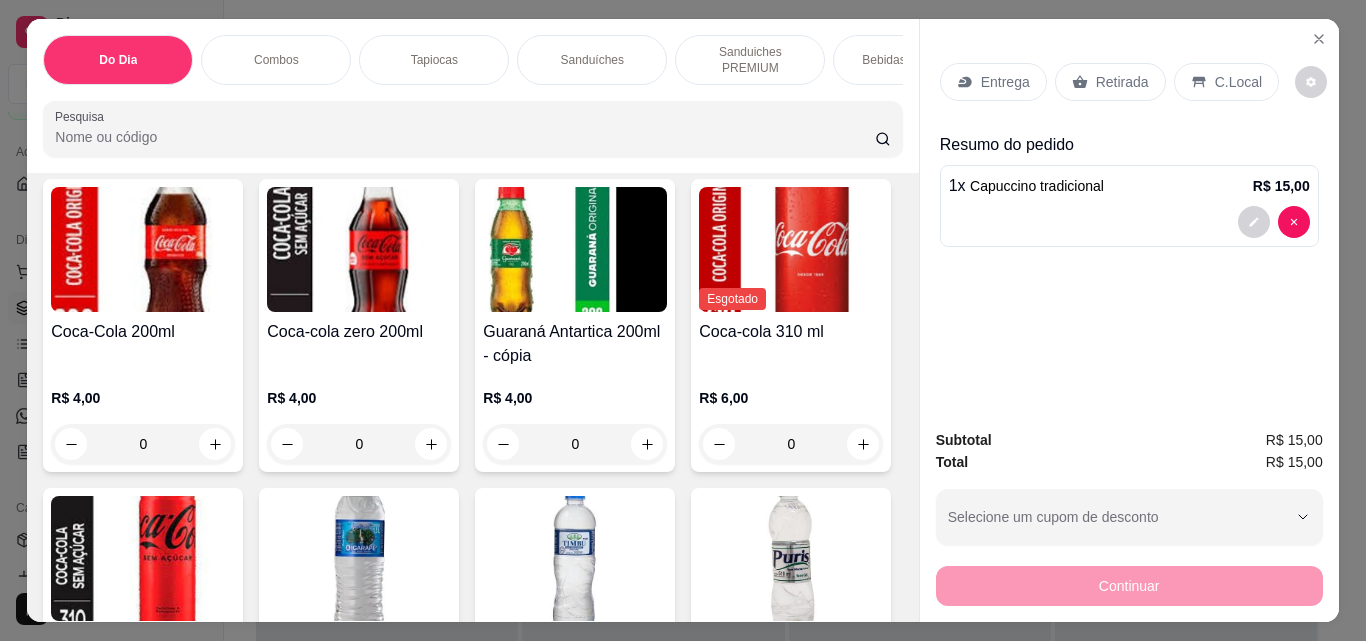 click on "Retirada" at bounding box center [1122, 82] 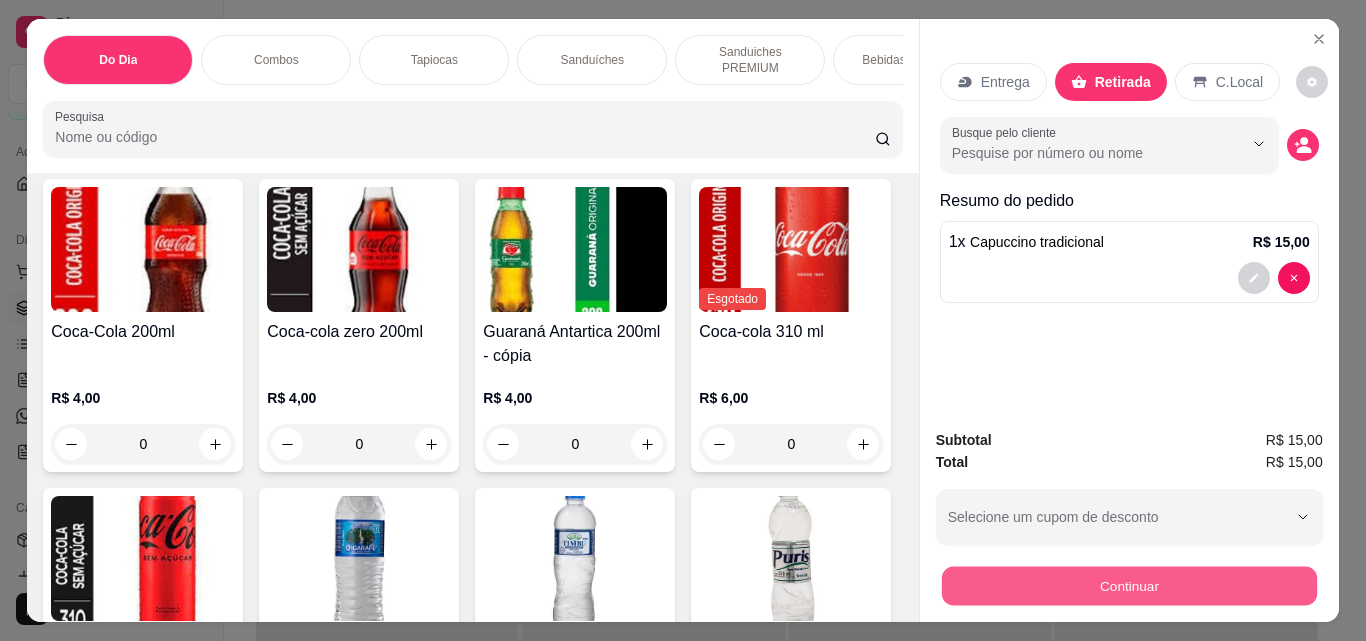 click on "Continuar" at bounding box center [1128, 585] 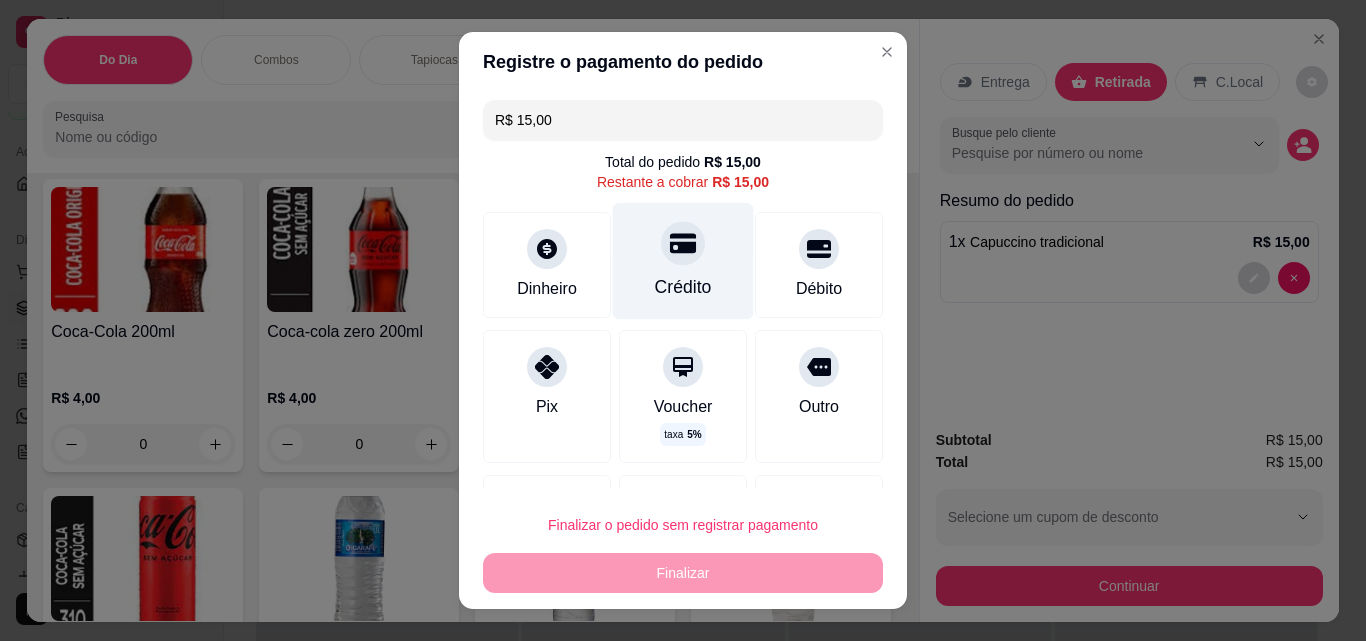 click 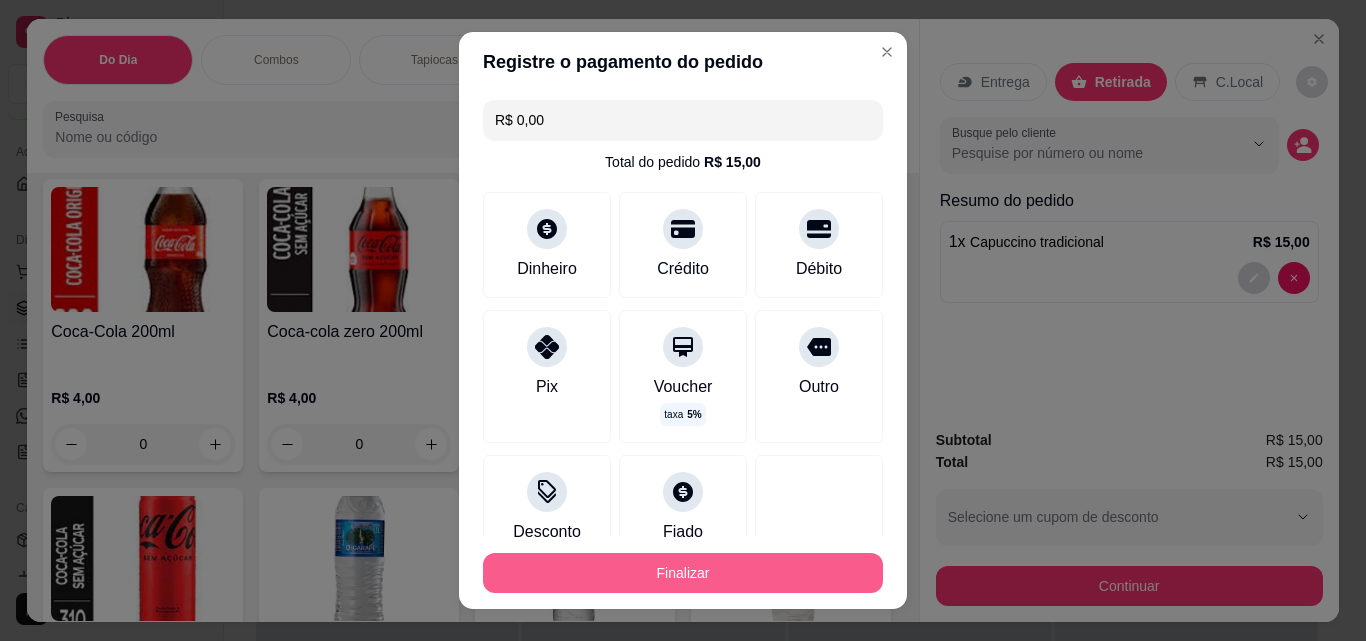click on "Finalizar" at bounding box center [683, 573] 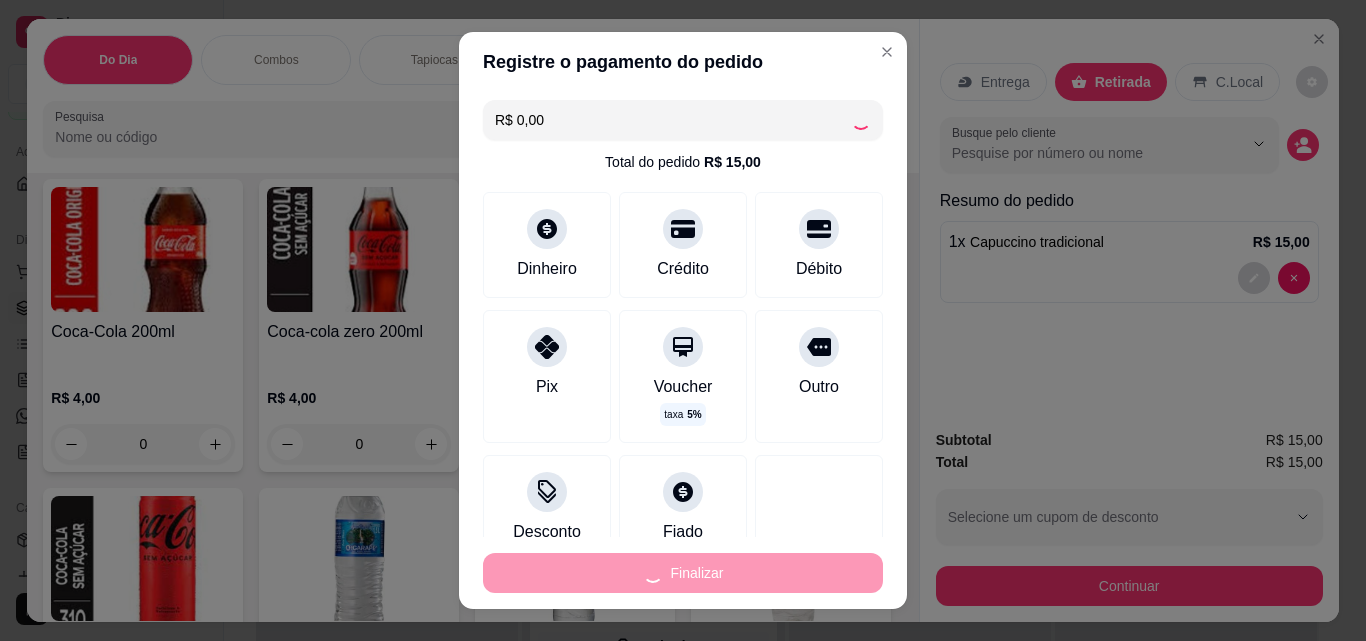 type on "0" 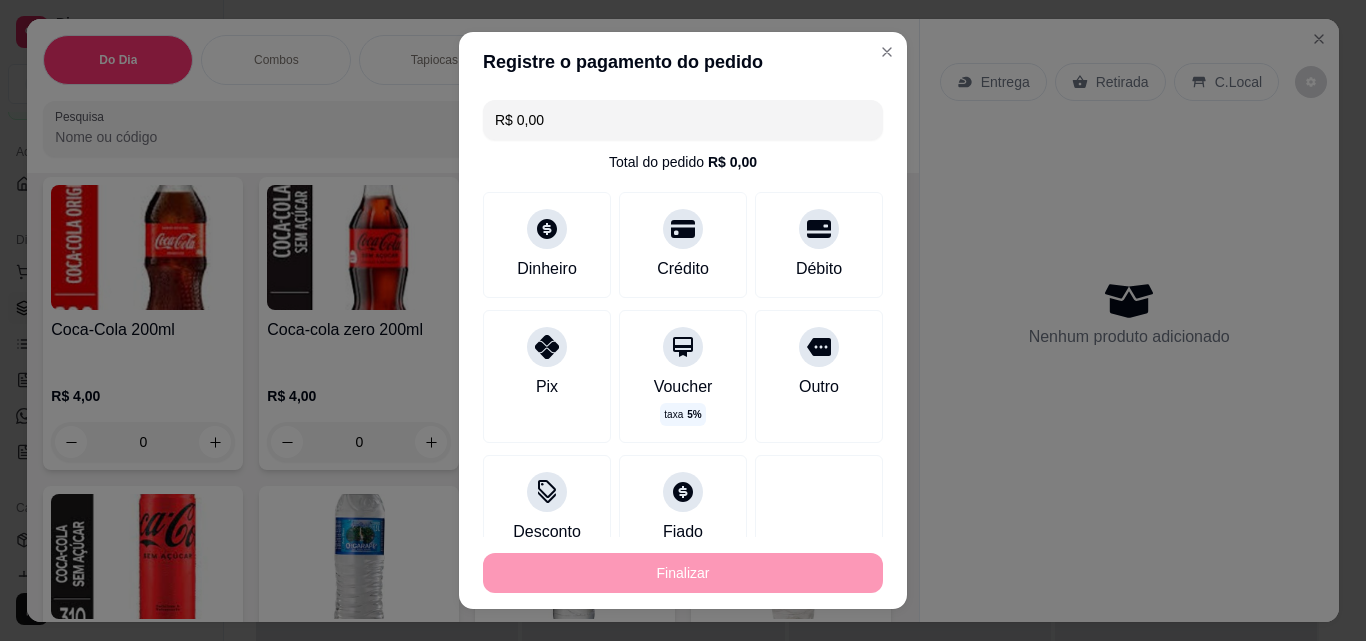 type on "-R$ 15,00" 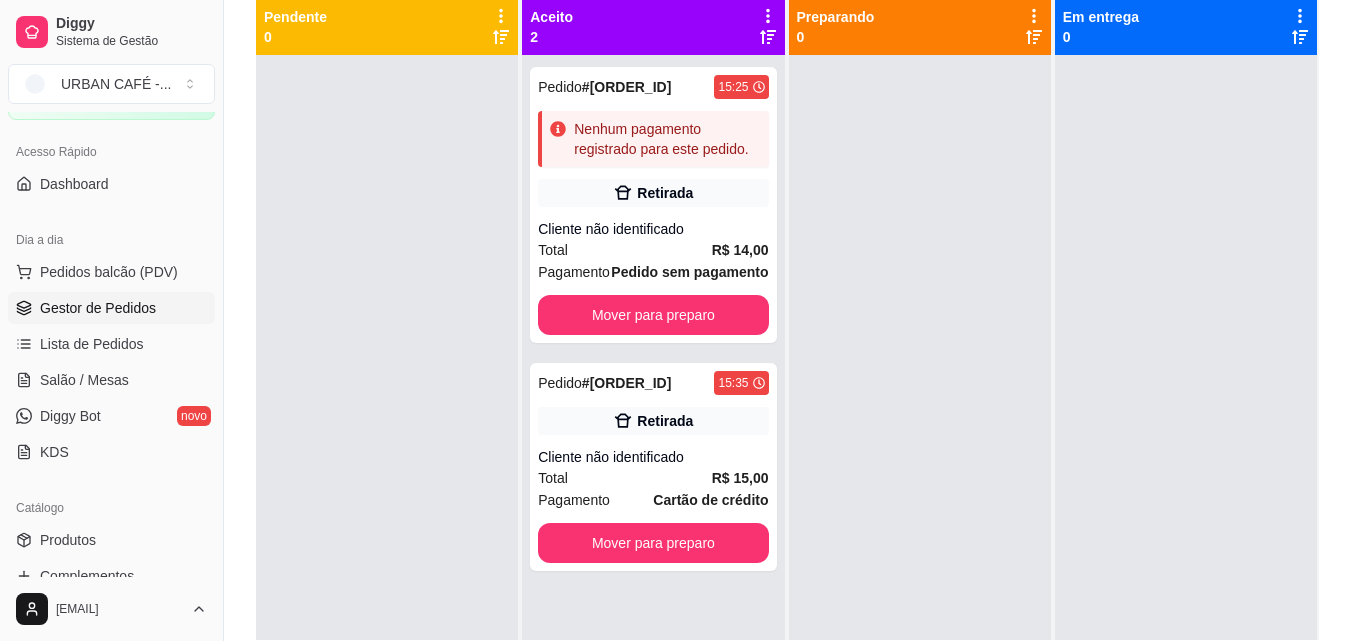 scroll, scrollTop: 233, scrollLeft: 0, axis: vertical 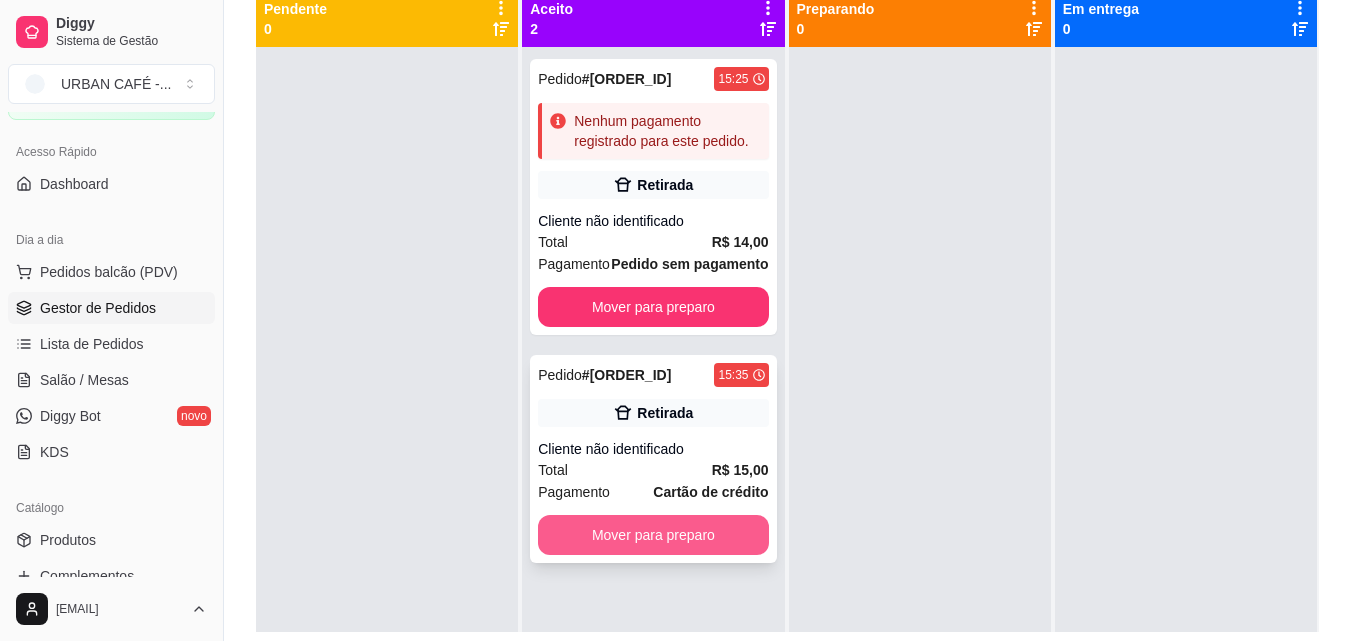 click on "Mover para preparo" at bounding box center (653, 535) 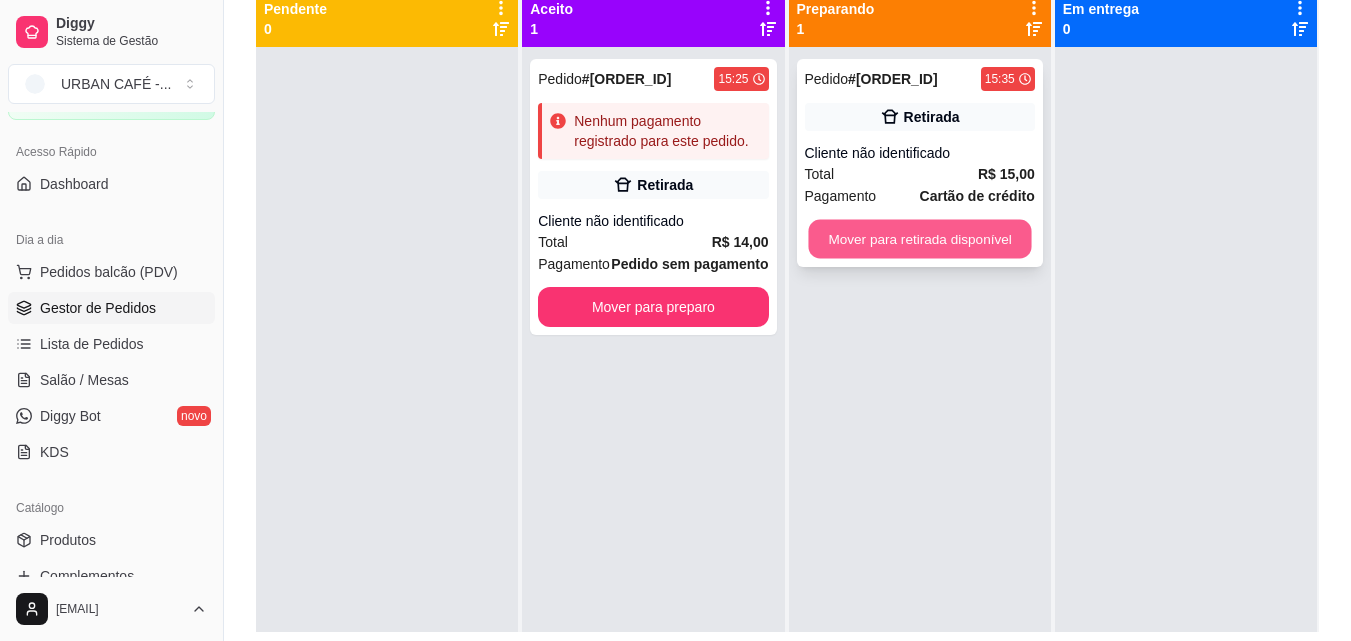 click on "Mover para retirada disponível" at bounding box center [919, 239] 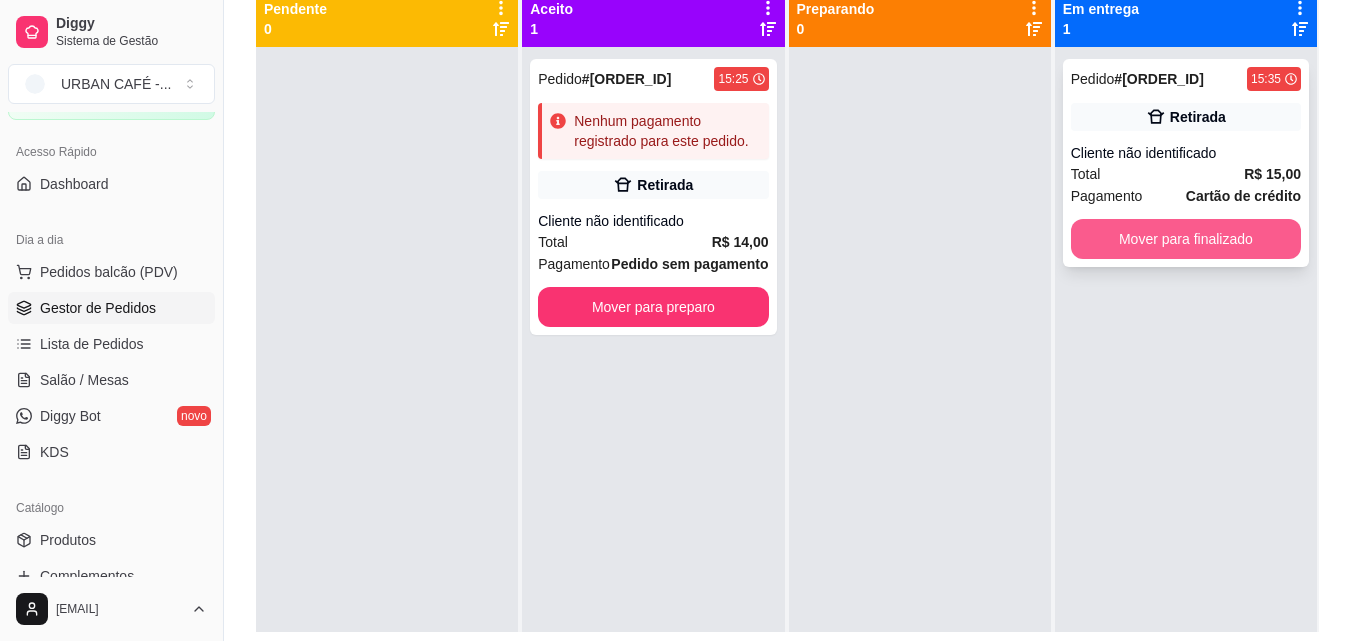 click on "Mover para finalizado" at bounding box center (1186, 239) 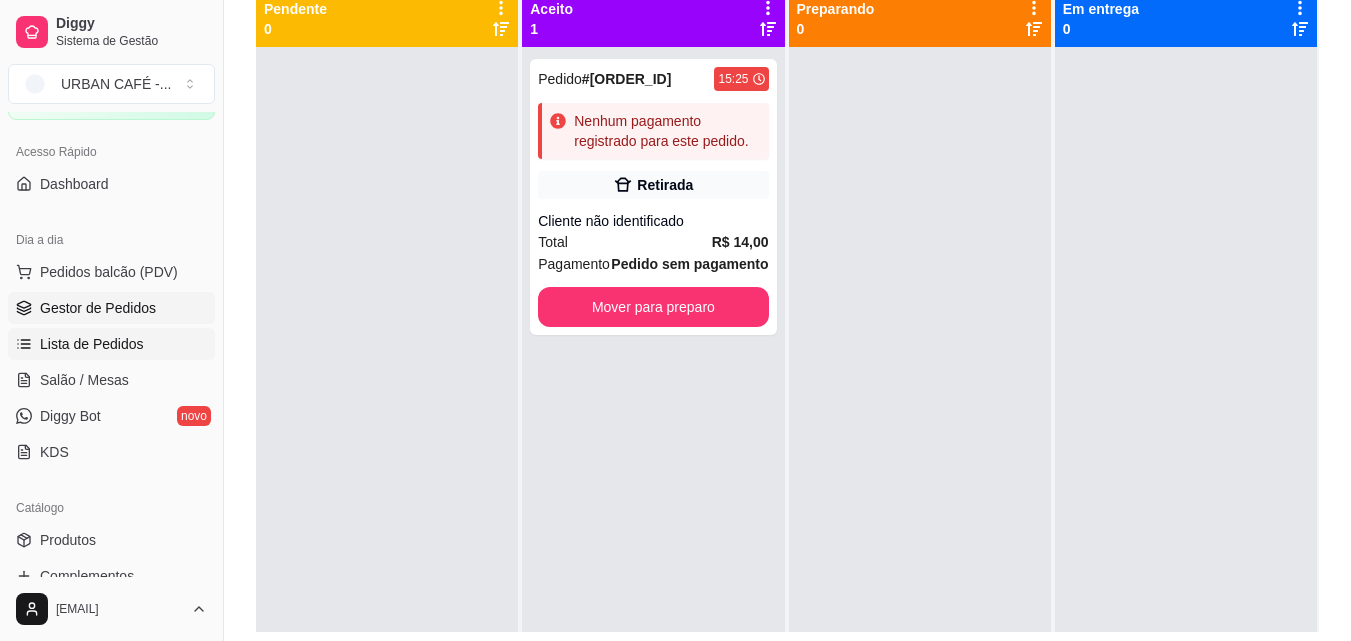 click on "Lista de Pedidos" at bounding box center [92, 344] 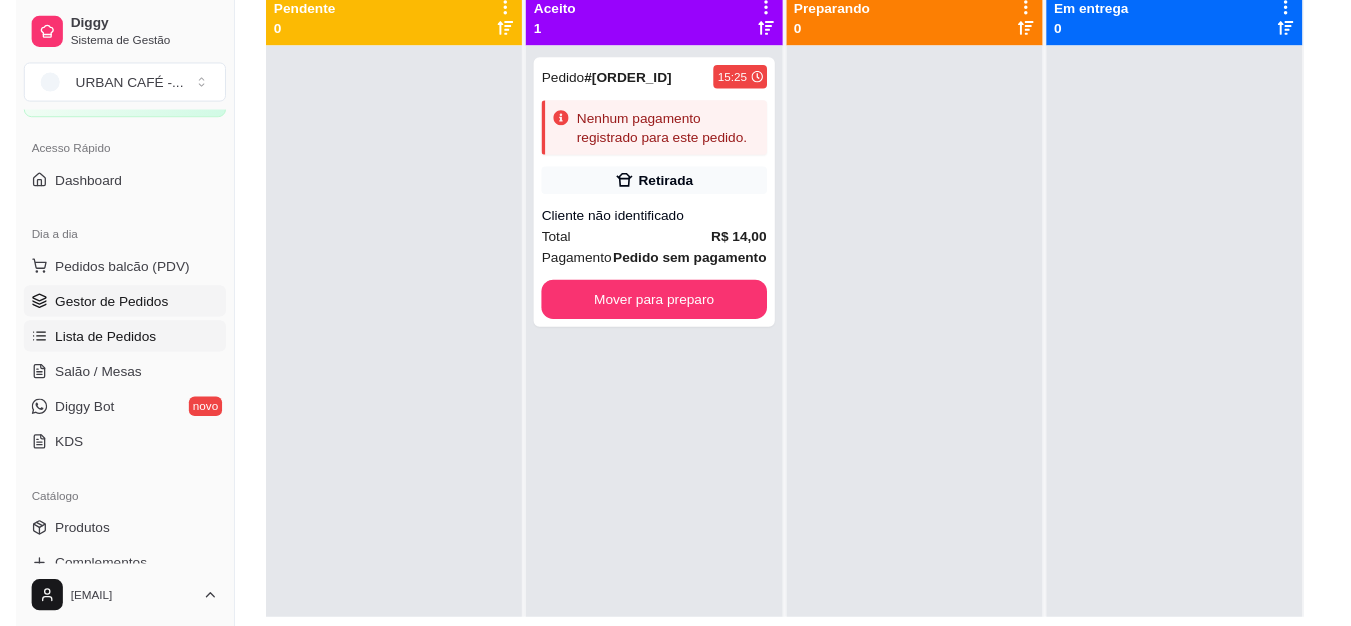scroll, scrollTop: 0, scrollLeft: 0, axis: both 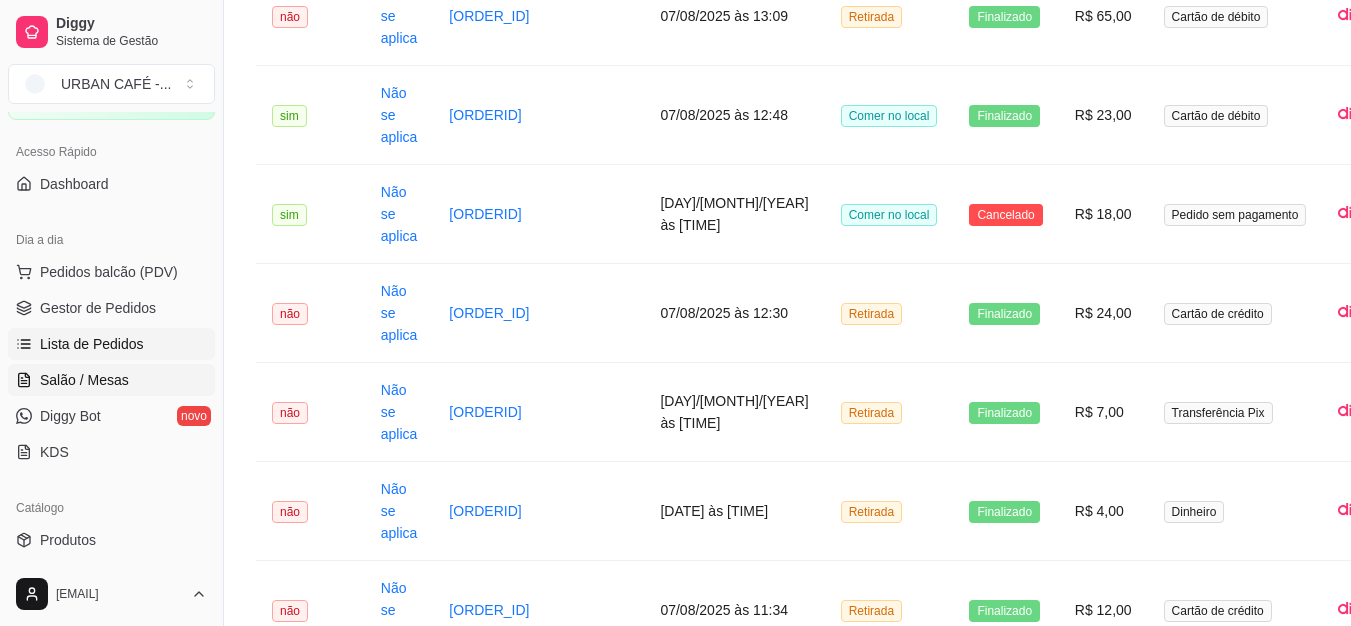 click on "Salão / Mesas" at bounding box center (111, 380) 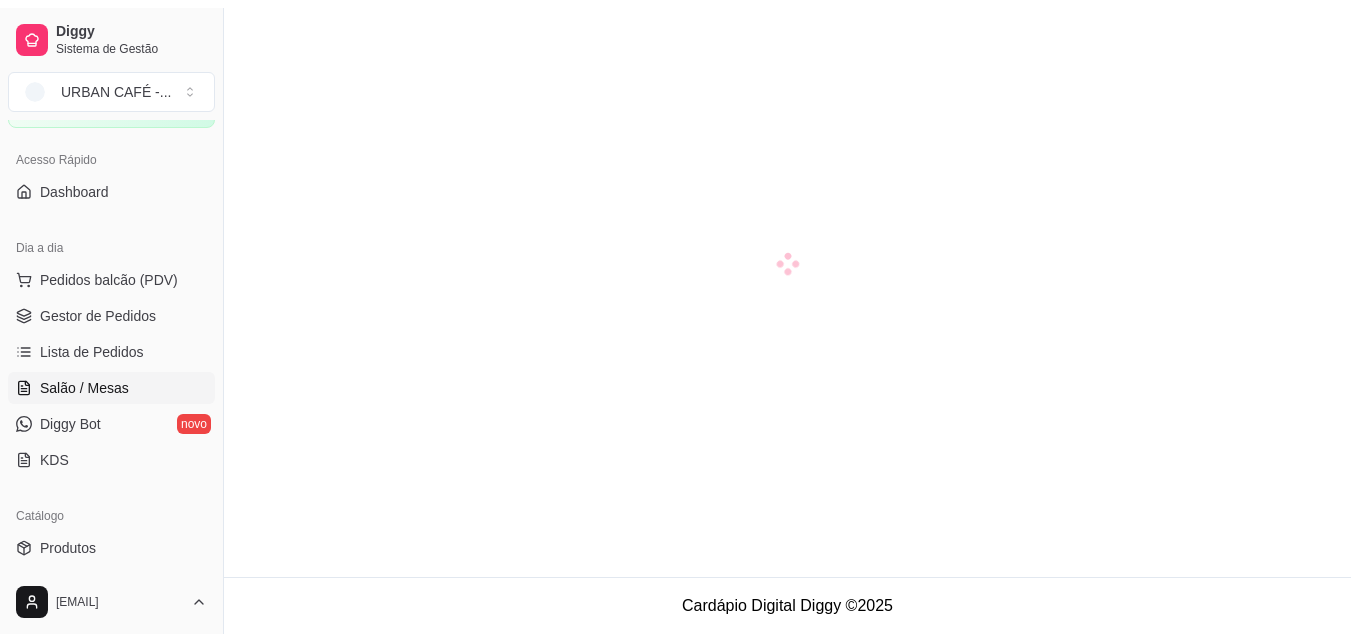 scroll, scrollTop: 0, scrollLeft: 0, axis: both 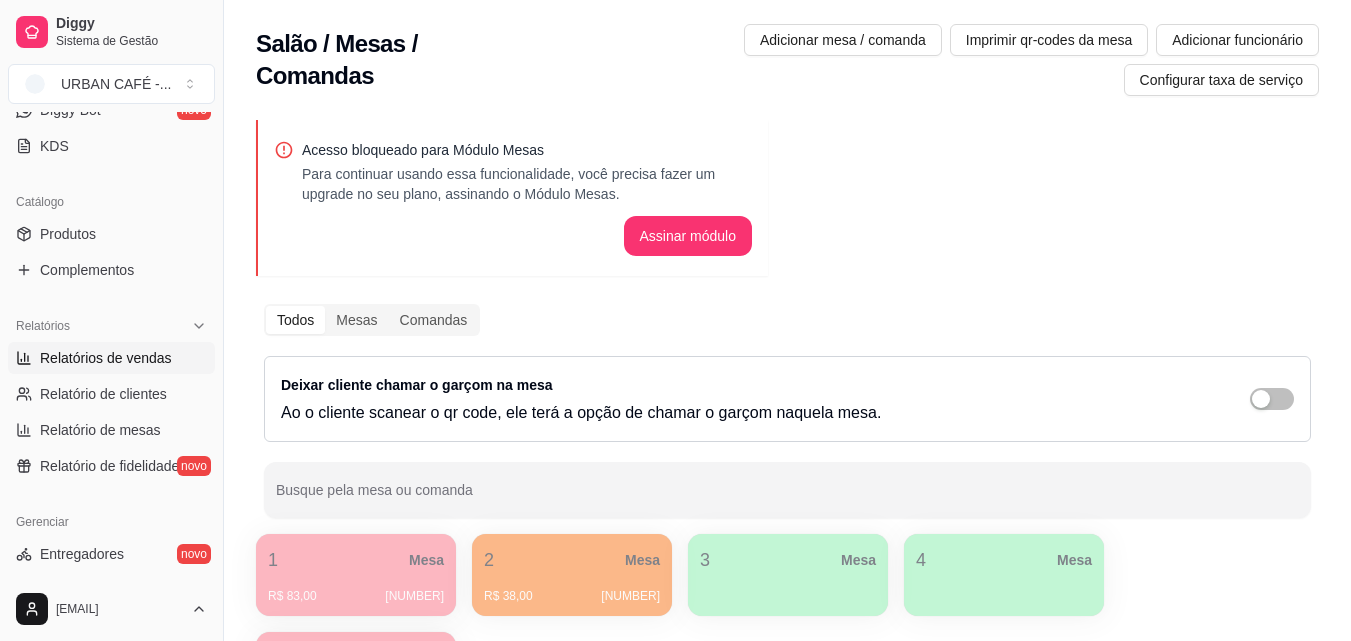 click on "Relatórios de vendas" at bounding box center (106, 358) 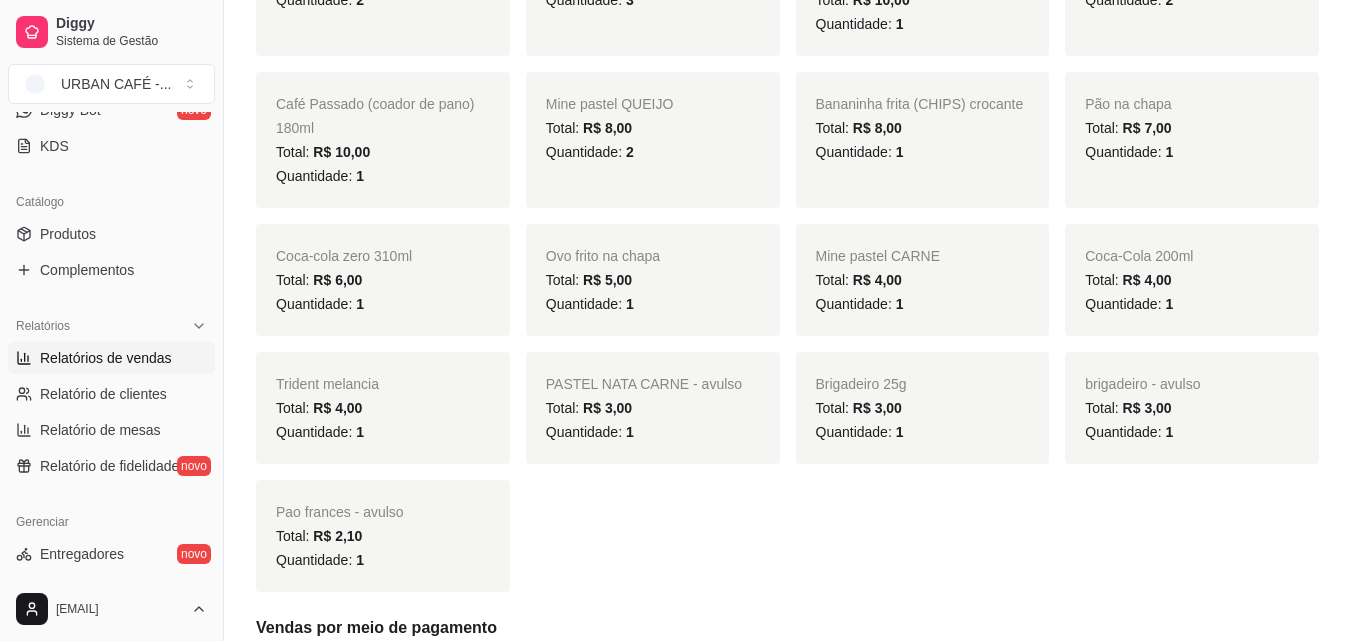 scroll, scrollTop: 1106, scrollLeft: 0, axis: vertical 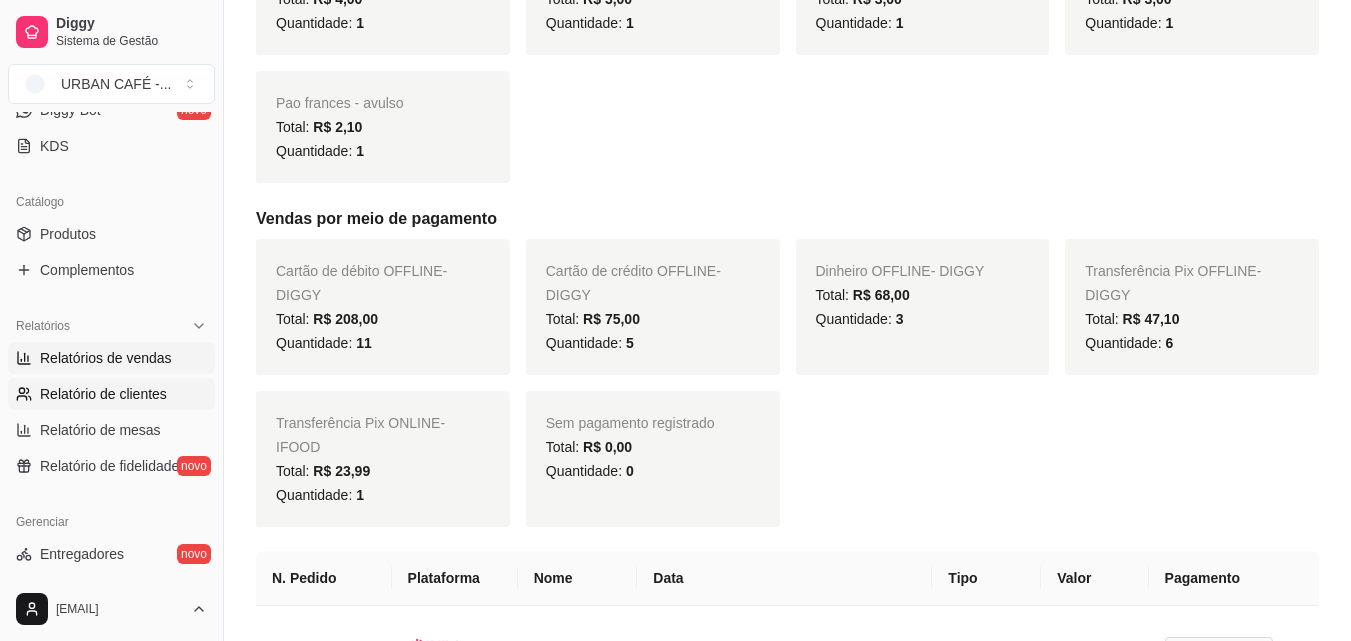 click on "Relatório de clientes" at bounding box center (103, 394) 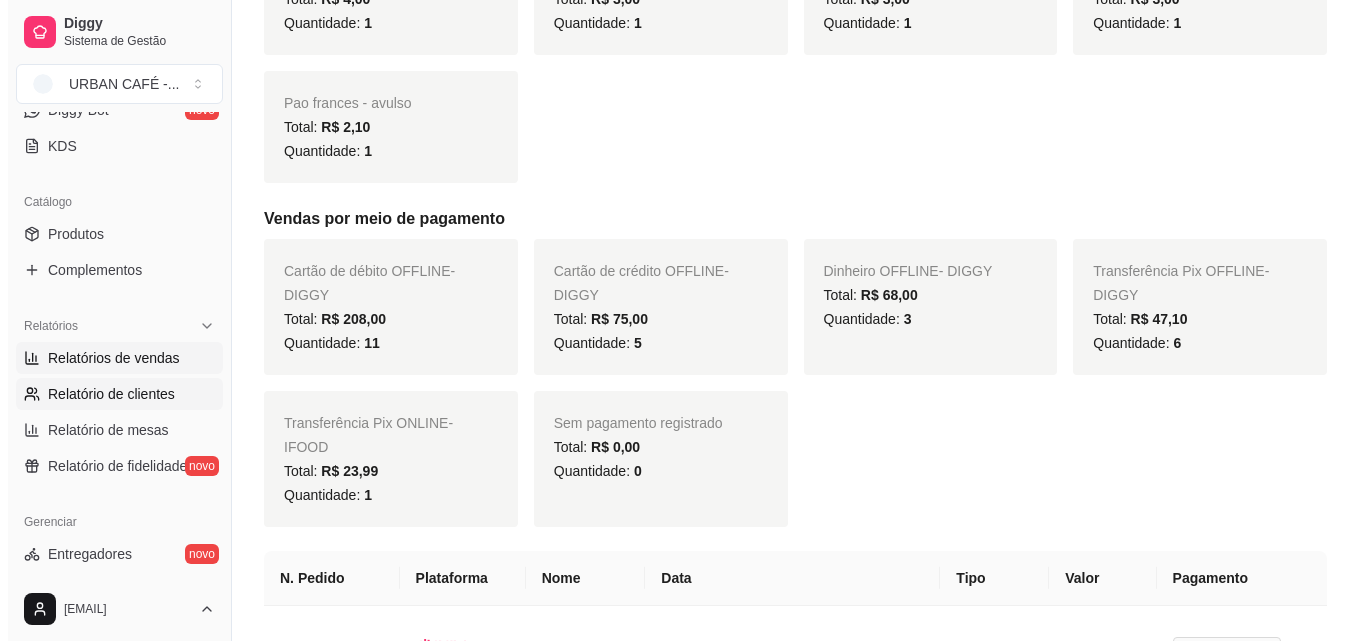 scroll, scrollTop: 0, scrollLeft: 0, axis: both 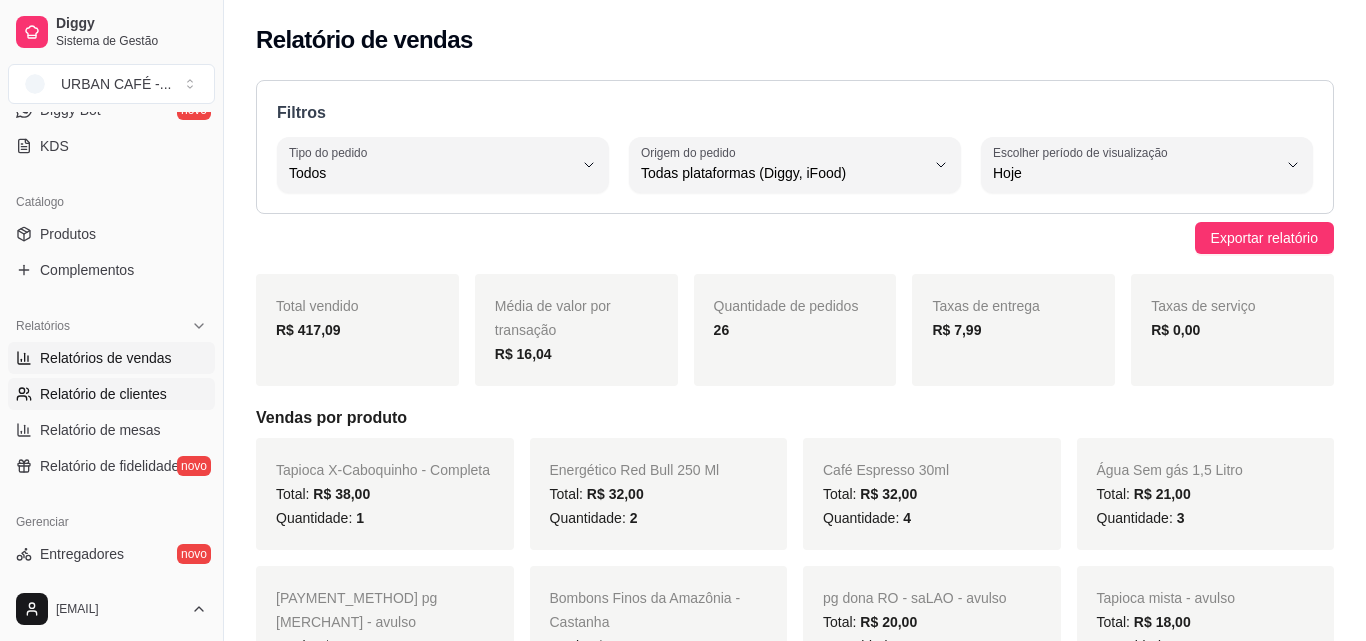select on "30" 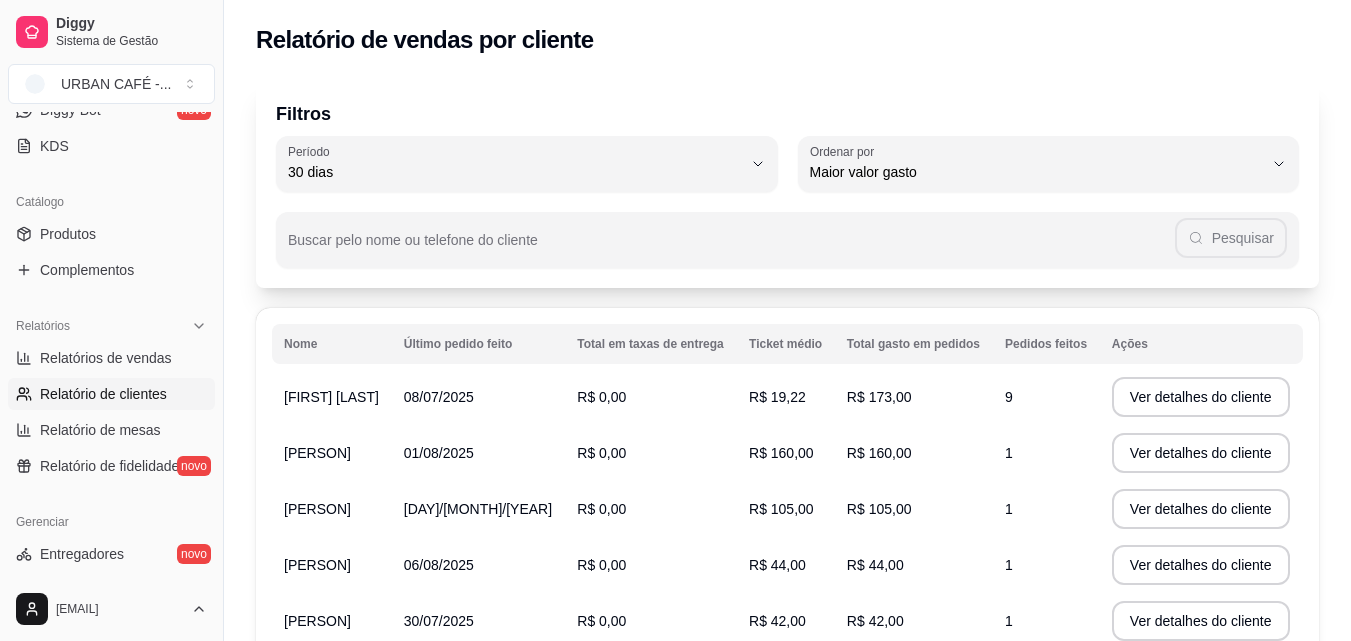 click on "[PERSON]" at bounding box center [317, 565] 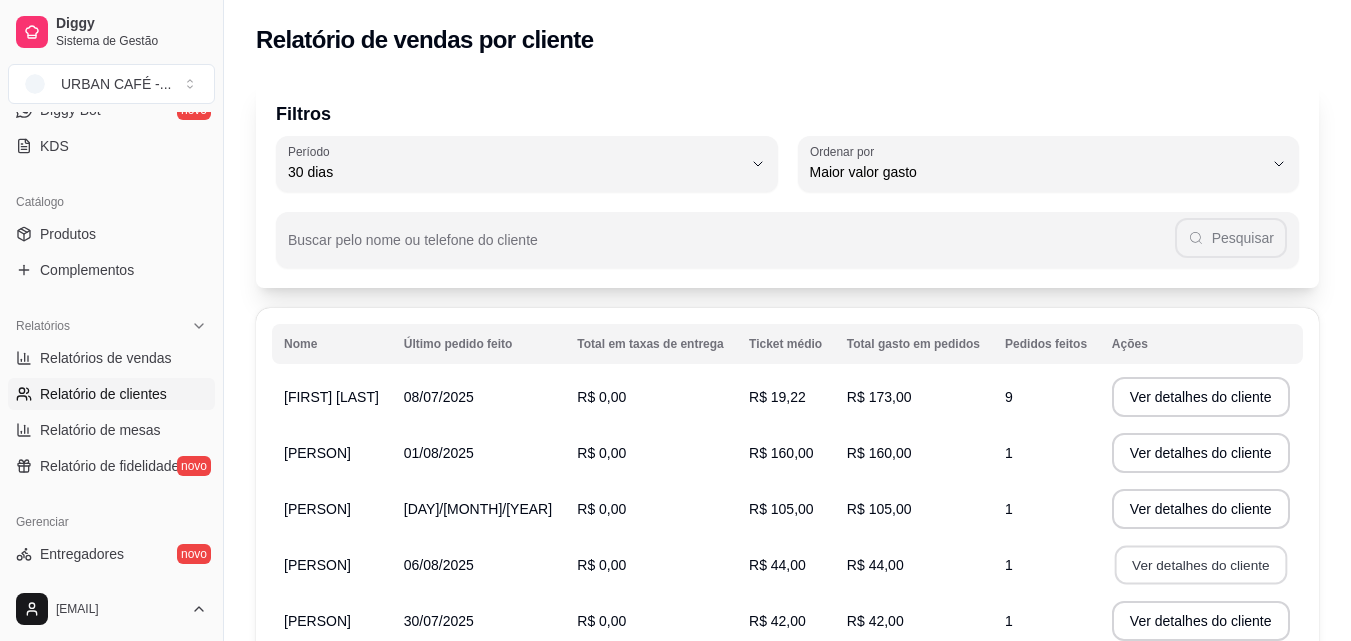 click on "Ver detalhes do cliente" at bounding box center (1201, 565) 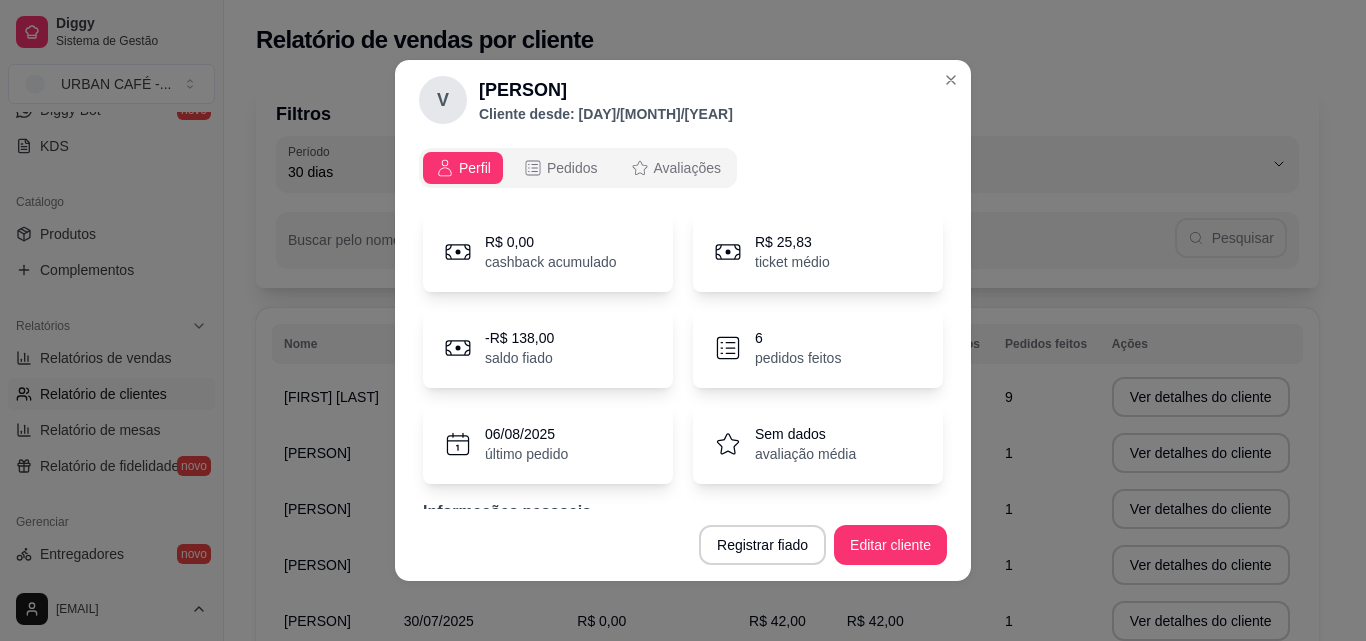 scroll, scrollTop: 83, scrollLeft: 0, axis: vertical 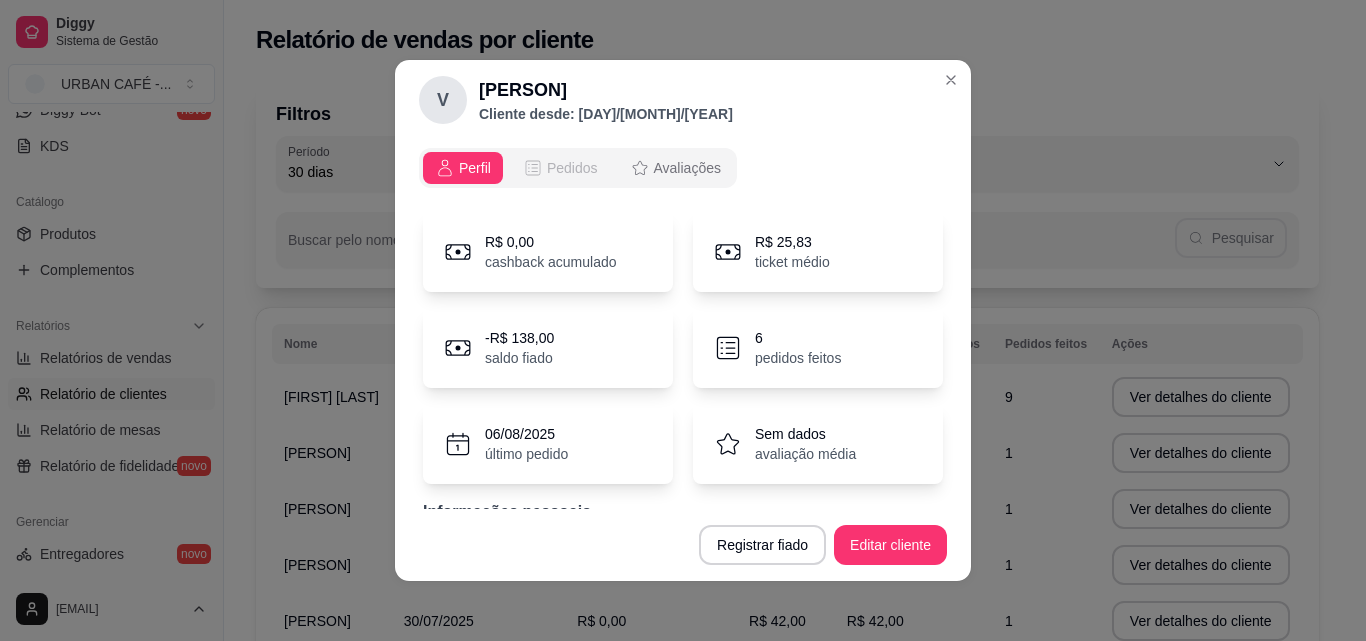 click on "Pedidos" at bounding box center [560, 168] 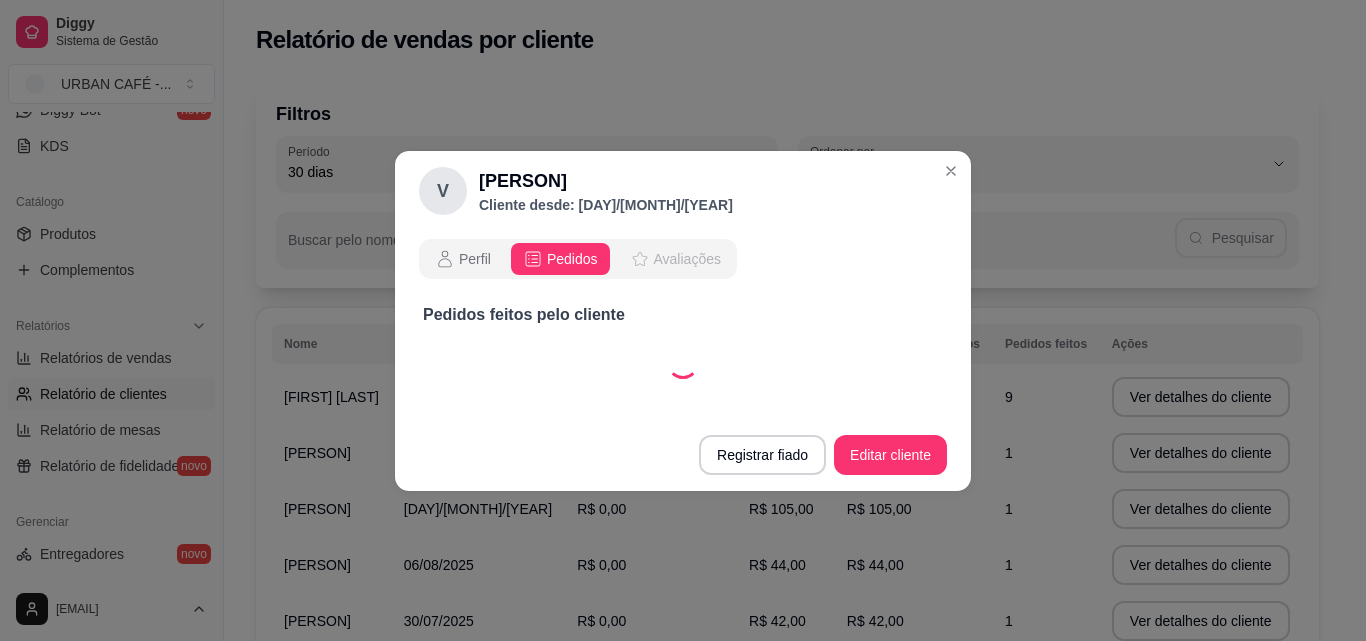 click on "Avaliações" at bounding box center (687, 259) 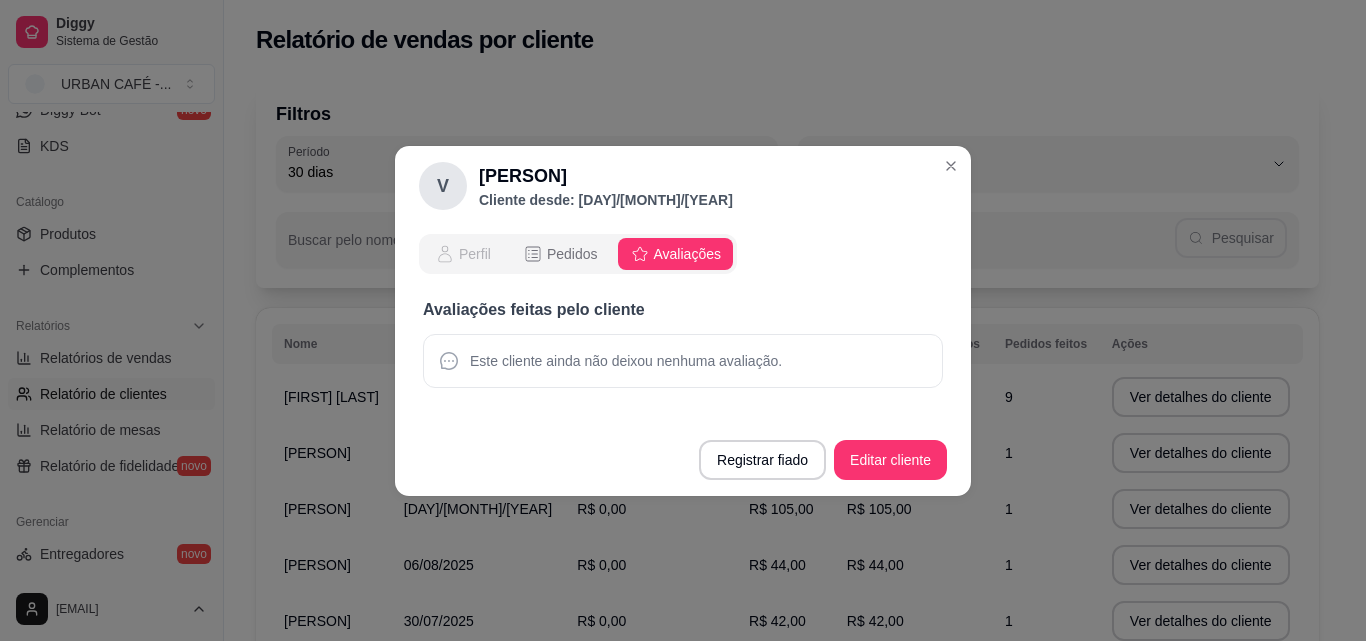 click on "Perfil" at bounding box center [475, 254] 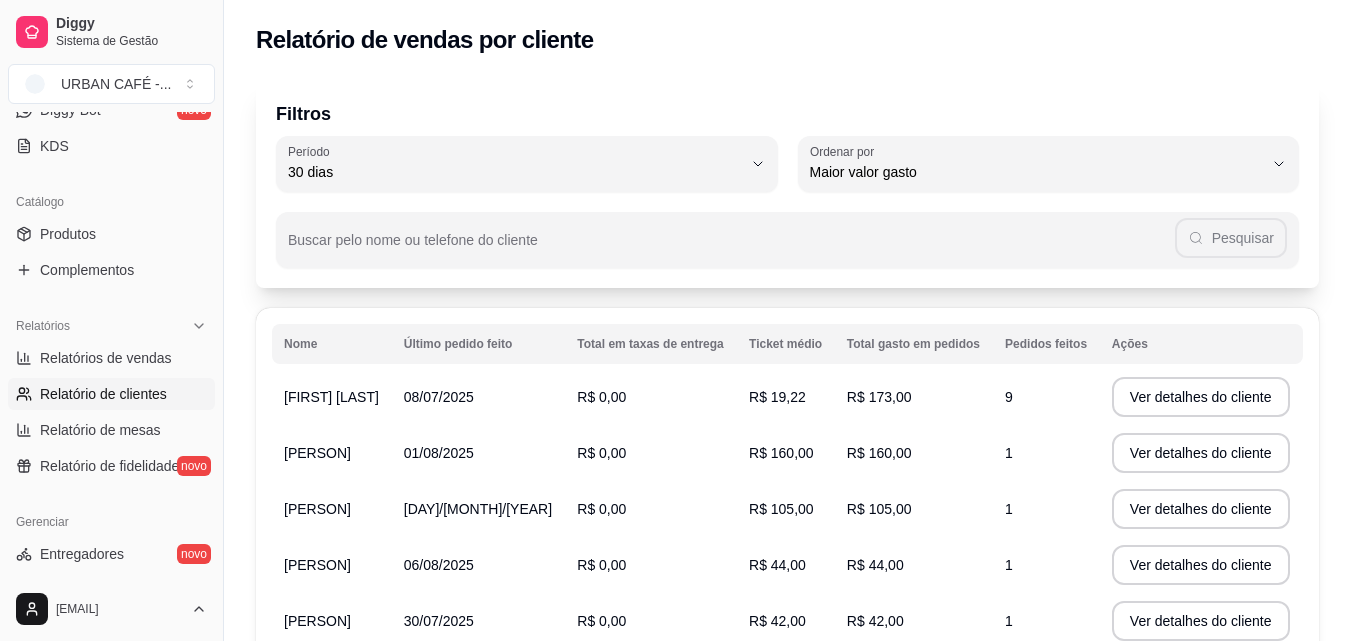 click on "[PERSON]" at bounding box center (317, 565) 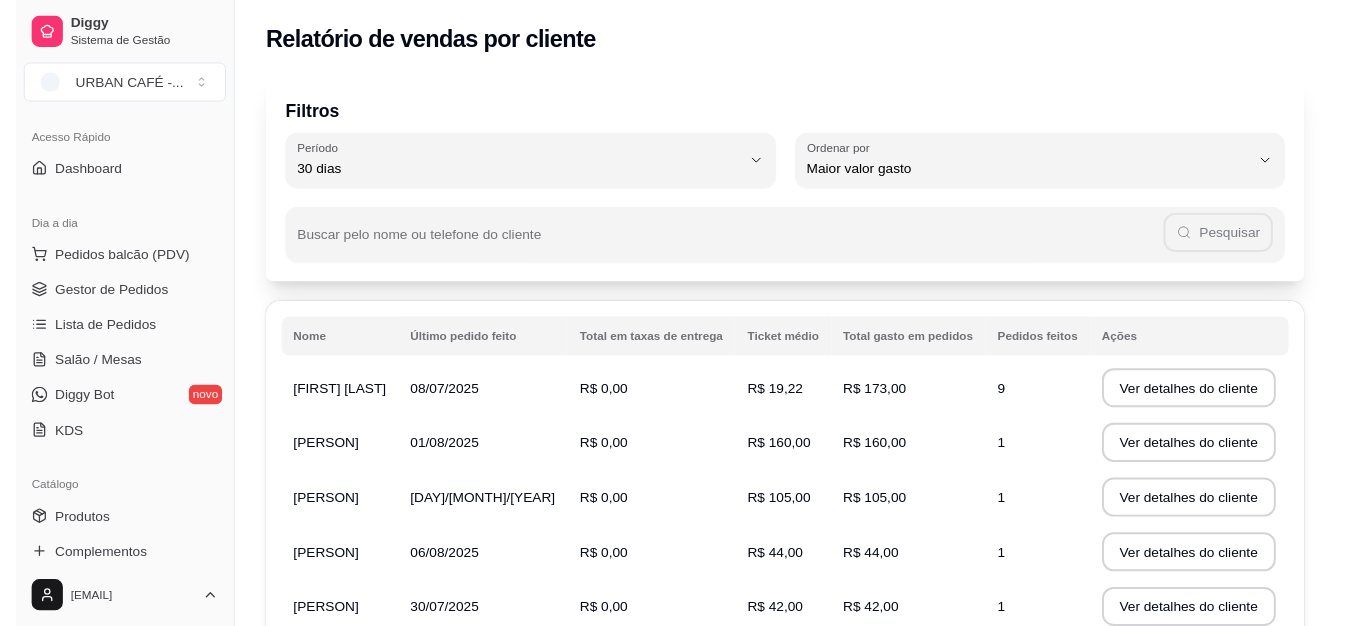 scroll, scrollTop: 0, scrollLeft: 0, axis: both 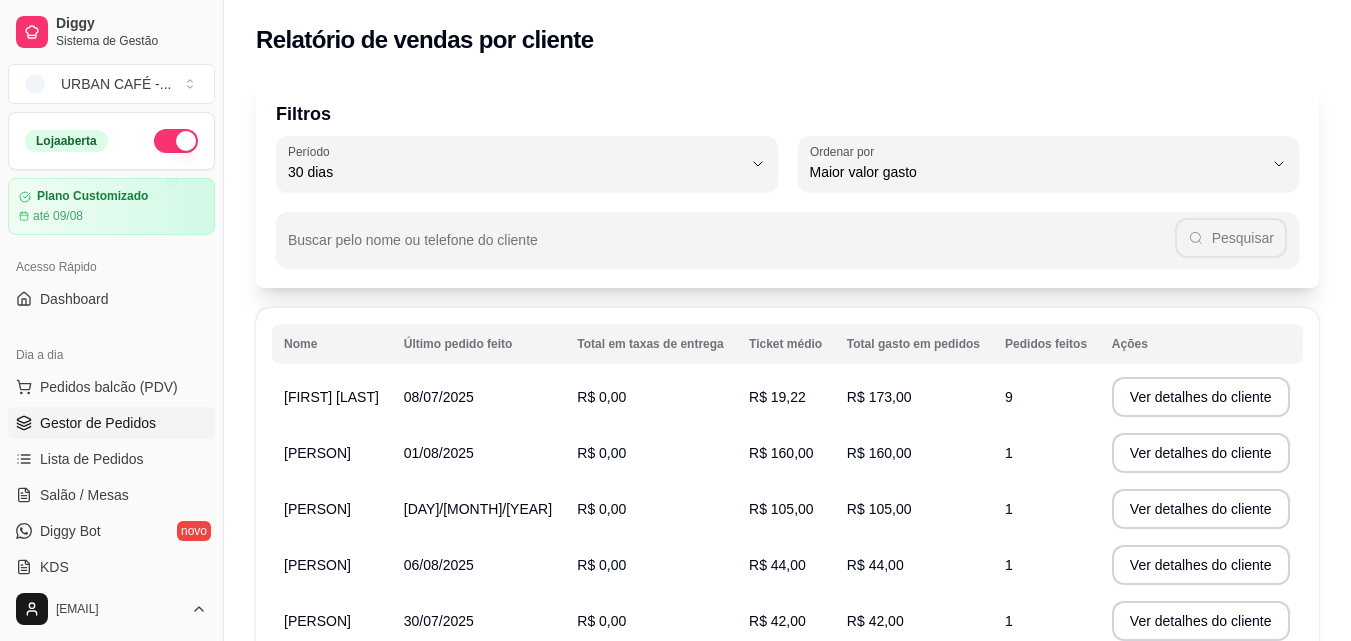 click on "Gestor de Pedidos" at bounding box center [98, 423] 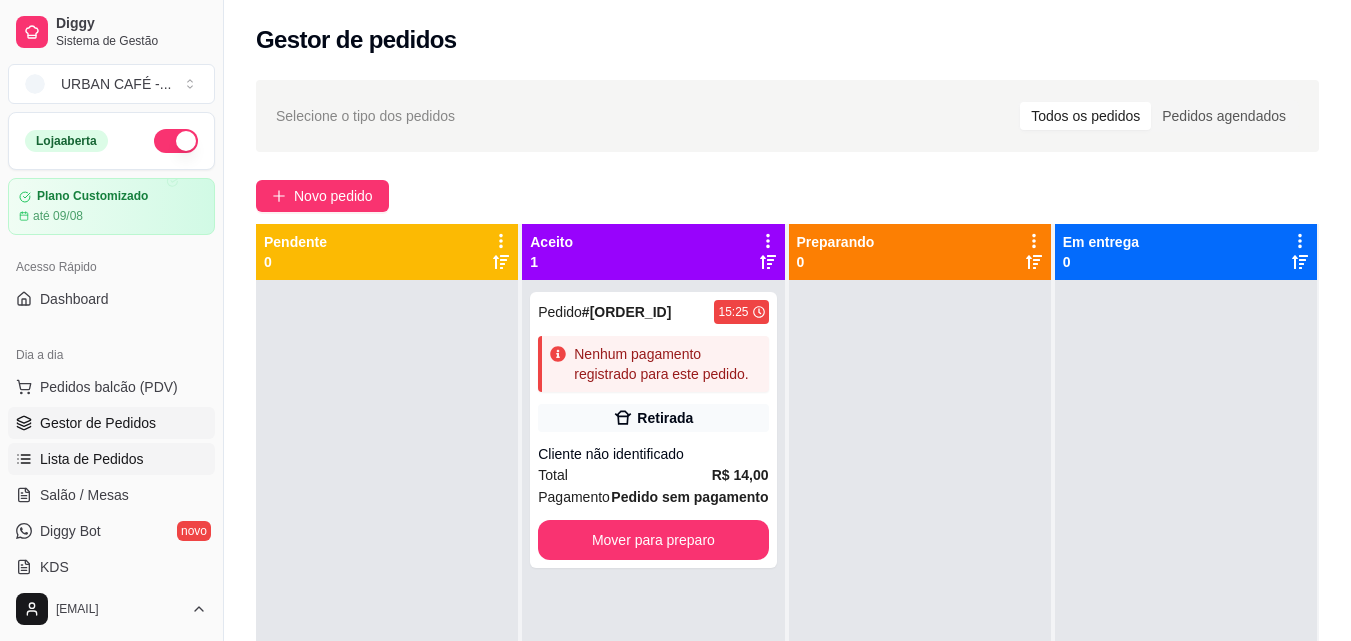 click on "Lista de Pedidos" at bounding box center [111, 459] 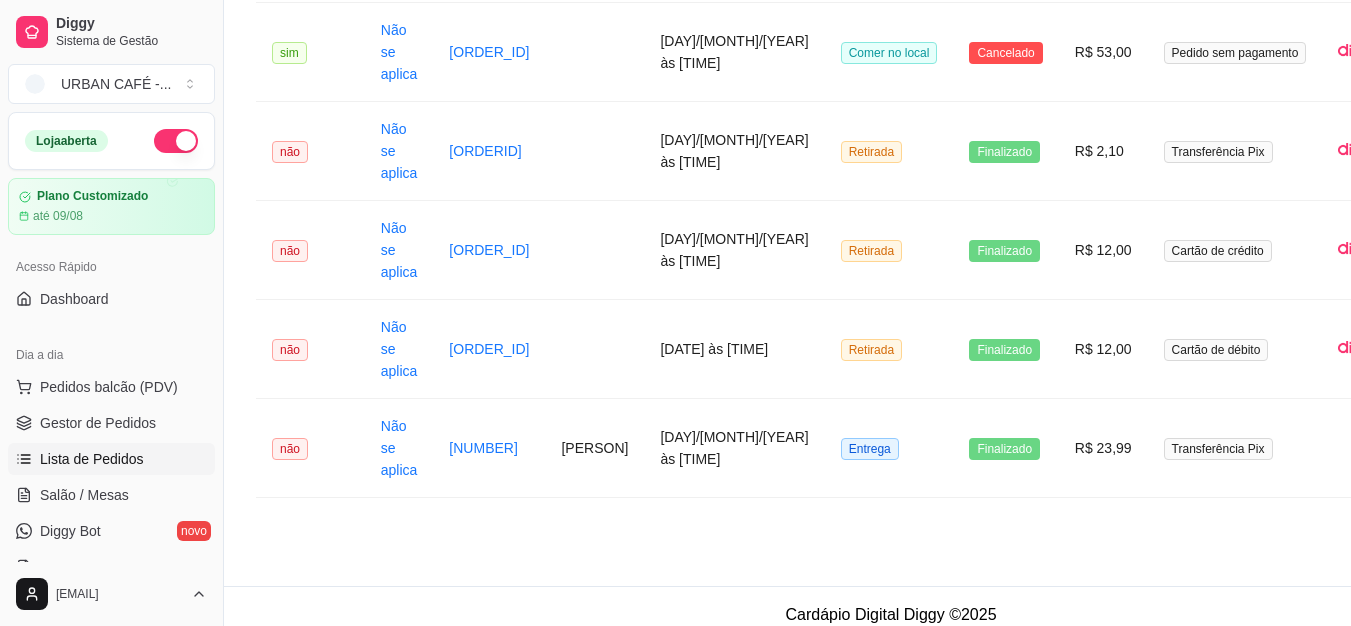 scroll, scrollTop: 2746, scrollLeft: 0, axis: vertical 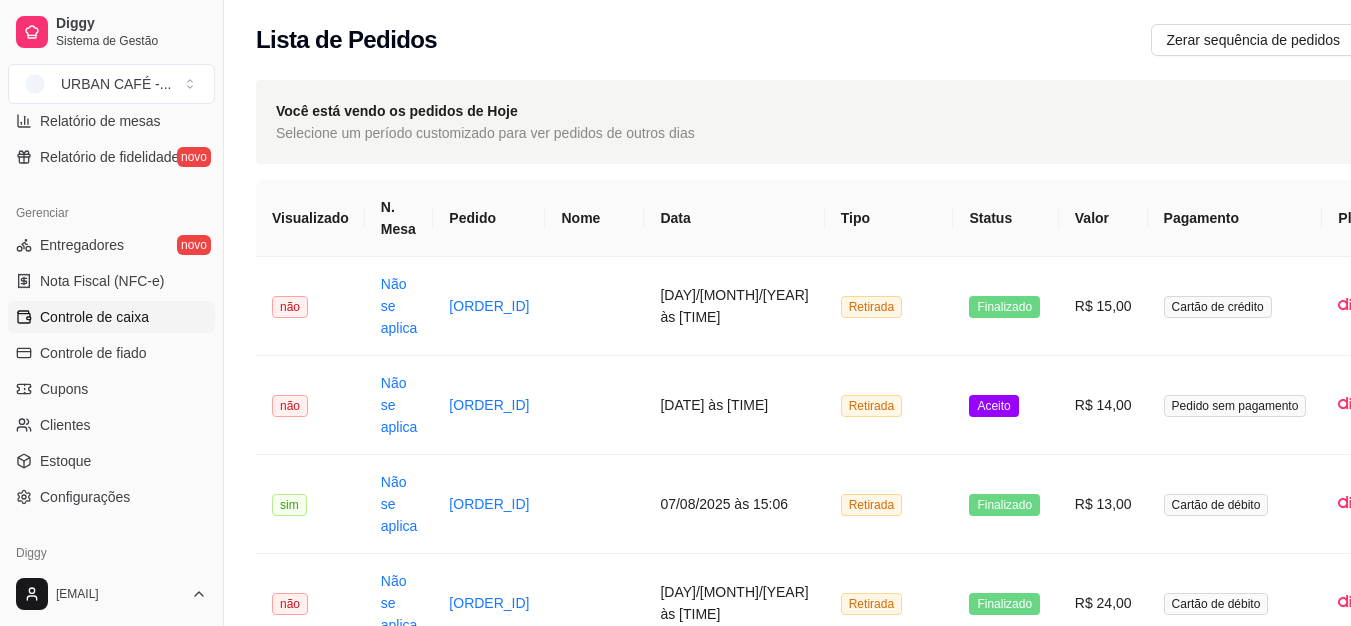 click on "Controle de caixa" at bounding box center (94, 317) 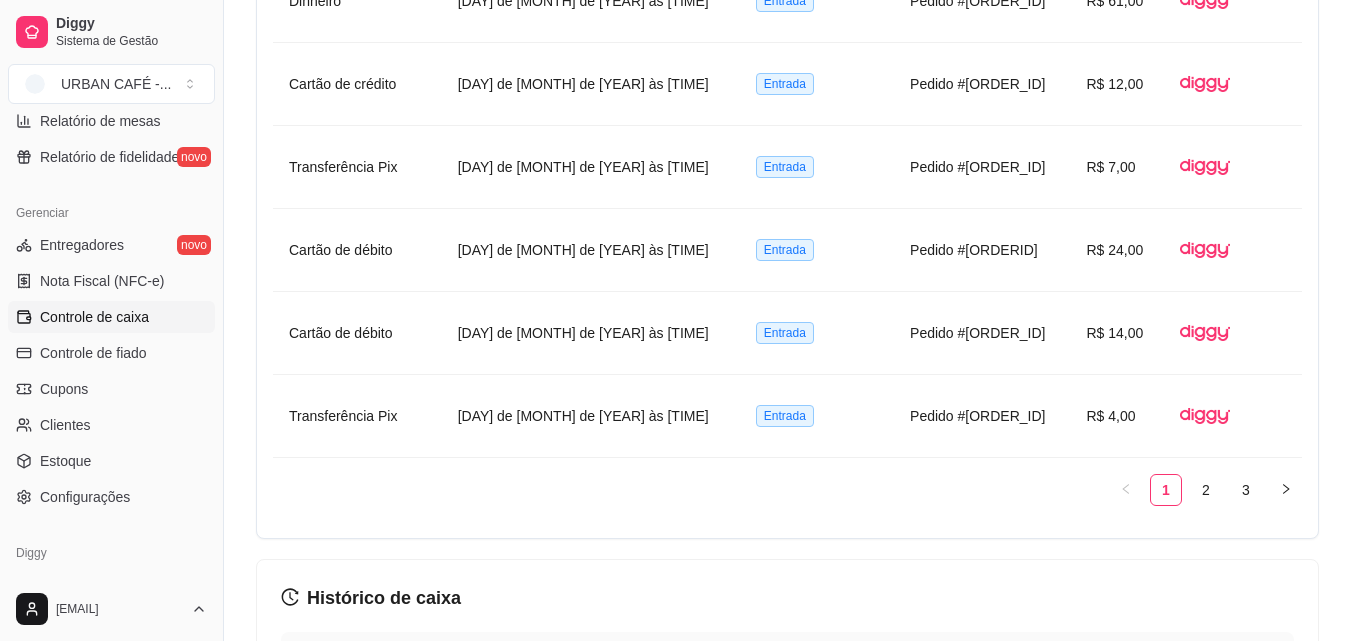 scroll, scrollTop: 1812, scrollLeft: 0, axis: vertical 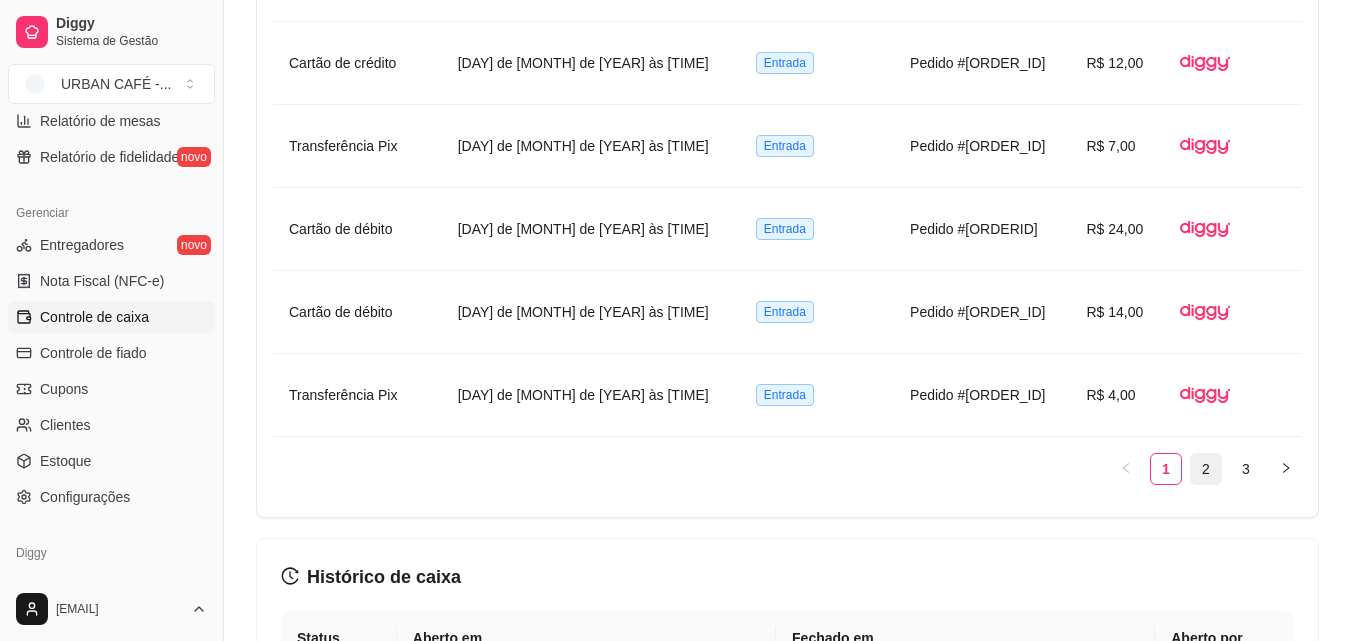 click on "2" at bounding box center (1206, 469) 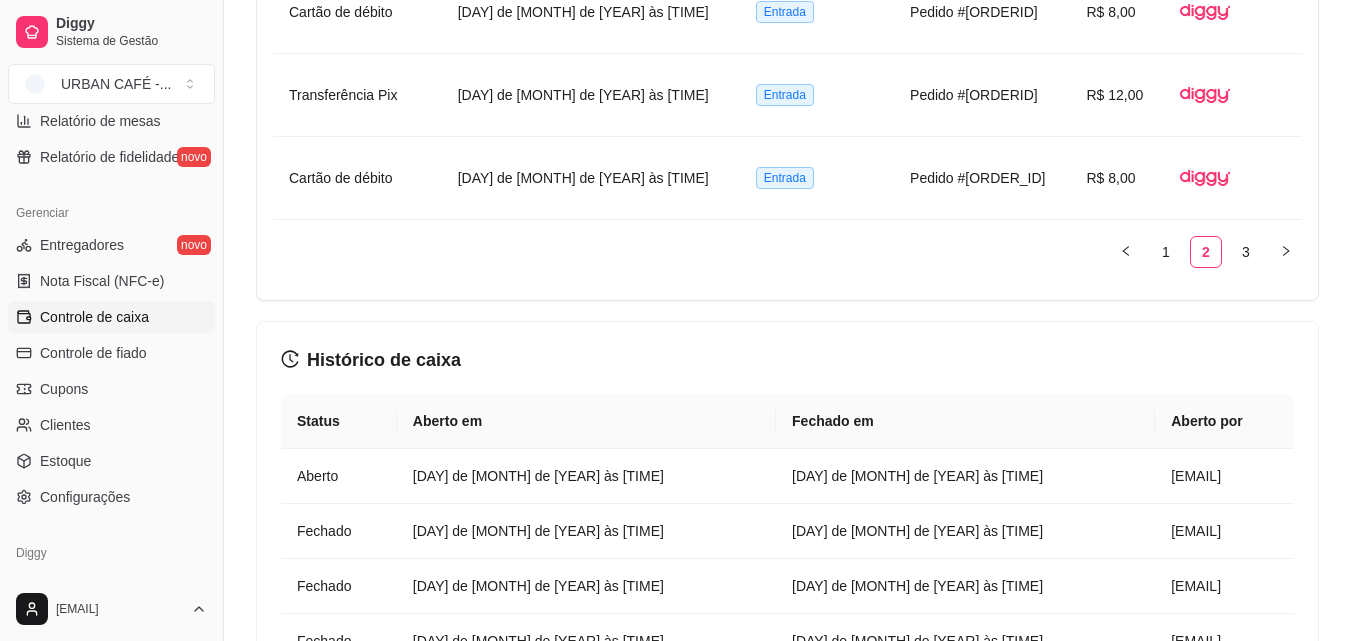 scroll, scrollTop: 2034, scrollLeft: 0, axis: vertical 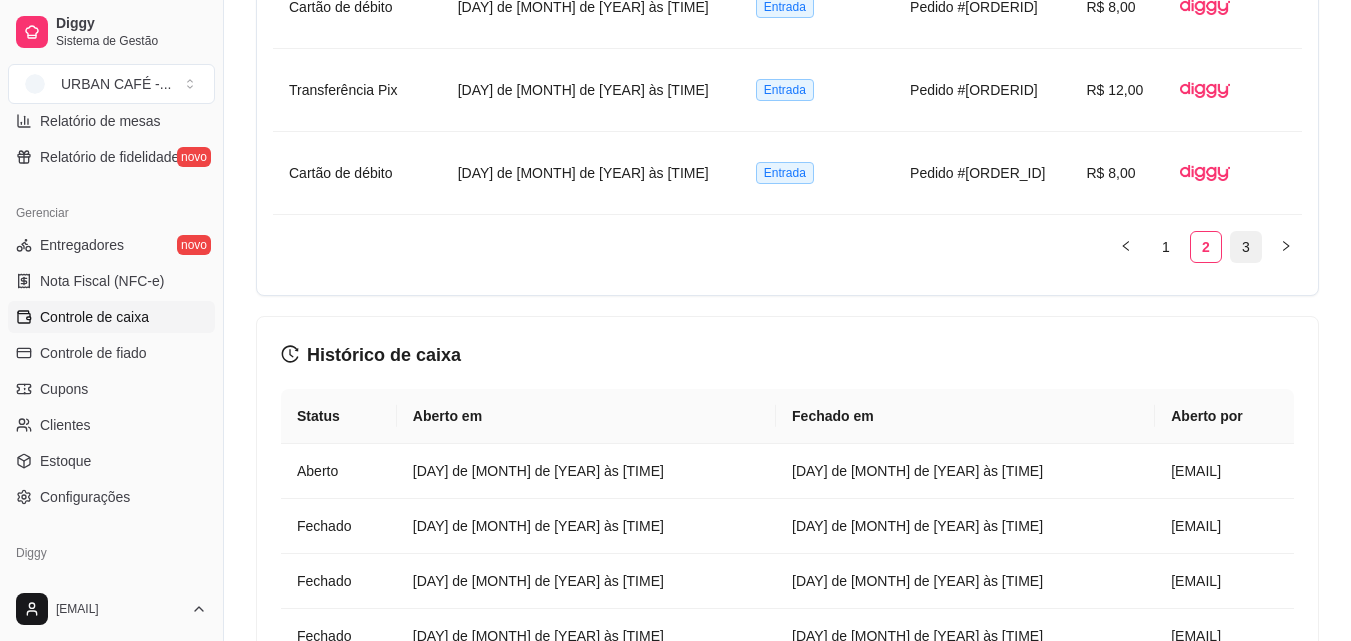 click on "3" at bounding box center [1246, 247] 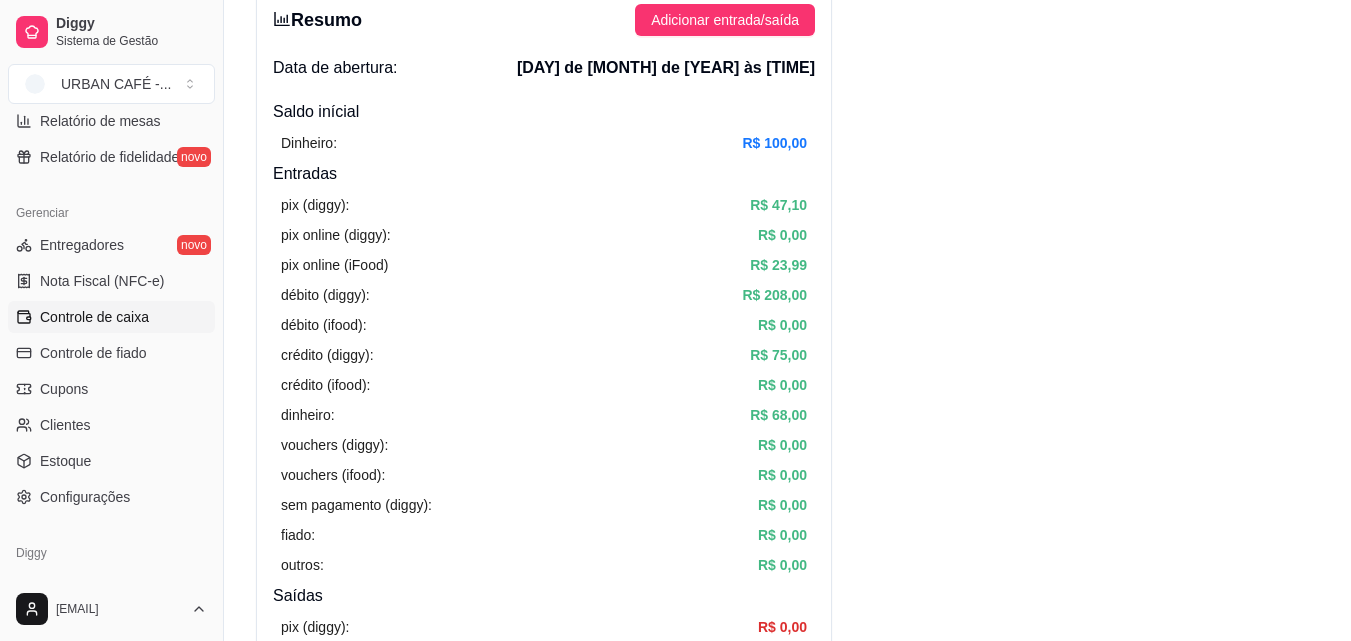 scroll, scrollTop: 0, scrollLeft: 0, axis: both 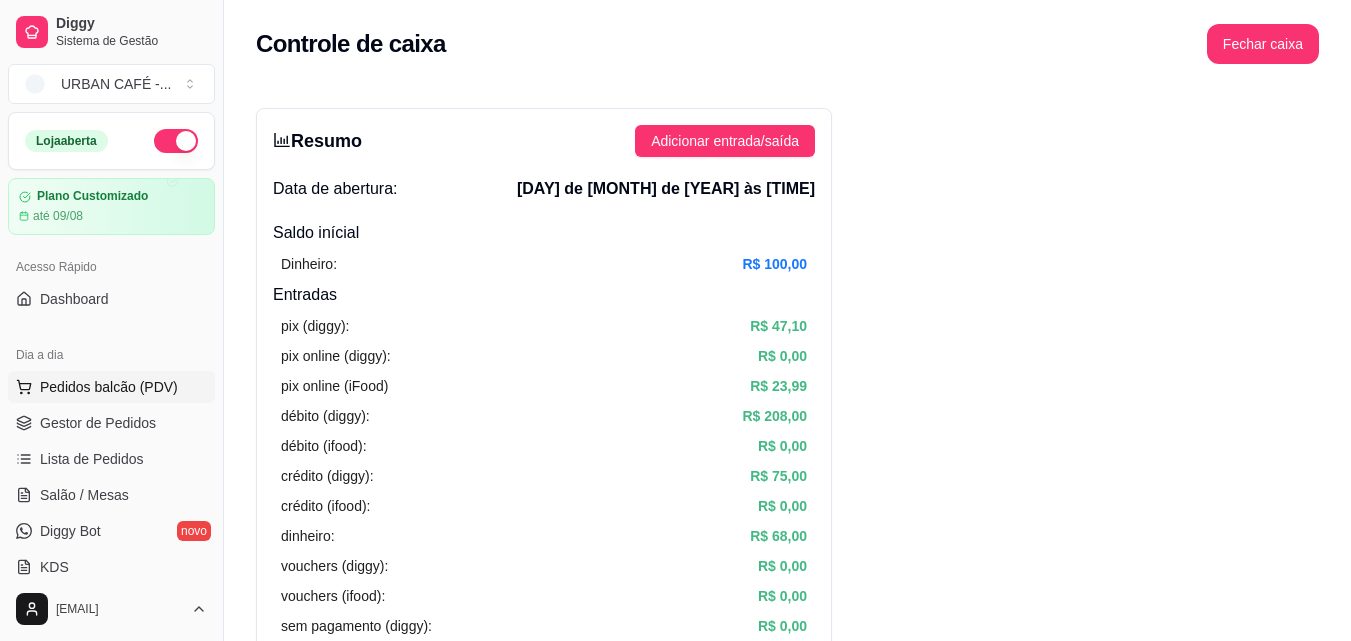 click on "Pedidos balcão (PDV)" at bounding box center [109, 387] 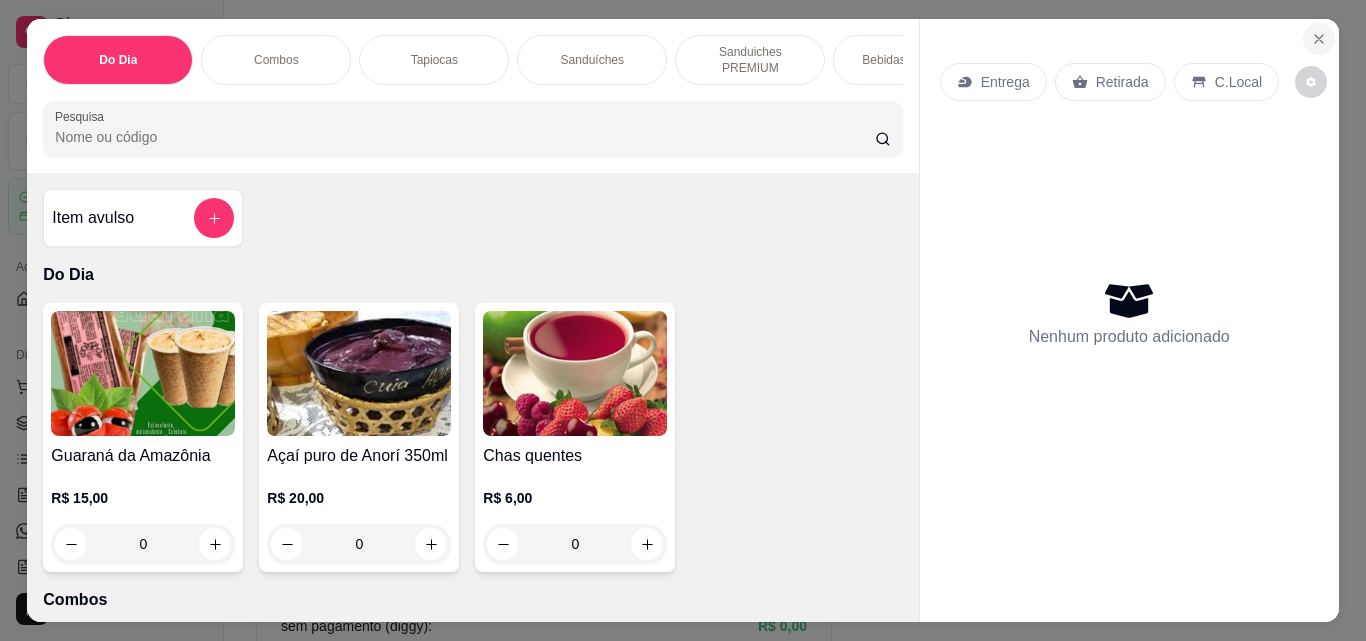 click 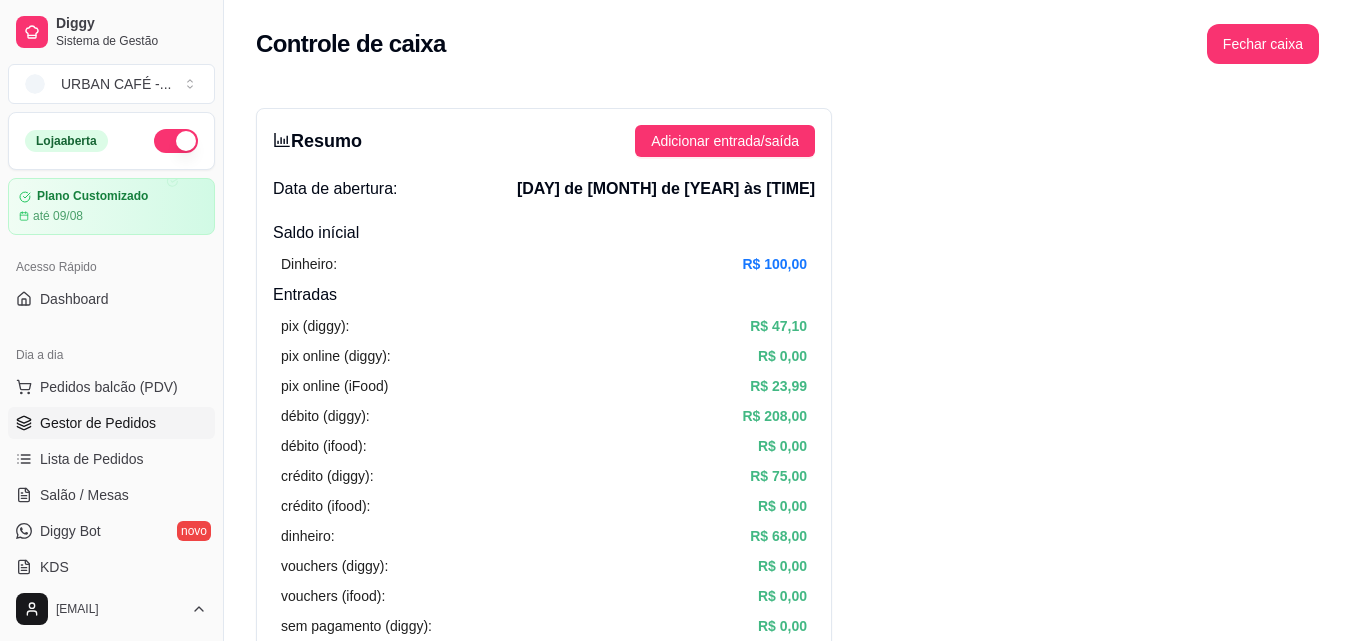 click on "Gestor de Pedidos" at bounding box center (98, 423) 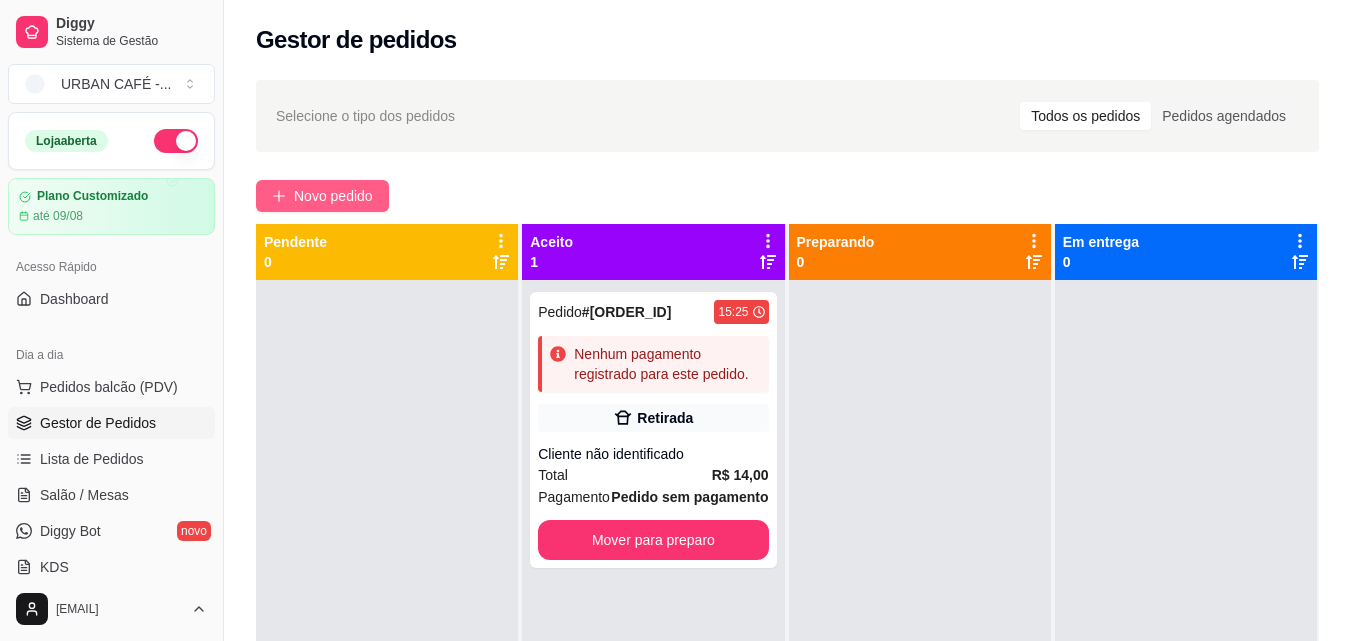 click on "Novo pedido" at bounding box center (333, 196) 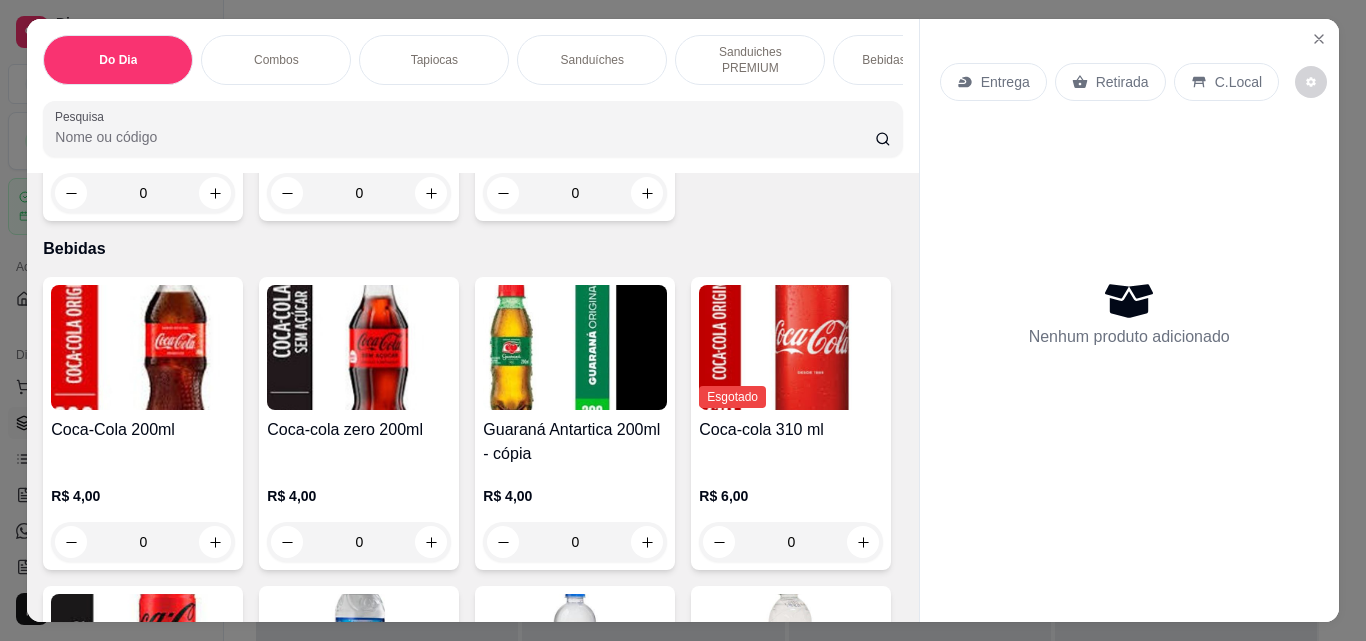 scroll, scrollTop: 3636, scrollLeft: 0, axis: vertical 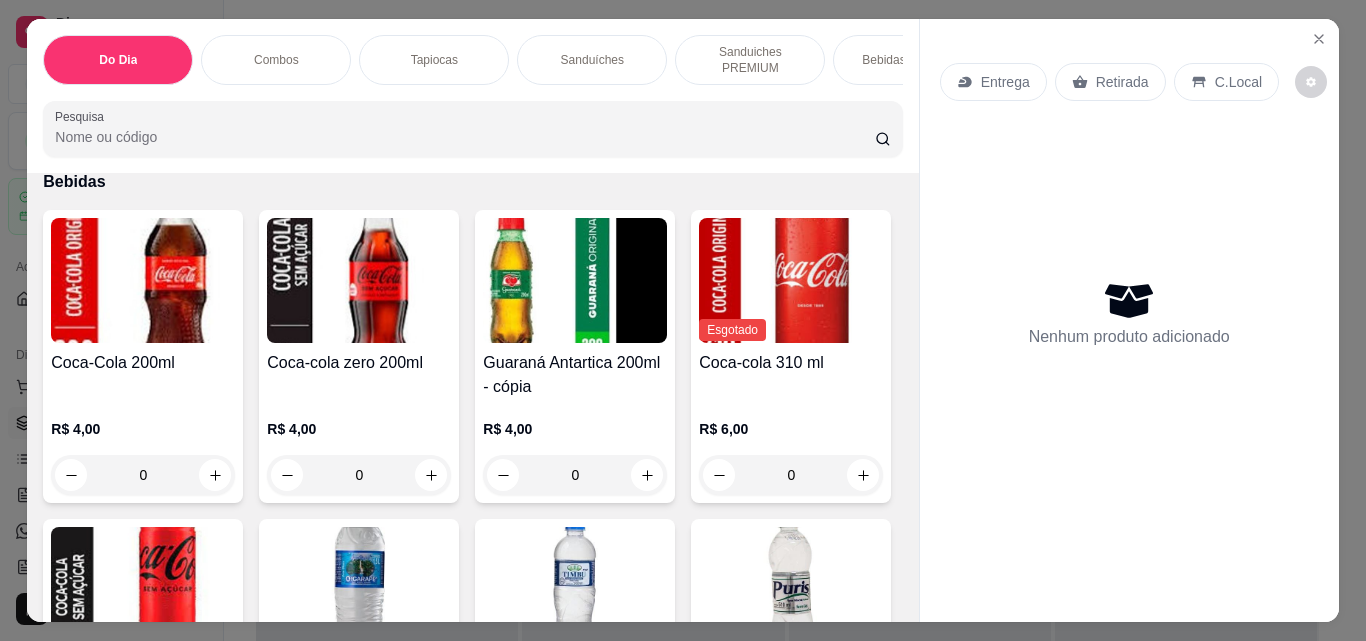 click 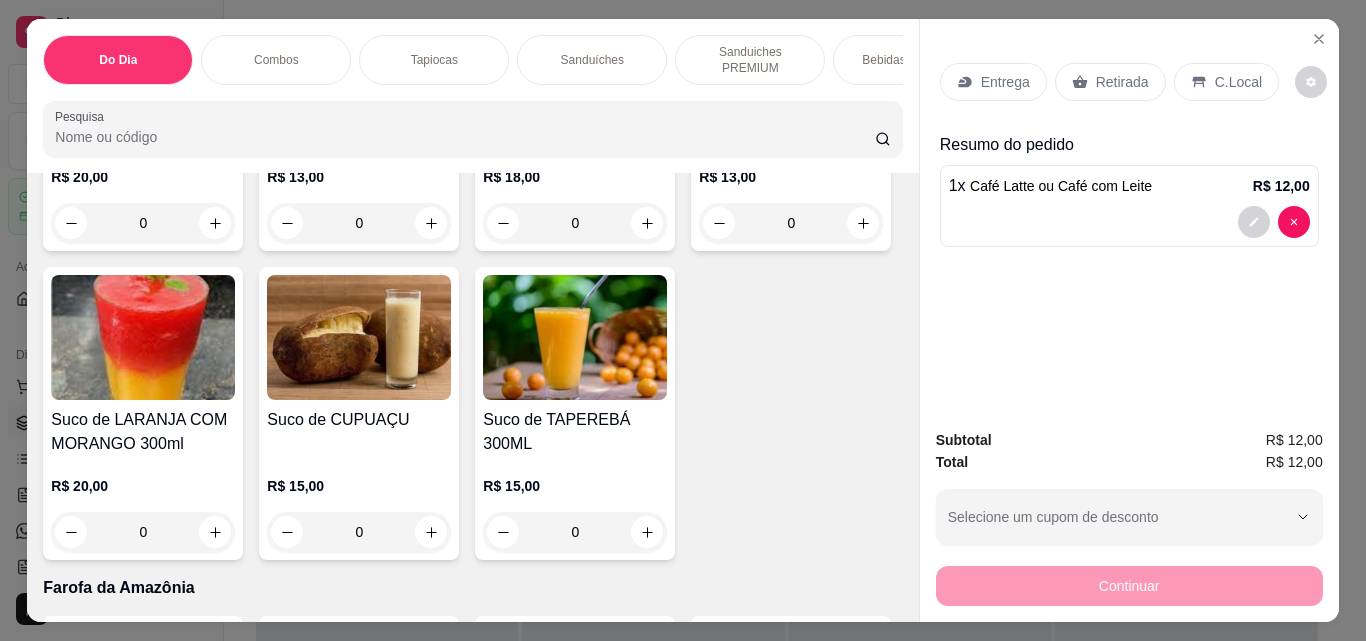 scroll, scrollTop: 8041, scrollLeft: 0, axis: vertical 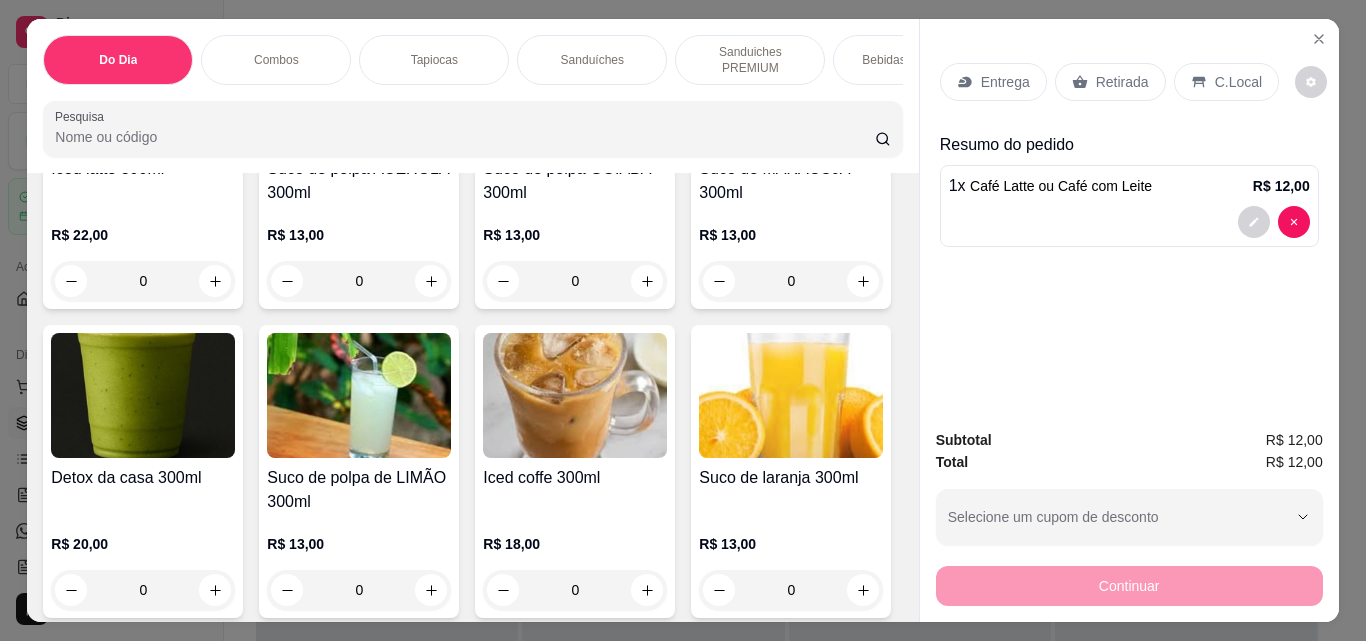 click 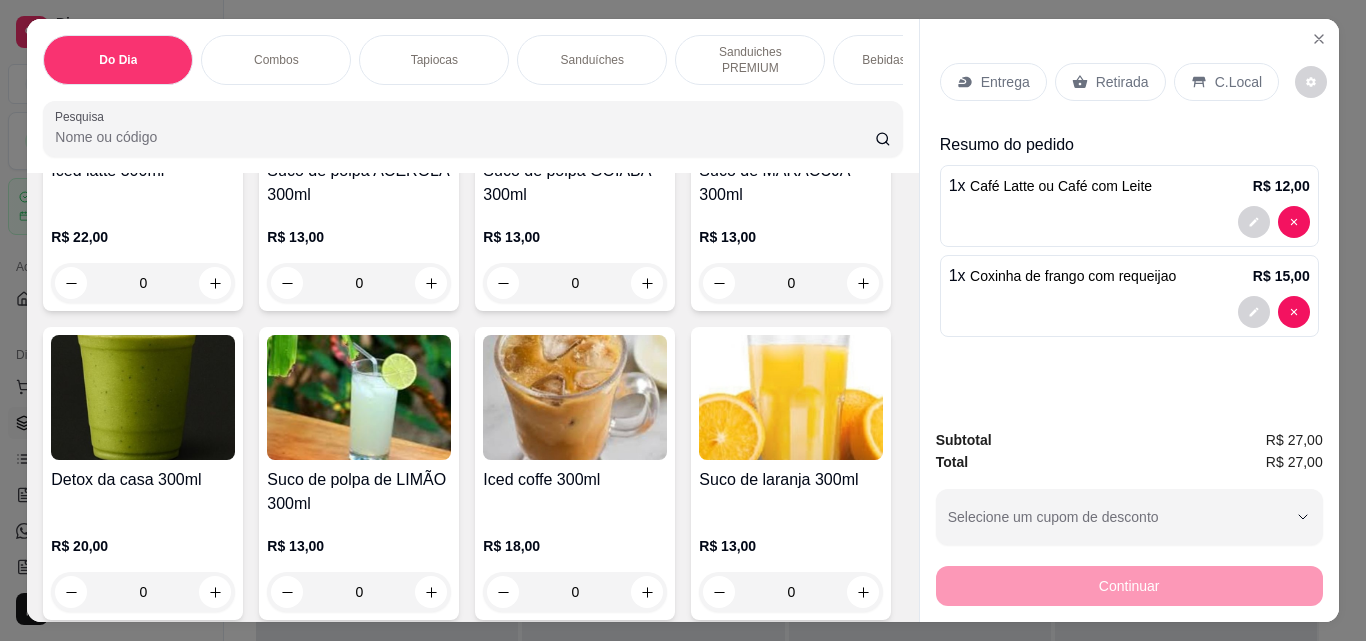 click 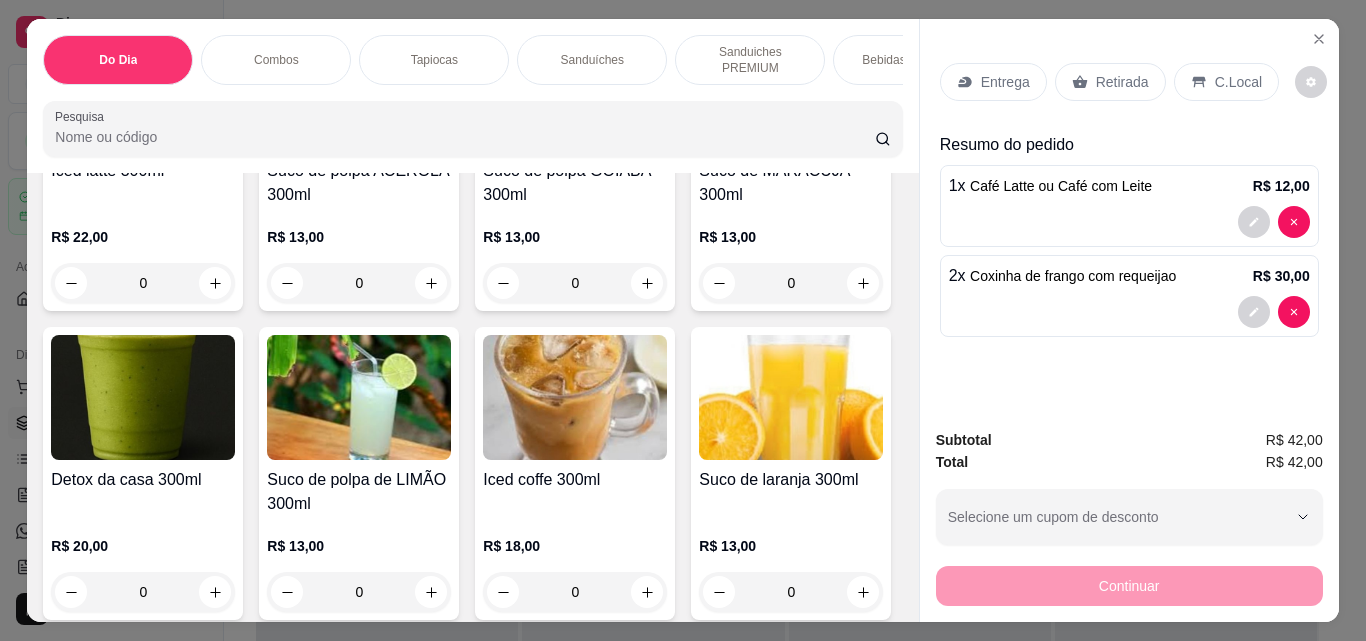 click on "C.Local" at bounding box center (1226, 82) 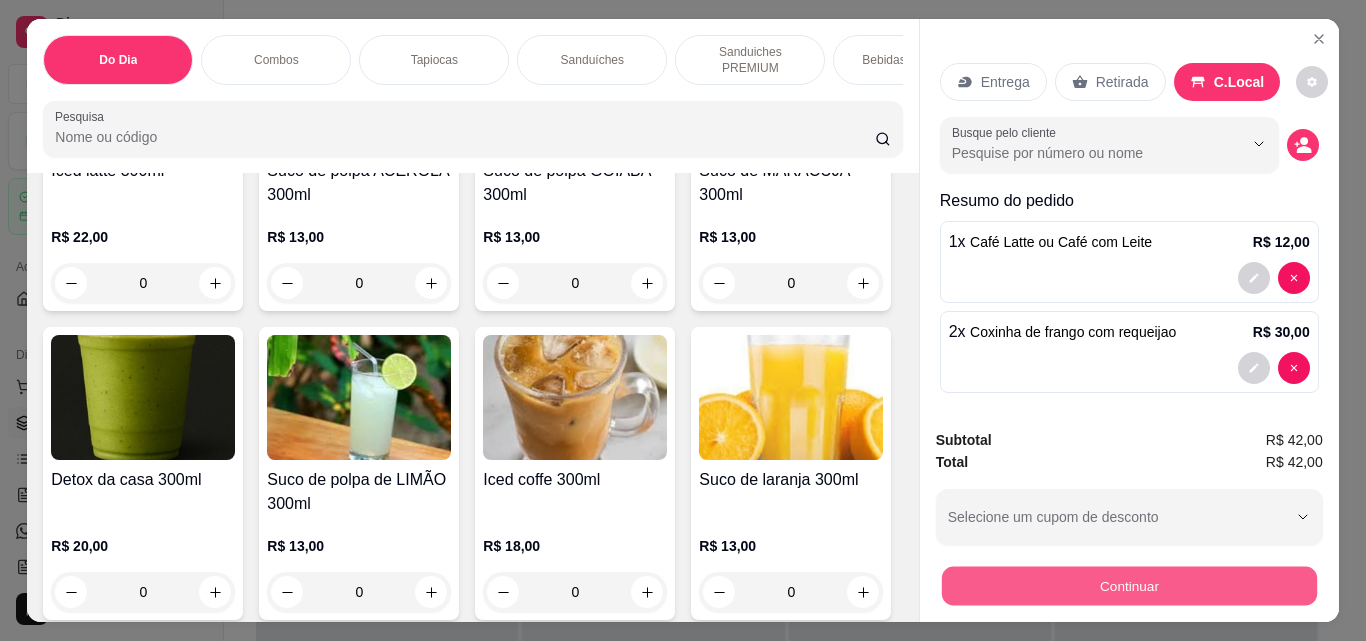 click on "Continuar" at bounding box center (1128, 585) 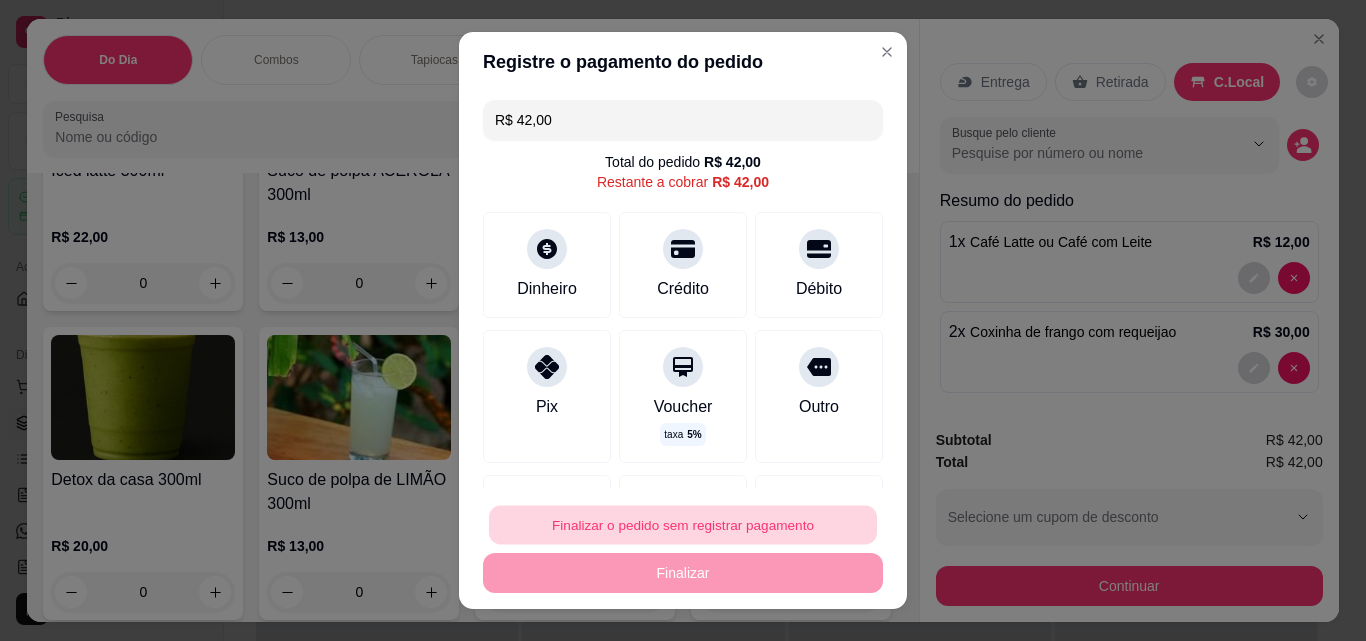 click on "Finalizar o pedido sem registrar pagamento" at bounding box center [683, 525] 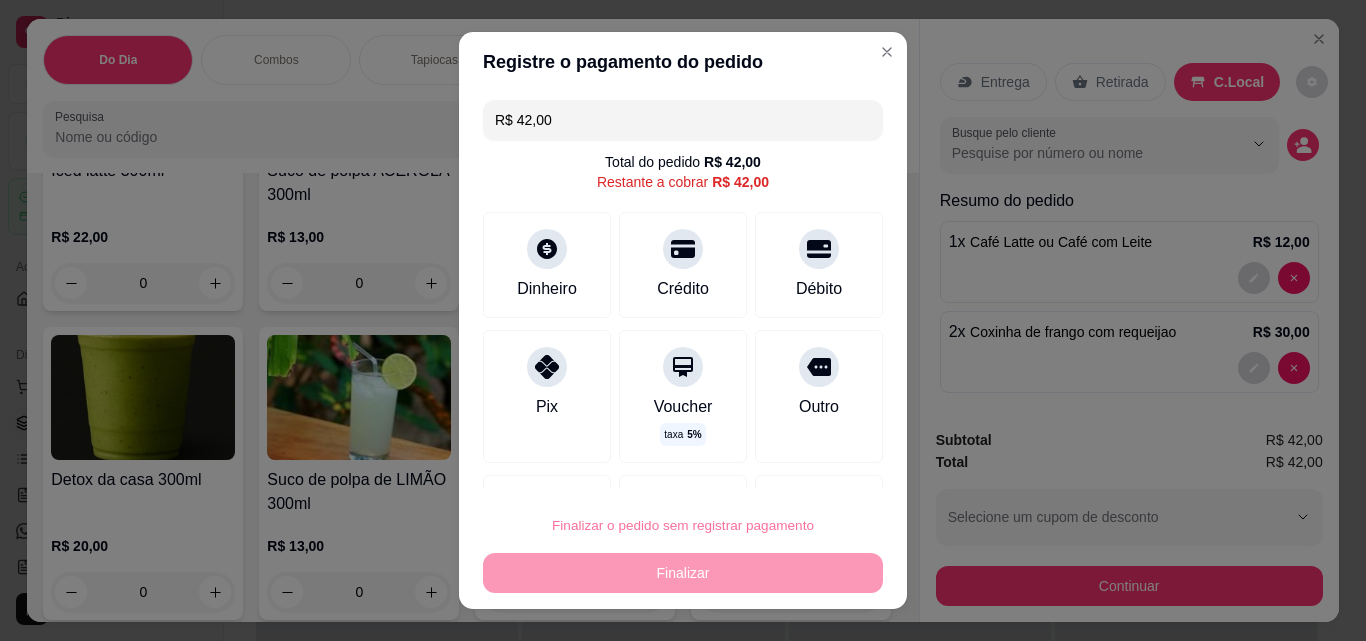 click on "Confirmar" at bounding box center [796, 468] 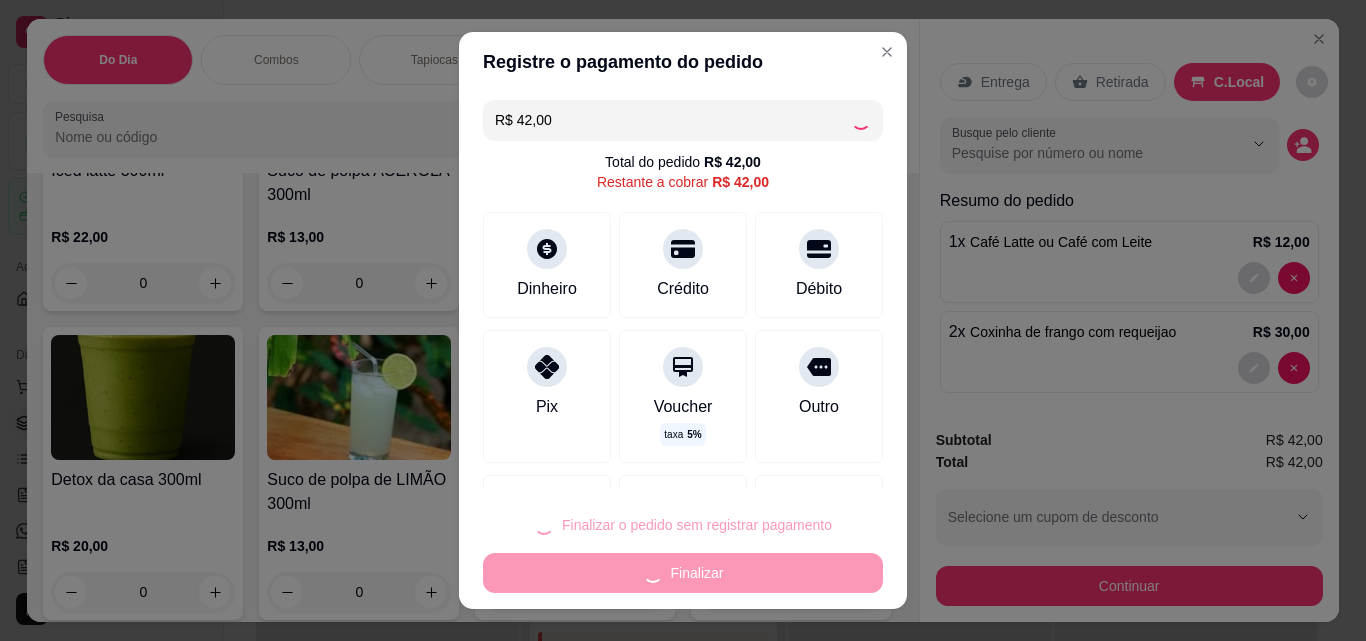 type on "0" 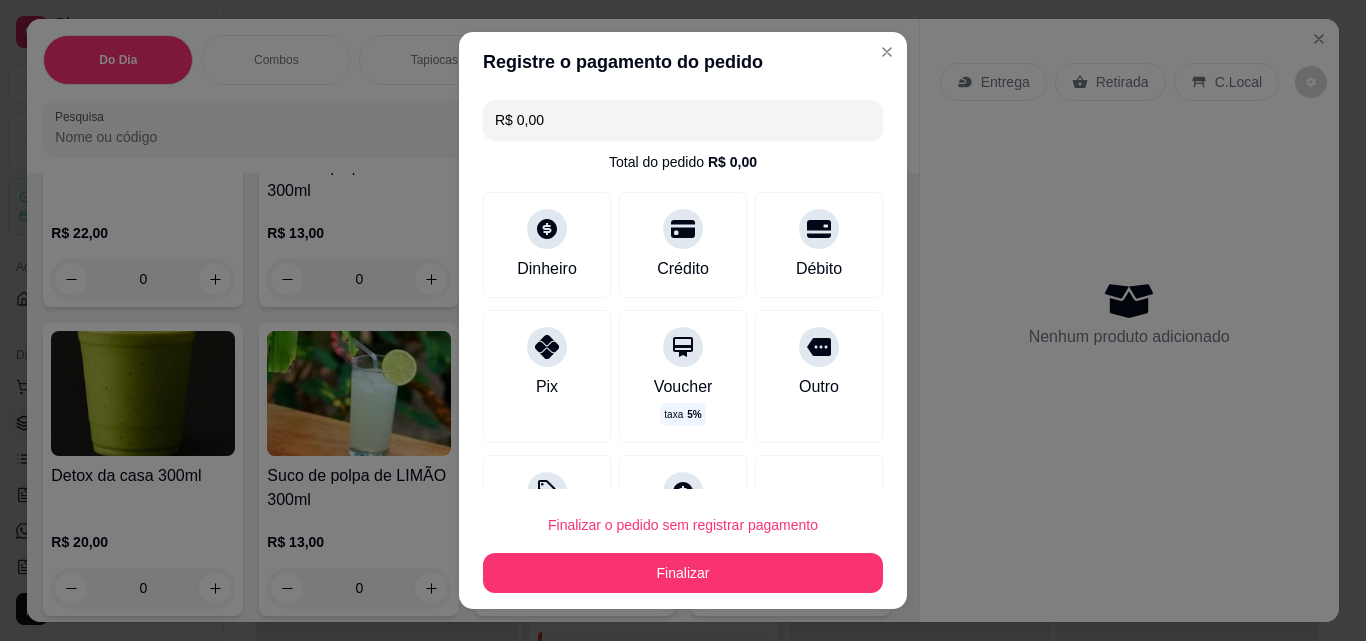 type on "R$ 0,00" 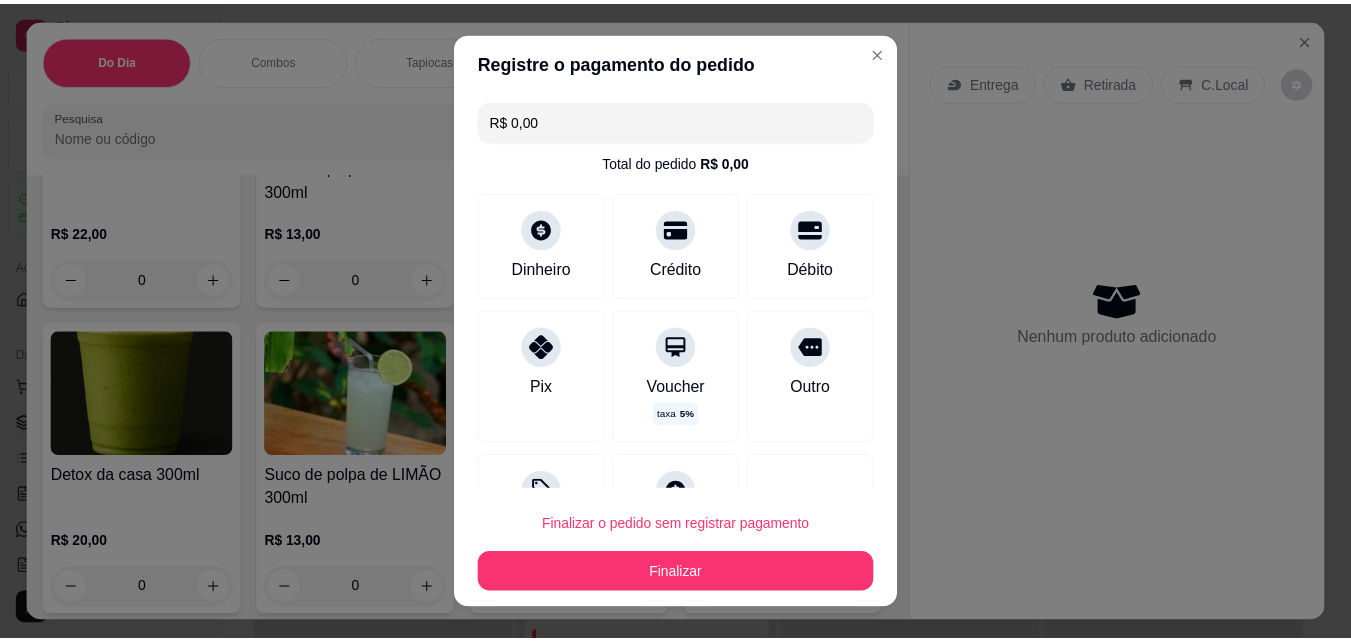 scroll, scrollTop: 8039, scrollLeft: 0, axis: vertical 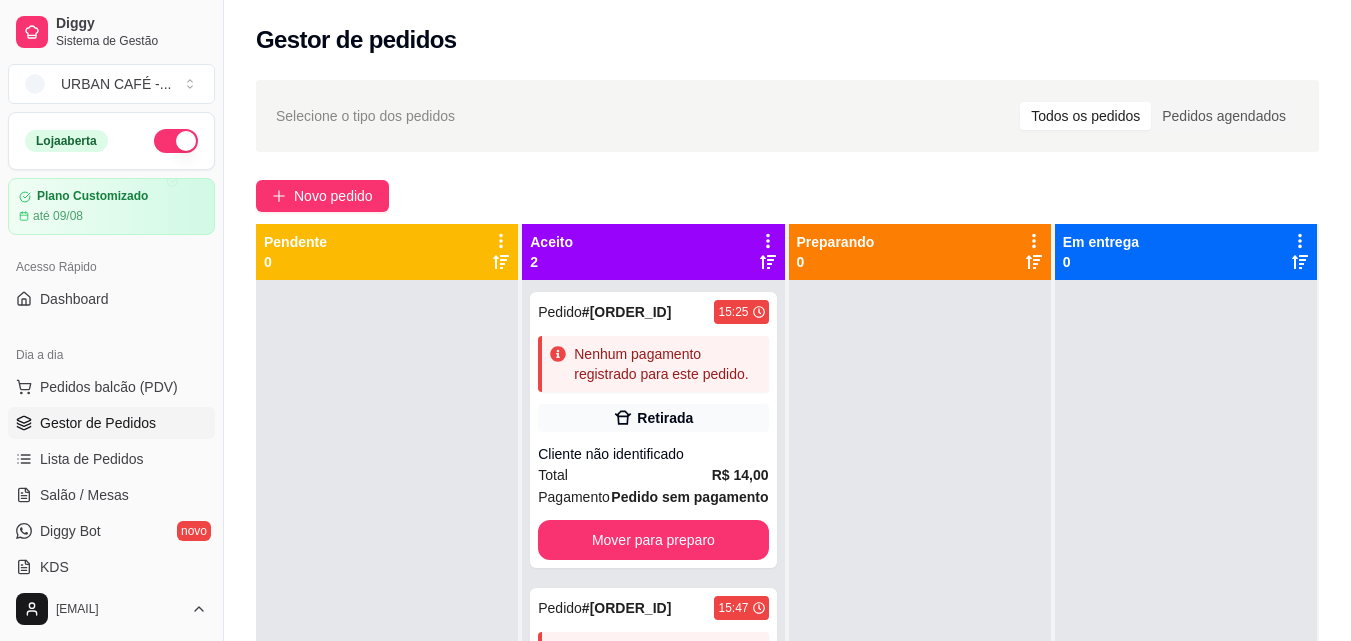click on "Selecione o tipo dos pedidos Todos os pedidos Pedidos agendados" at bounding box center [787, 116] 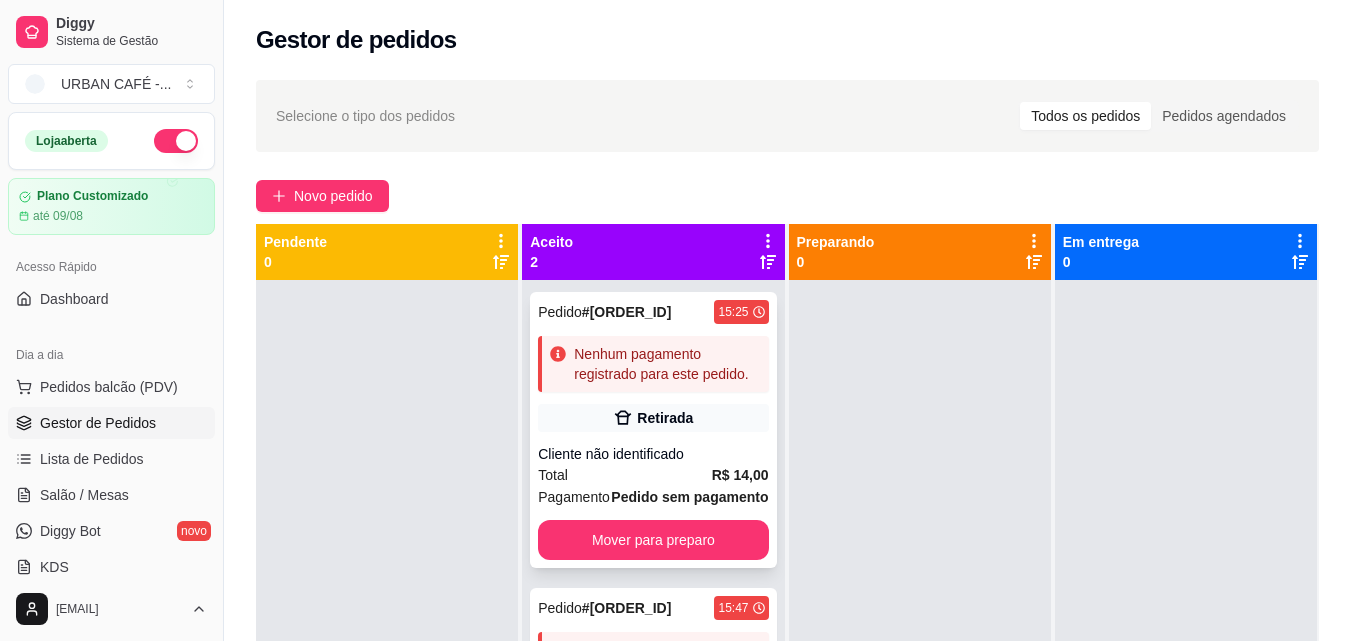 click on "Cliente não identificado" at bounding box center (653, 454) 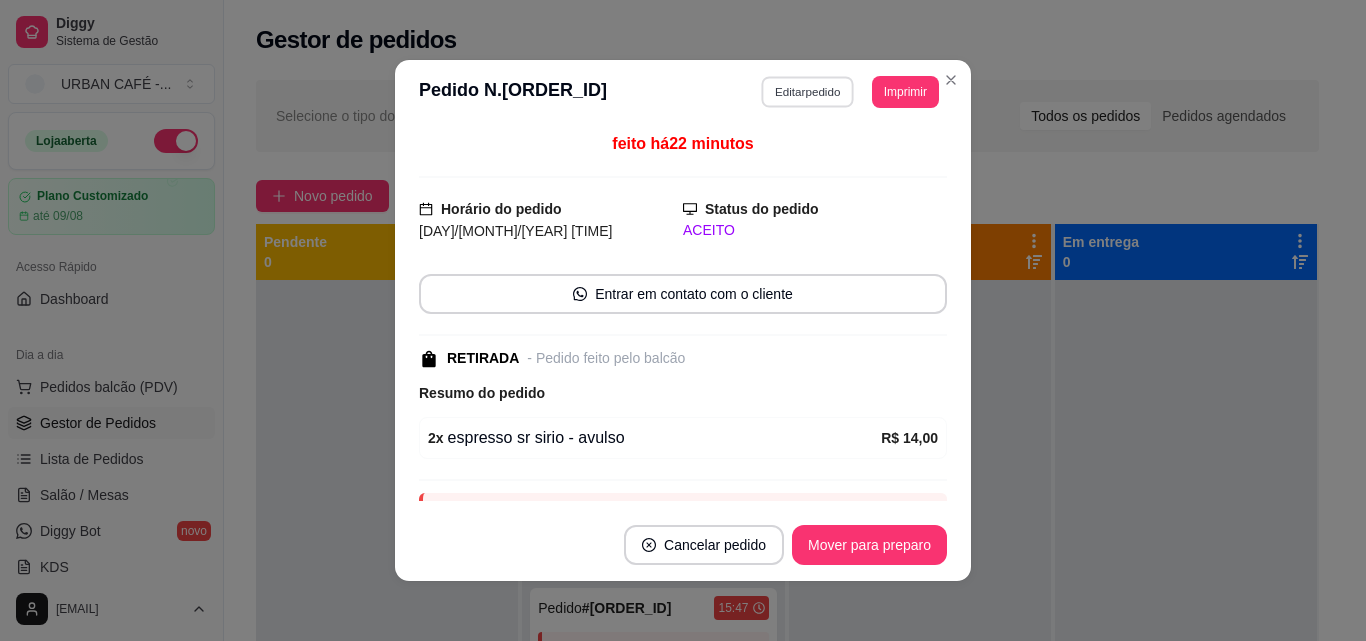 click on "Editar  pedido" at bounding box center [808, 91] 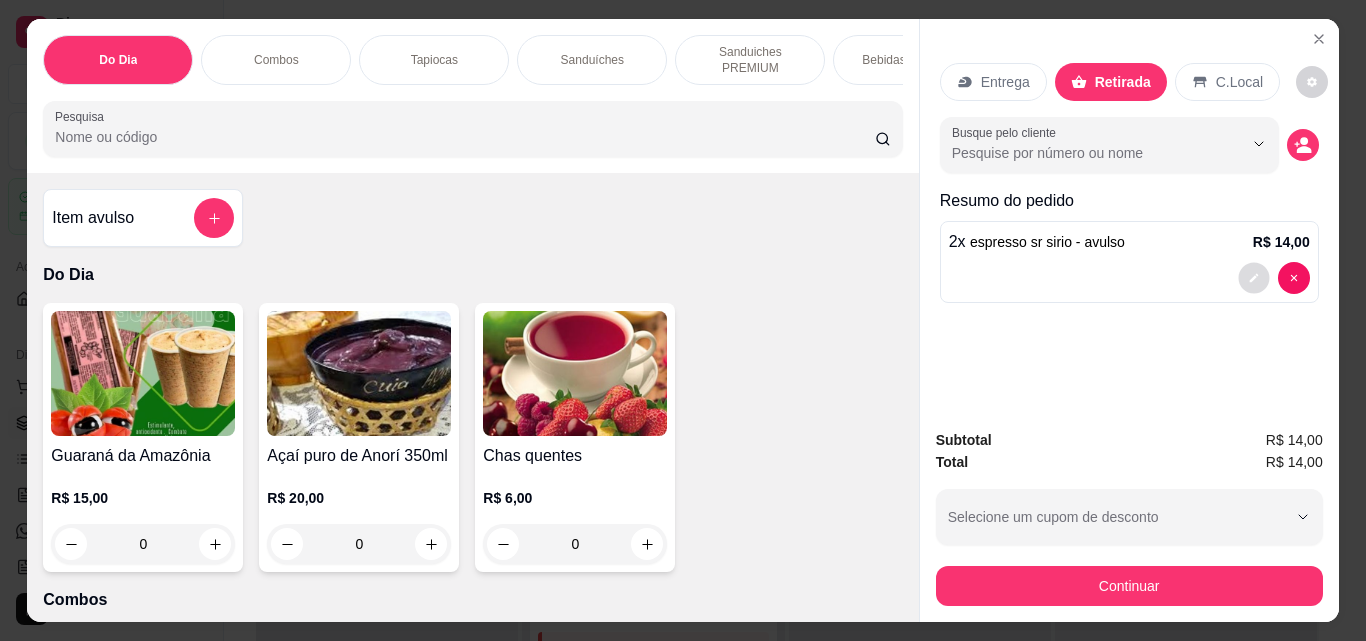 click 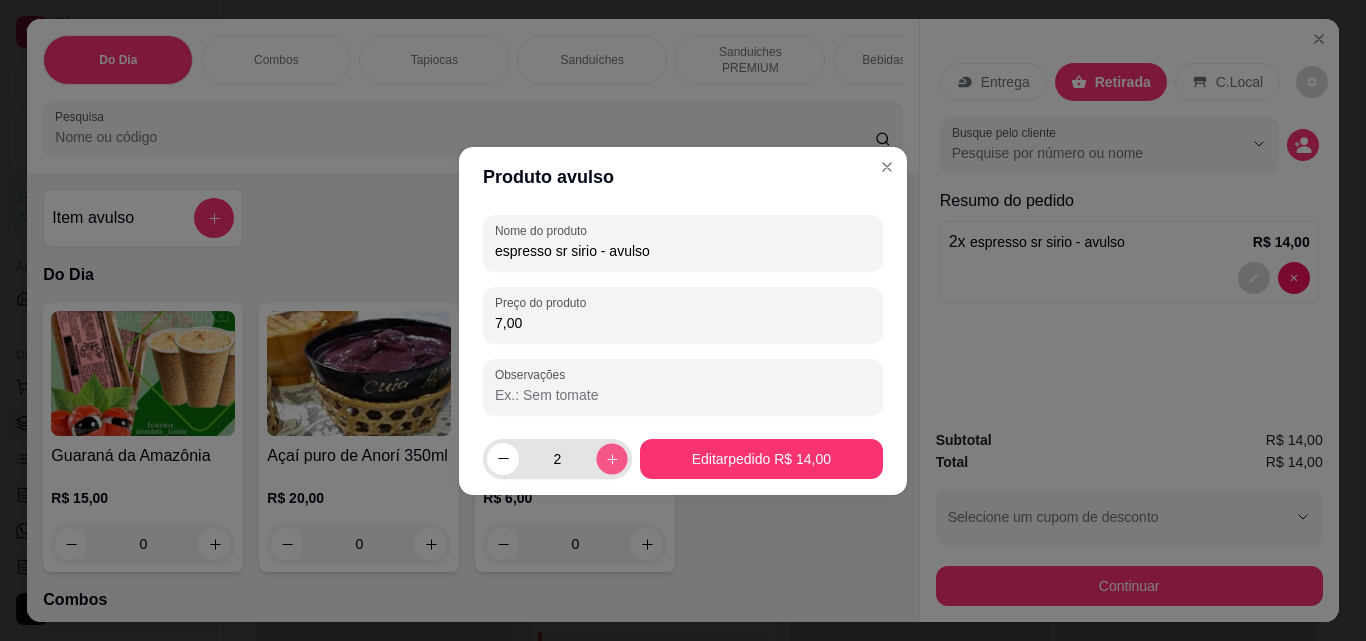 click 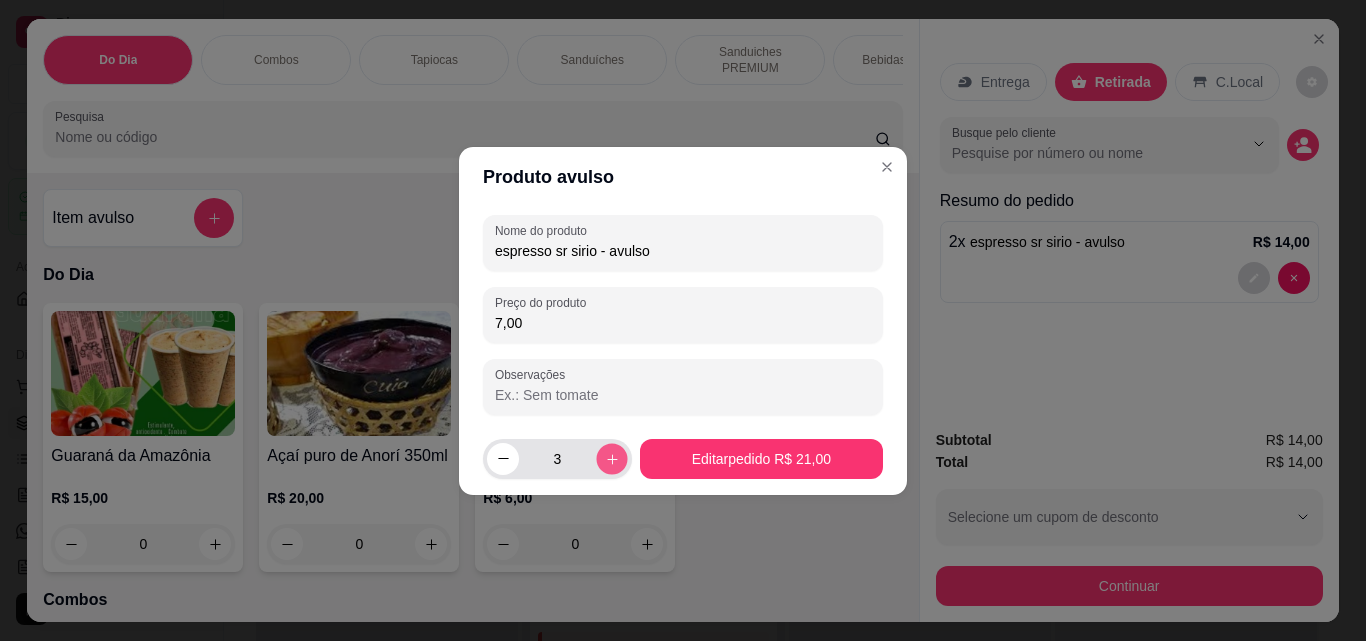 click 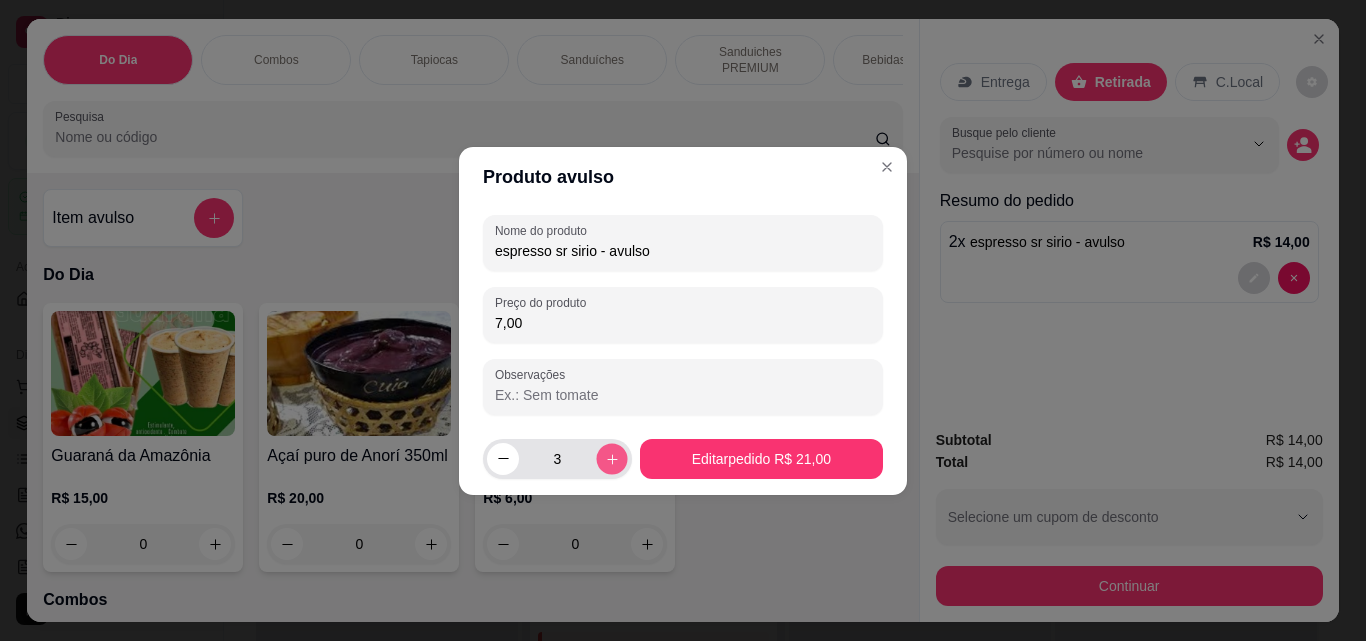 type on "4" 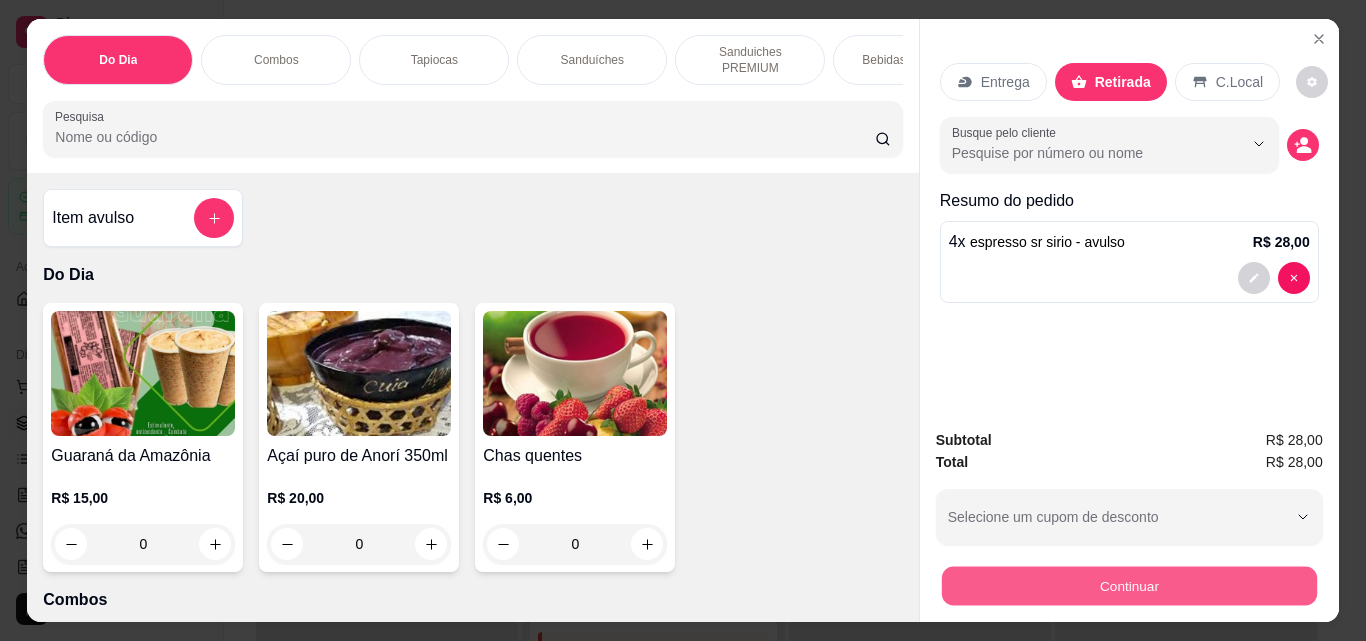 click on "Continuar" at bounding box center [1128, 585] 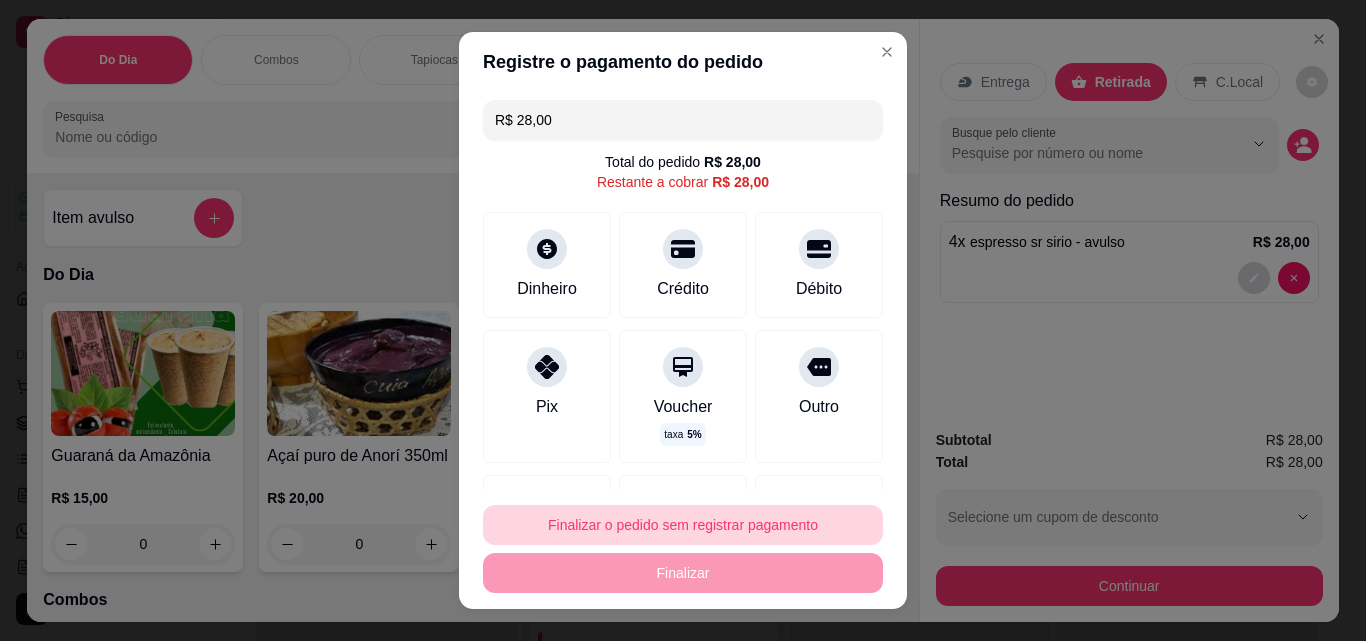click on "Finalizar o pedido sem registrar pagamento" at bounding box center (683, 525) 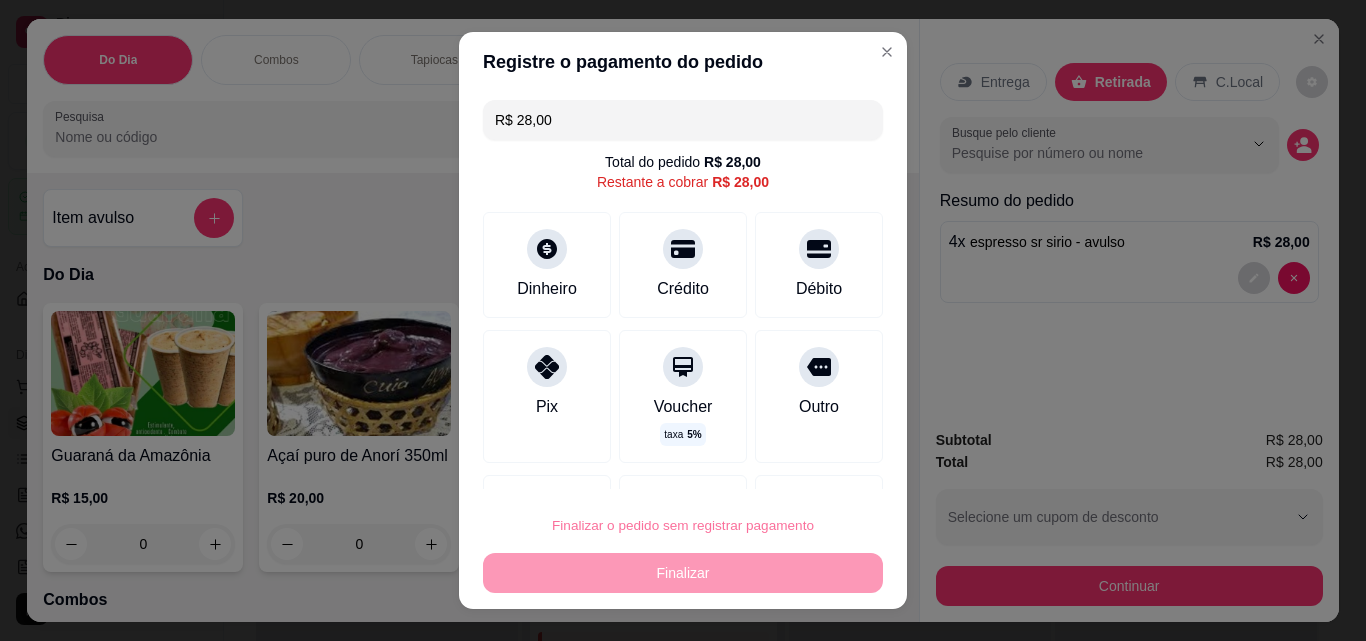 click on "Confirmar" at bounding box center (797, 468) 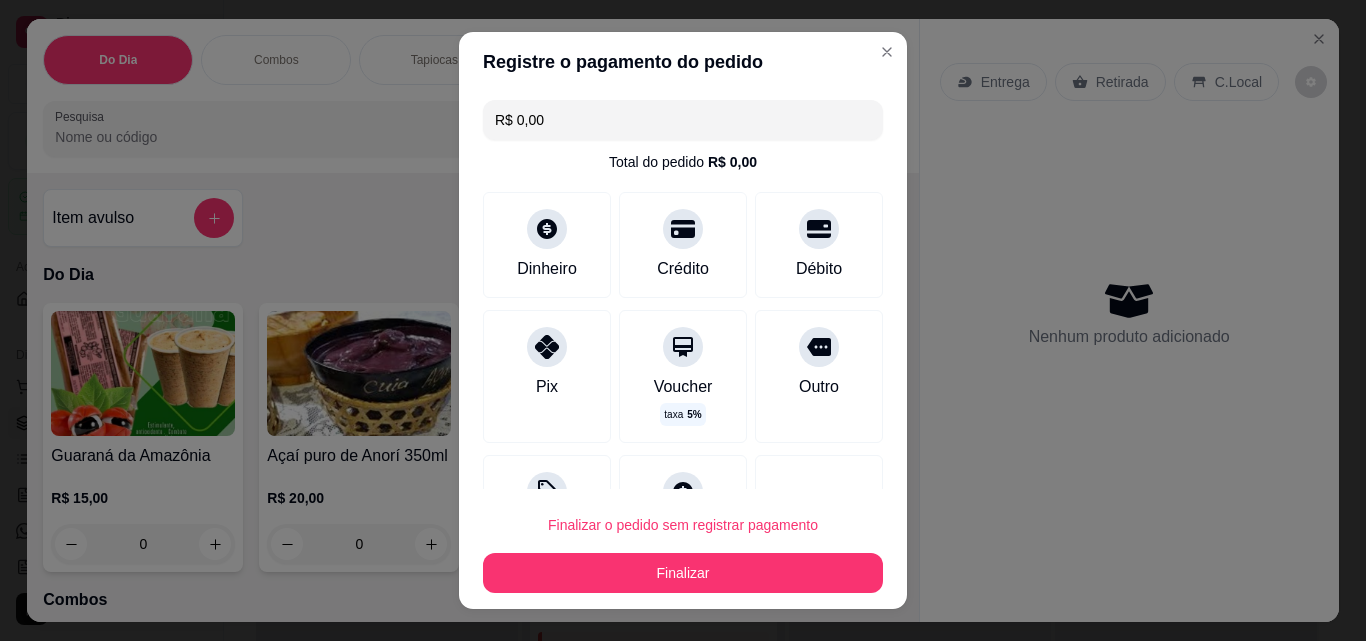 type on "R$ 0,00" 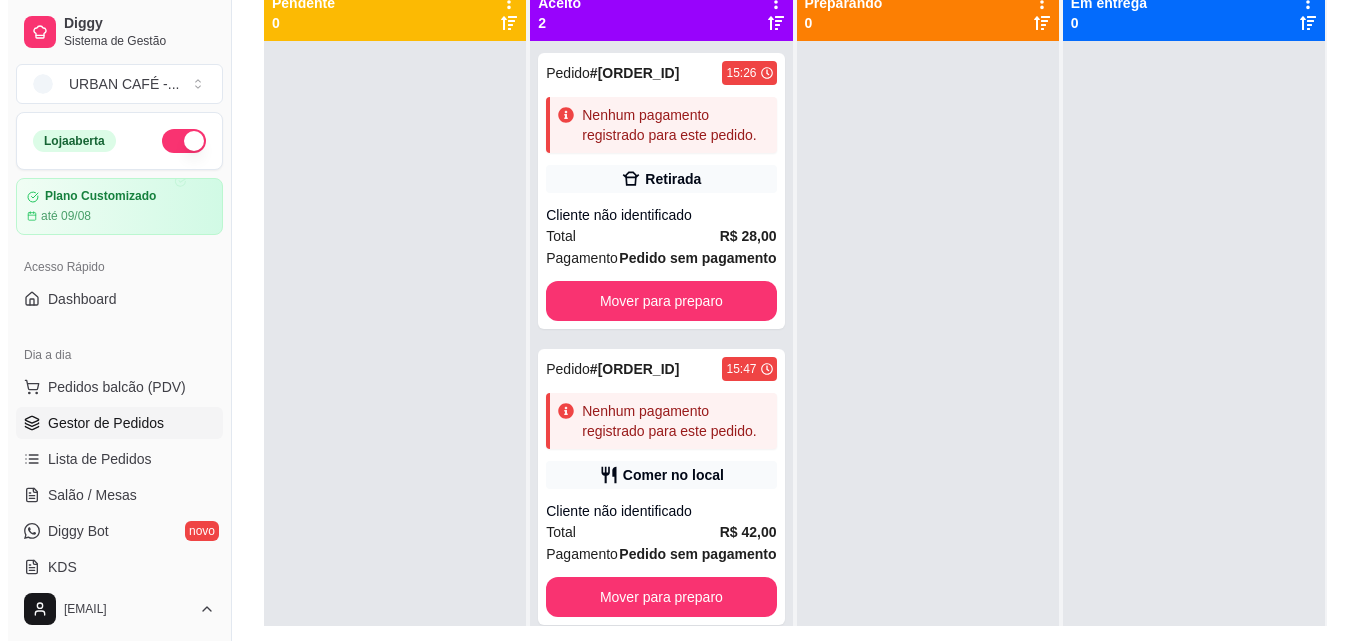 scroll, scrollTop: 305, scrollLeft: 0, axis: vertical 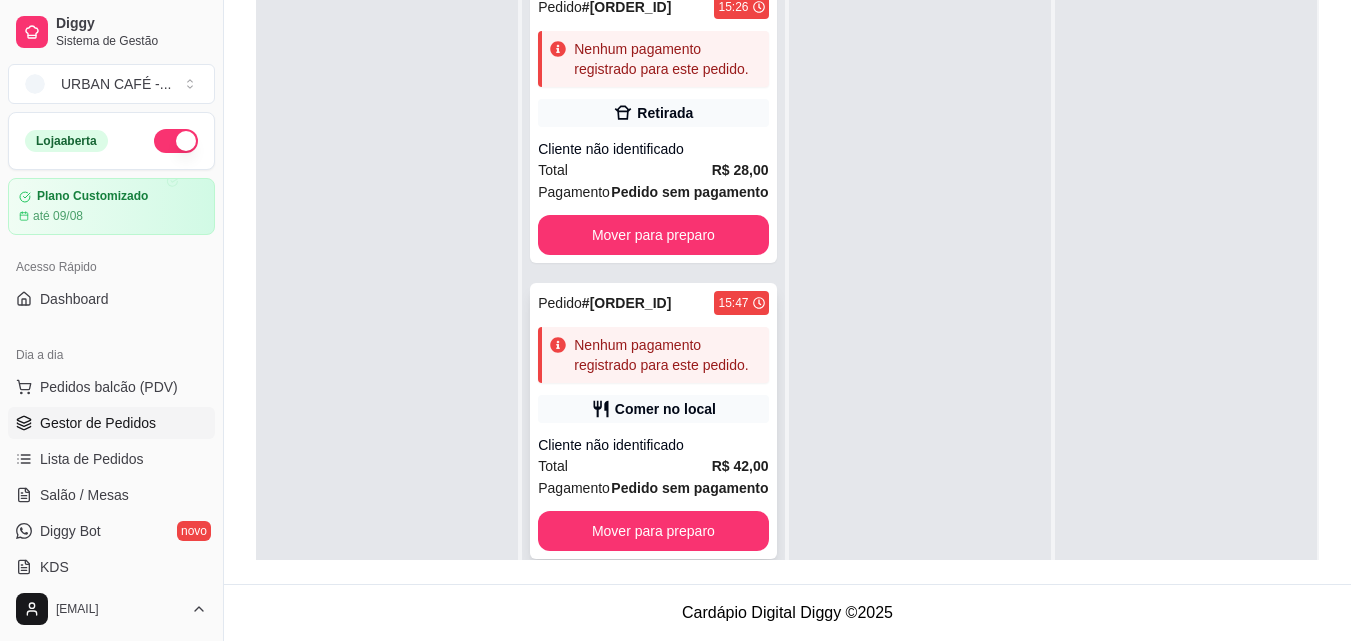 click on "Pedido # [ORDERID] [TIME] Nenhum pagamento registrado para este pedido. Comer no local Cliente não identificado Total R$ 42,00 Pagamento Pedido sem pagamento Mover para preparo" at bounding box center [653, 421] 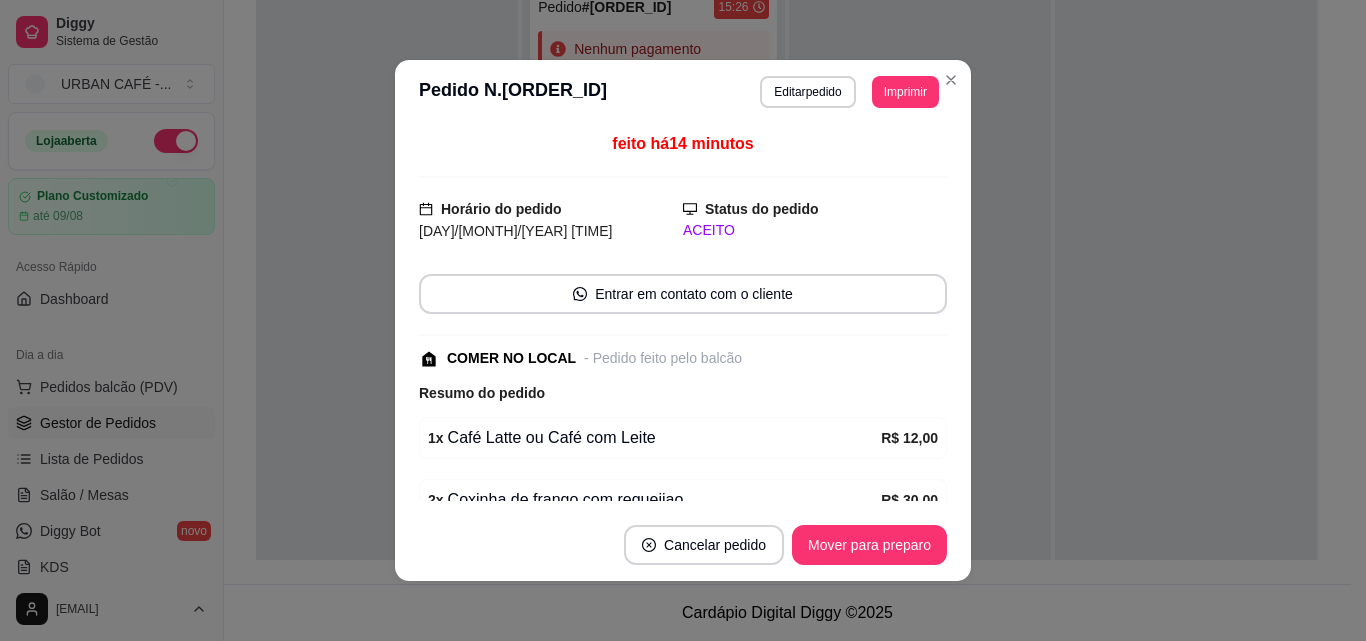 scroll, scrollTop: 167, scrollLeft: 0, axis: vertical 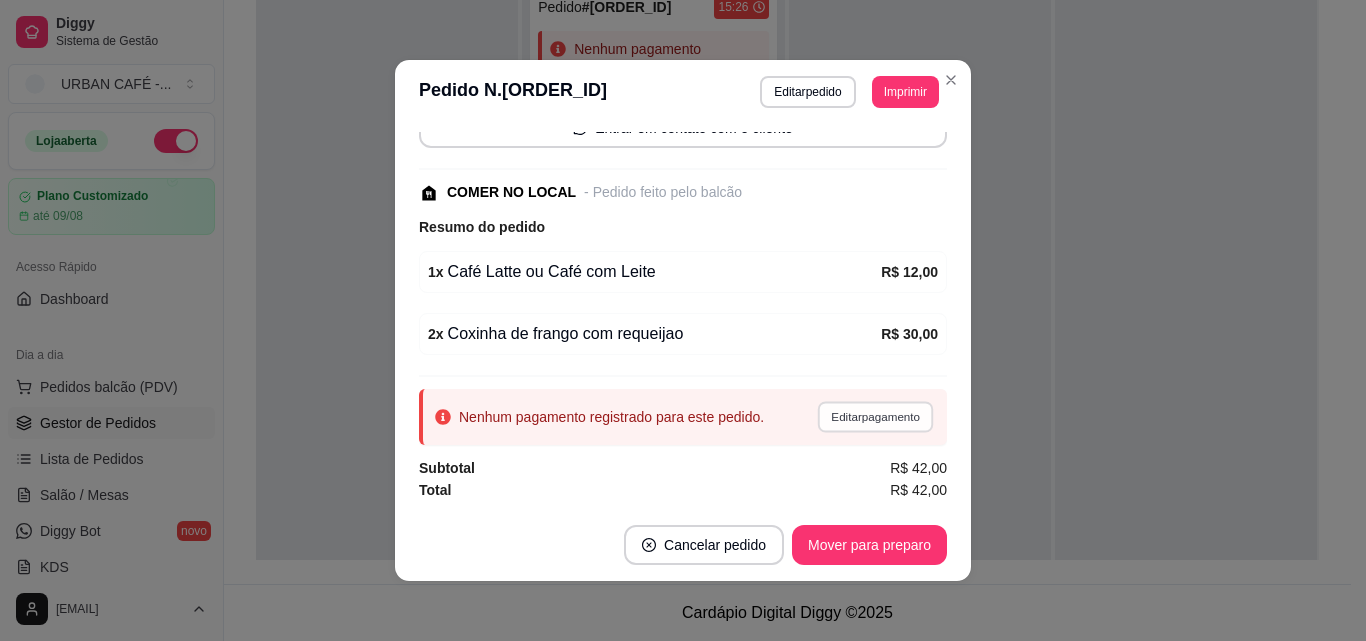 click on "Editar  pagamento" at bounding box center (875, 416) 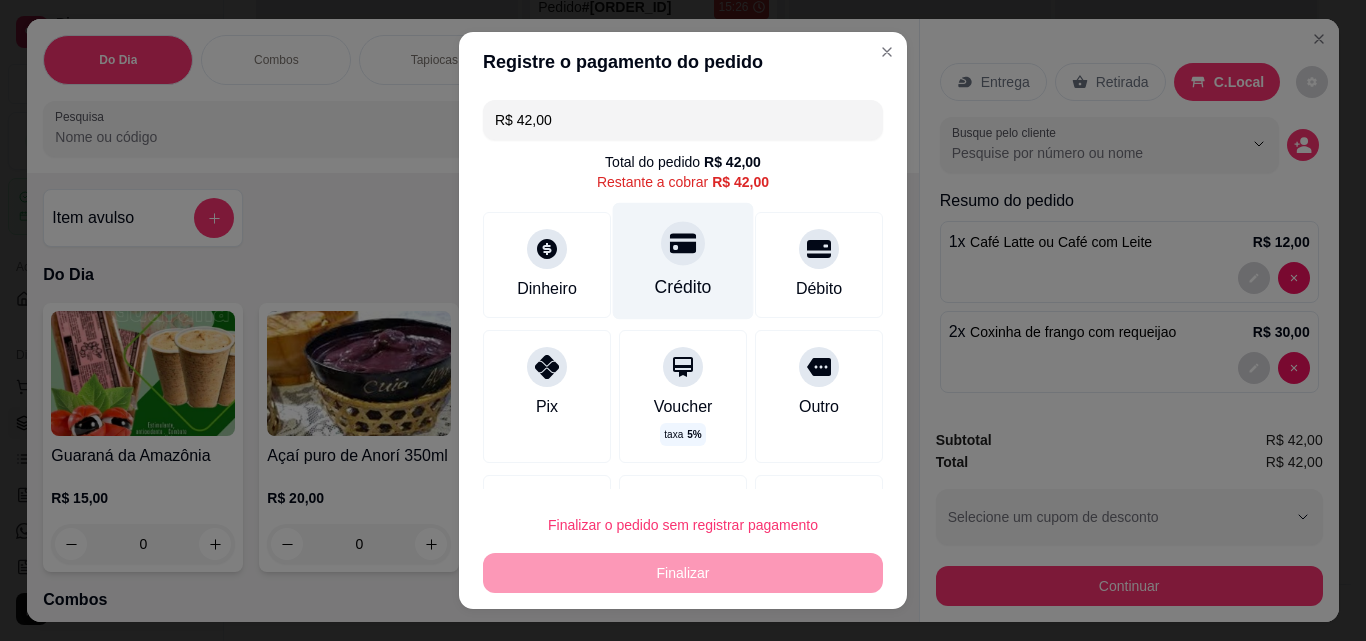 click at bounding box center (683, 243) 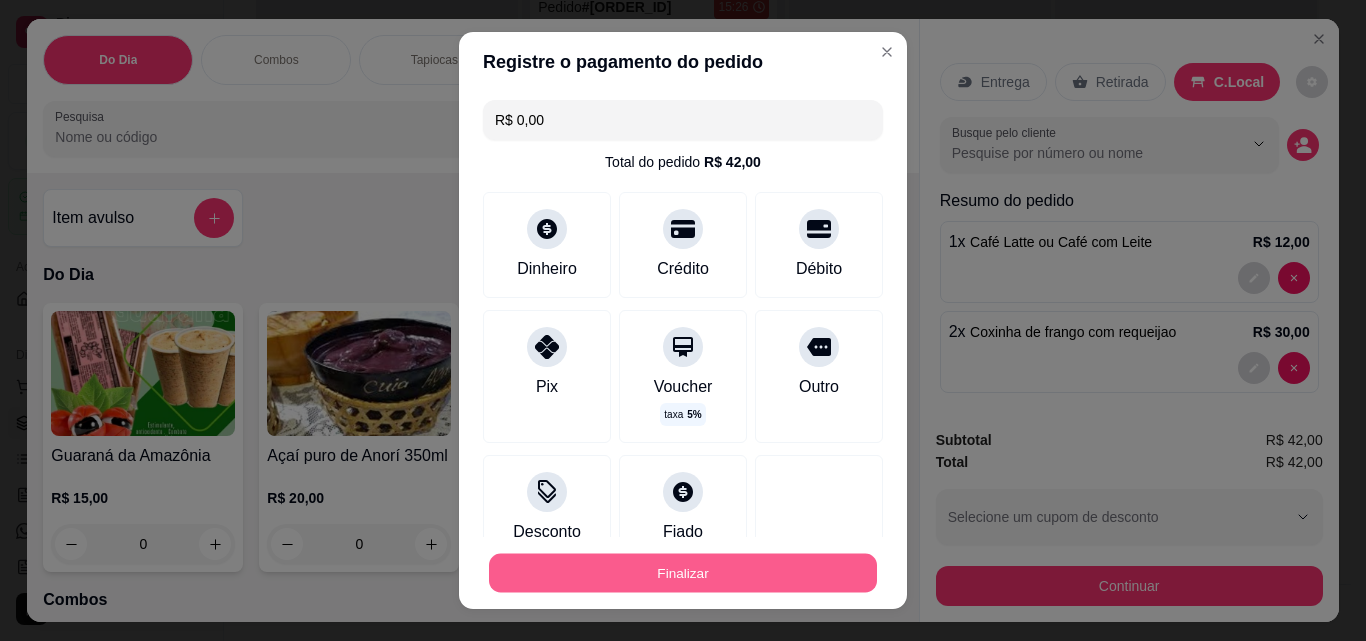 click on "Finalizar" at bounding box center [683, 573] 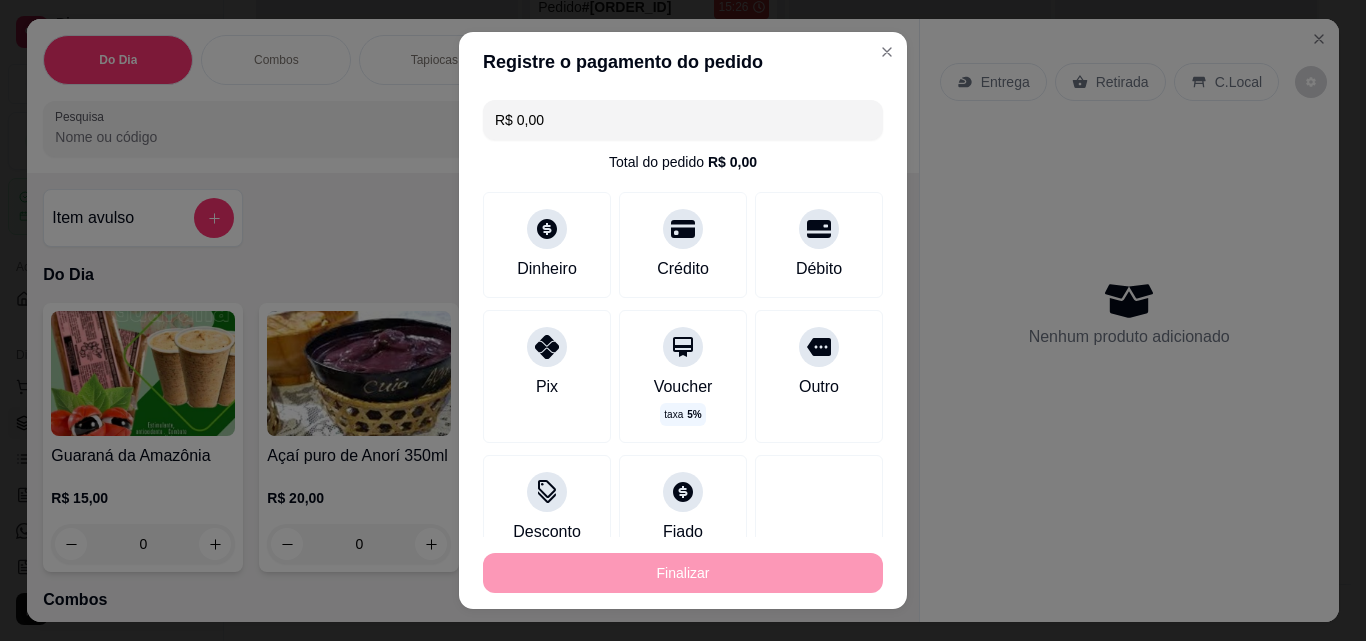 type on "0" 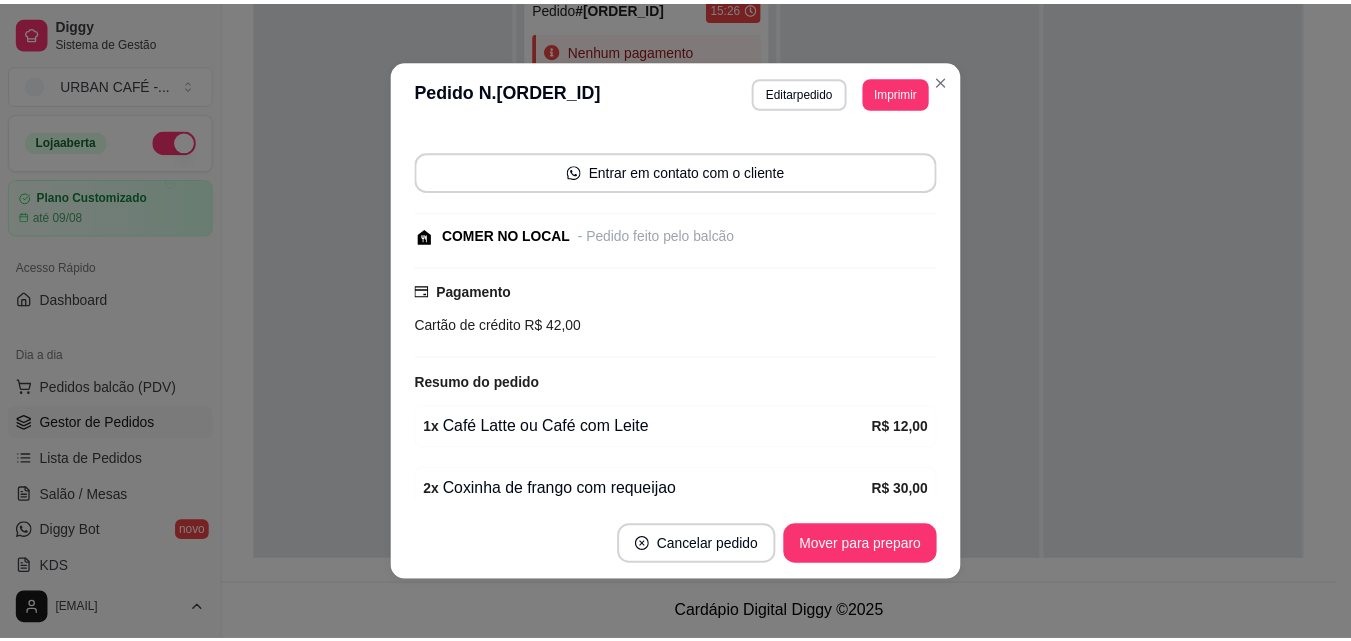 scroll, scrollTop: 211, scrollLeft: 0, axis: vertical 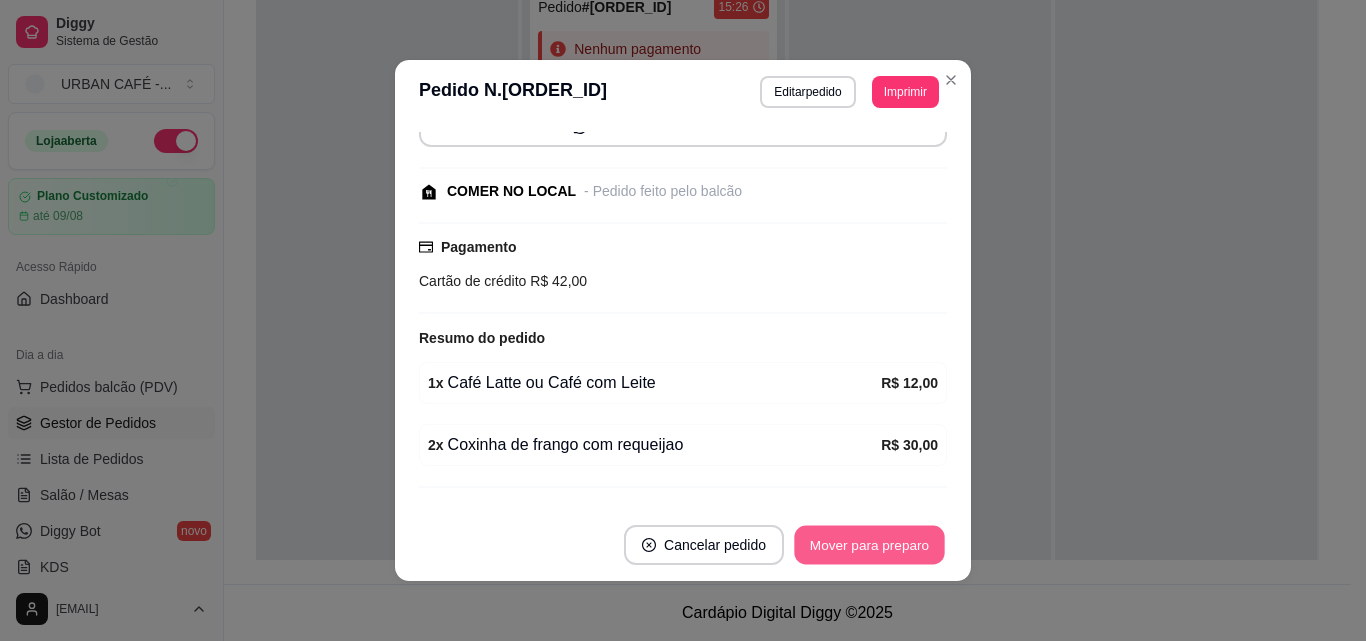 click on "Mover para preparo" at bounding box center (869, 545) 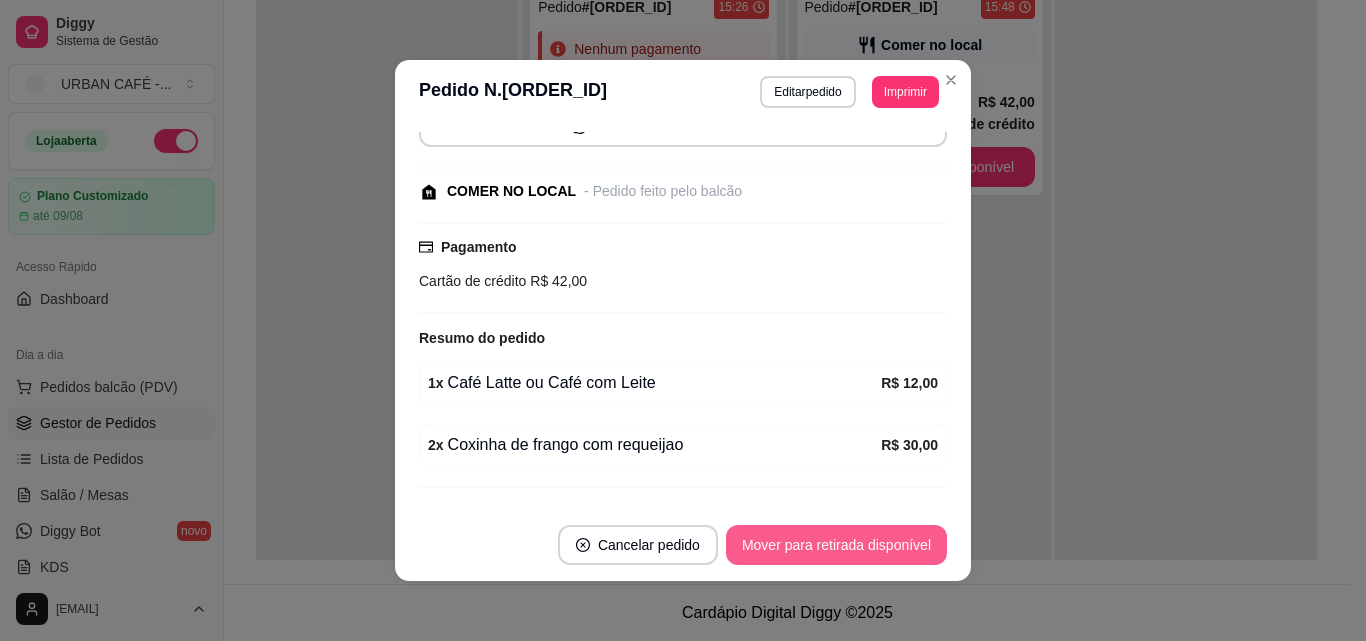 click on "Mover para retirada disponível" at bounding box center [836, 545] 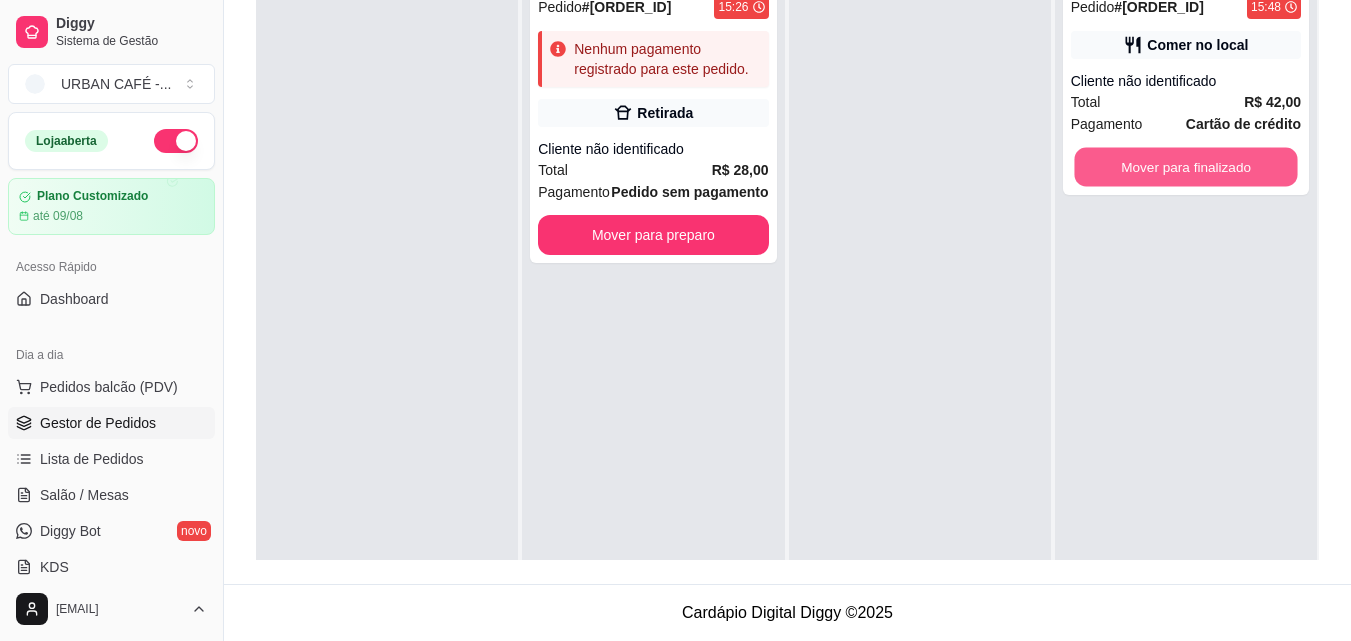 click on "Mover para finalizado" at bounding box center [1185, 167] 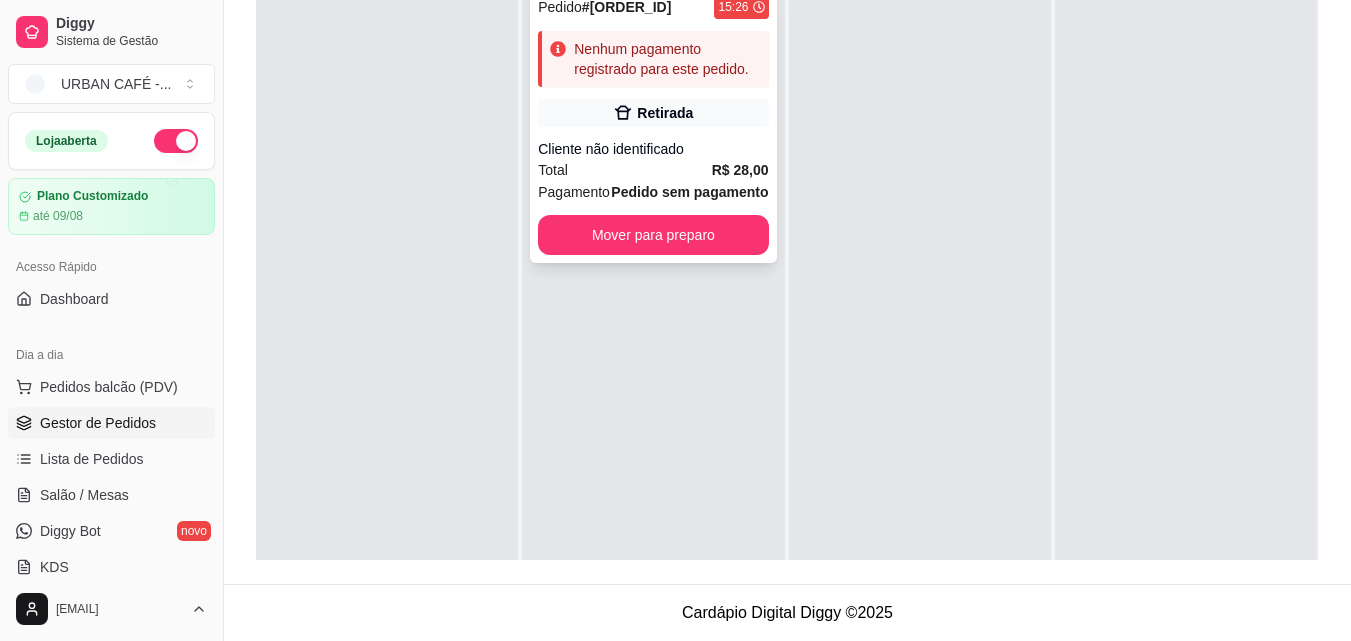 click on "Pedido sem pagamento" at bounding box center (689, 192) 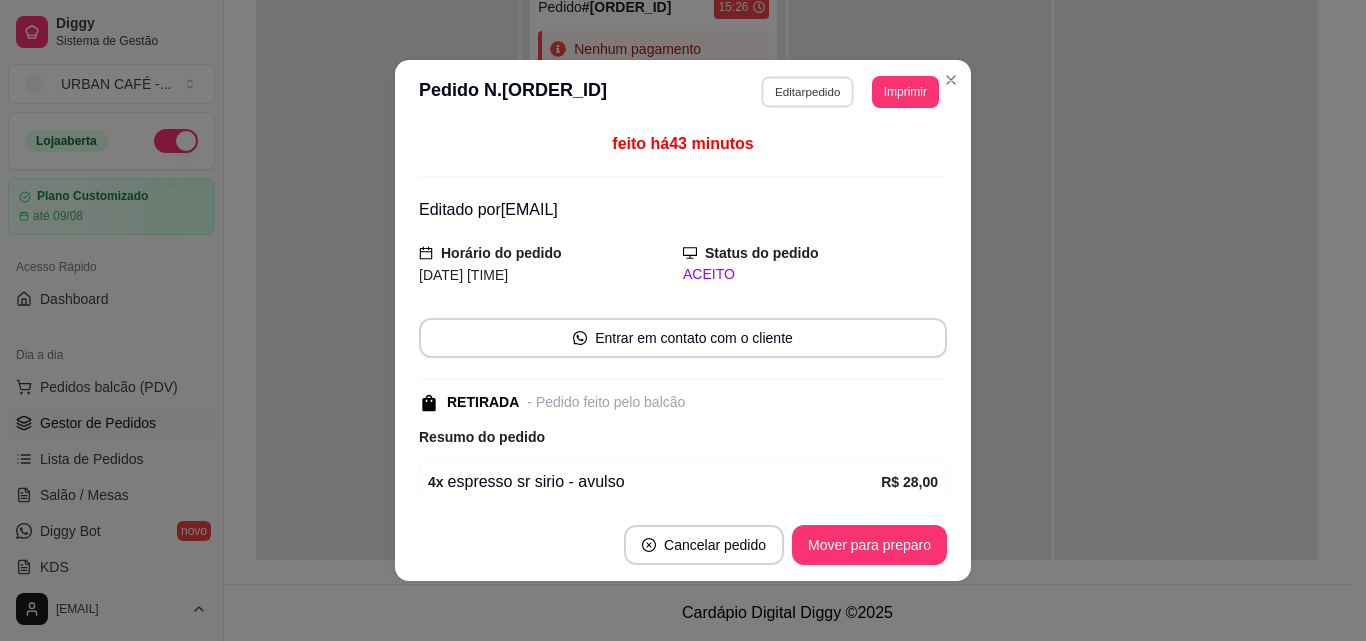 click on "Editar  pedido" at bounding box center [808, 91] 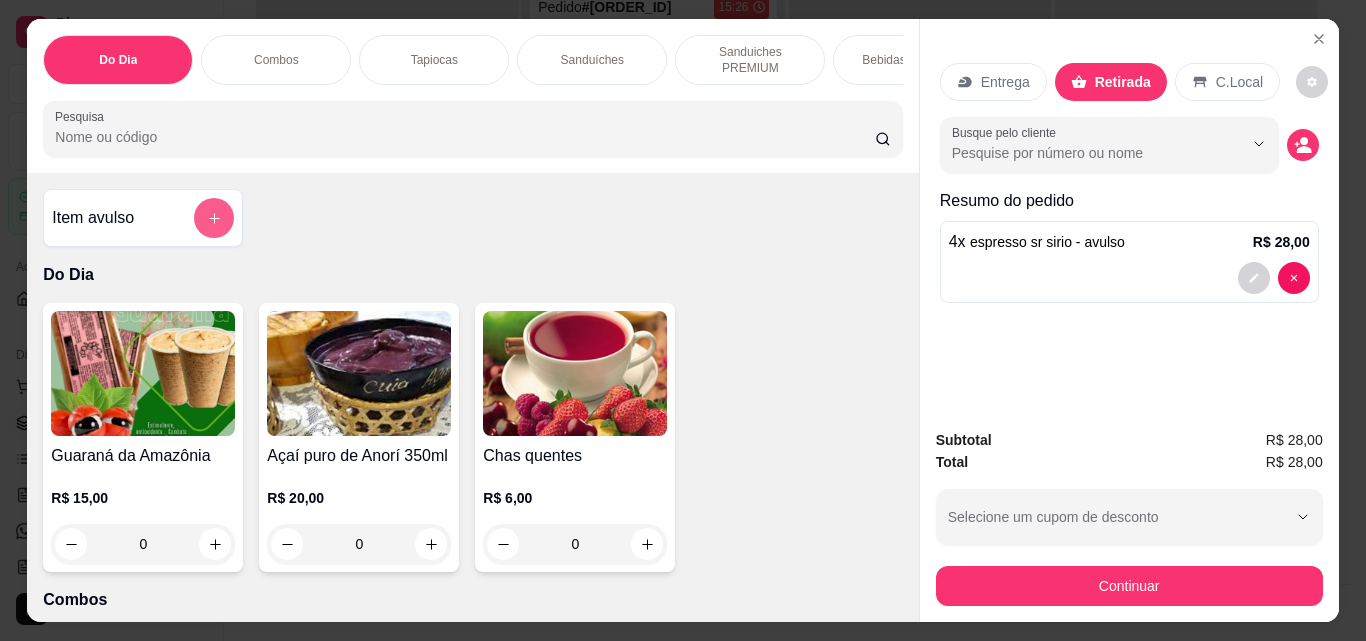 click 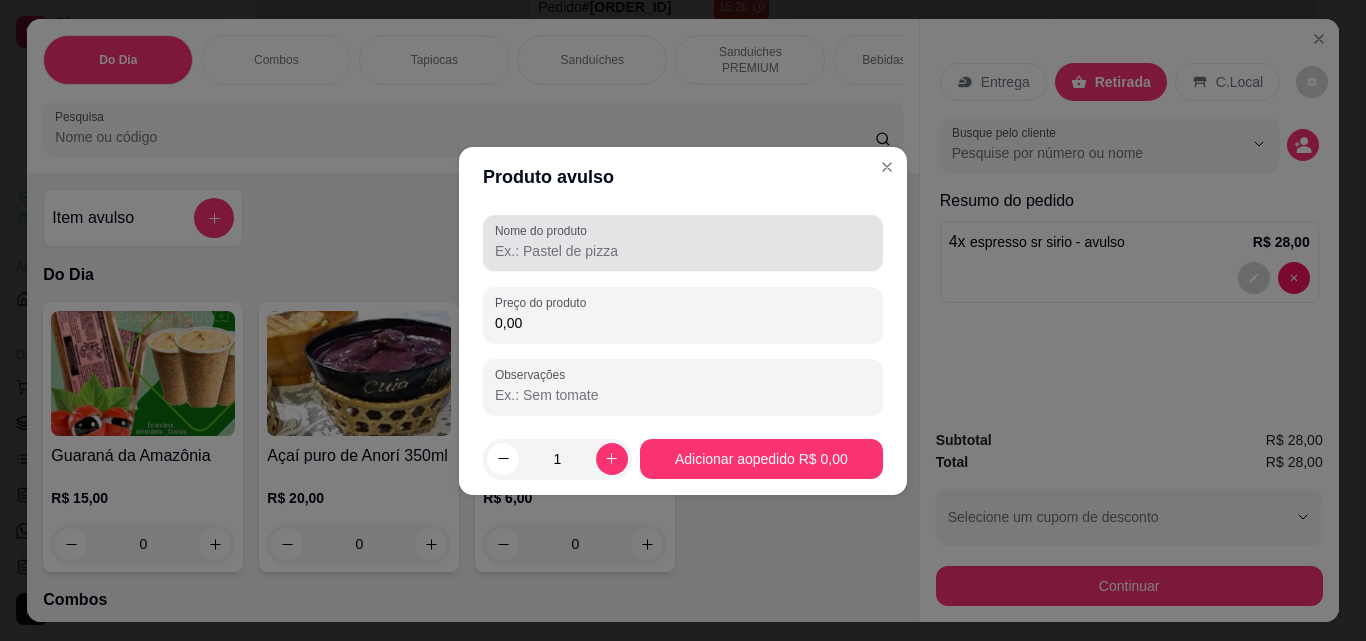 click on "Nome do produto" at bounding box center [683, 251] 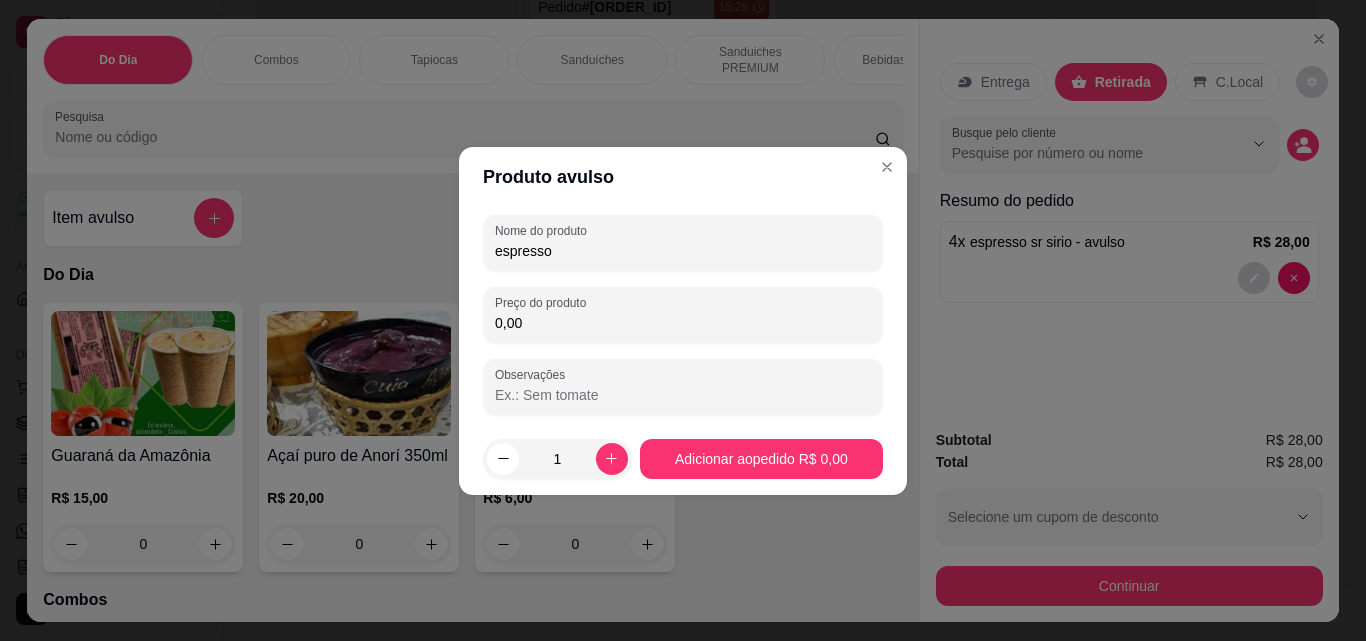 type on "espresso" 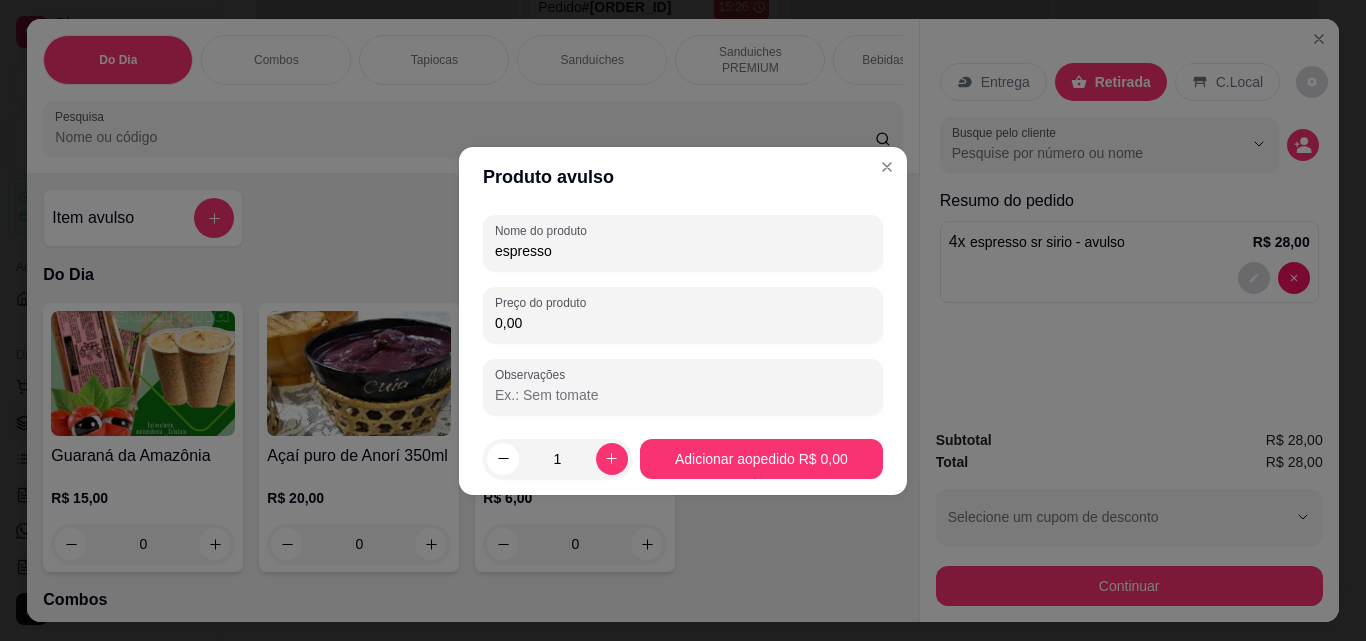 click on "0,00" at bounding box center (683, 323) 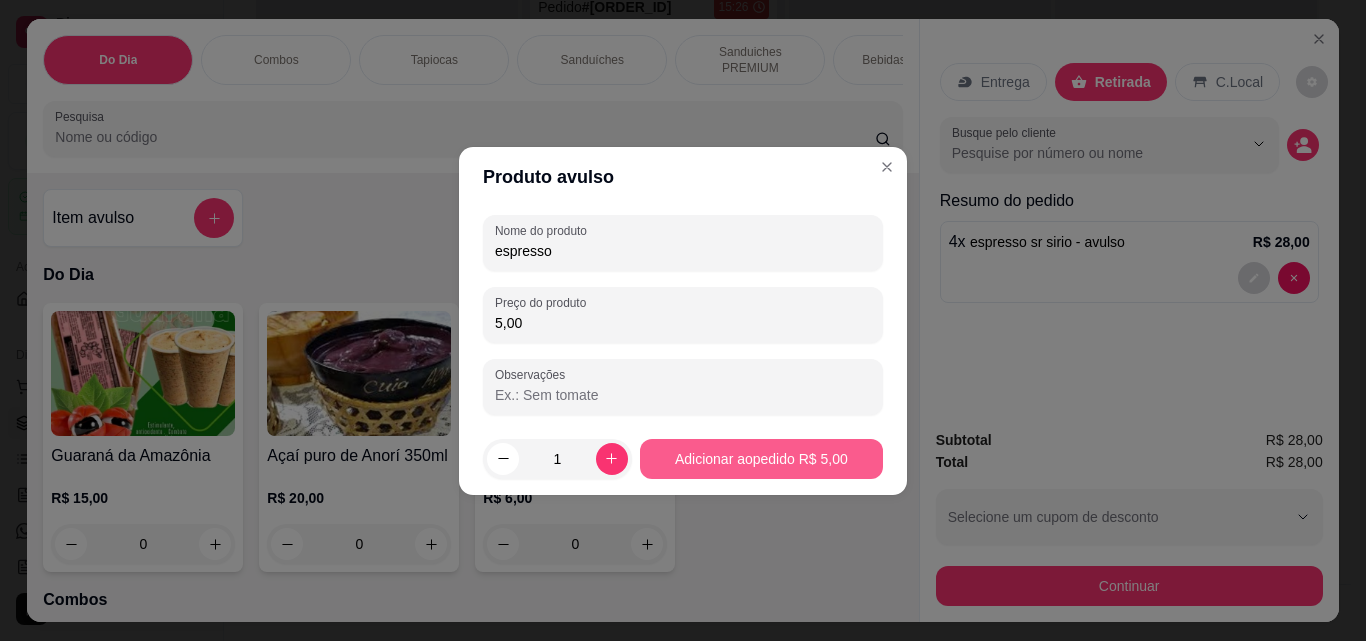type on "5,00" 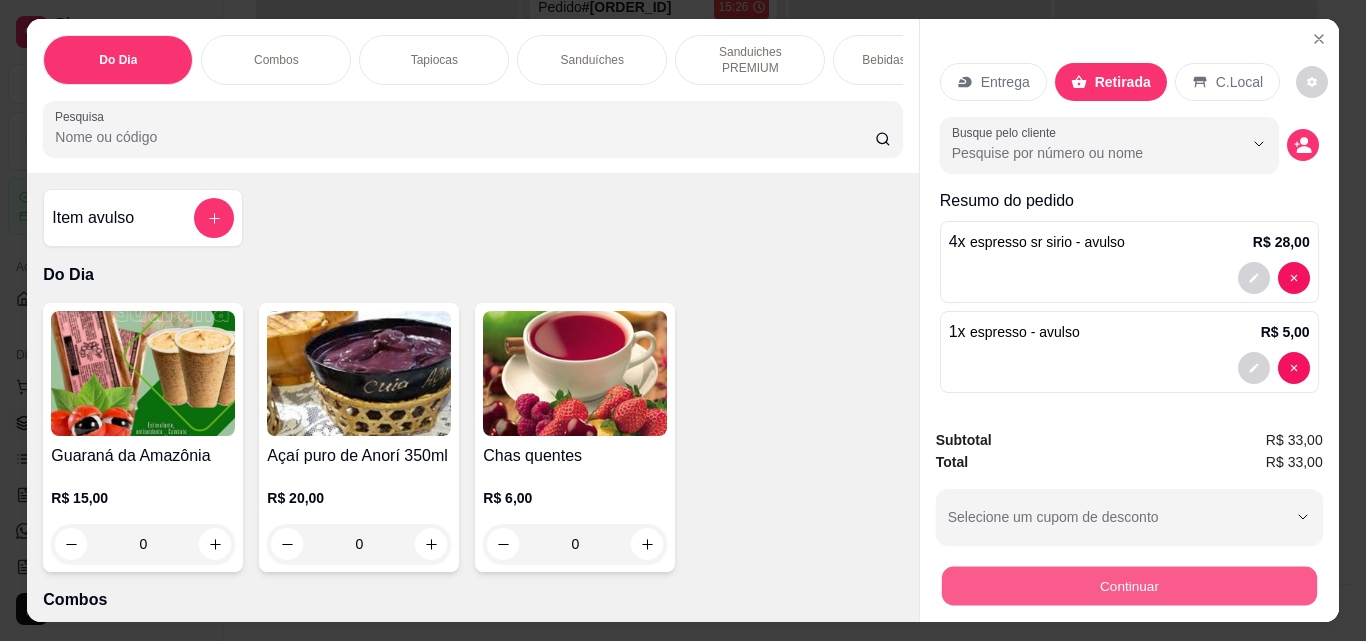 click on "Continuar" at bounding box center (1128, 585) 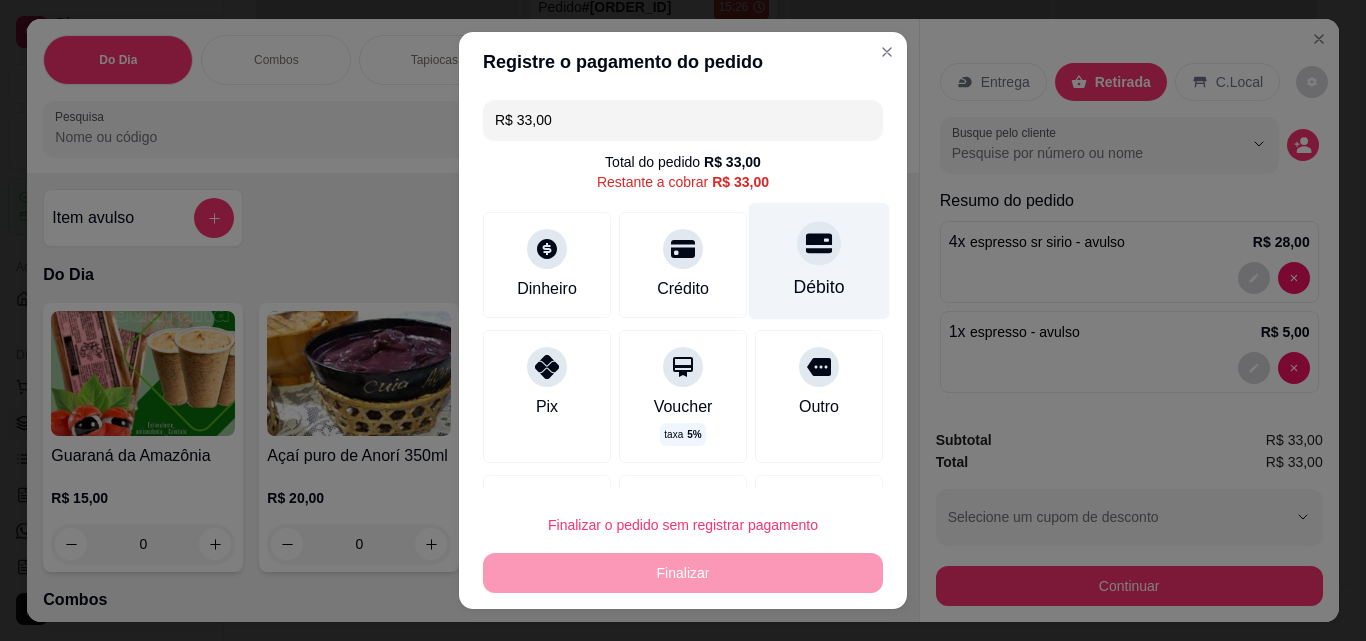 click 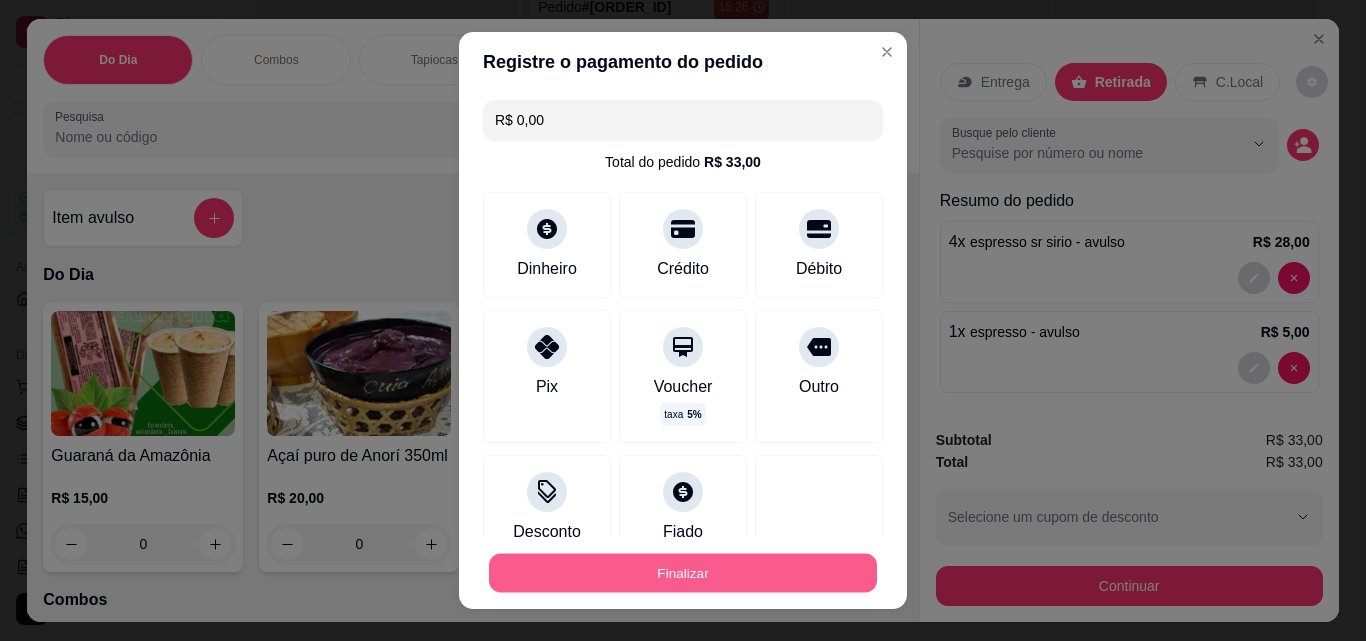 click on "Finalizar" at bounding box center (683, 573) 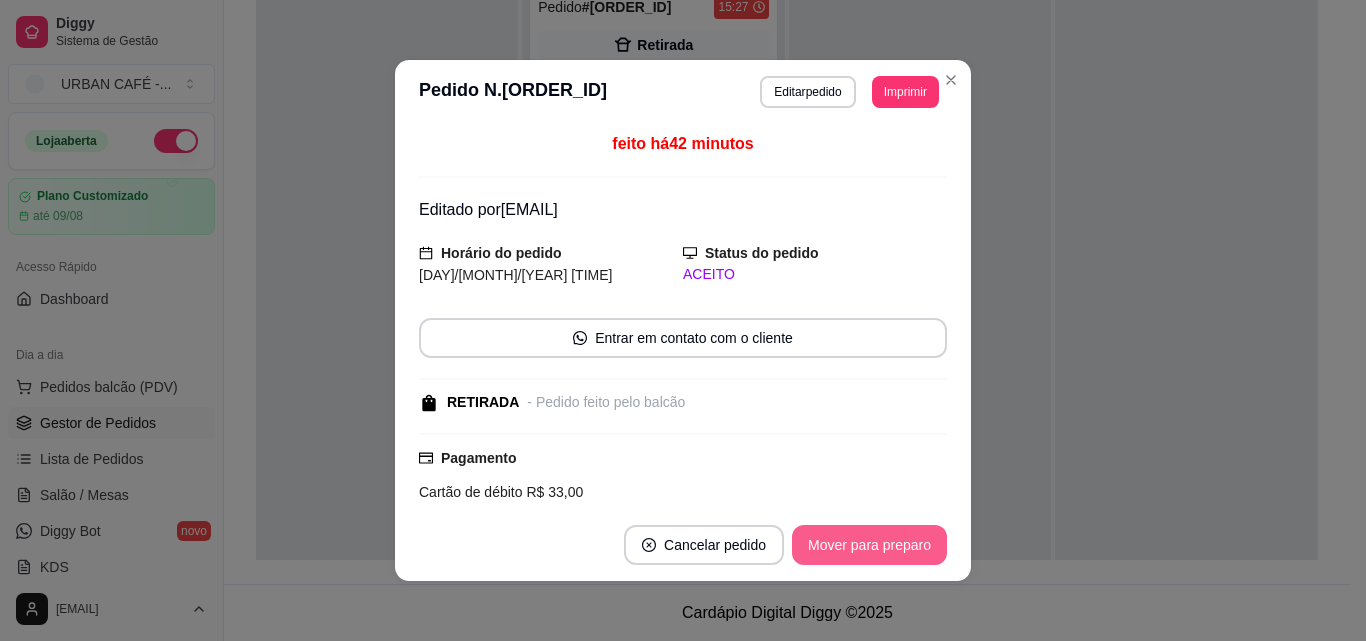 click on "Mover para preparo" at bounding box center (869, 545) 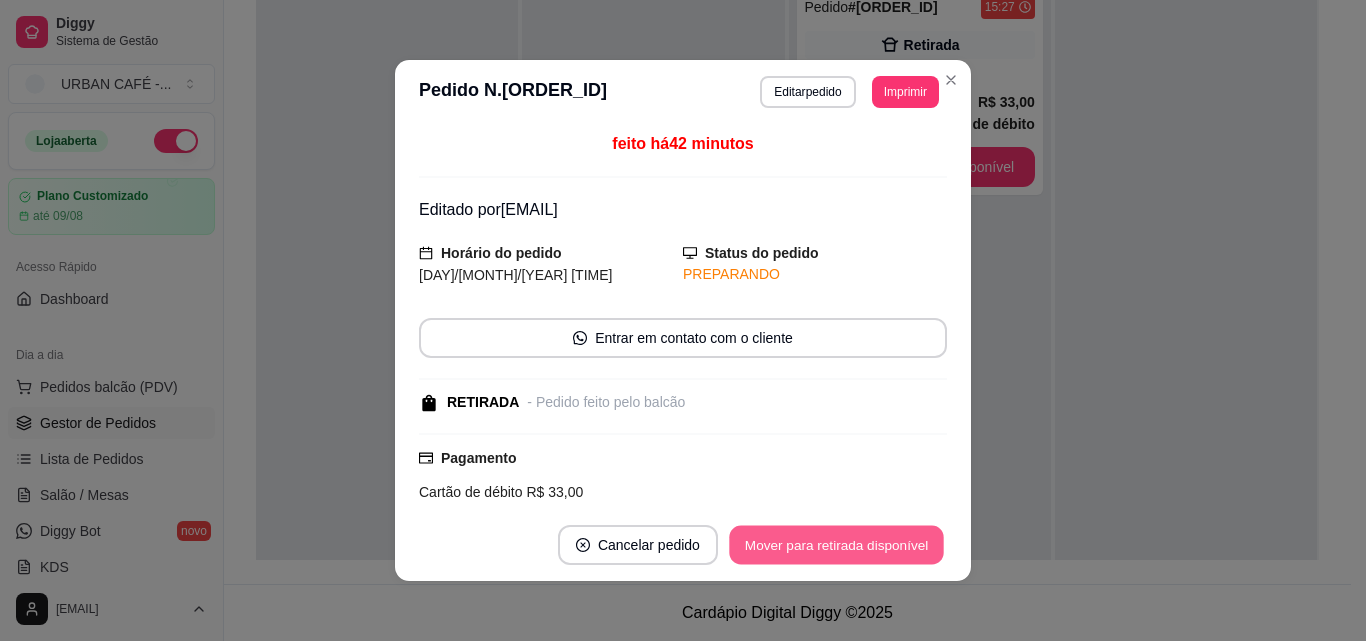 click on "Mover para retirada disponível" at bounding box center [836, 545] 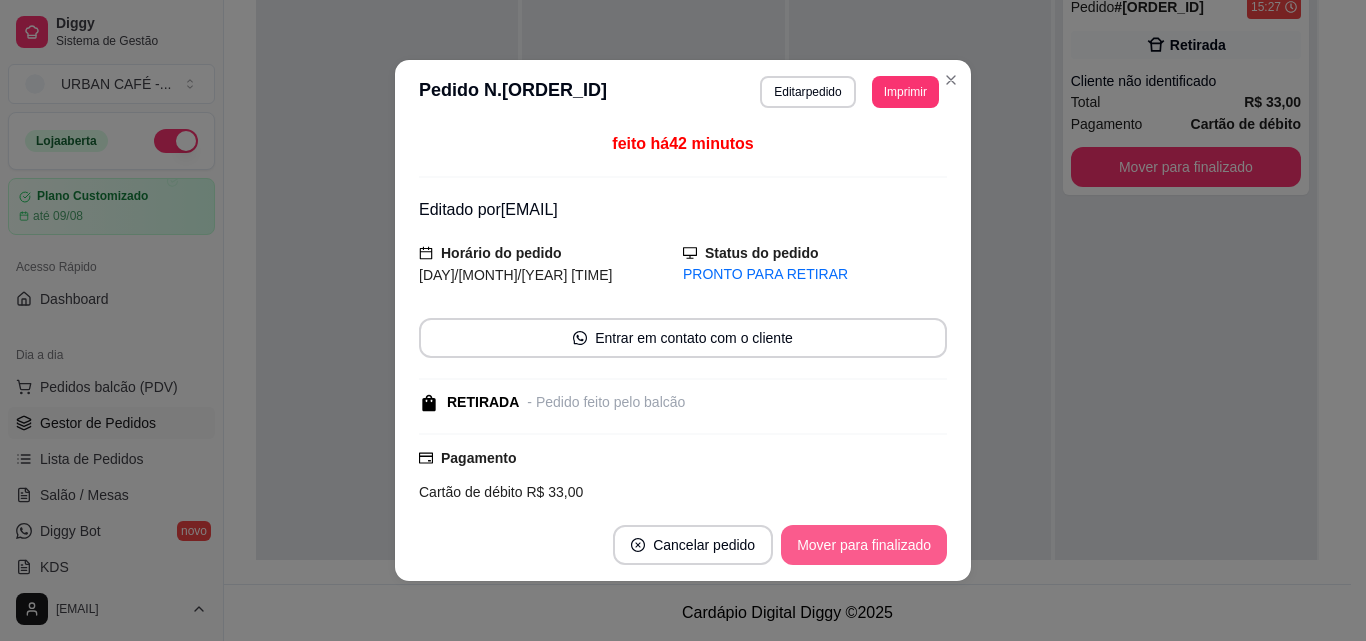 click on "Mover para finalizado" at bounding box center (864, 545) 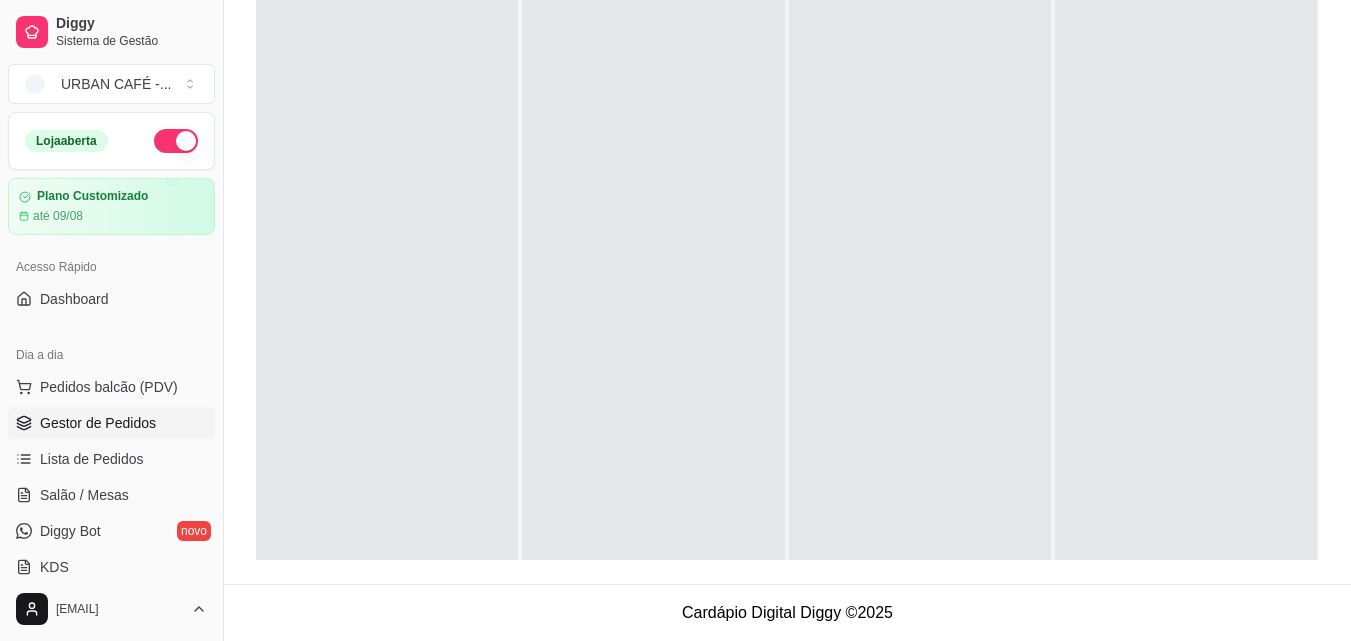 scroll, scrollTop: 0, scrollLeft: 0, axis: both 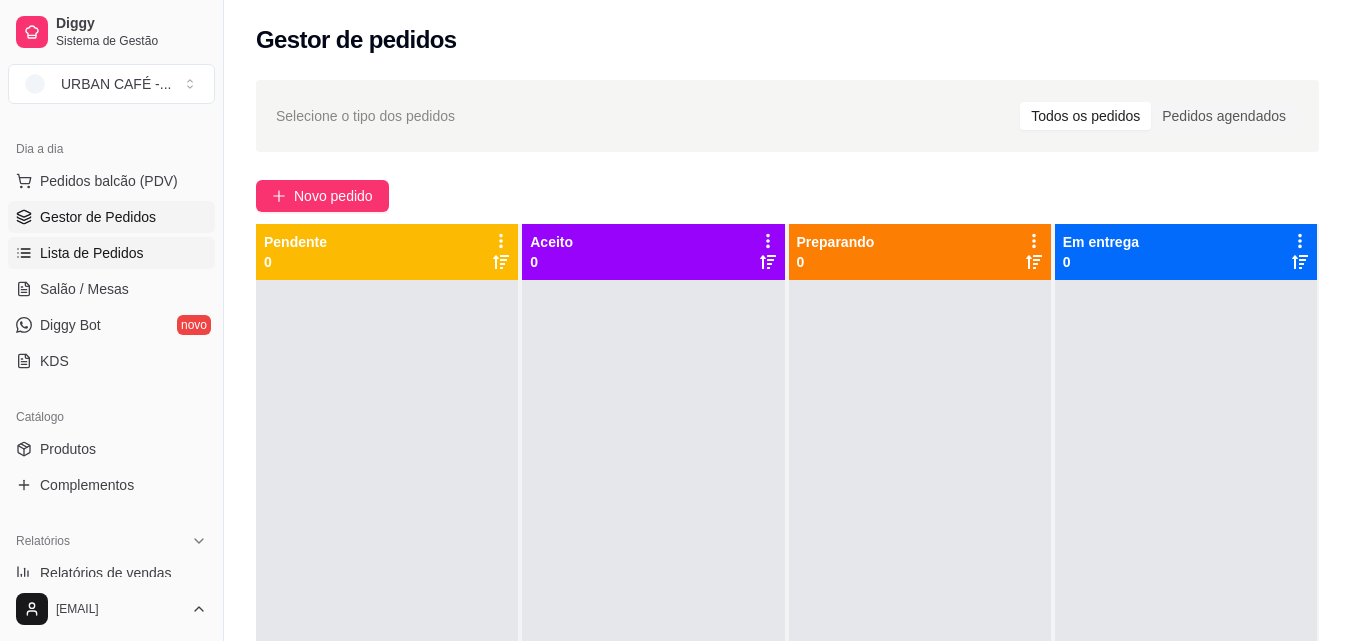 click on "Lista de Pedidos" at bounding box center (92, 253) 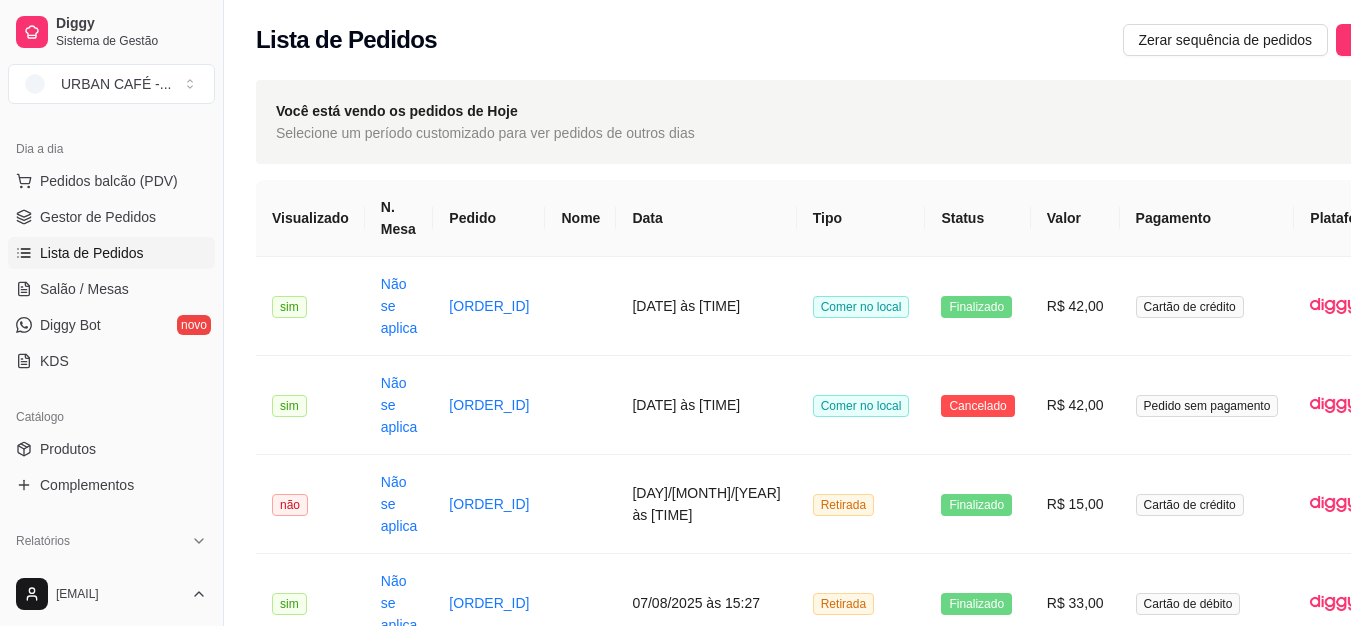 click on "Filtros" at bounding box center (1443, 122) 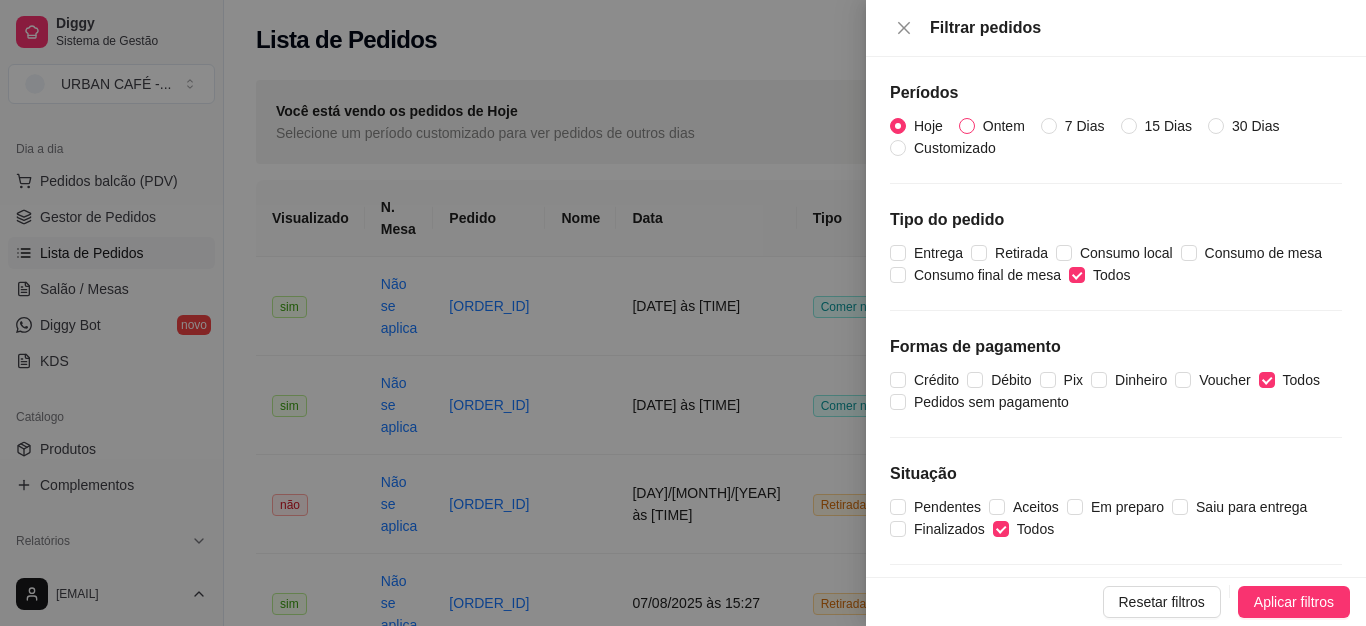 click on "Ontem" at bounding box center [1004, 126] 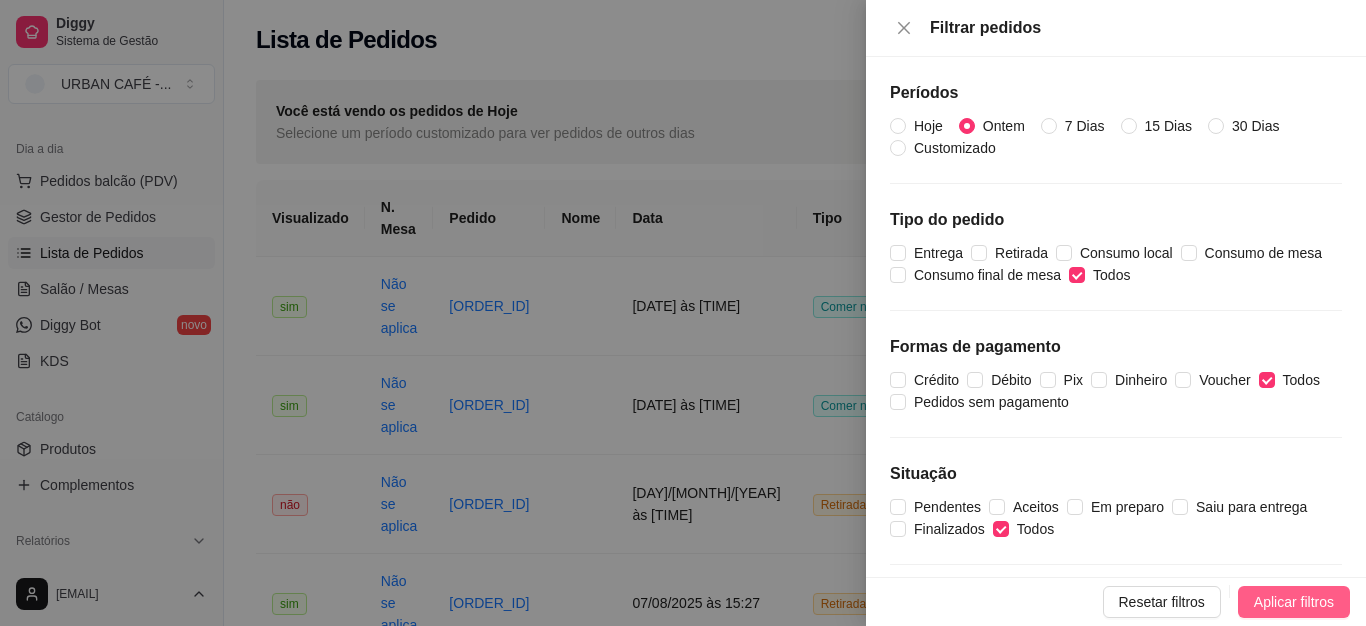 click on "Aplicar filtros" at bounding box center [1294, 602] 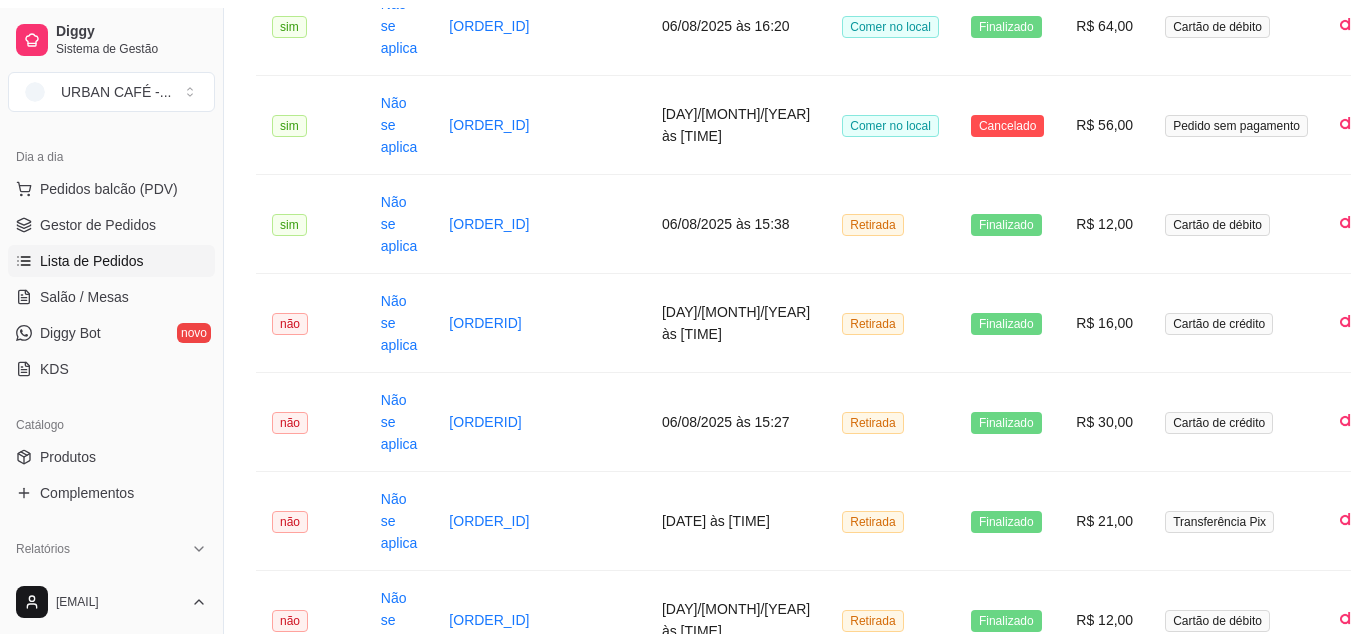 scroll, scrollTop: 0, scrollLeft: 0, axis: both 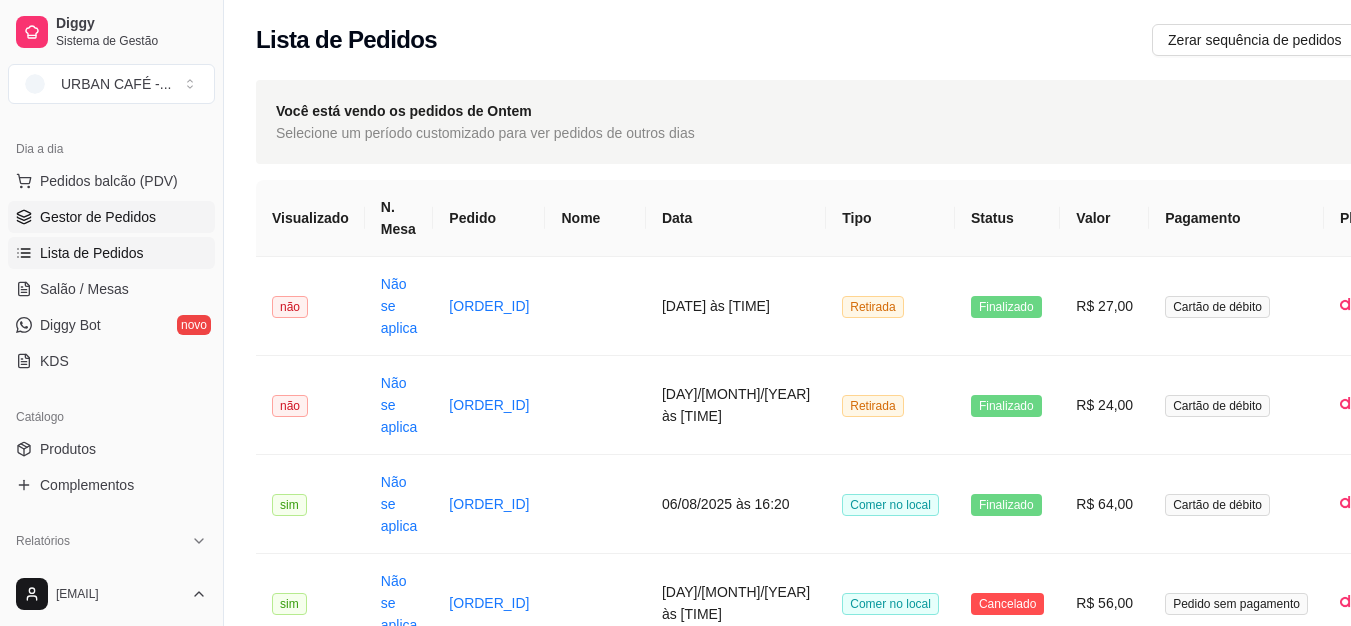 click on "Gestor de Pedidos" at bounding box center [98, 217] 